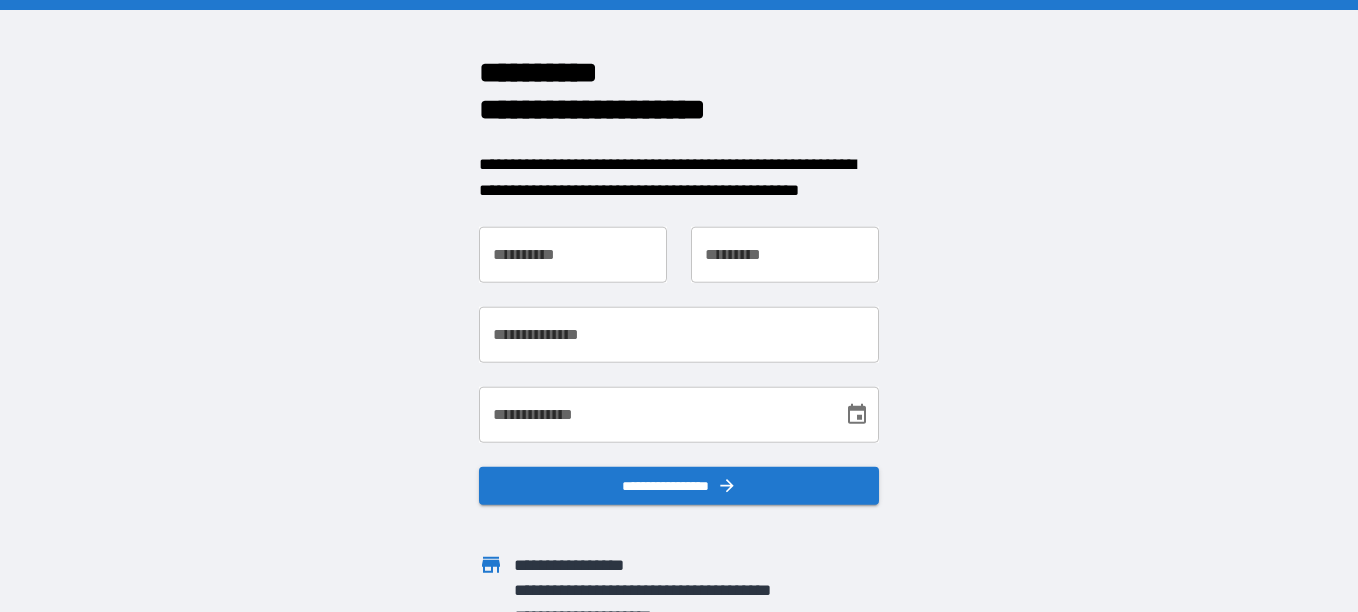 scroll, scrollTop: 0, scrollLeft: 0, axis: both 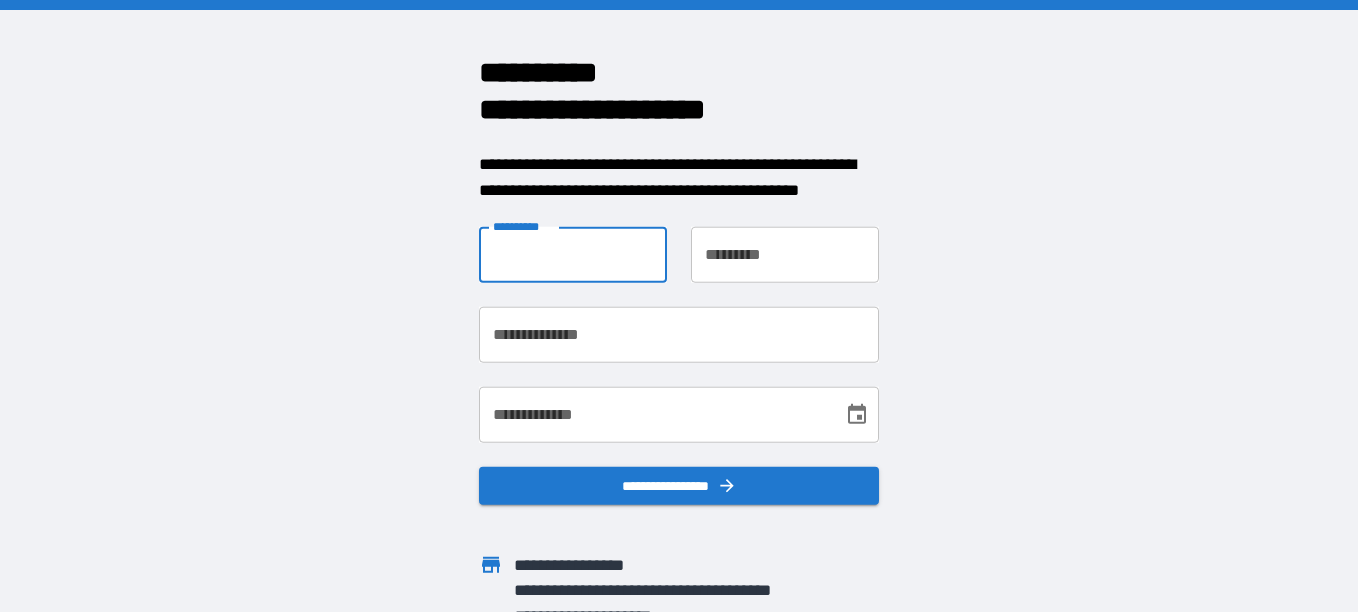 type on "*****" 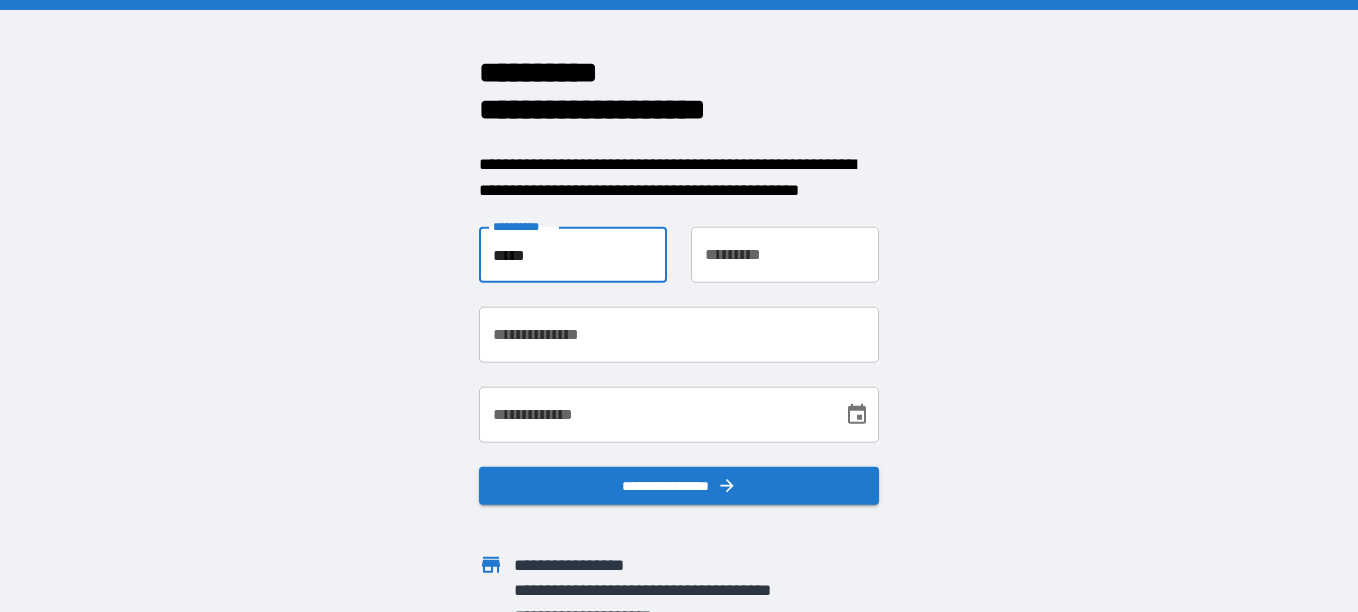 type on "****" 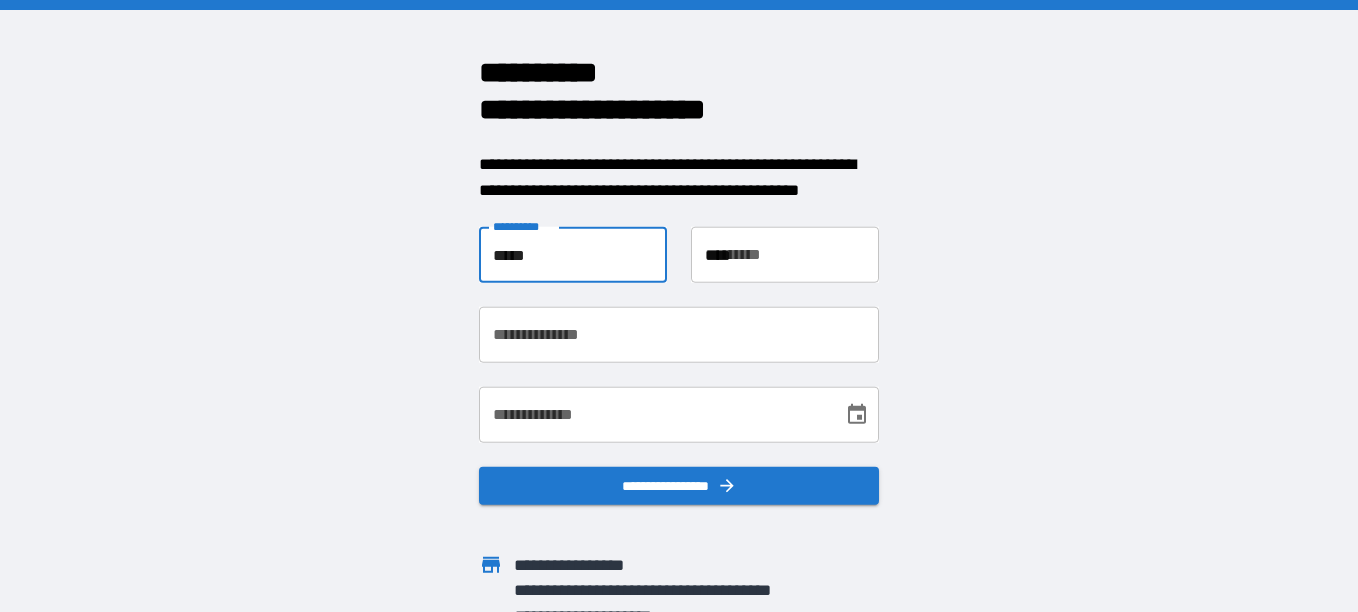 type on "**********" 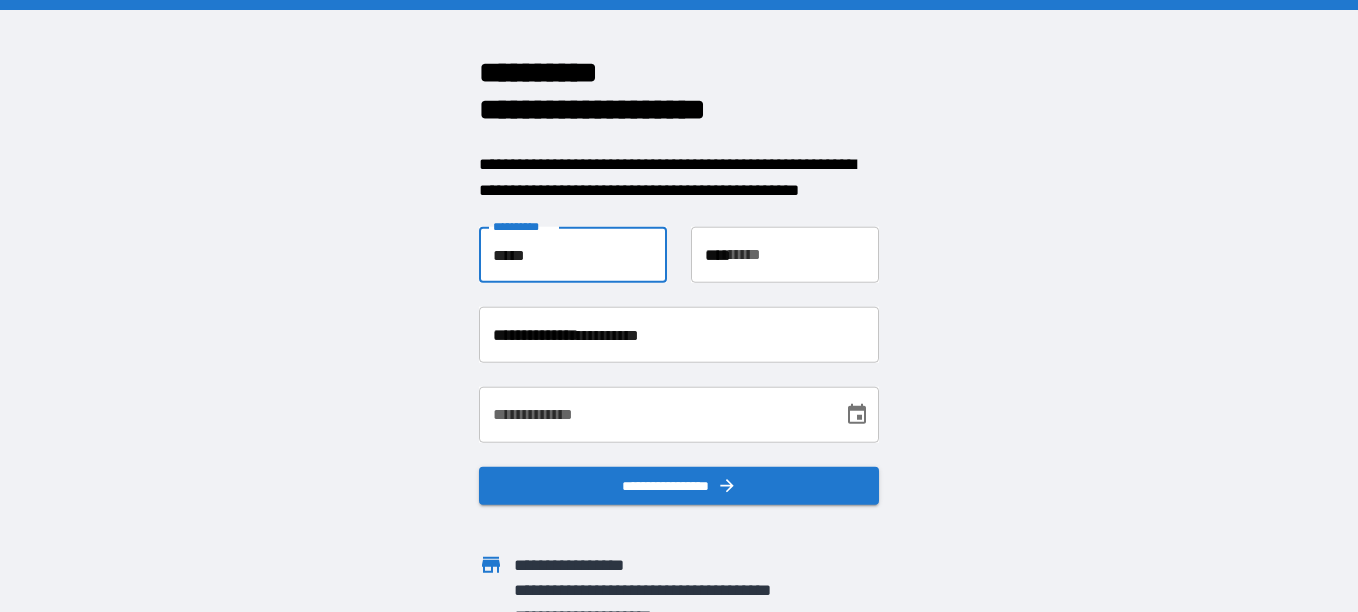 type on "**********" 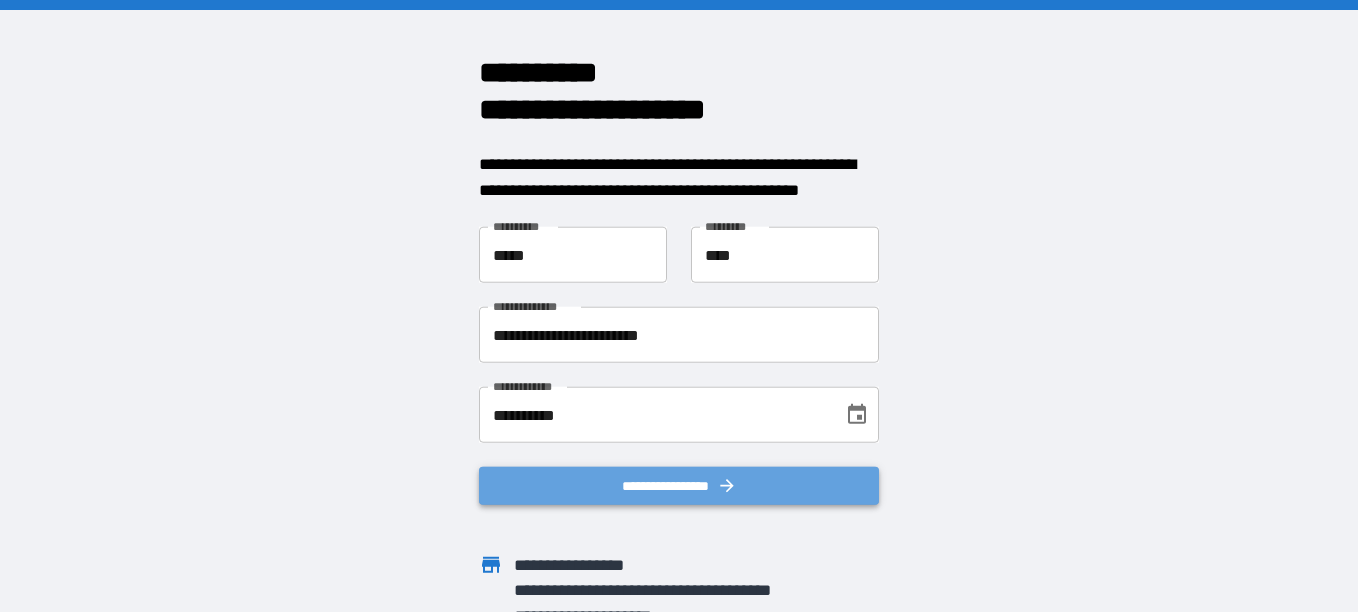 click on "**********" at bounding box center [679, 486] 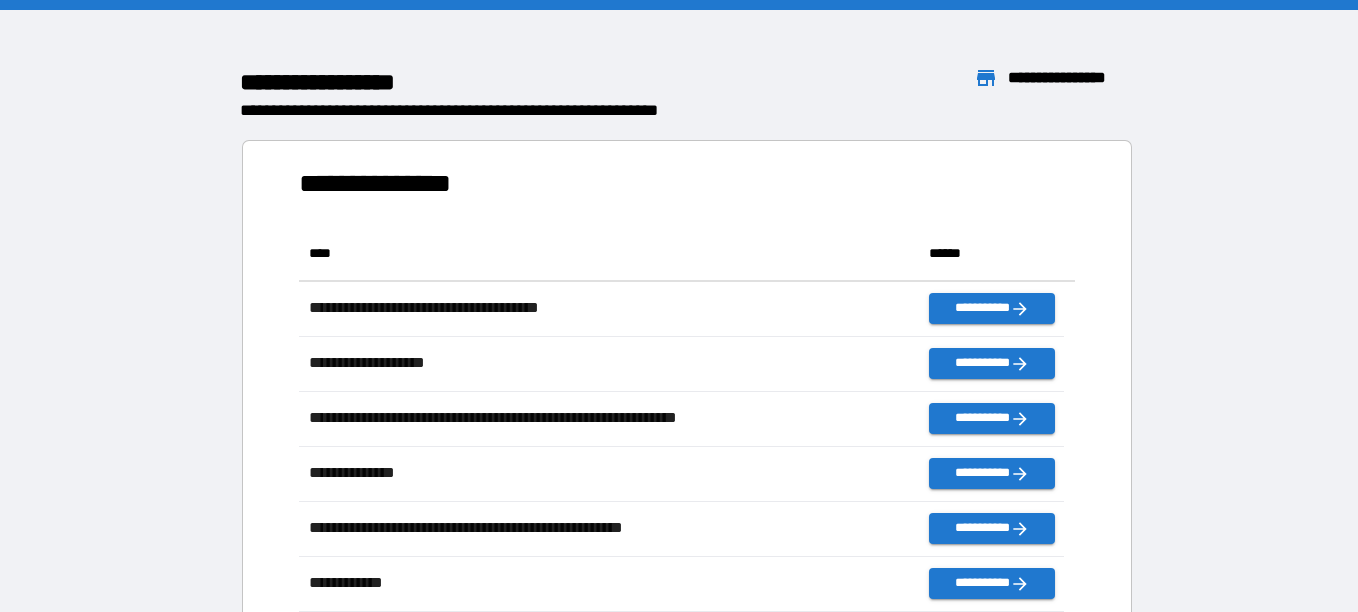 scroll, scrollTop: 16, scrollLeft: 16, axis: both 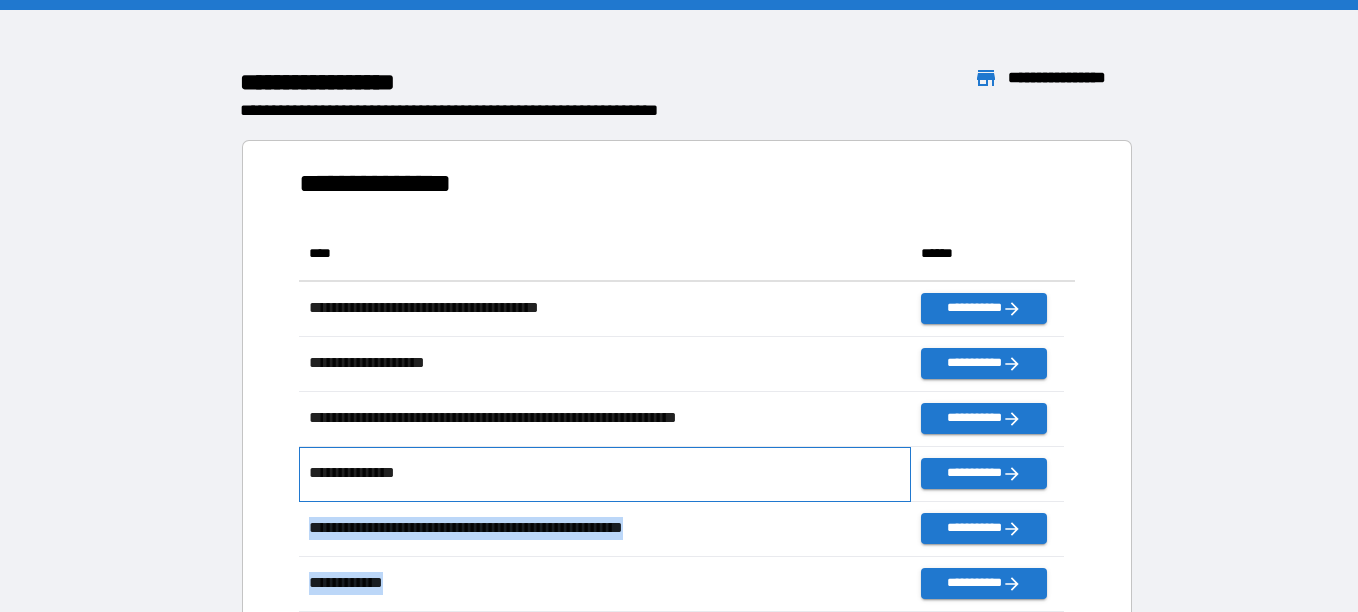 drag, startPoint x: 658, startPoint y: 483, endPoint x: 1086, endPoint y: 640, distance: 455.88705 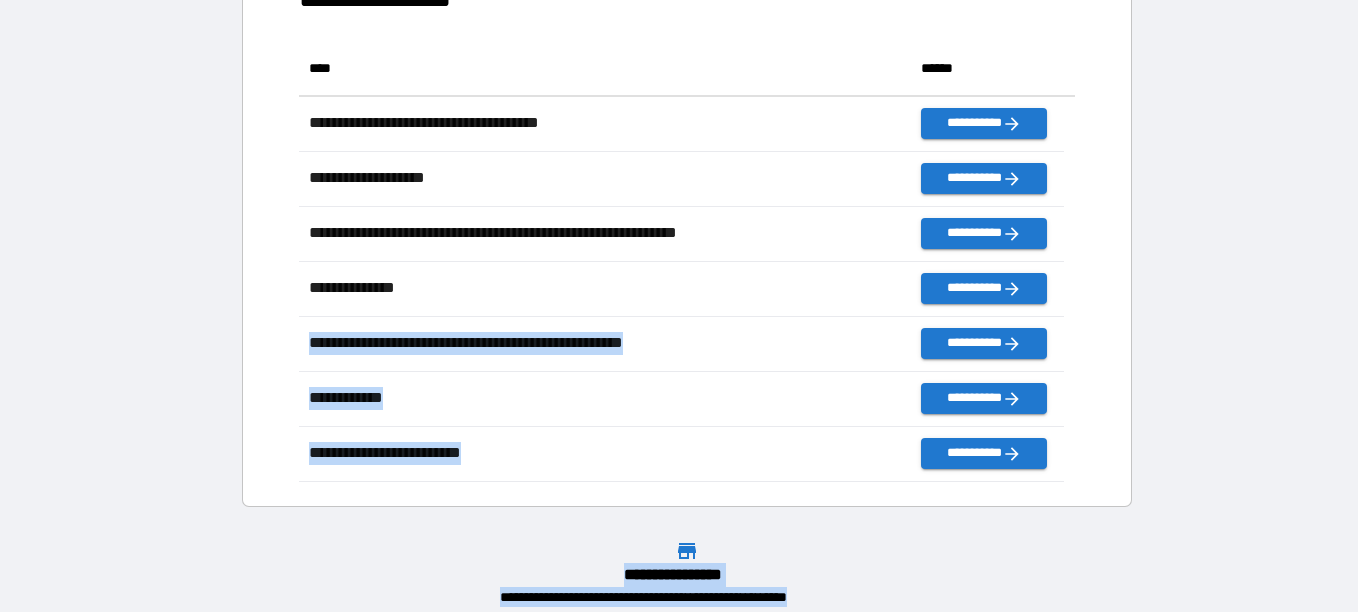drag, startPoint x: 1086, startPoint y: 640, endPoint x: 1291, endPoint y: 483, distance: 258.2131 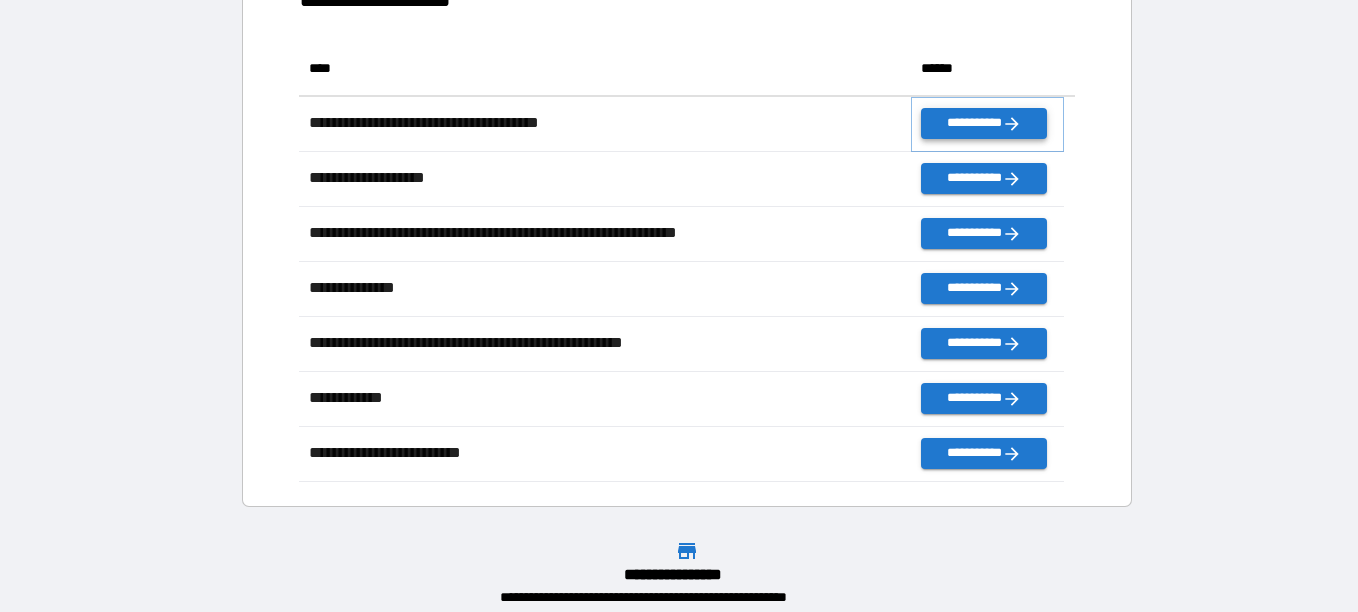 click 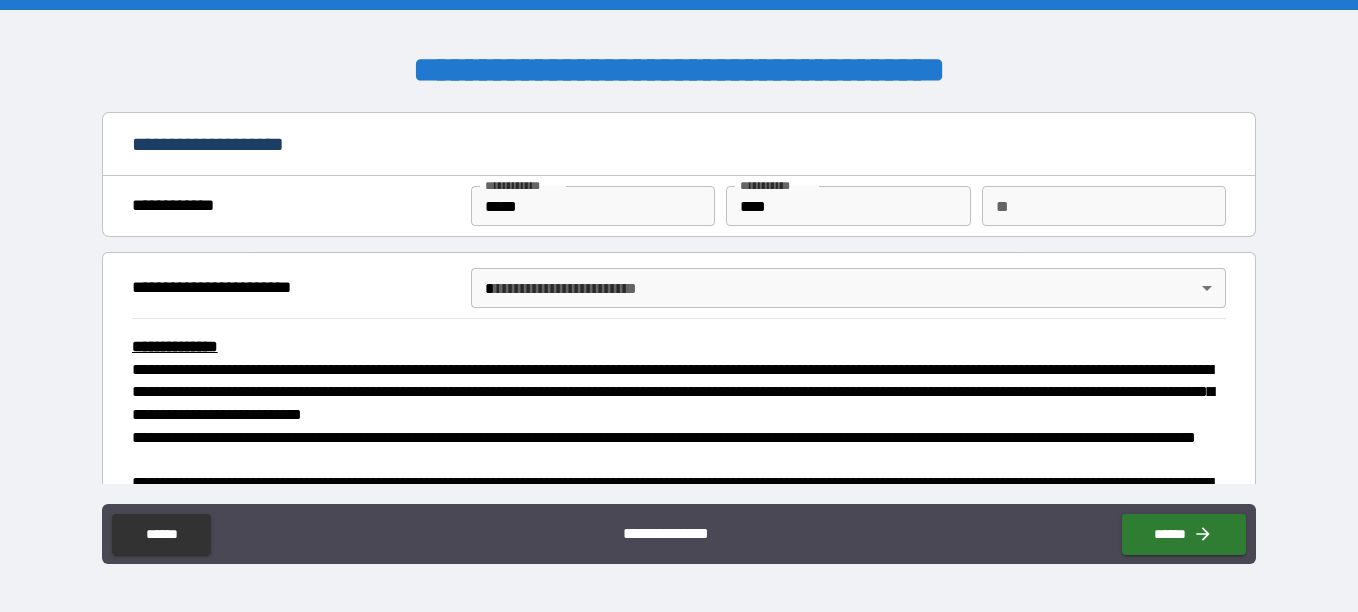 click on "**********" at bounding box center (679, 146) 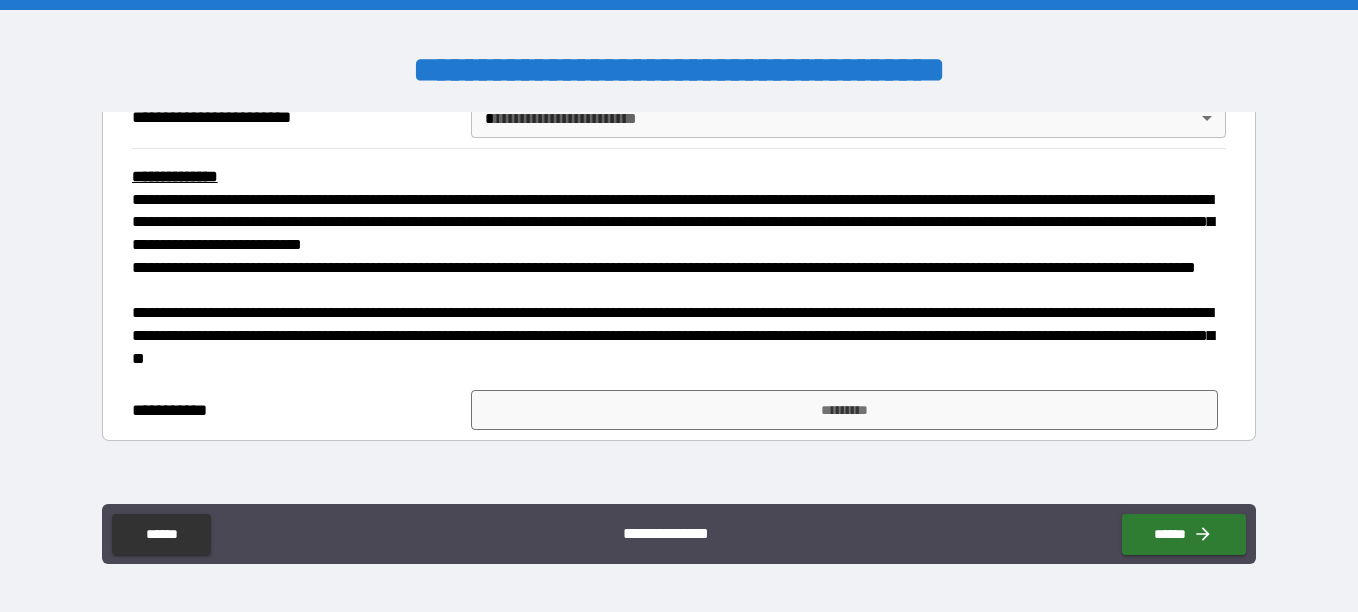scroll, scrollTop: 238, scrollLeft: 0, axis: vertical 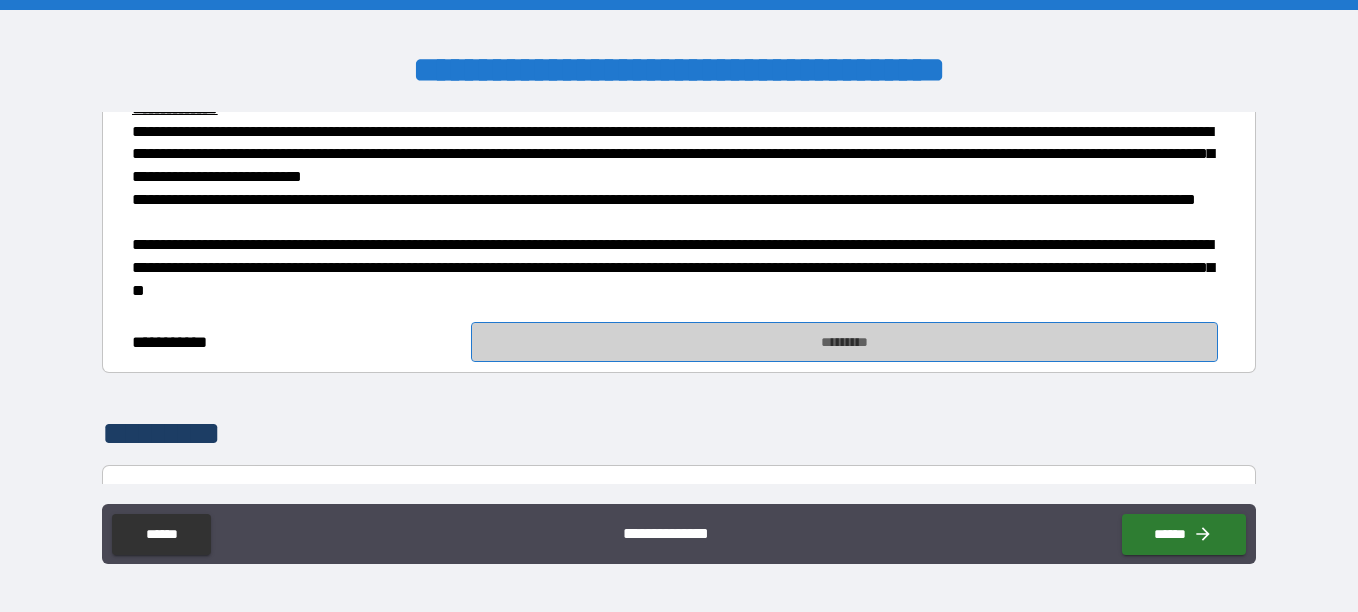 click on "*********" at bounding box center [844, 342] 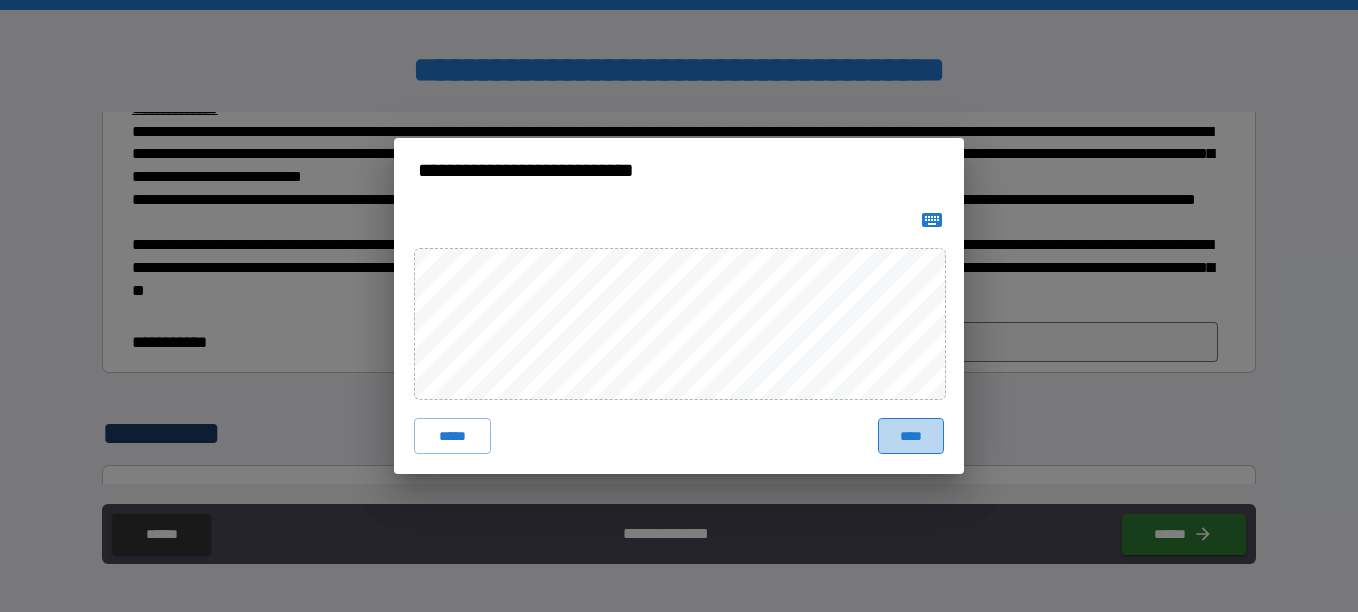 click on "****" at bounding box center [911, 436] 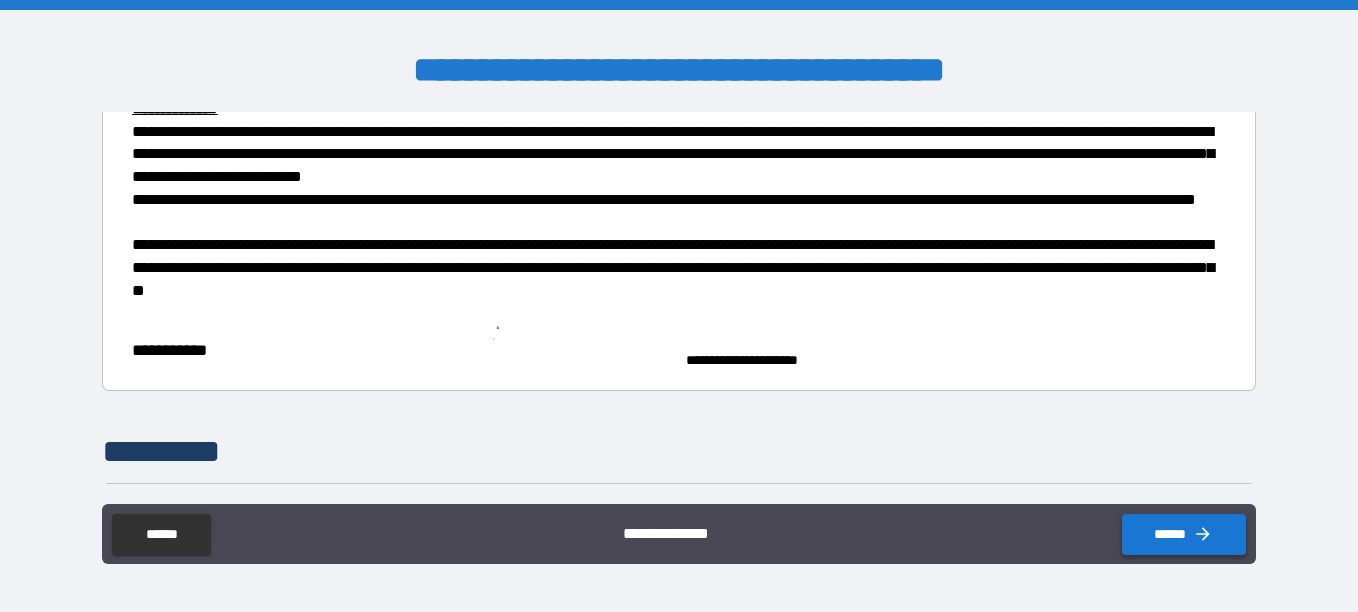 click on "******" at bounding box center (1184, 534) 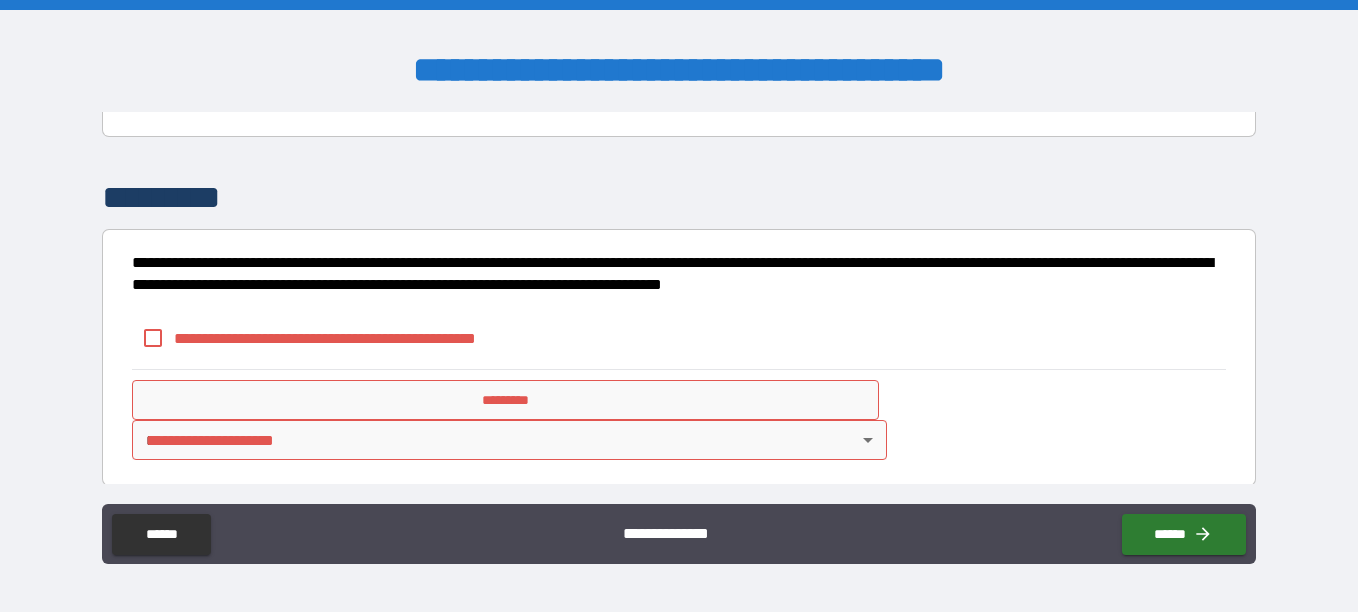 scroll, scrollTop: 499, scrollLeft: 0, axis: vertical 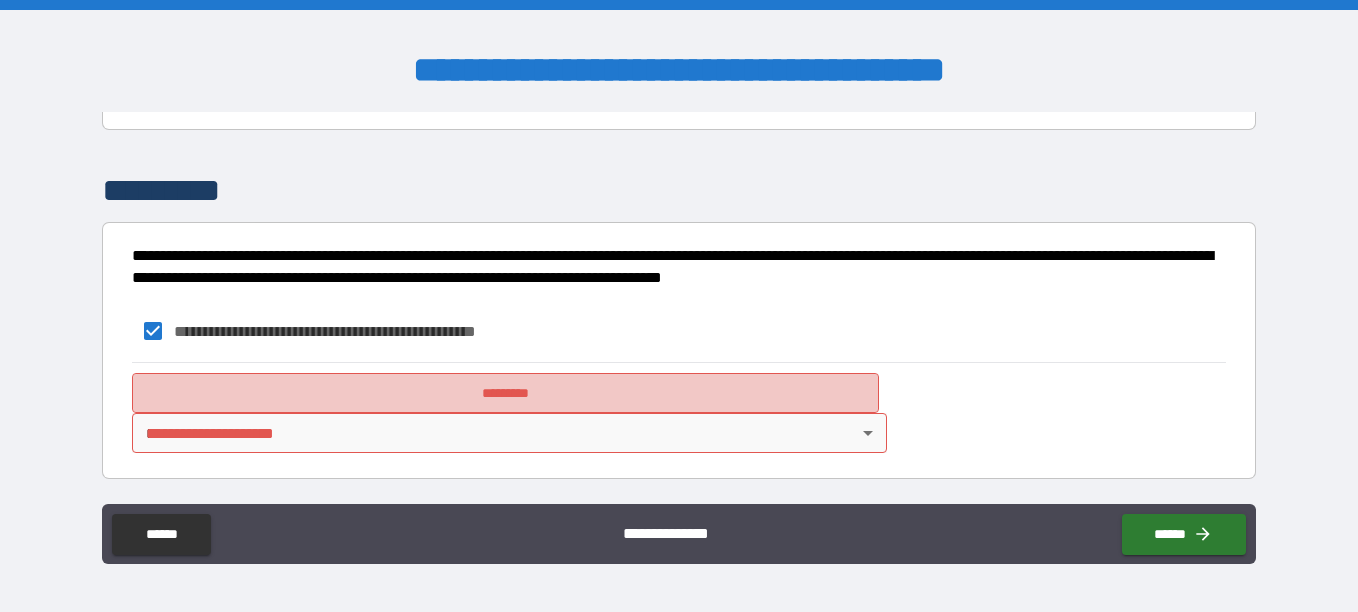 click on "*********" at bounding box center [505, 393] 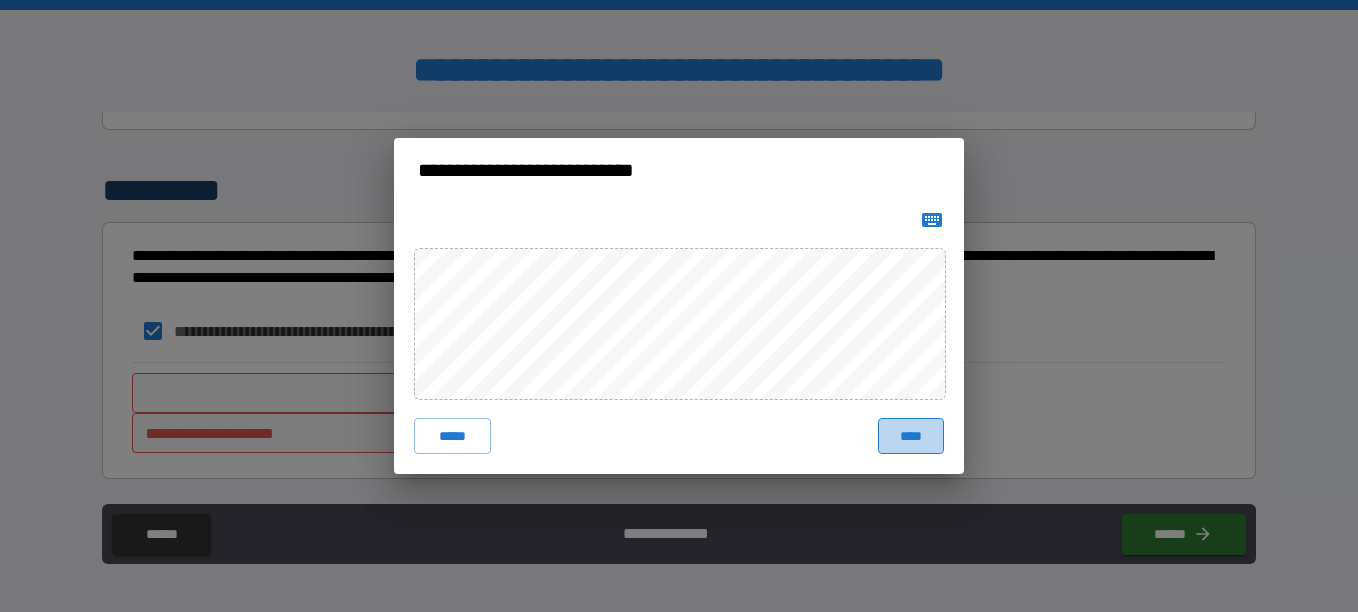 click on "****" at bounding box center [911, 436] 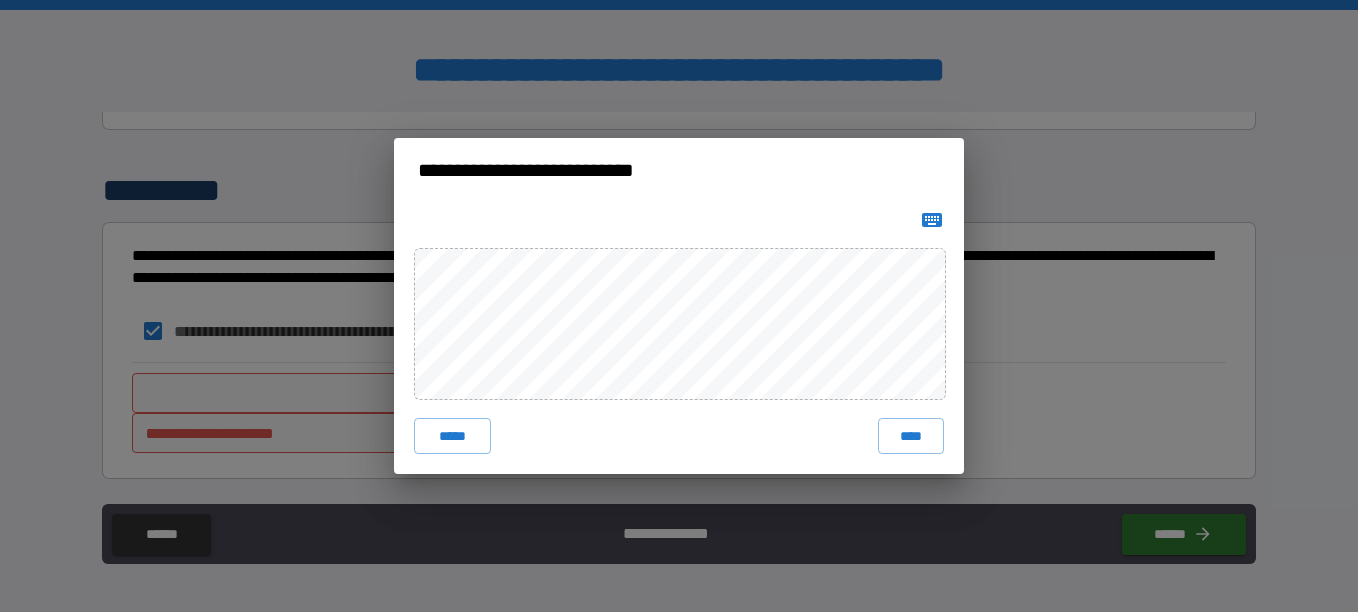 click on "***** ****" at bounding box center (679, 338) 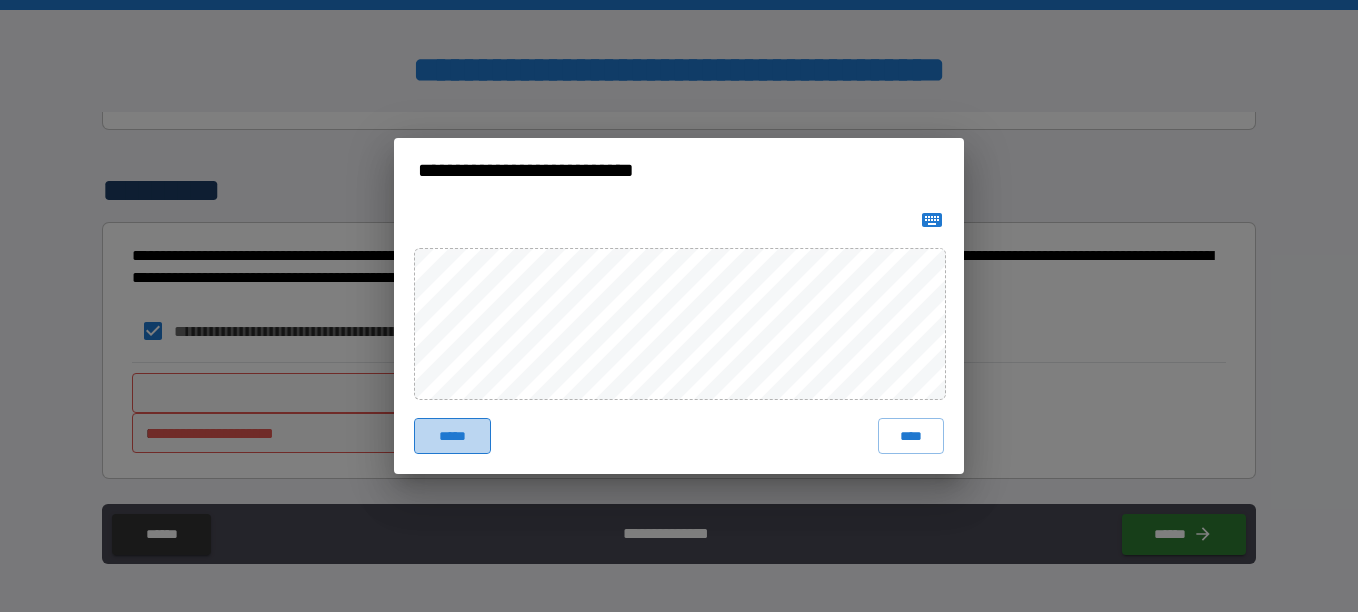 click on "*****" at bounding box center (452, 436) 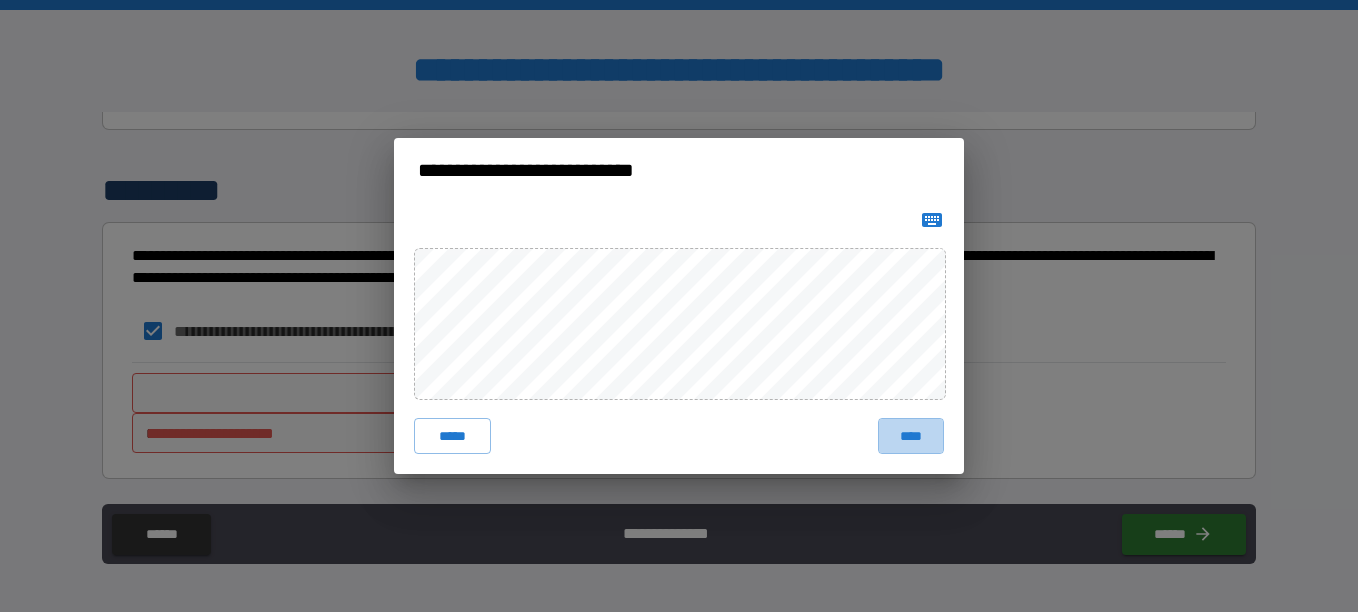 drag, startPoint x: 913, startPoint y: 431, endPoint x: 903, endPoint y: 421, distance: 14.142136 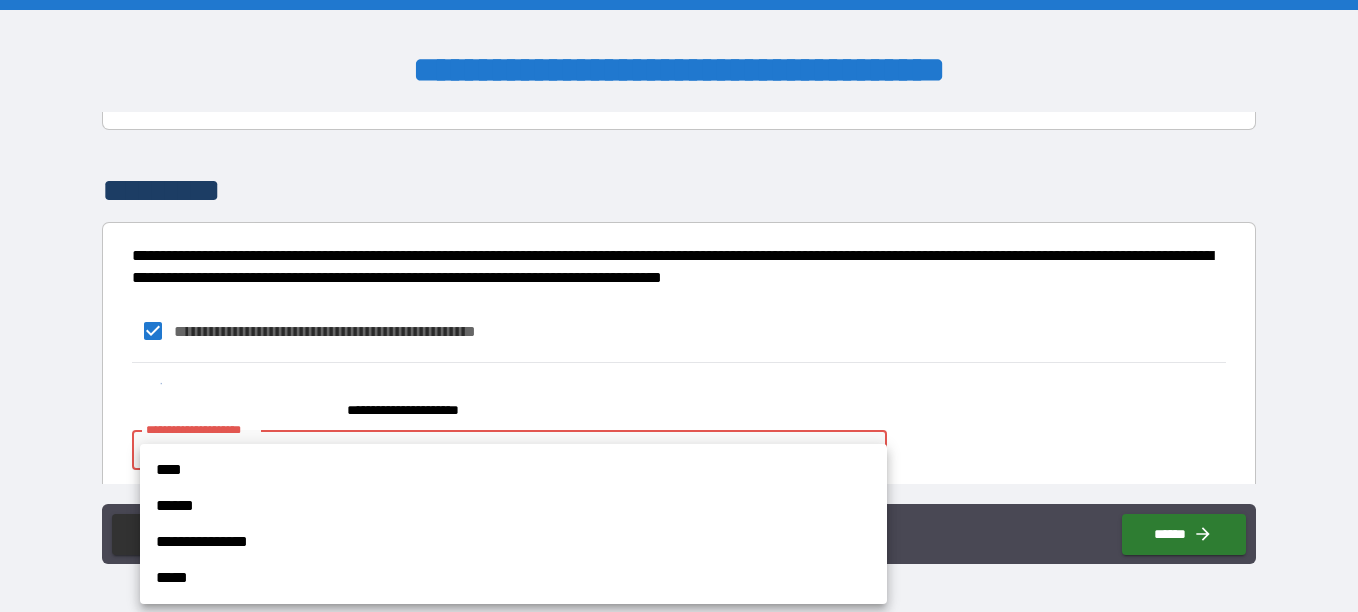 click on "**********" at bounding box center [679, 306] 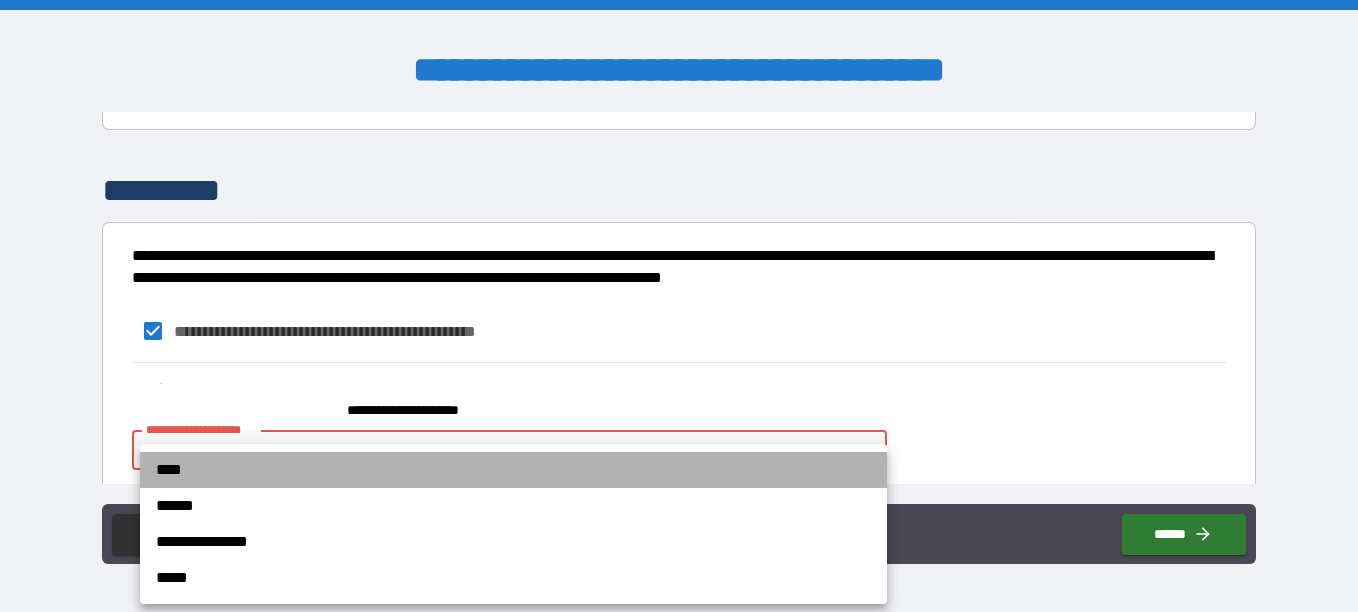 click on "****" at bounding box center [513, 470] 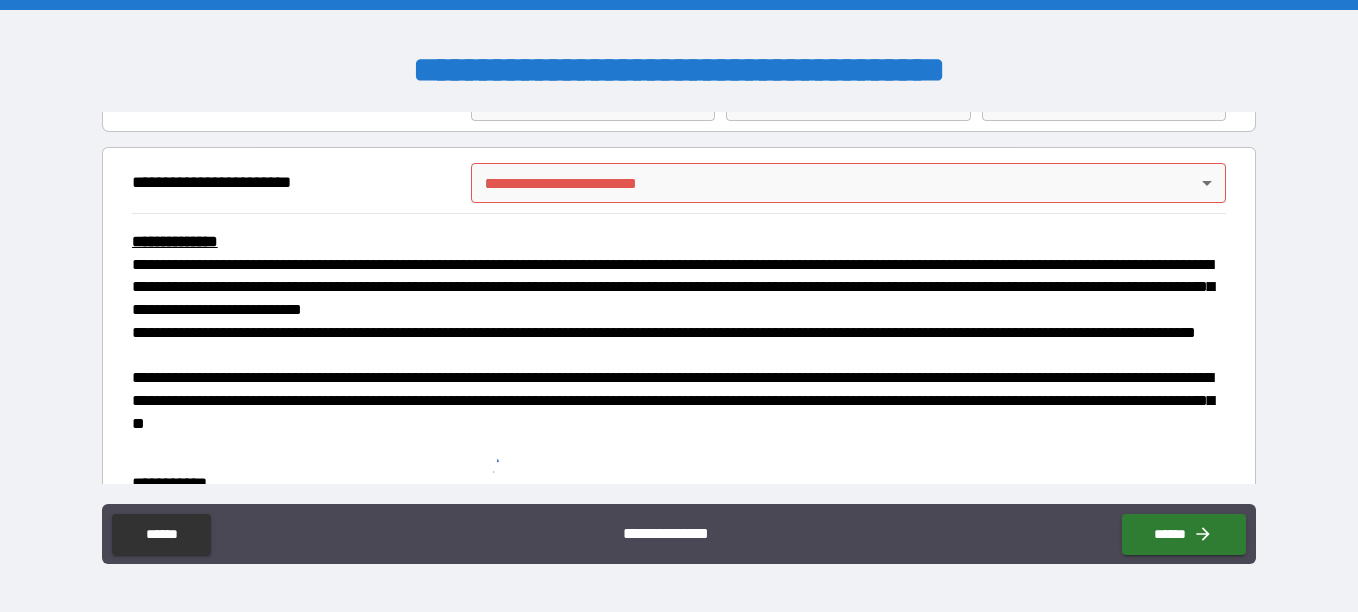 scroll, scrollTop: 95, scrollLeft: 0, axis: vertical 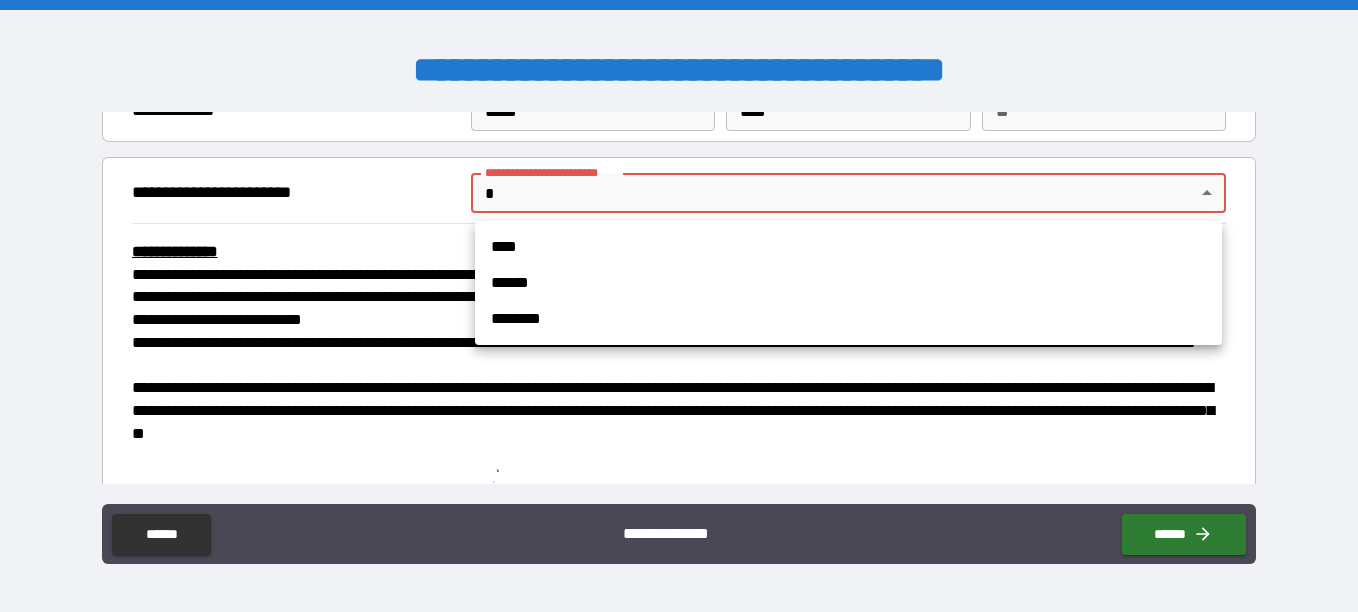 click on "**********" at bounding box center [679, 306] 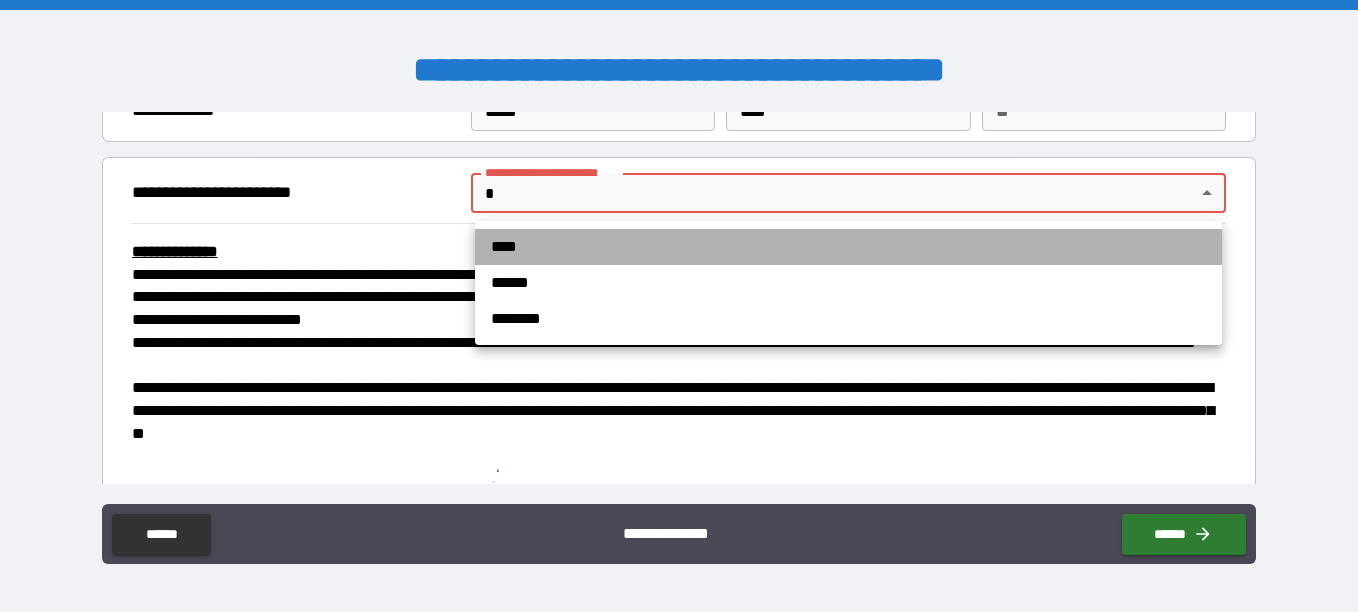 click on "****" at bounding box center (848, 247) 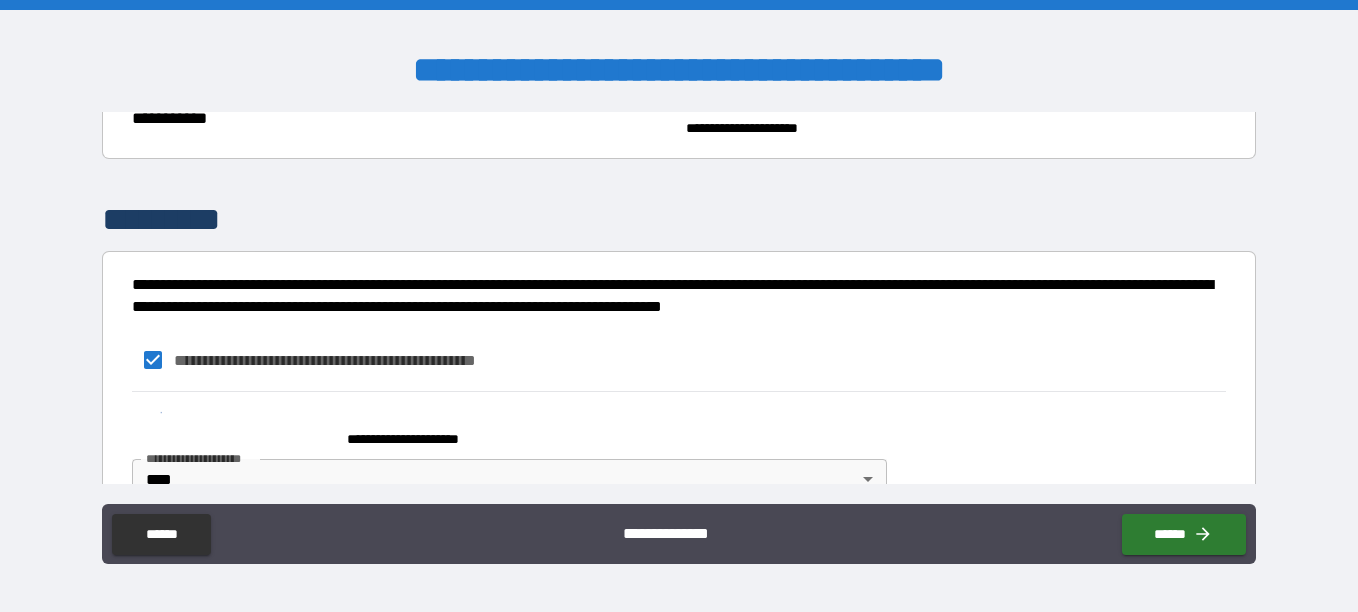 scroll, scrollTop: 516, scrollLeft: 0, axis: vertical 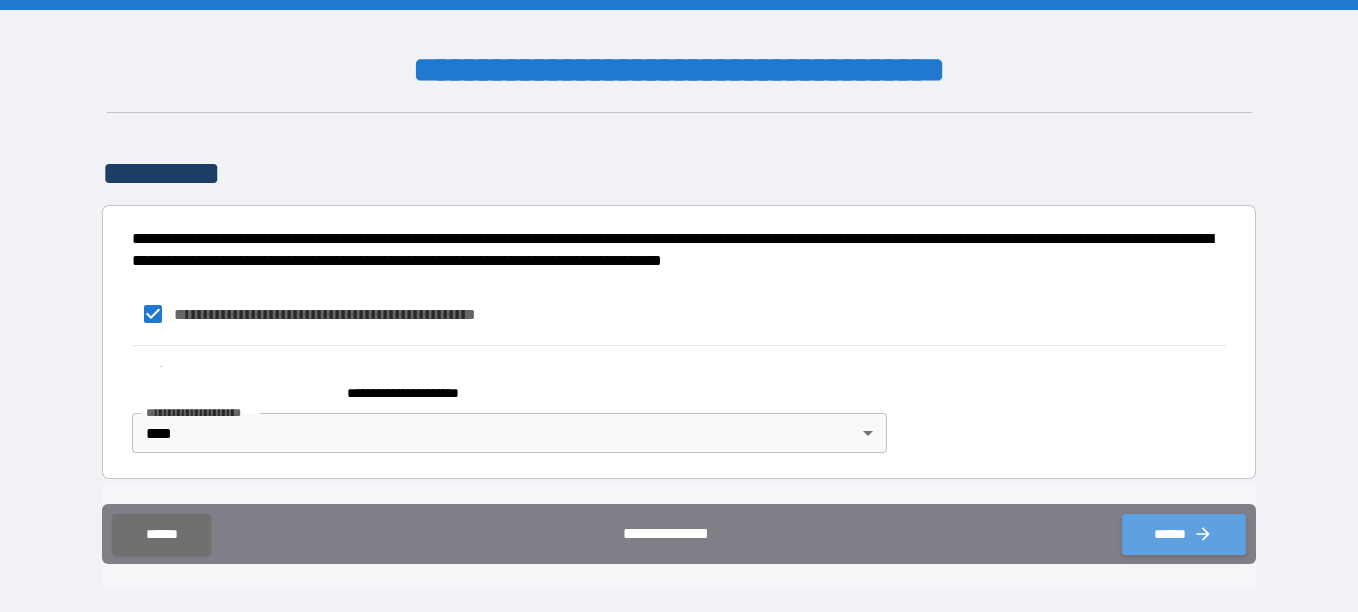 click on "******" at bounding box center (1184, 534) 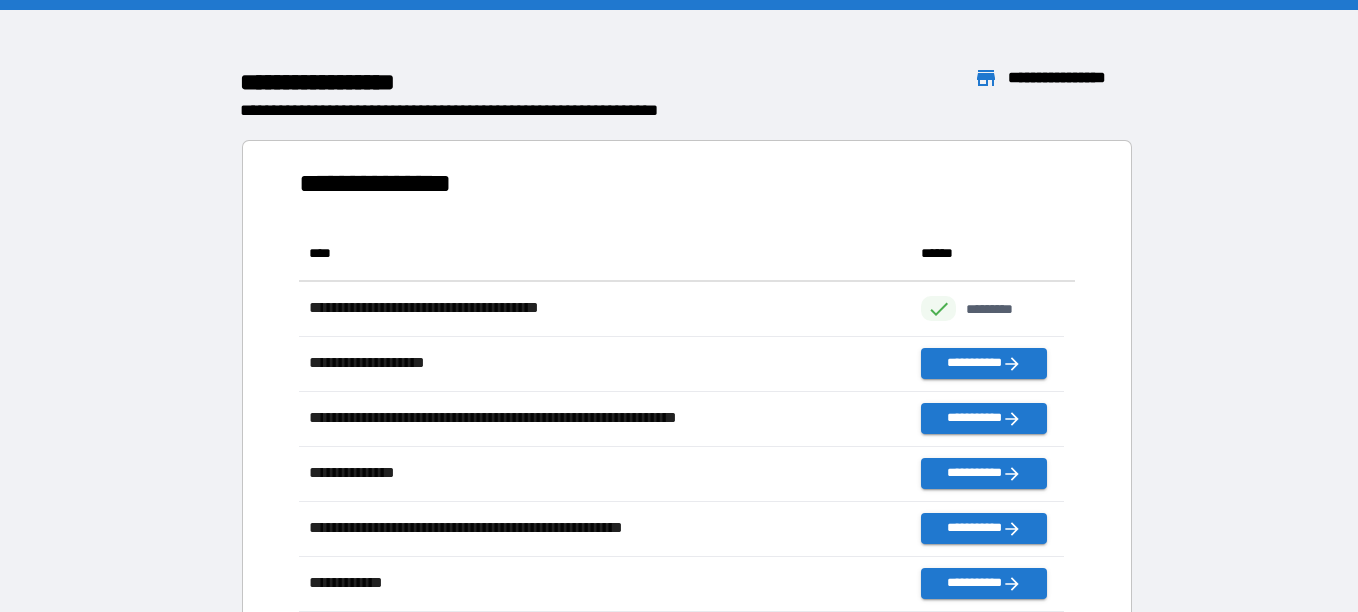 scroll, scrollTop: 426, scrollLeft: 751, axis: both 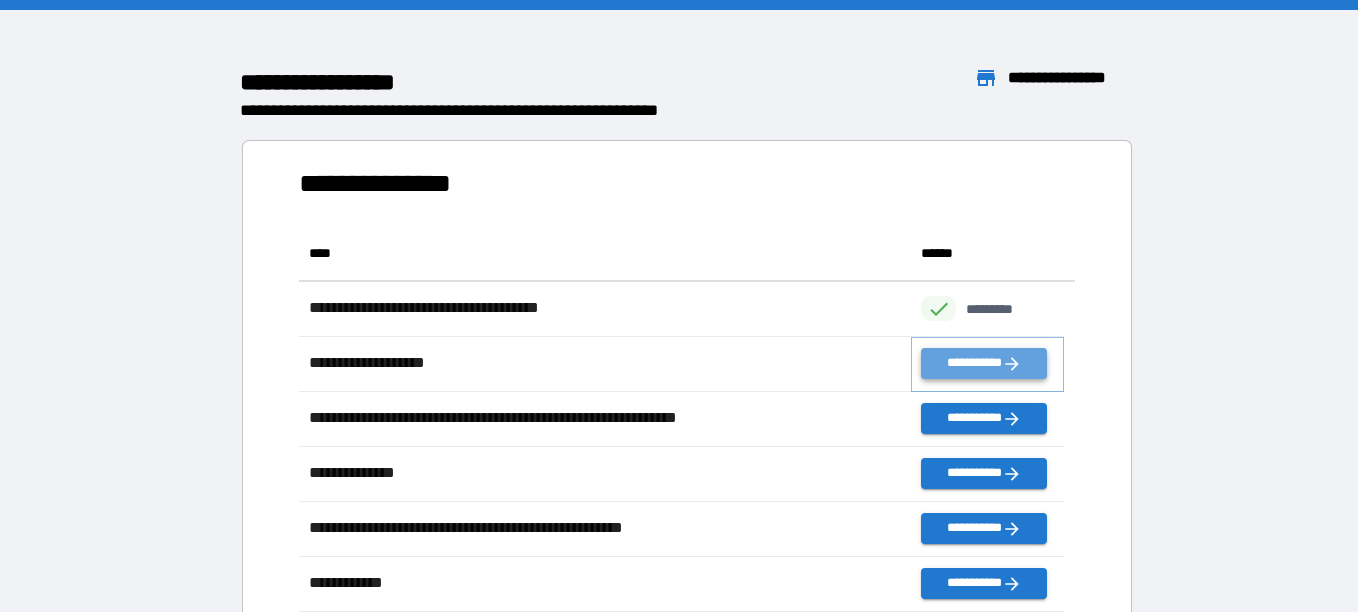 click 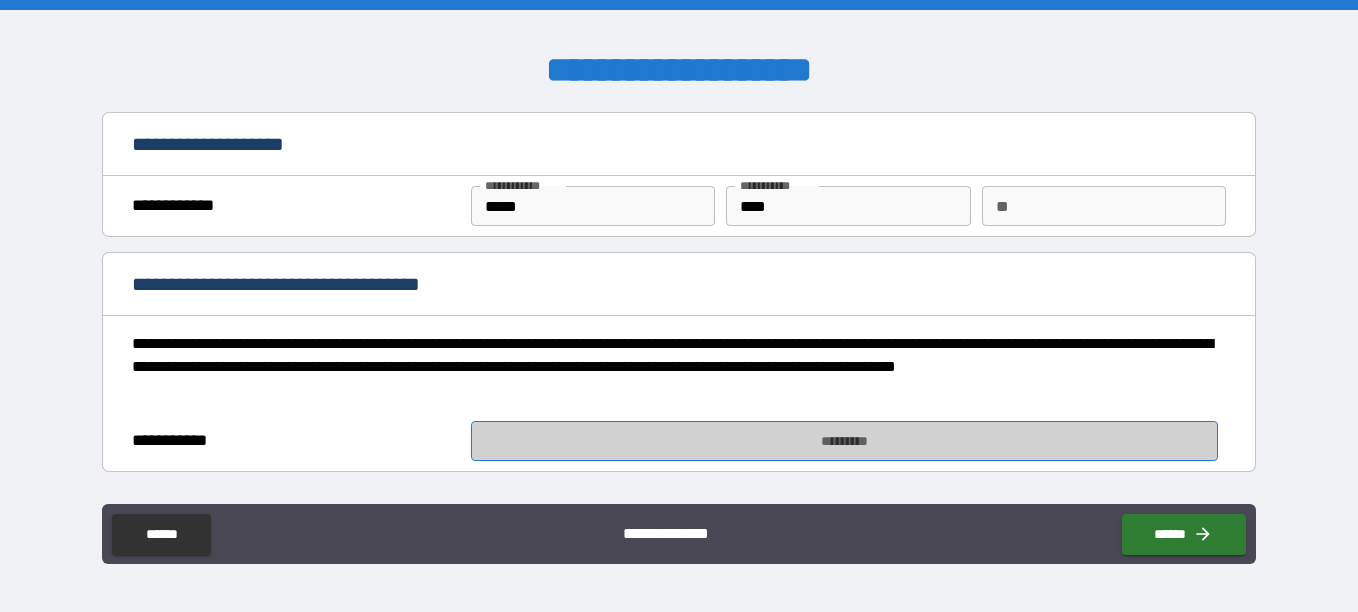click on "*********" at bounding box center (844, 441) 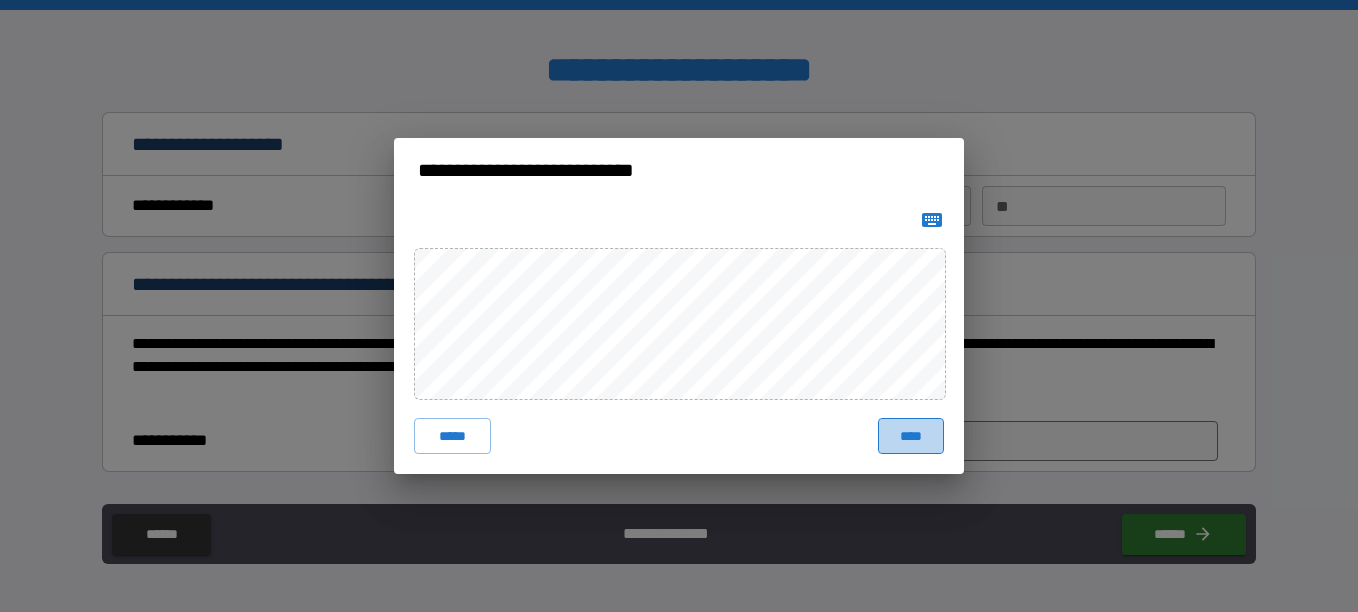 click on "****" at bounding box center (911, 436) 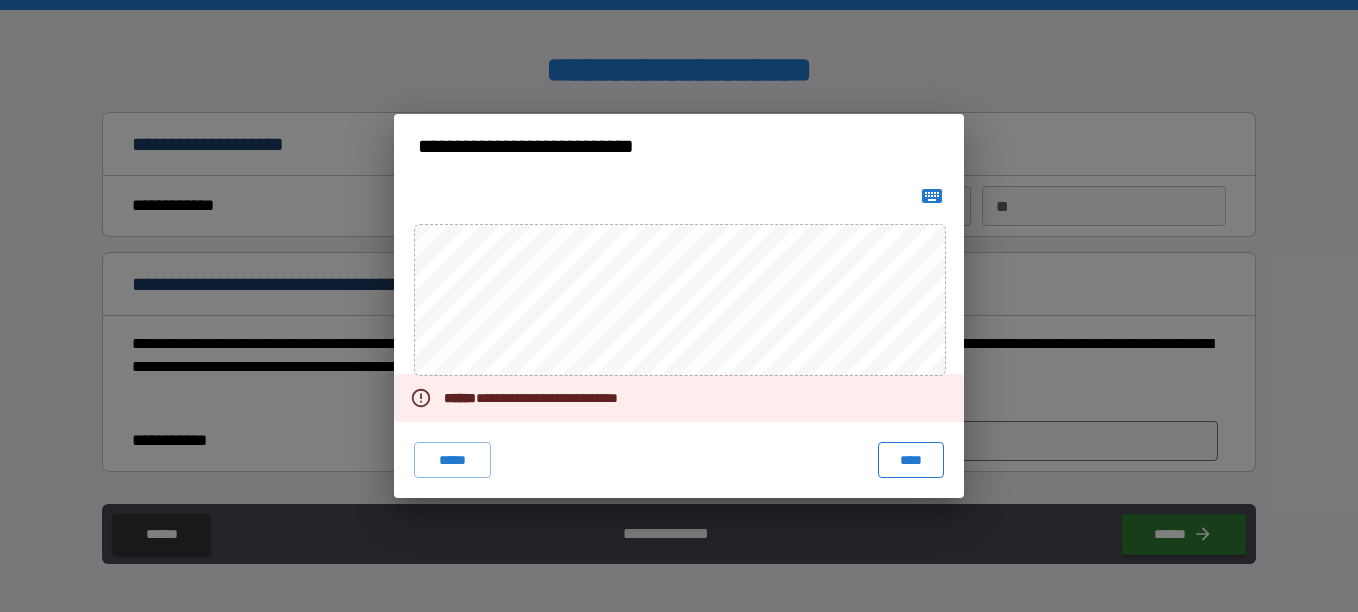 click on "**********" at bounding box center [679, 338] 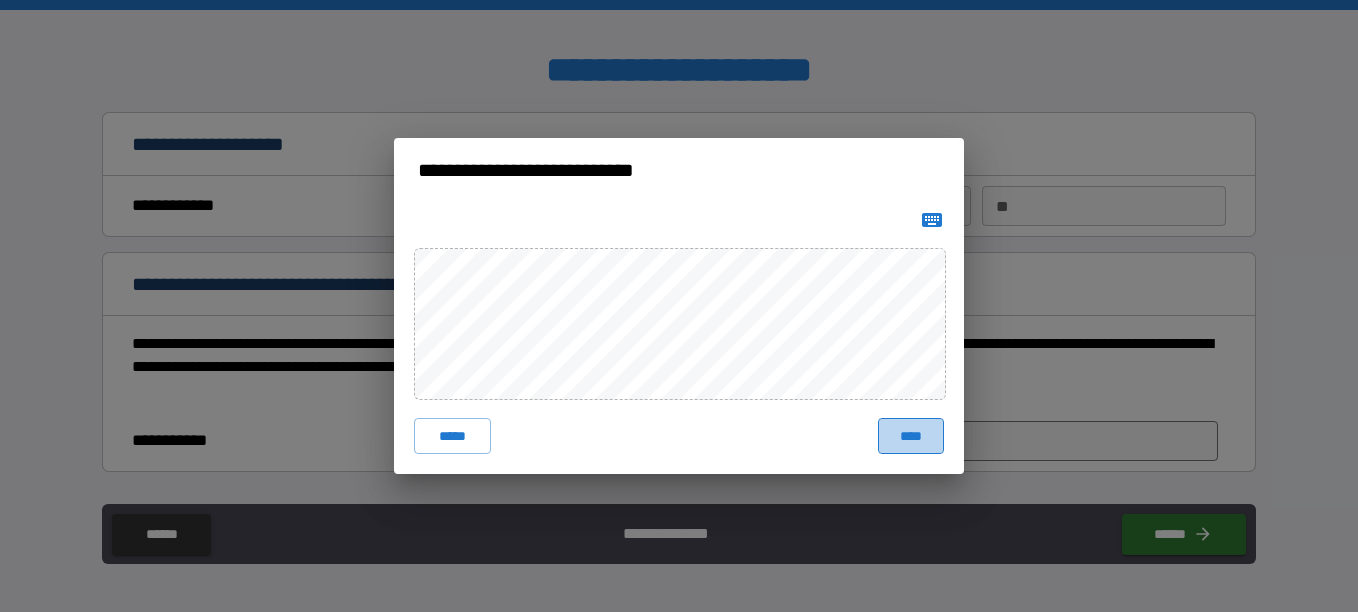 click on "****" at bounding box center (911, 436) 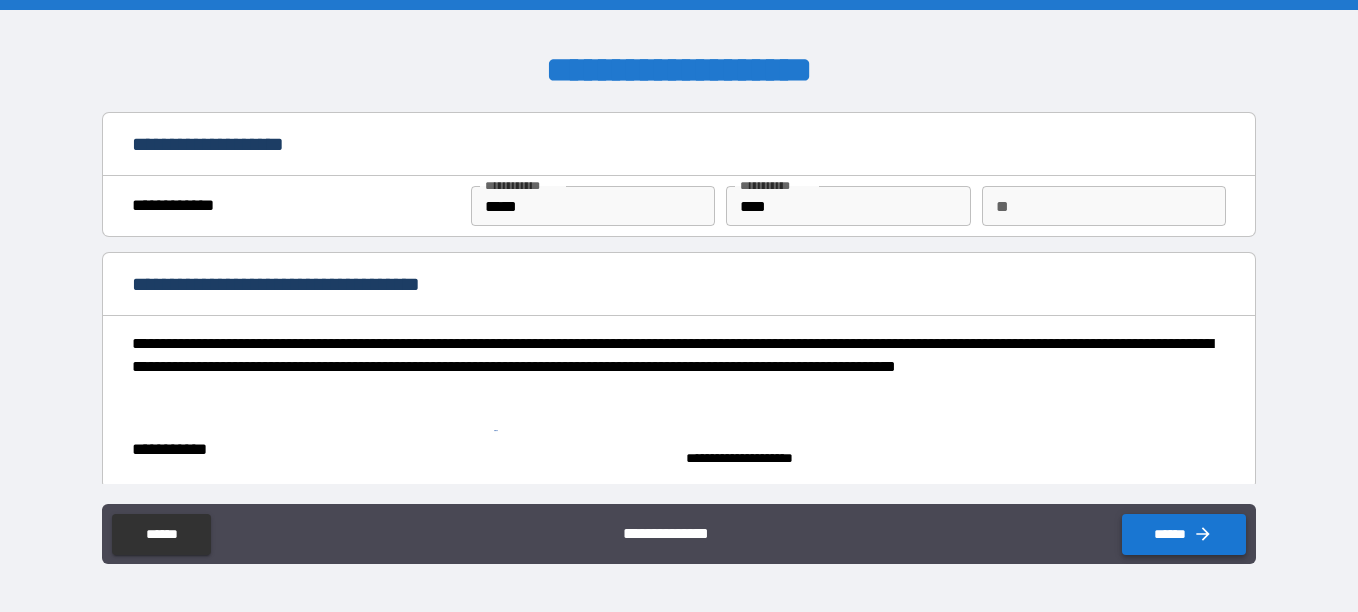 click 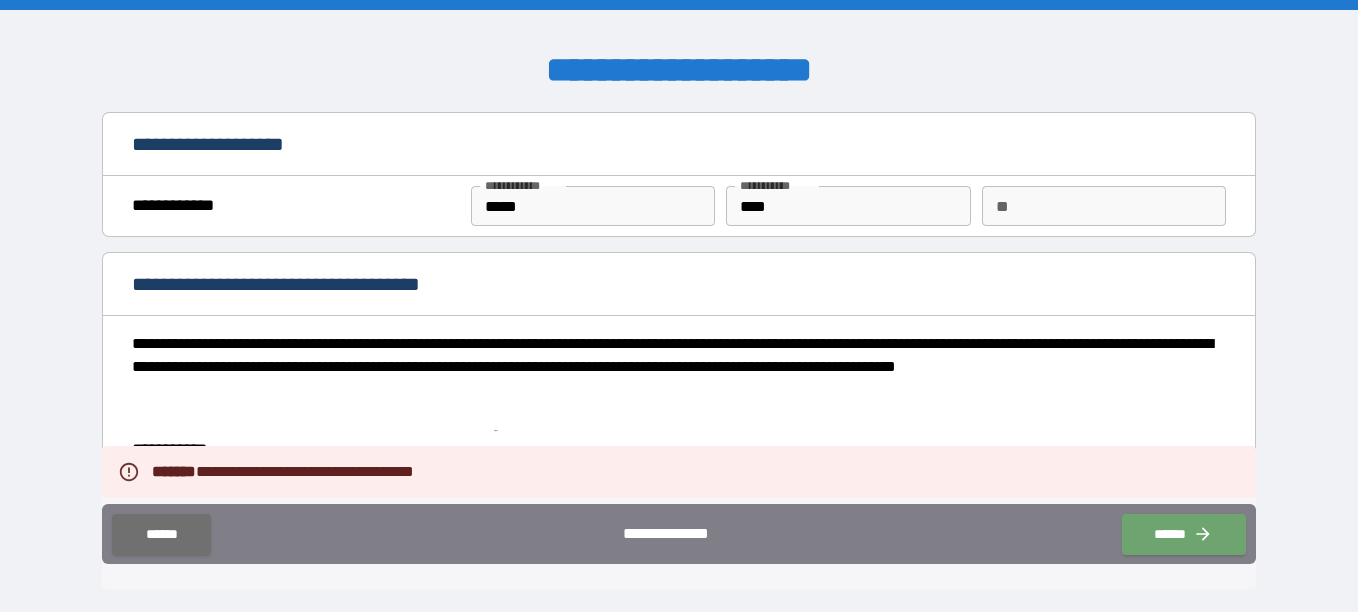 drag, startPoint x: 1200, startPoint y: 538, endPoint x: 1112, endPoint y: 508, distance: 92.973114 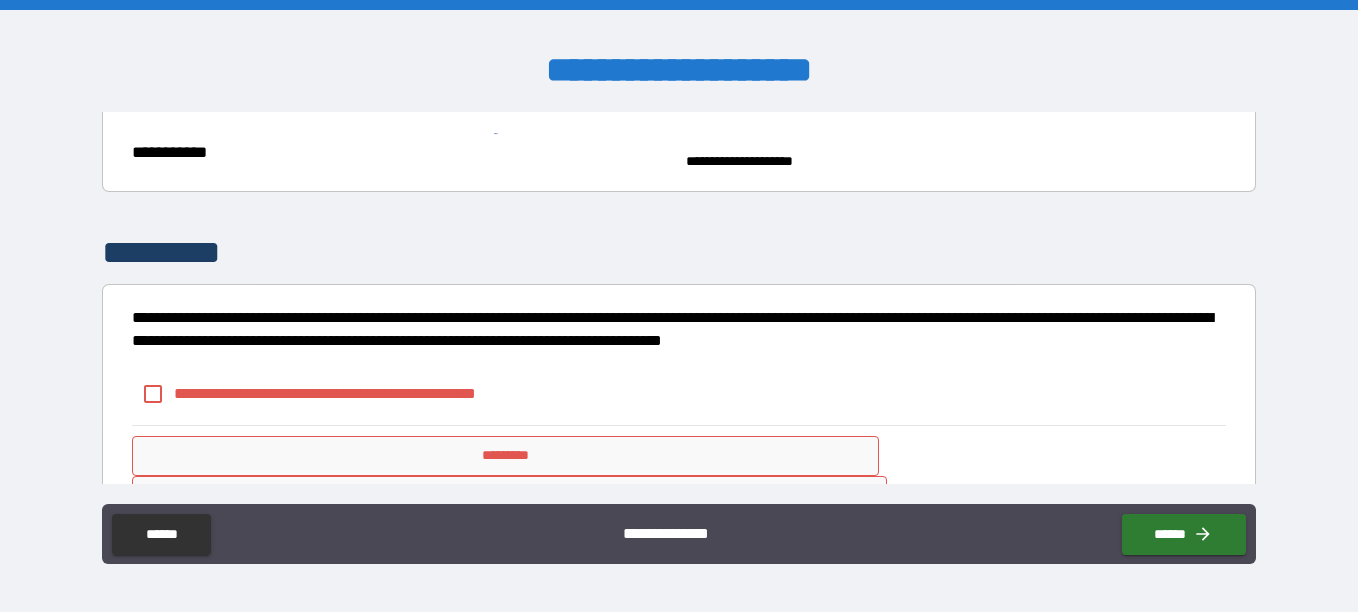 scroll, scrollTop: 309, scrollLeft: 0, axis: vertical 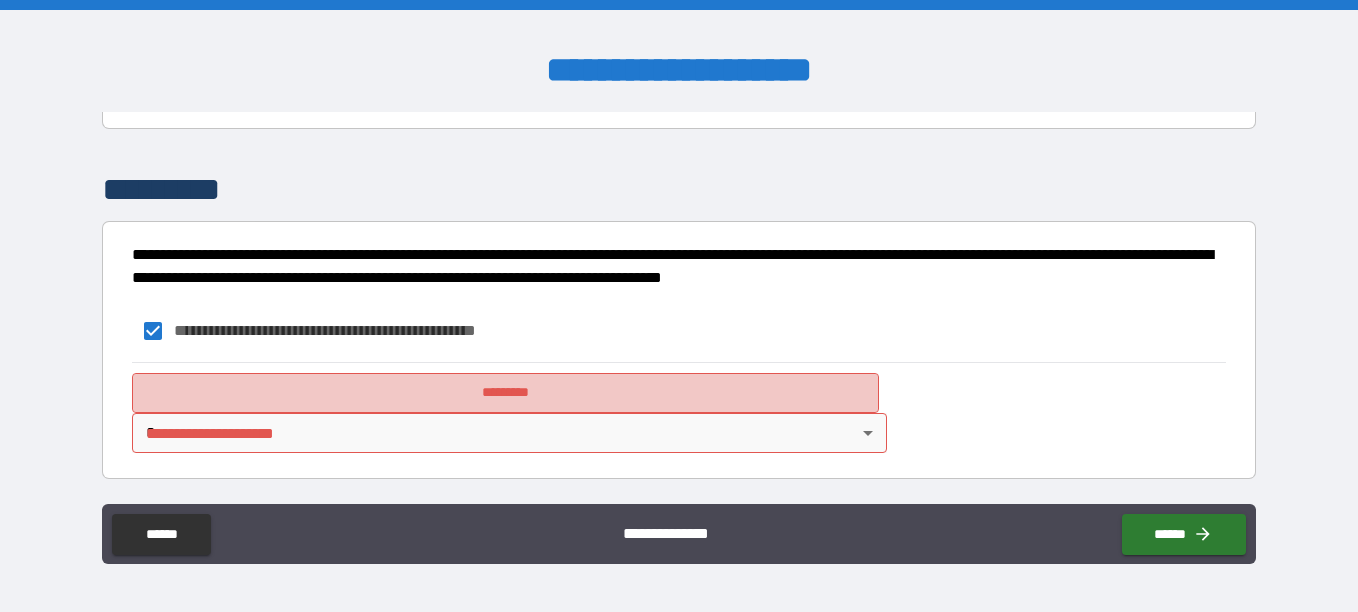 click on "*********" at bounding box center (505, 393) 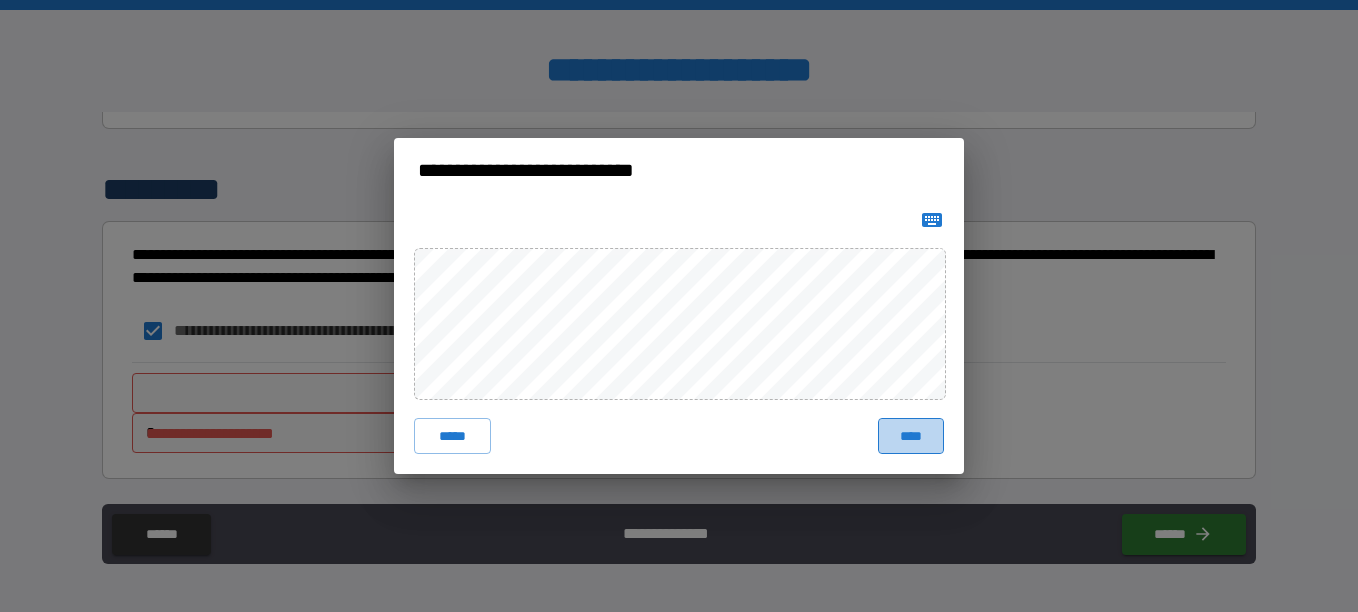 click on "****" at bounding box center [911, 436] 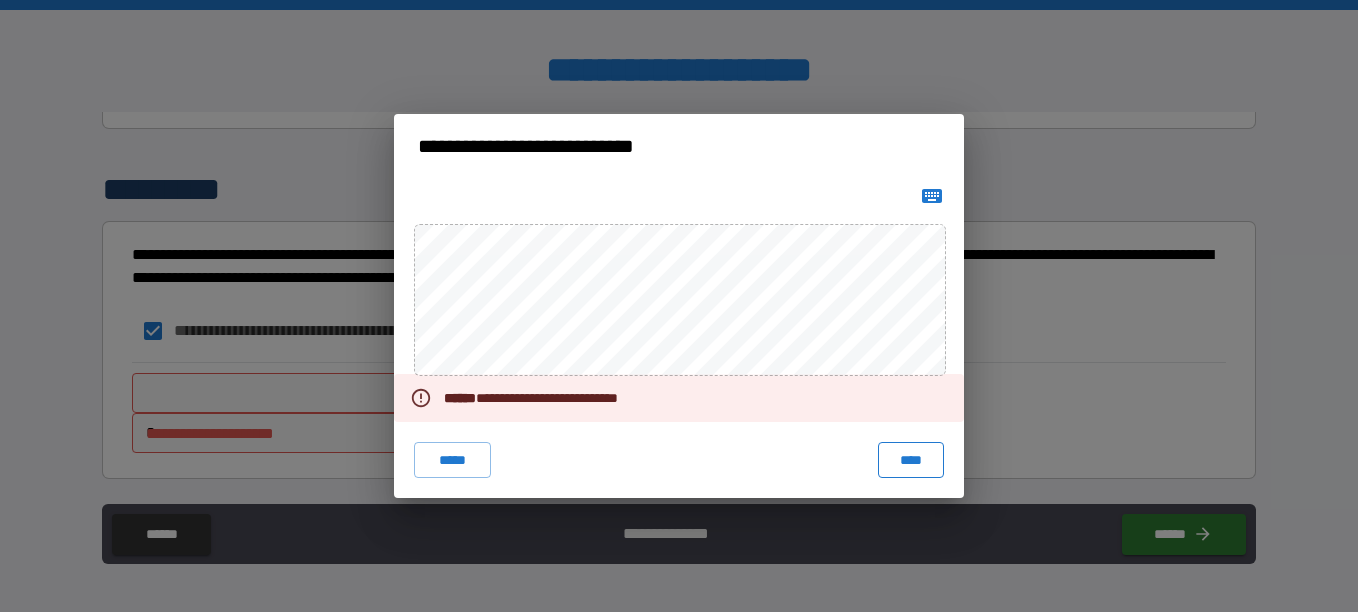 click on "**********" at bounding box center (679, 338) 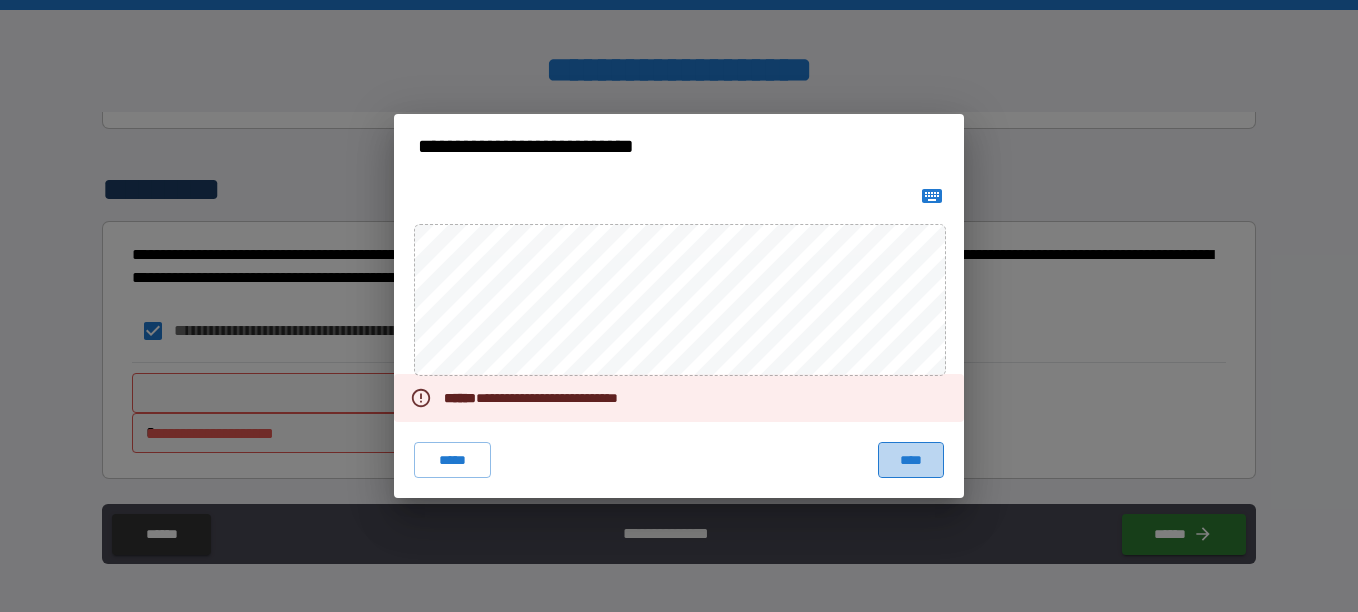 click on "****" at bounding box center [911, 460] 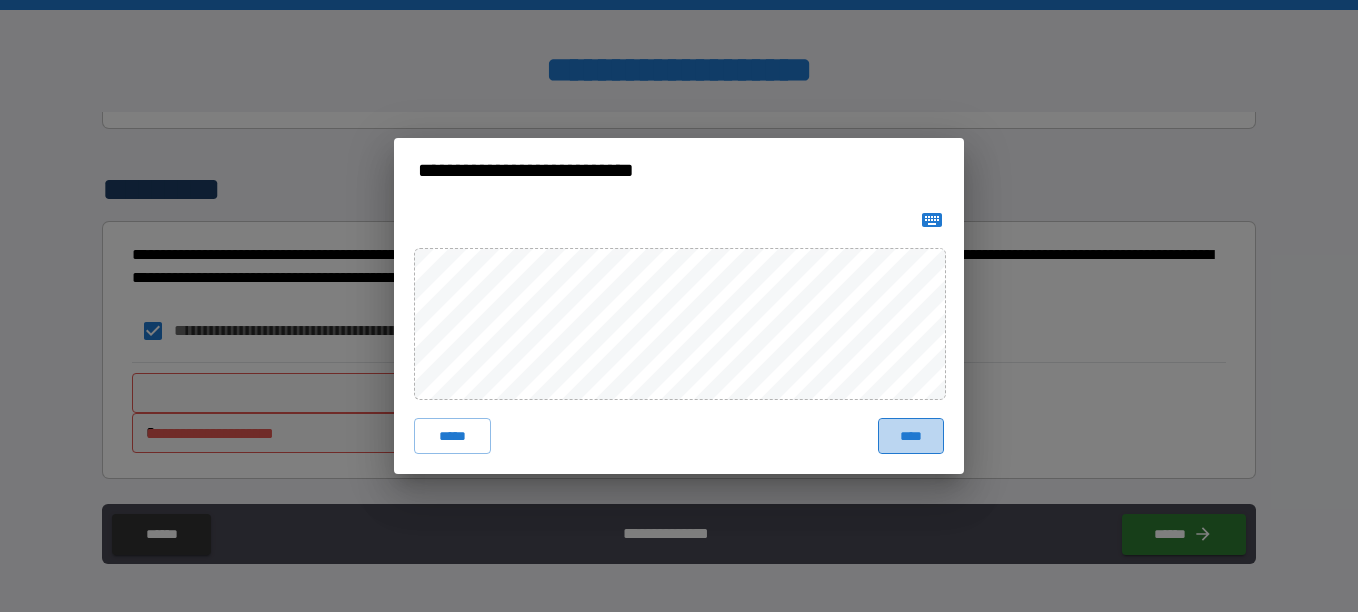 click on "****" at bounding box center (911, 436) 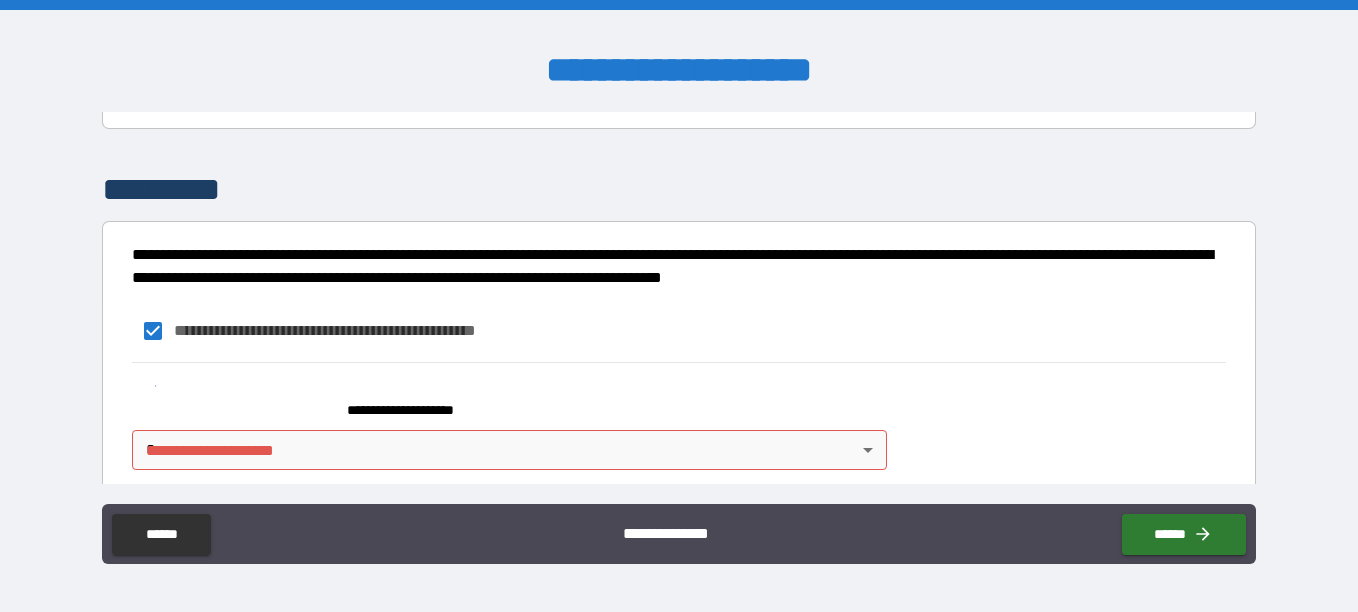 drag, startPoint x: 909, startPoint y: 434, endPoint x: 855, endPoint y: 447, distance: 55.542778 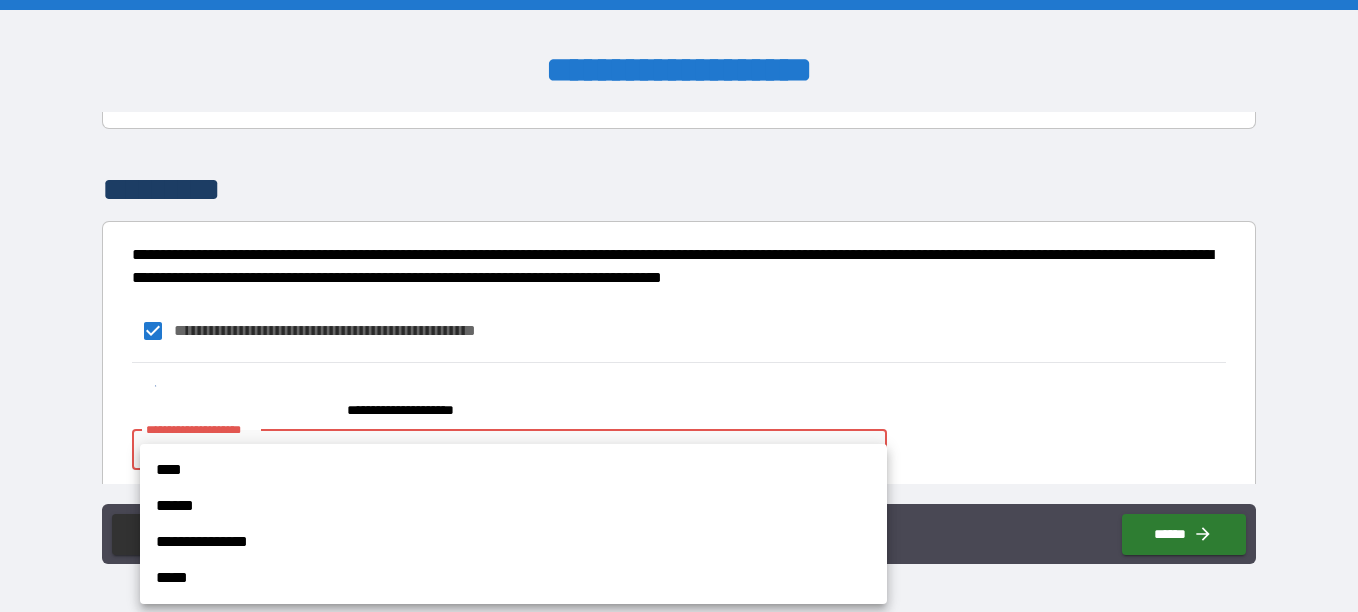 click on "****" at bounding box center (513, 470) 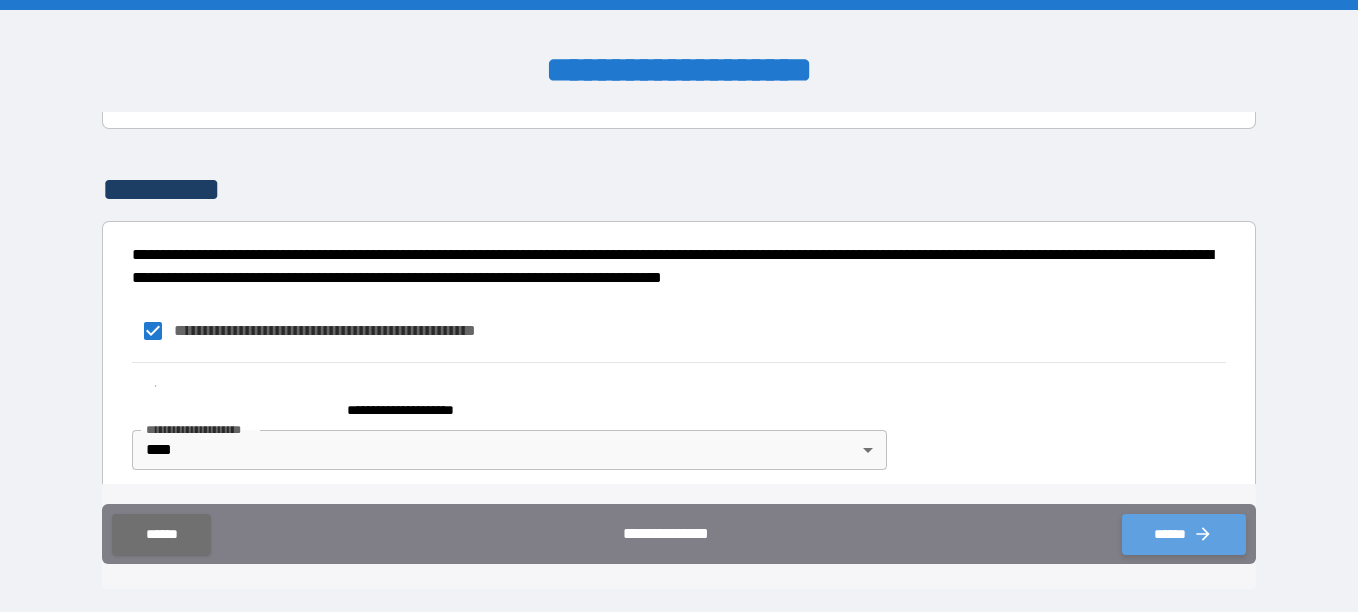 click on "******" at bounding box center [1184, 534] 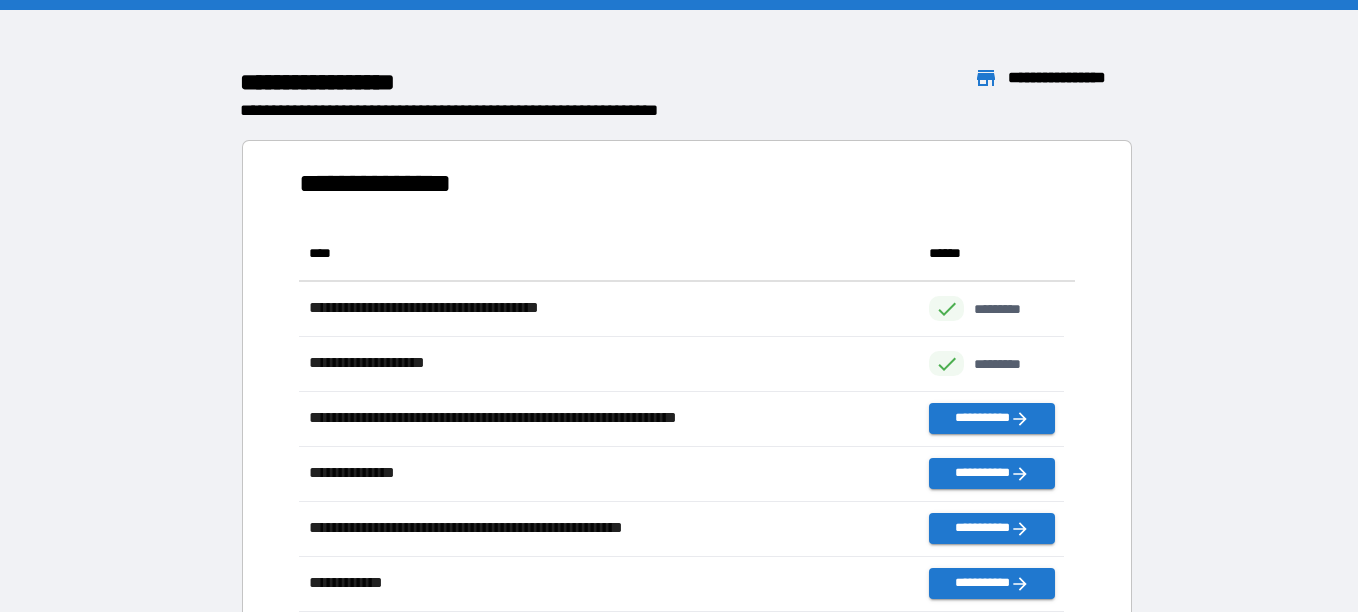 scroll, scrollTop: 16, scrollLeft: 16, axis: both 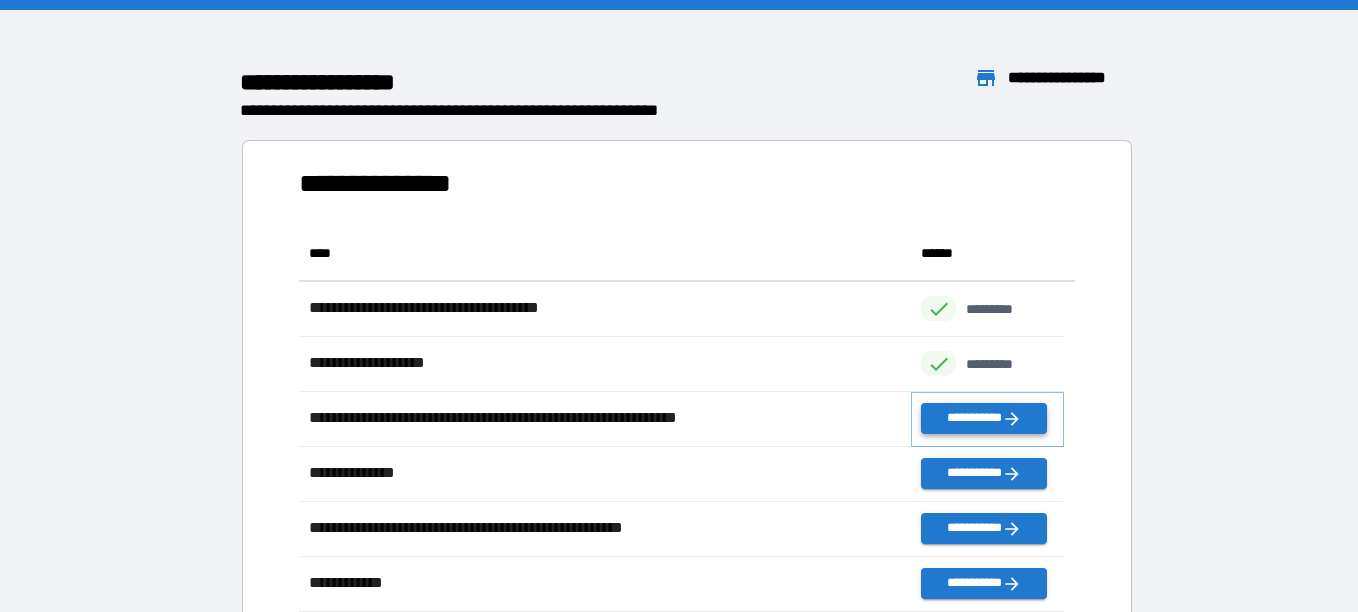 click on "**********" at bounding box center (983, 418) 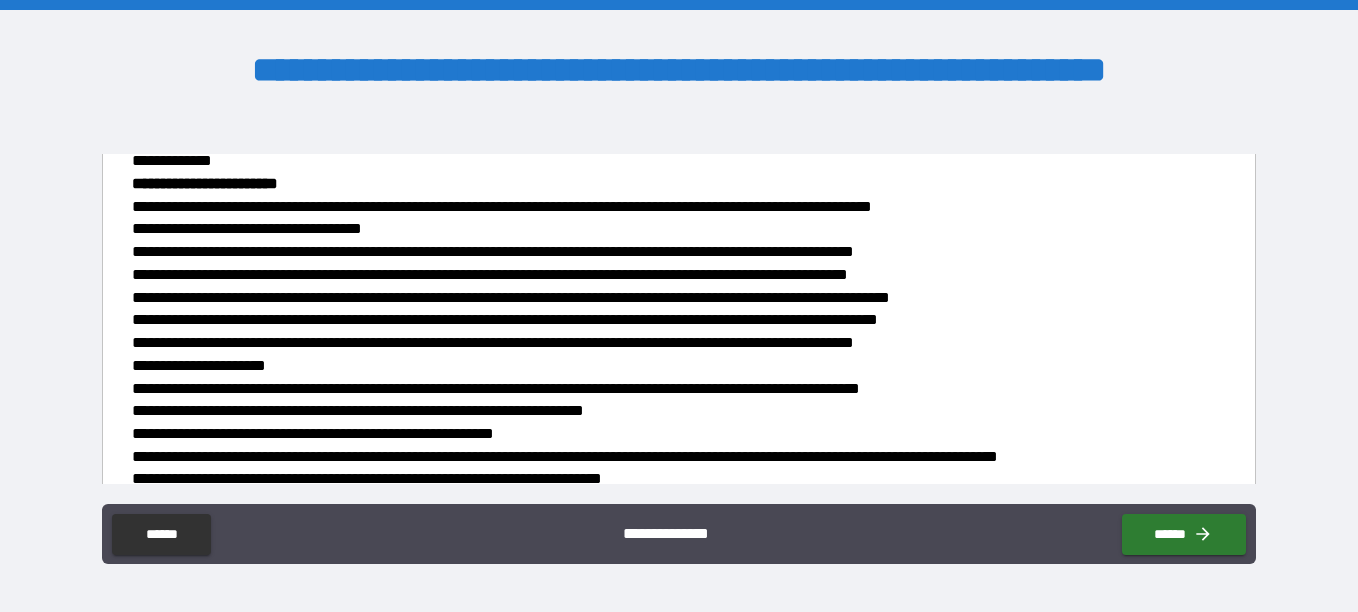 scroll, scrollTop: 1876, scrollLeft: 0, axis: vertical 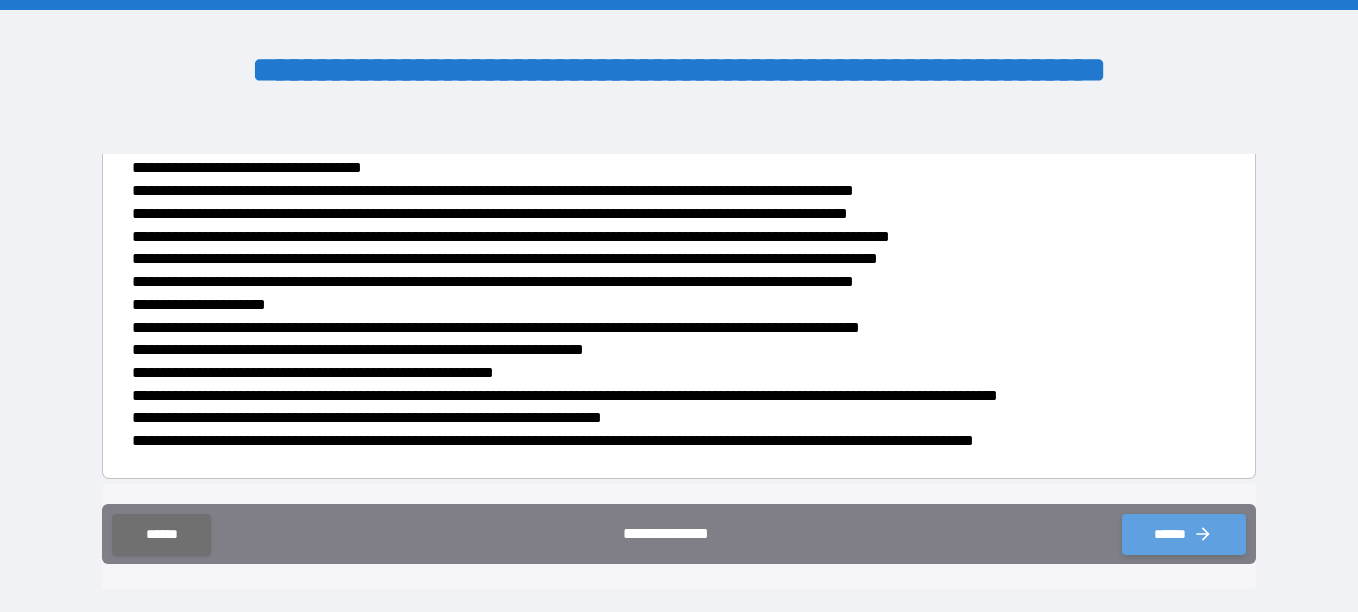 click on "******" at bounding box center (1184, 534) 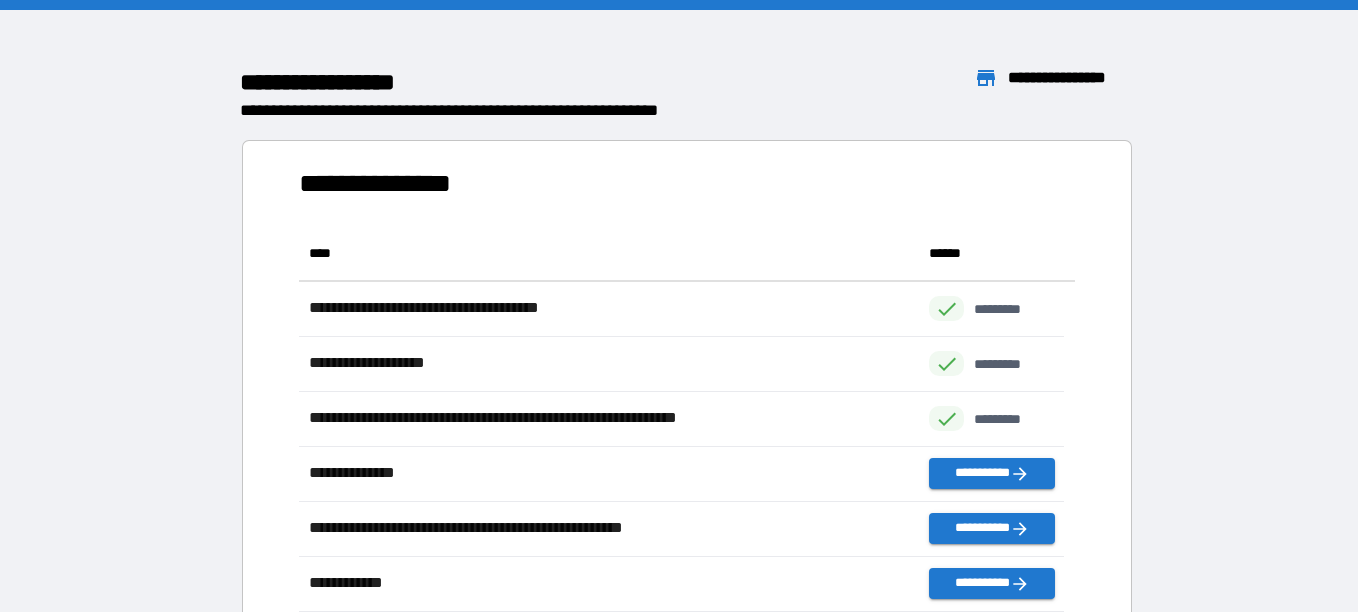 scroll, scrollTop: 426, scrollLeft: 751, axis: both 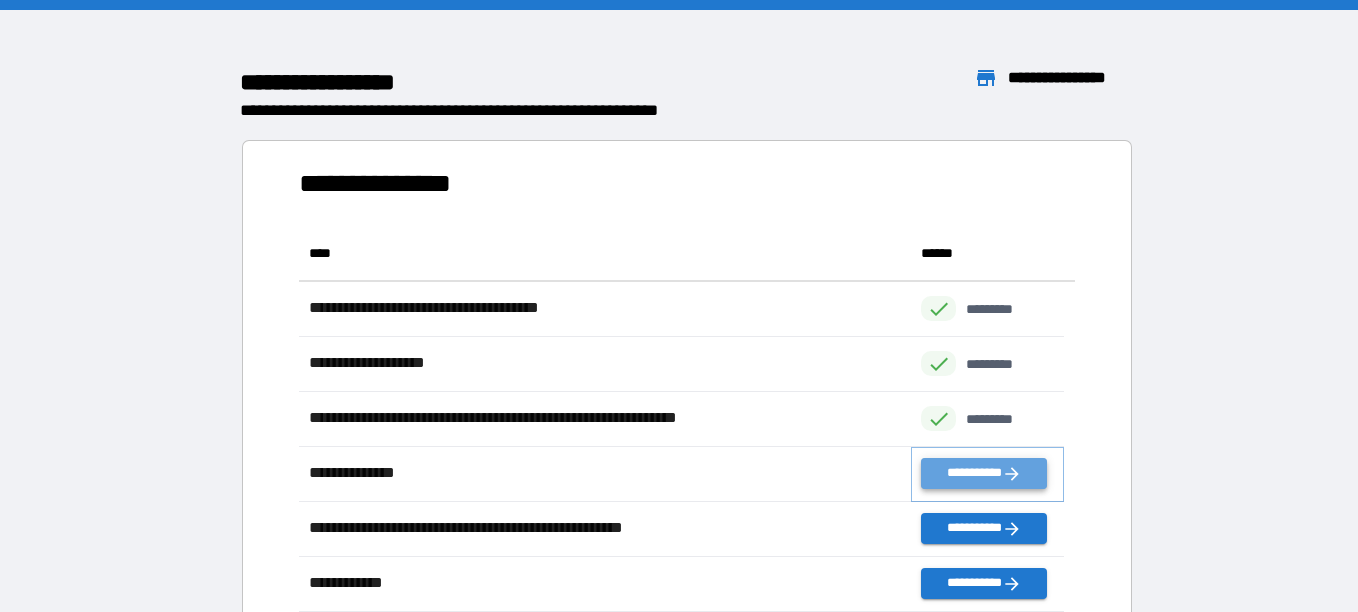click 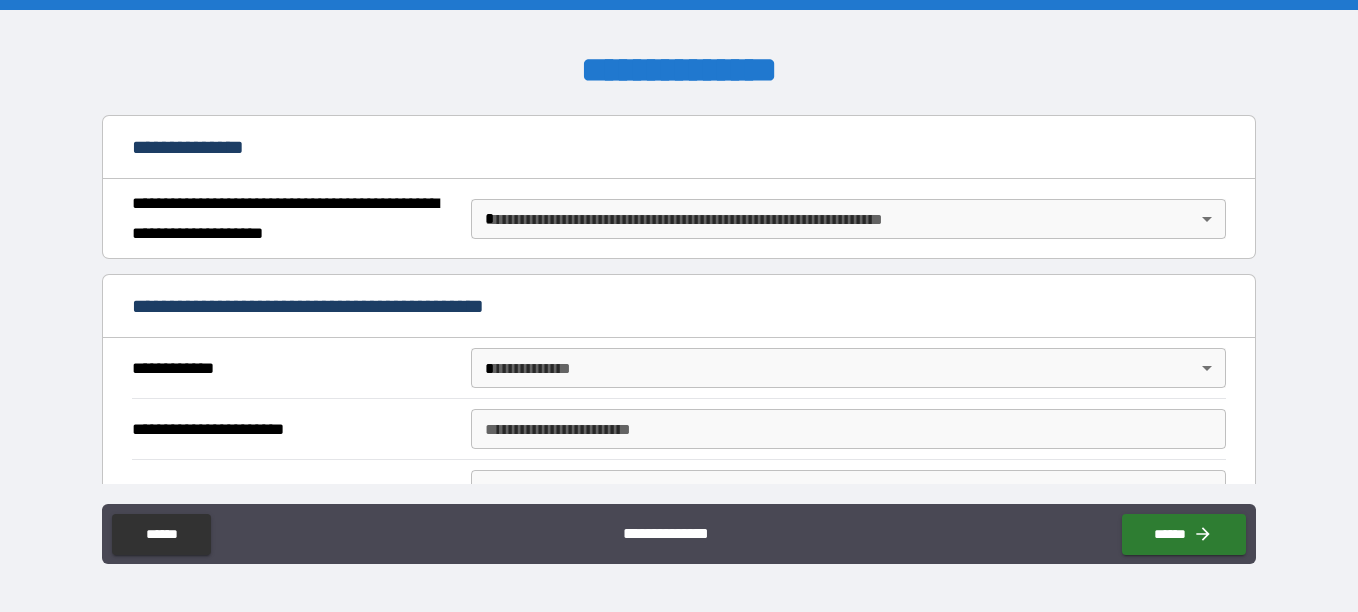 scroll, scrollTop: 213, scrollLeft: 0, axis: vertical 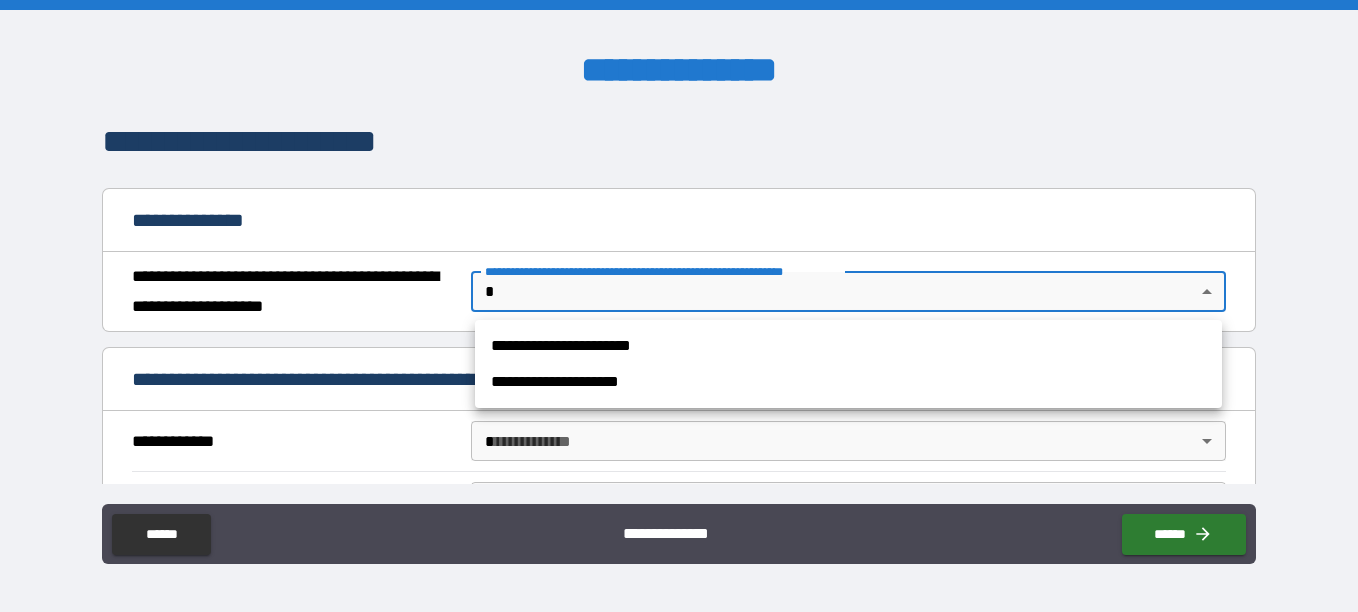 click on "**********" at bounding box center [679, 306] 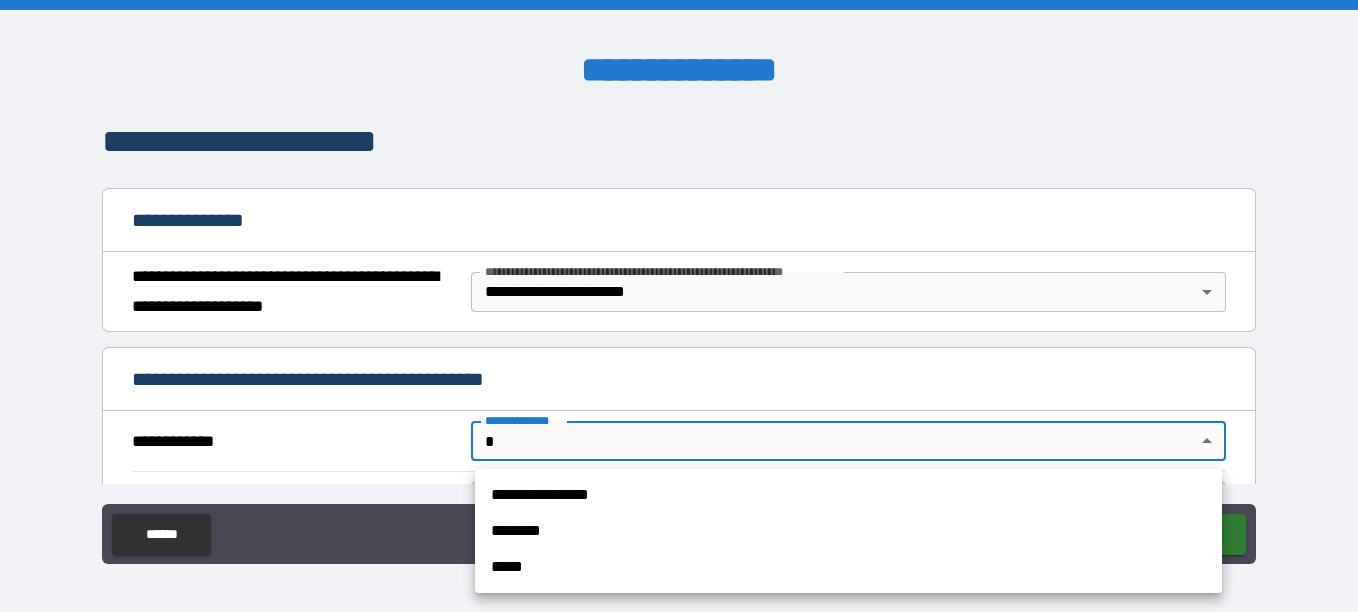 click on "**********" at bounding box center [679, 306] 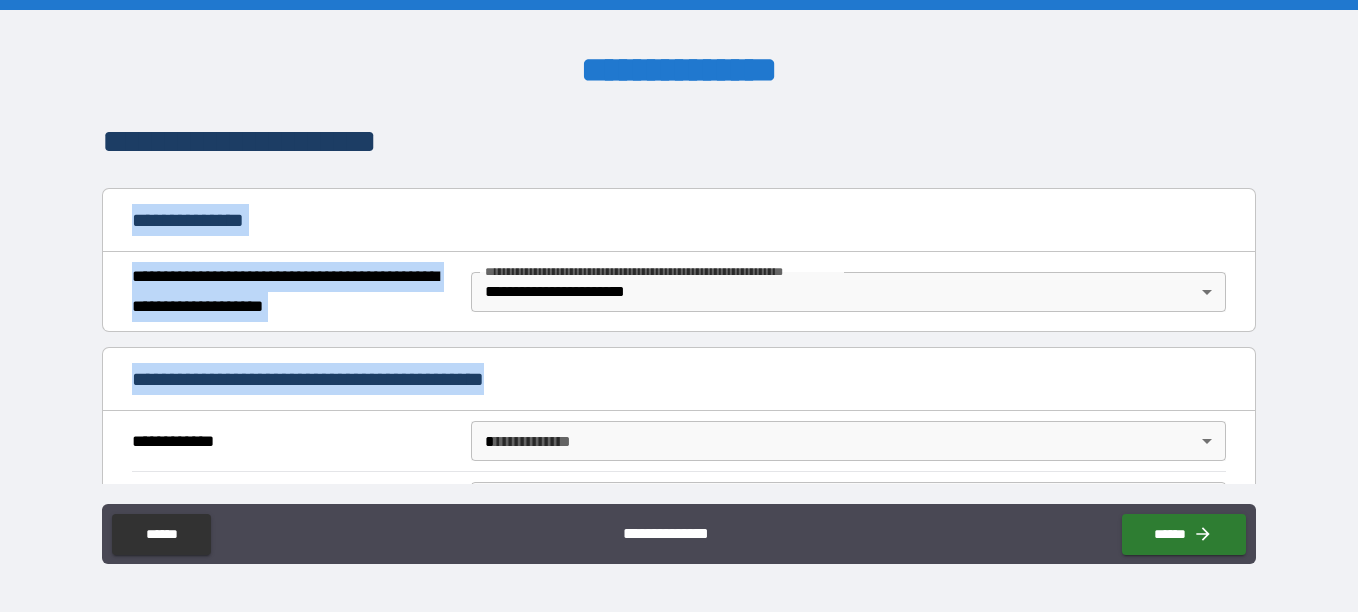 drag, startPoint x: 1244, startPoint y: 169, endPoint x: 950, endPoint y: 373, distance: 357.84354 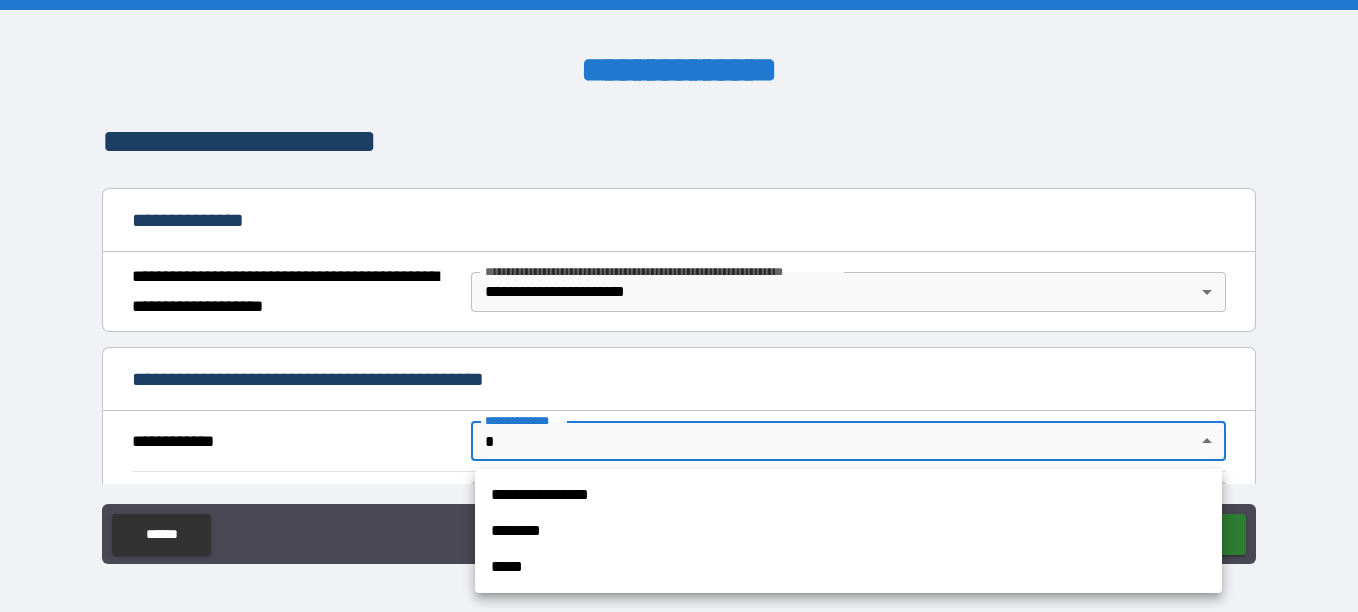 click on "**********" at bounding box center [679, 306] 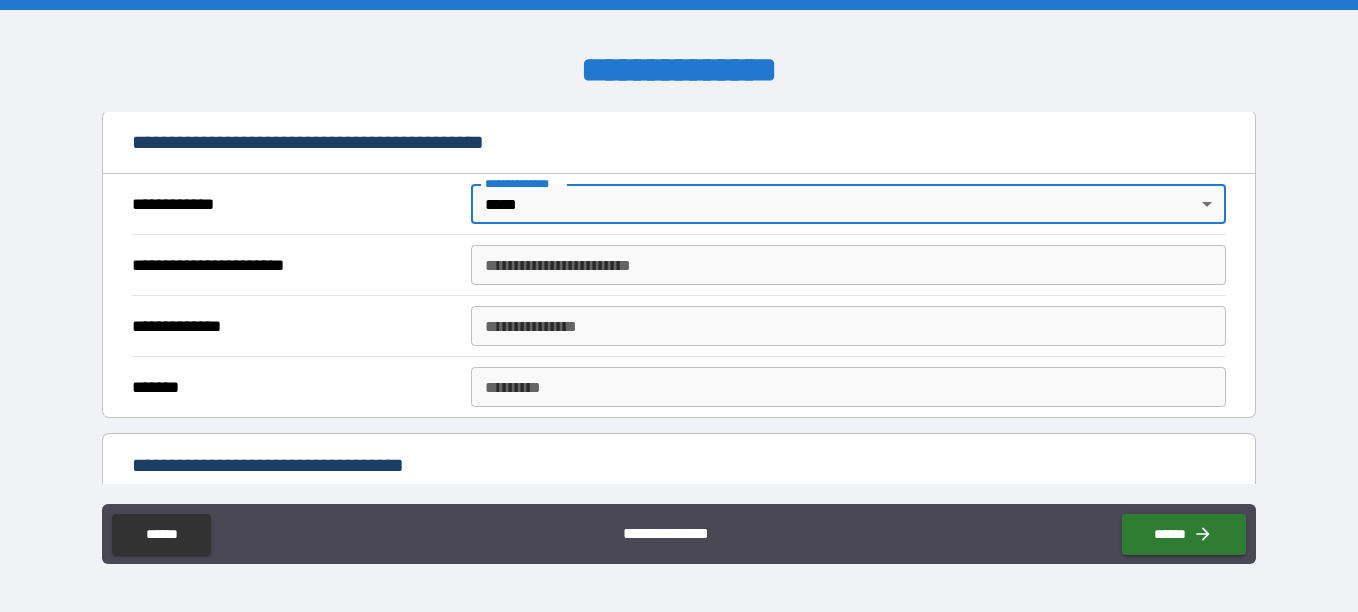 scroll, scrollTop: 491, scrollLeft: 0, axis: vertical 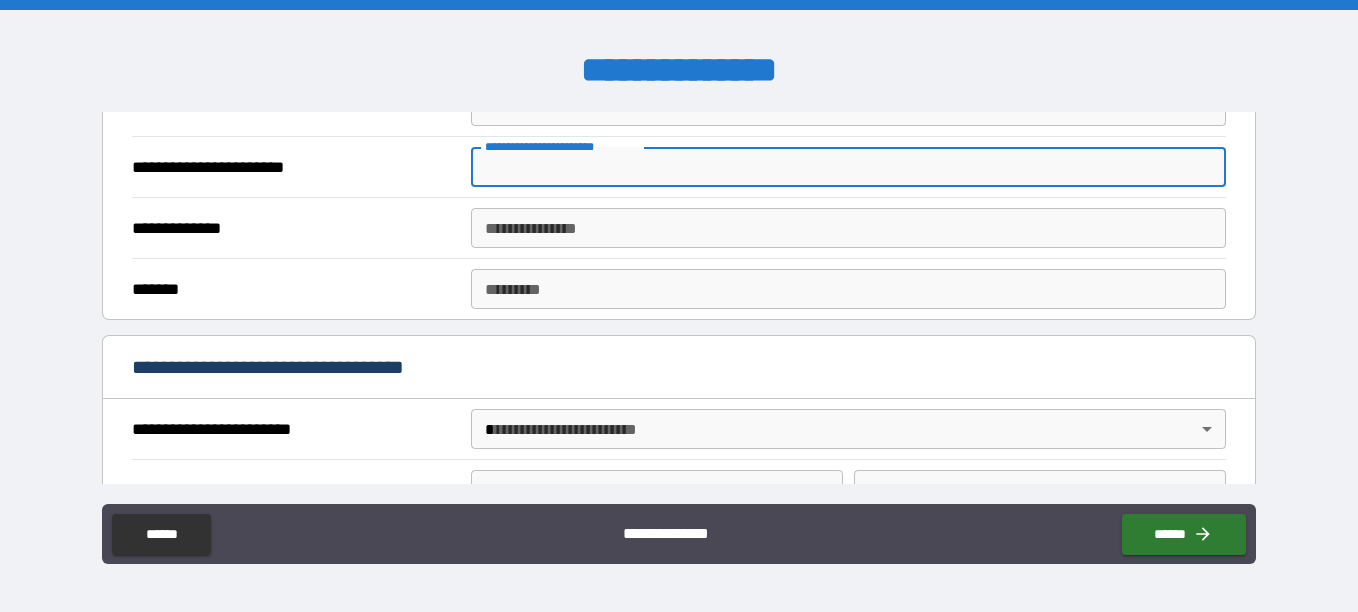 click on "**********" at bounding box center (848, 167) 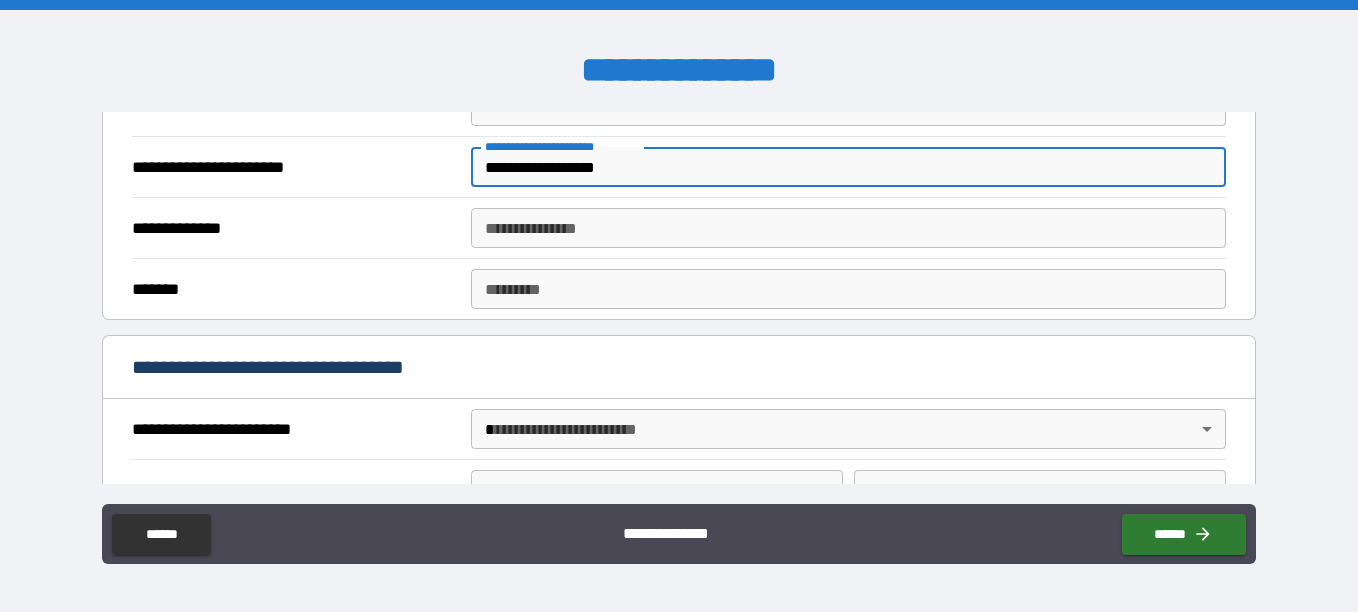 type on "**********" 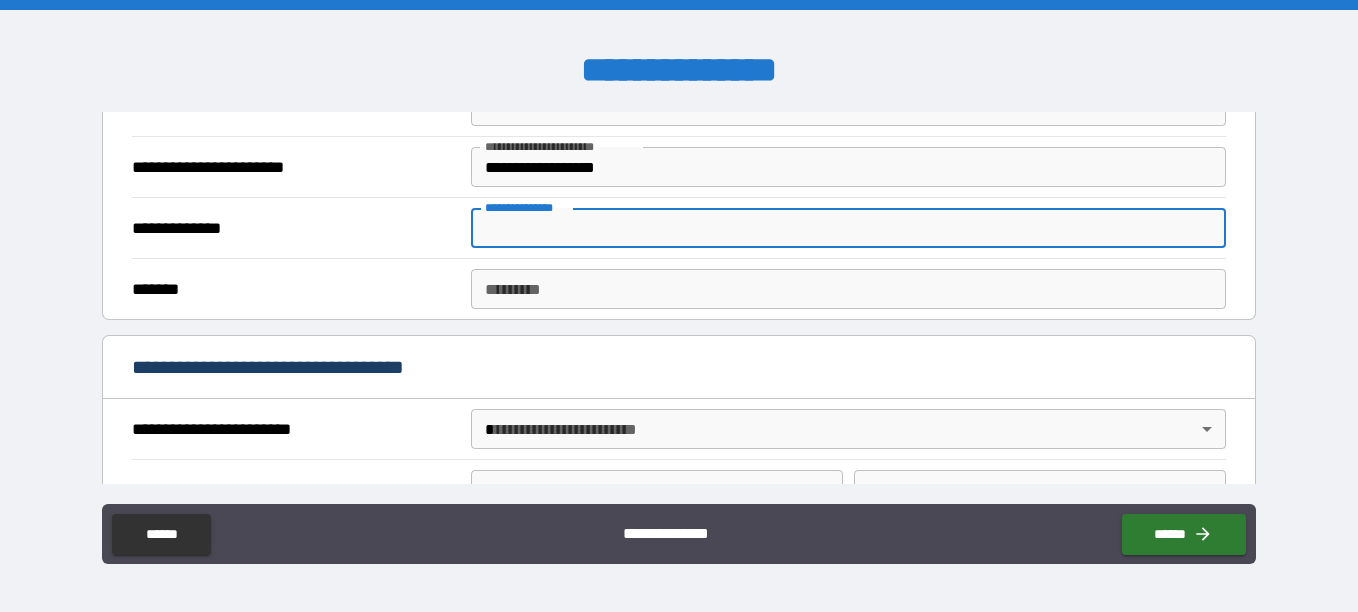 click on "**********" at bounding box center [848, 228] 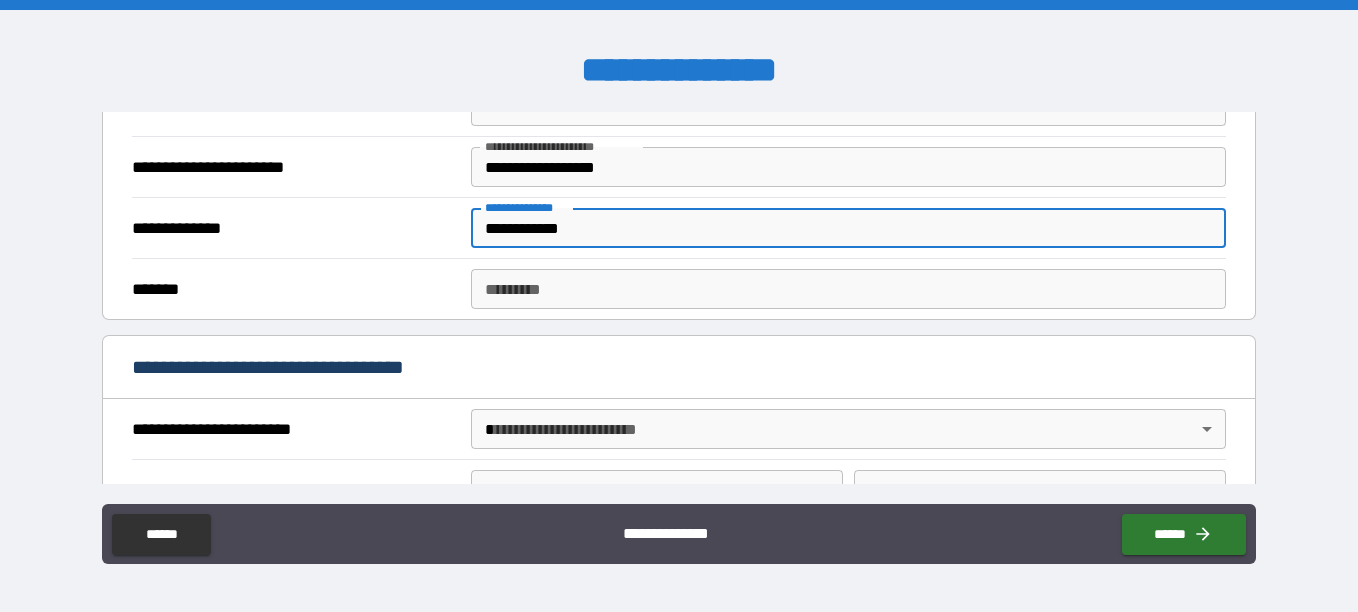 type on "**********" 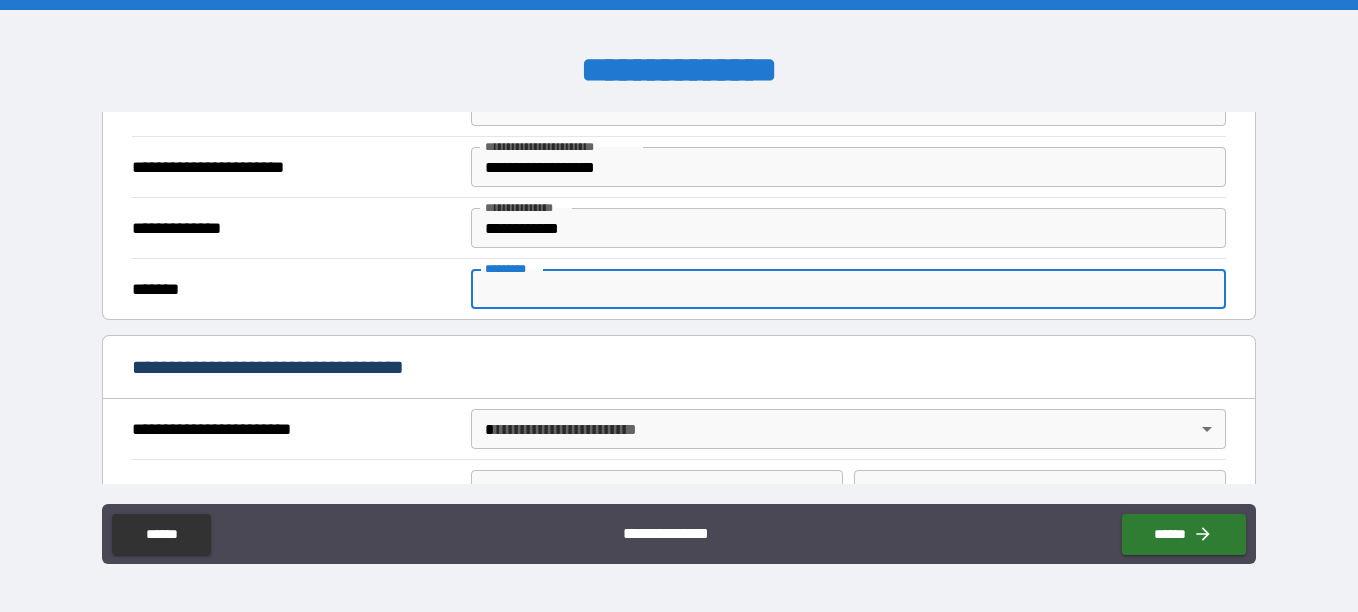click on "*******   *" at bounding box center [848, 289] 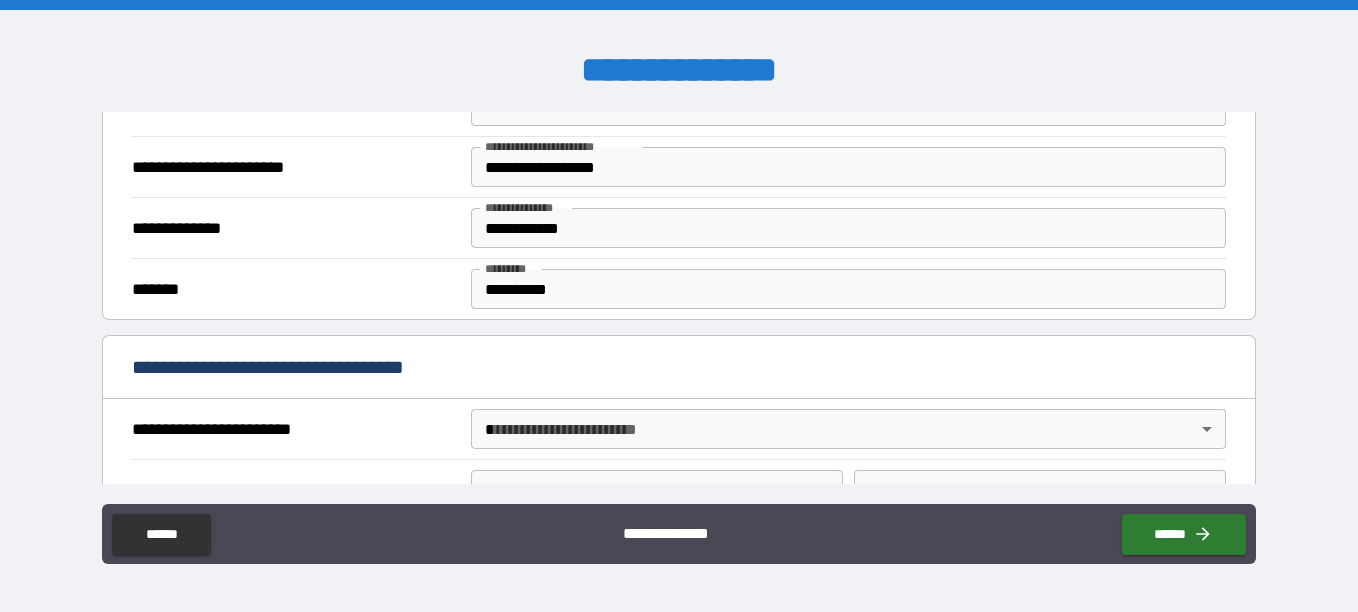 click on "**********" at bounding box center [679, 369] 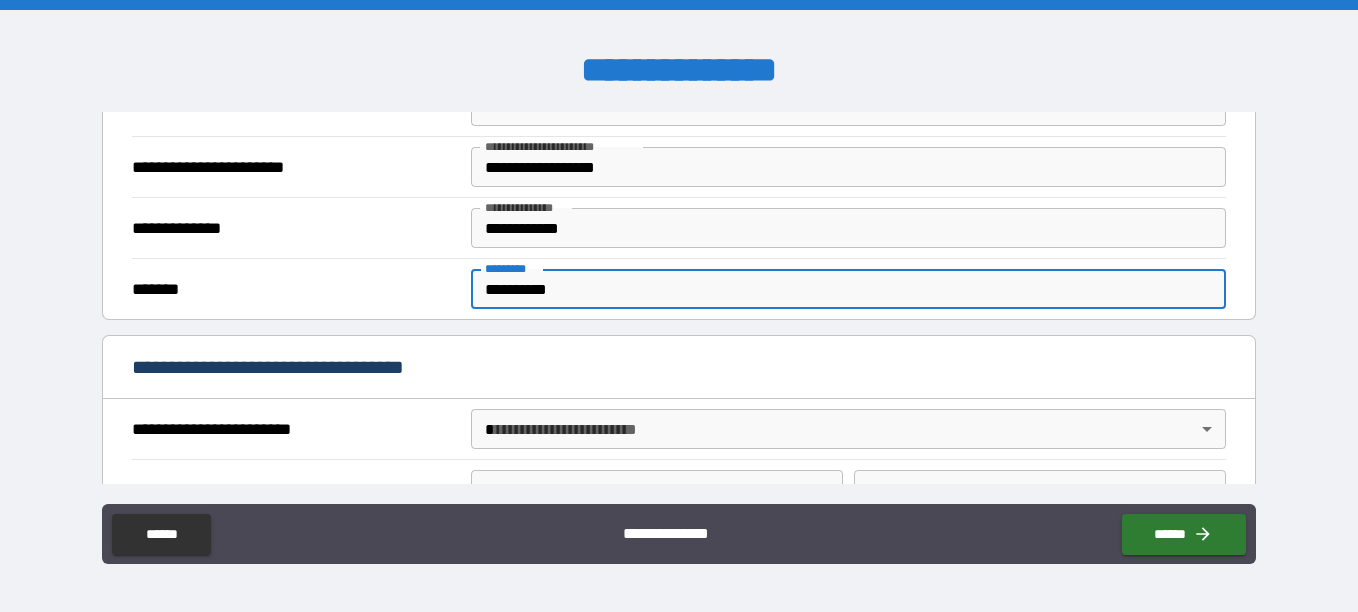 click on "*****" at bounding box center (848, 289) 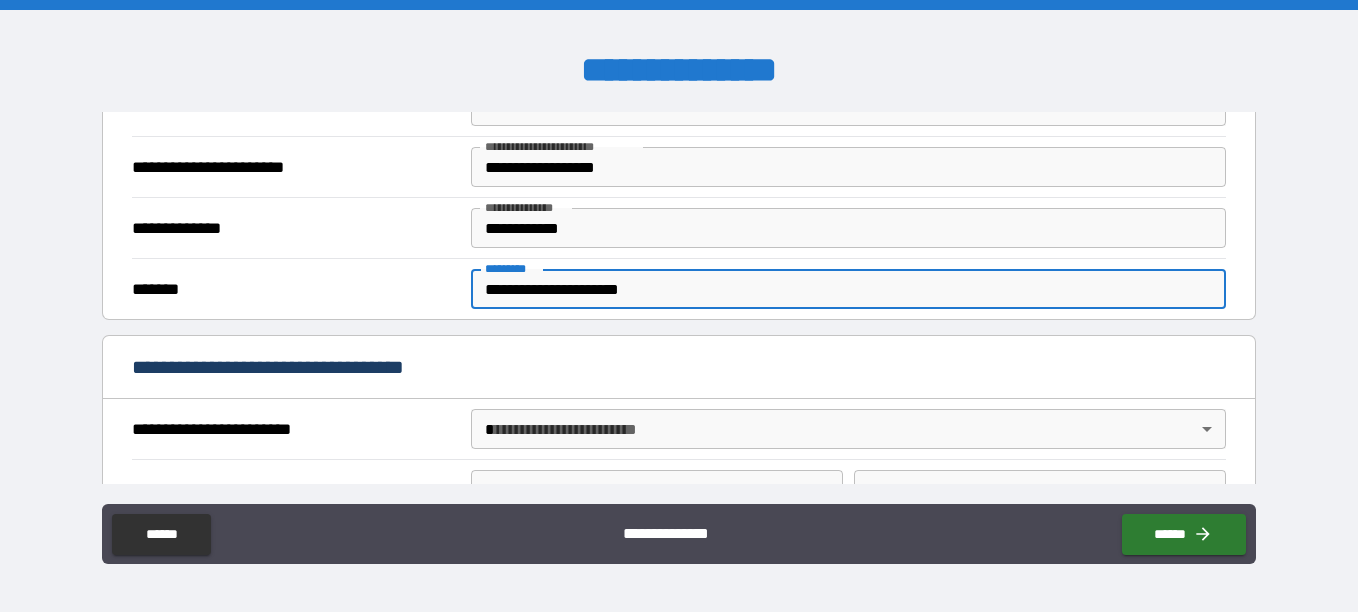 type on "**********" 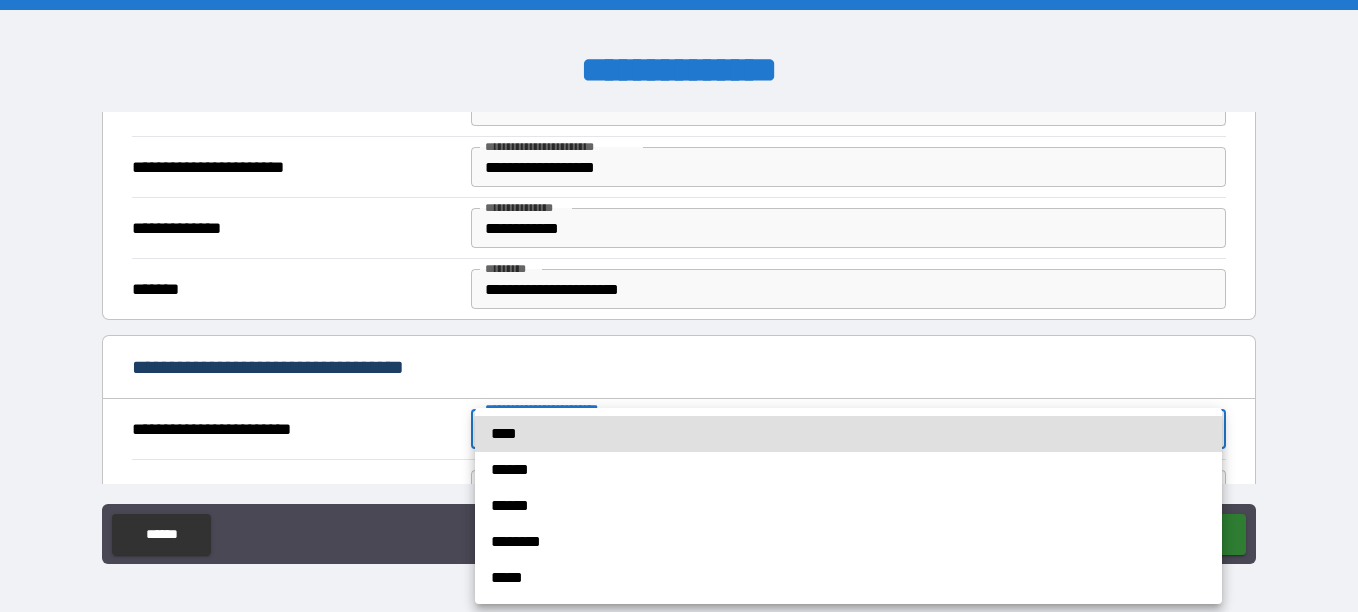 click on "**********" at bounding box center (679, 306) 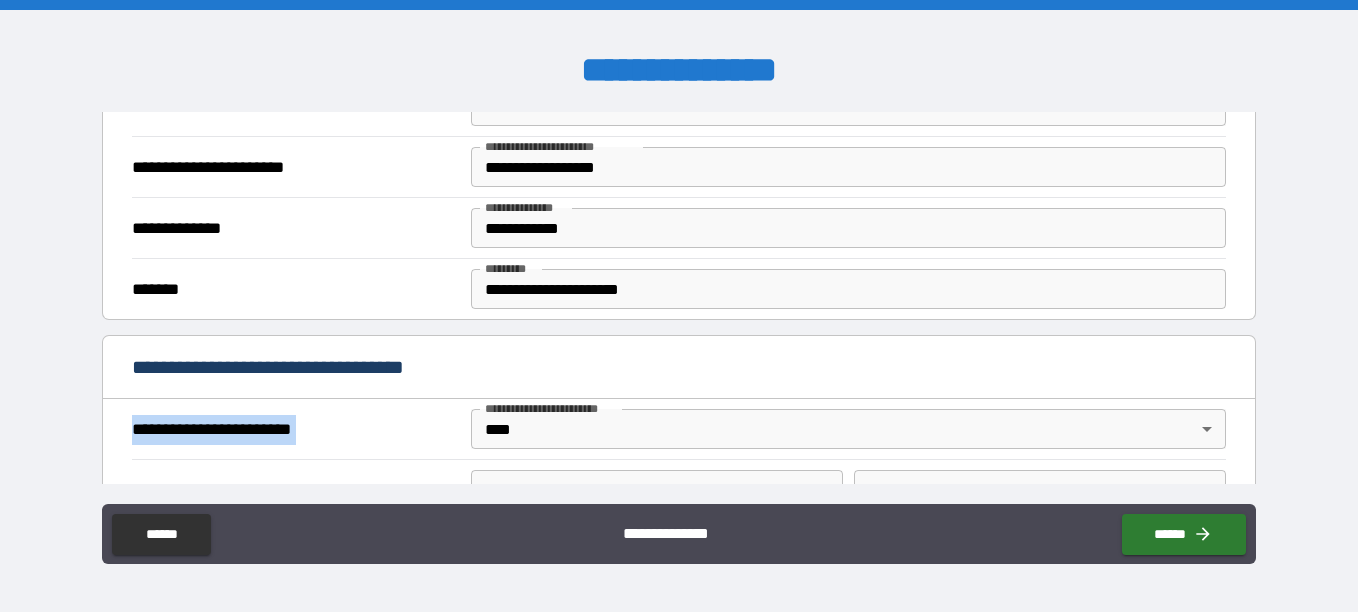 drag, startPoint x: 1242, startPoint y: 415, endPoint x: 1244, endPoint y: 305, distance: 110.01818 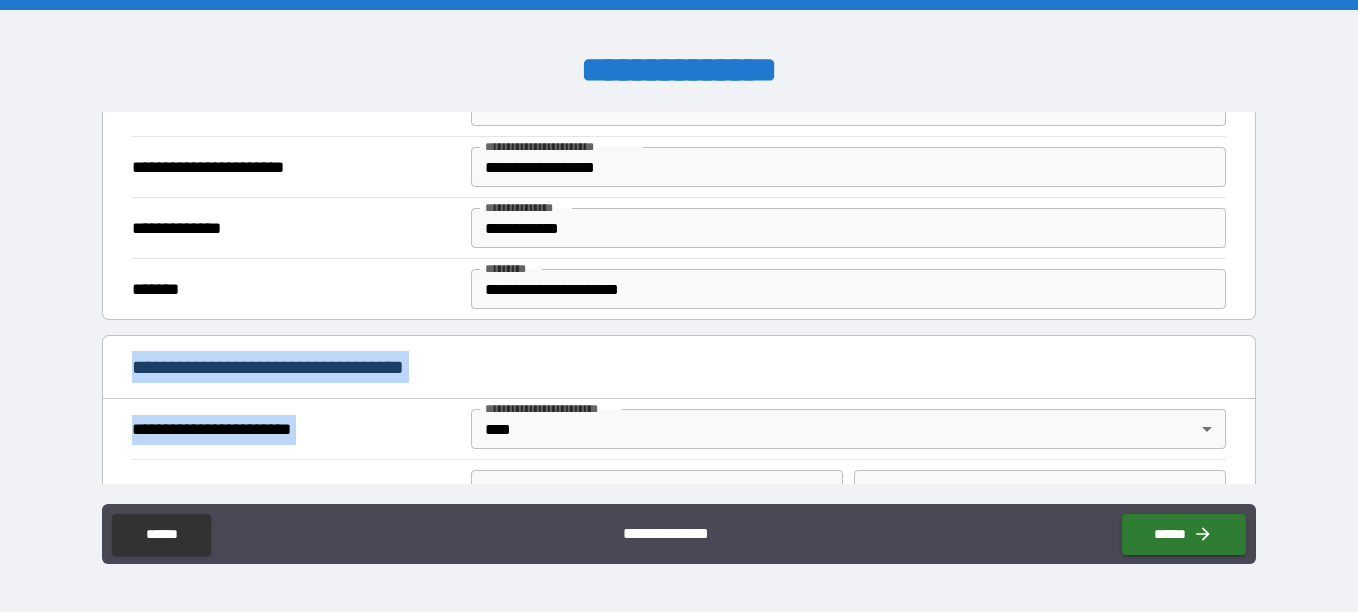 drag, startPoint x: 1244, startPoint y: 305, endPoint x: 1343, endPoint y: 395, distance: 133.79462 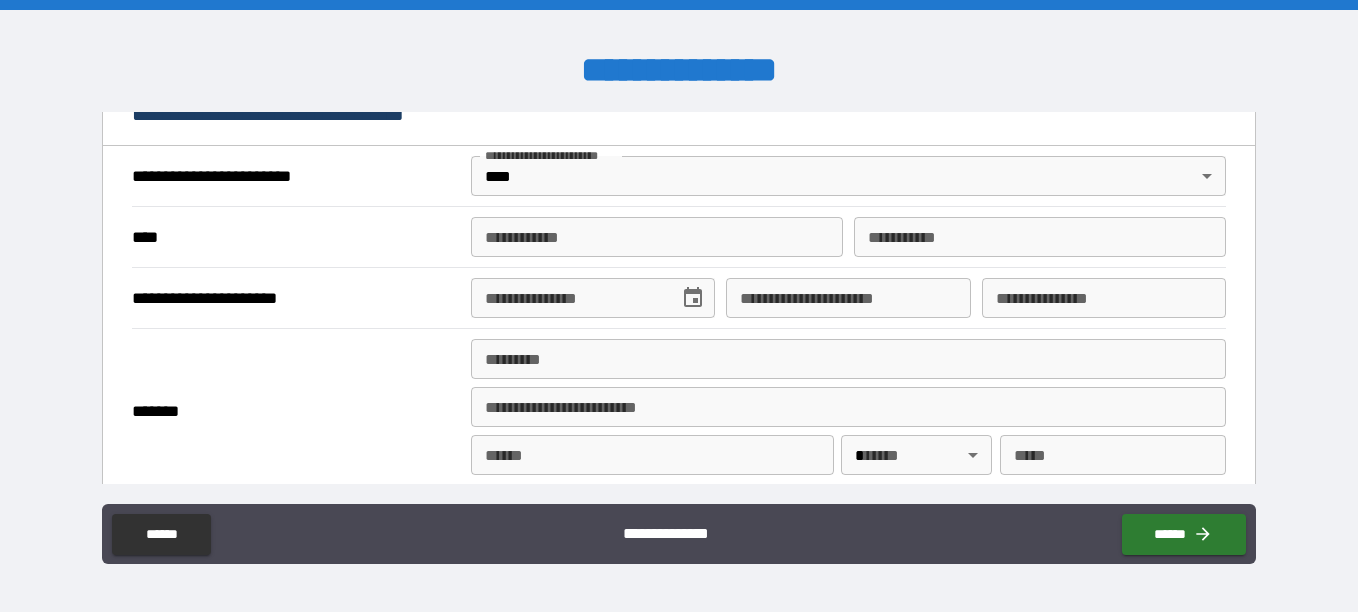 scroll, scrollTop: 834, scrollLeft: 0, axis: vertical 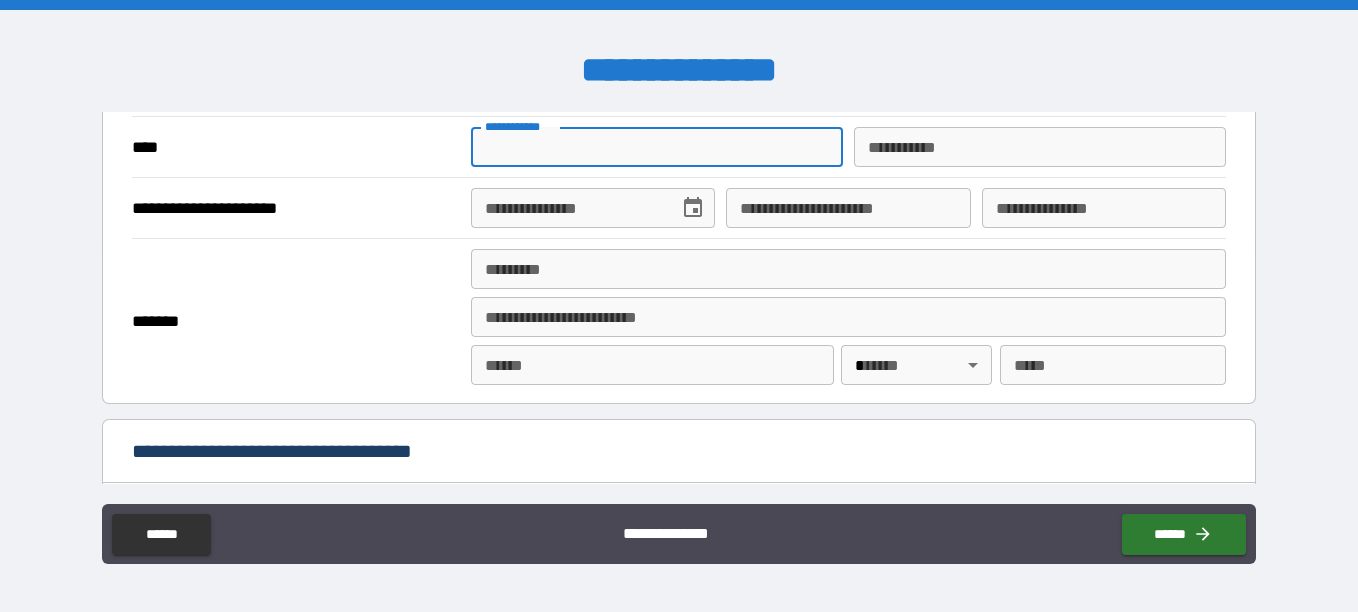 click on "**********" at bounding box center [657, 147] 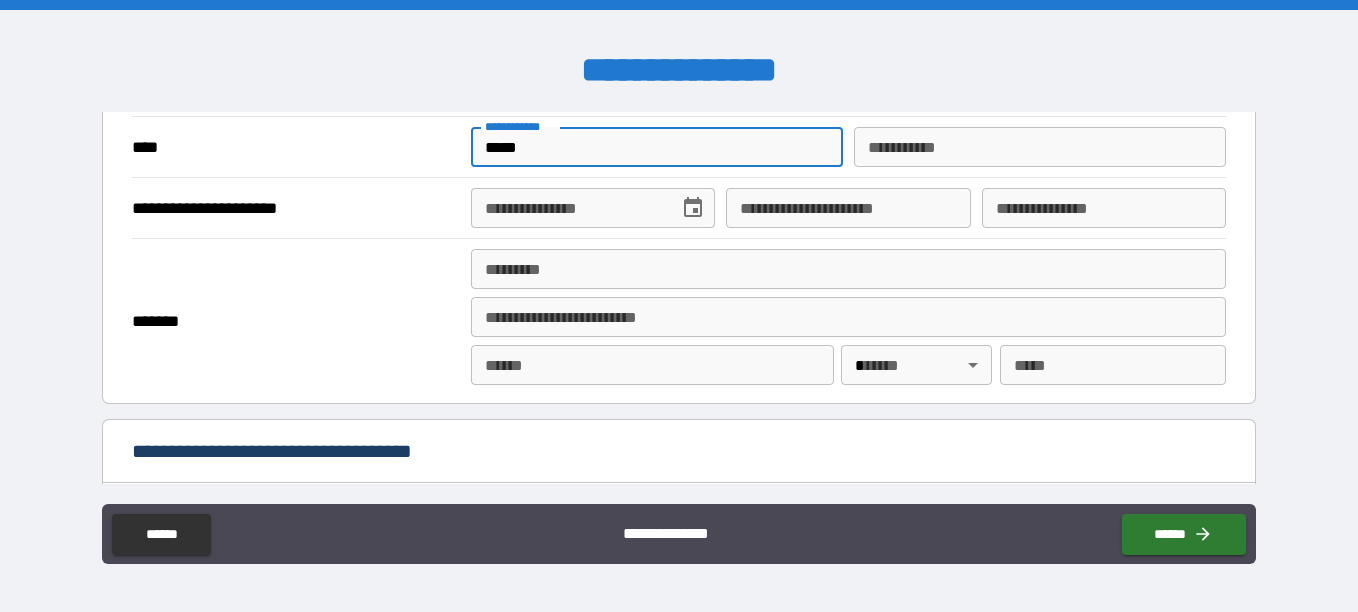 type on "****" 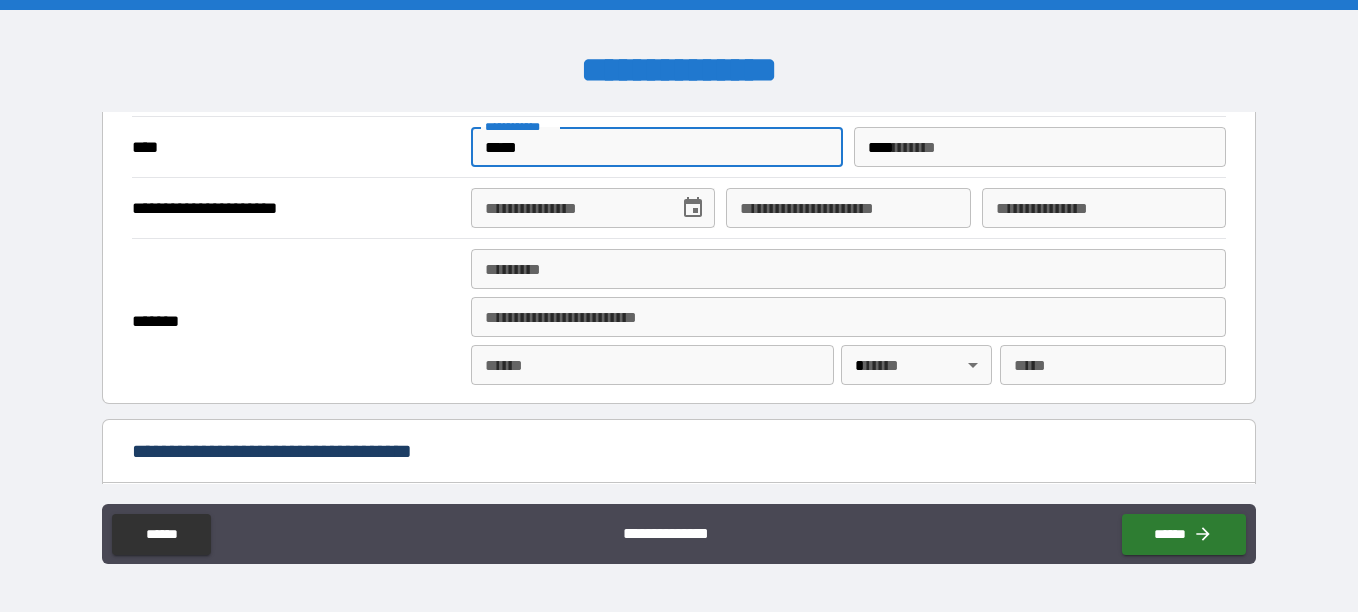 type on "**********" 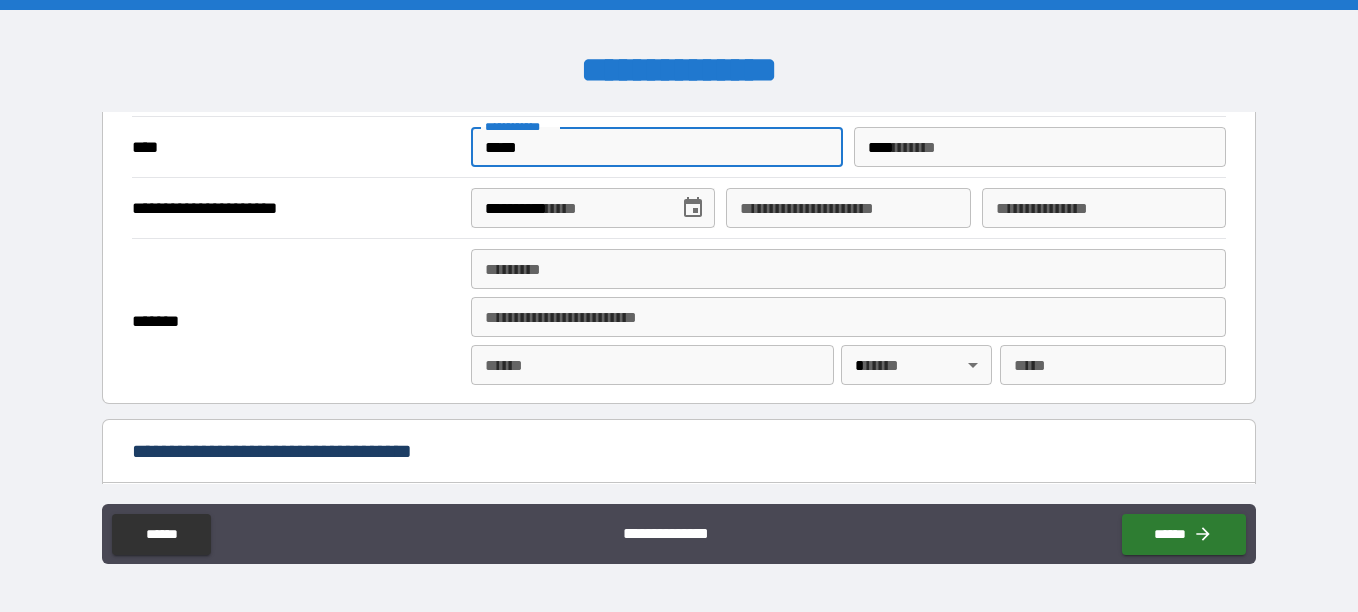 type on "**********" 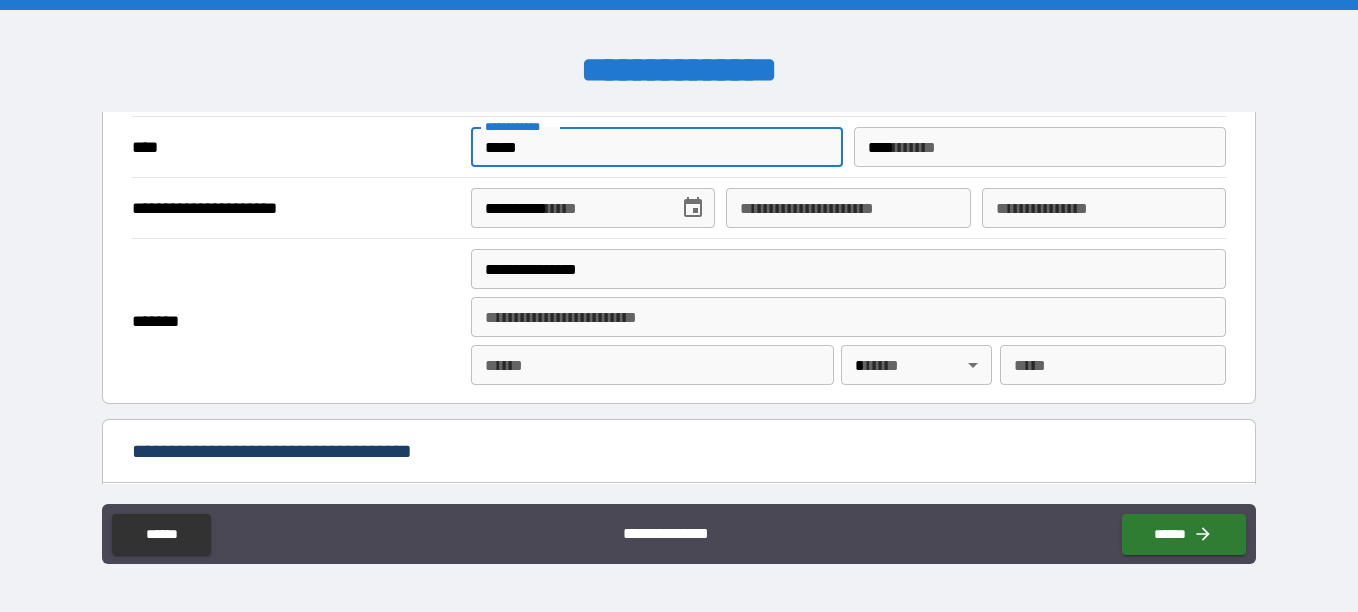 type on "*****" 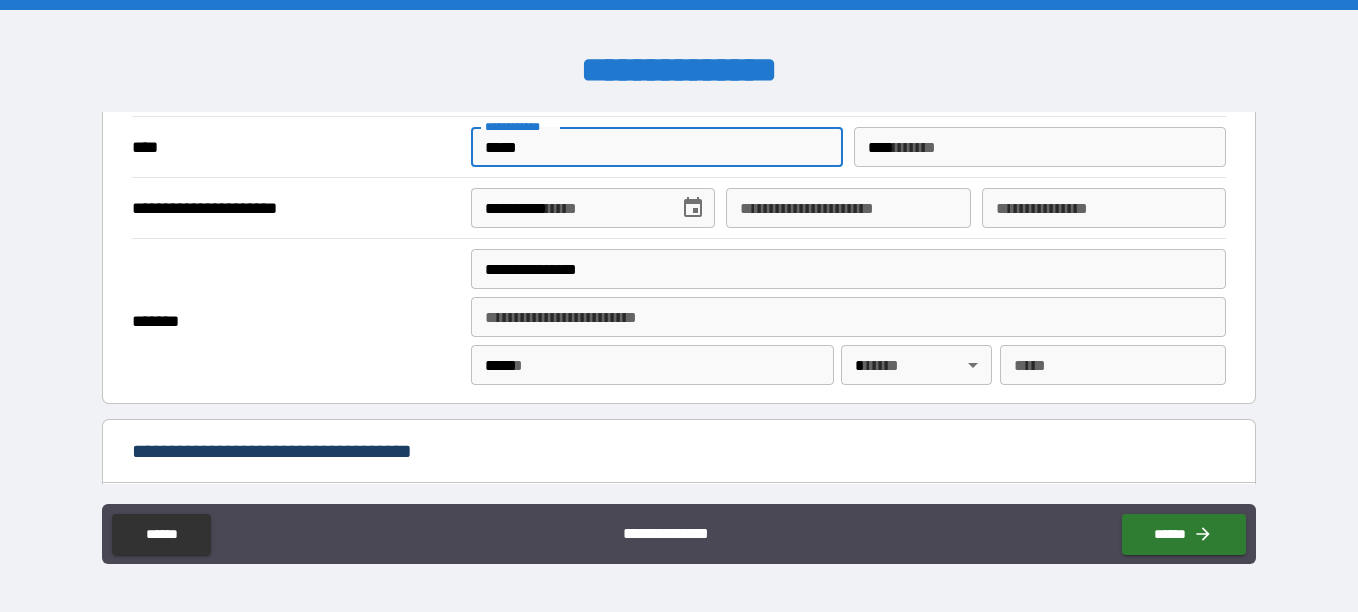 type on "**" 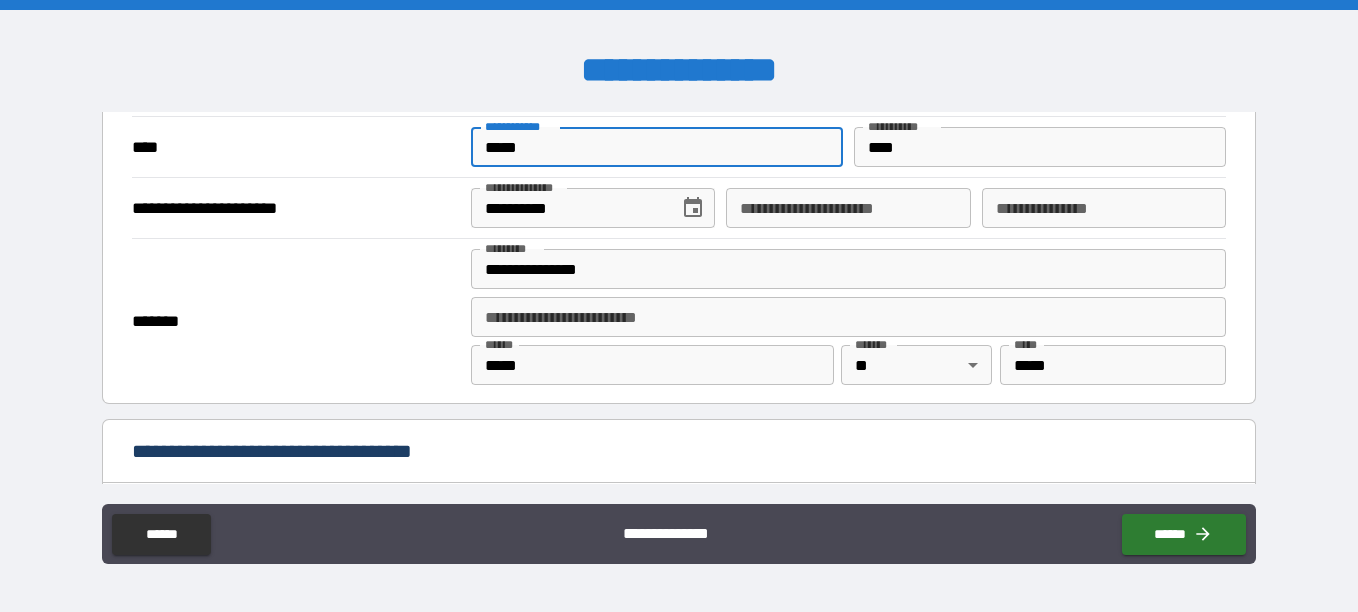 click on "**********" at bounding box center [848, 208] 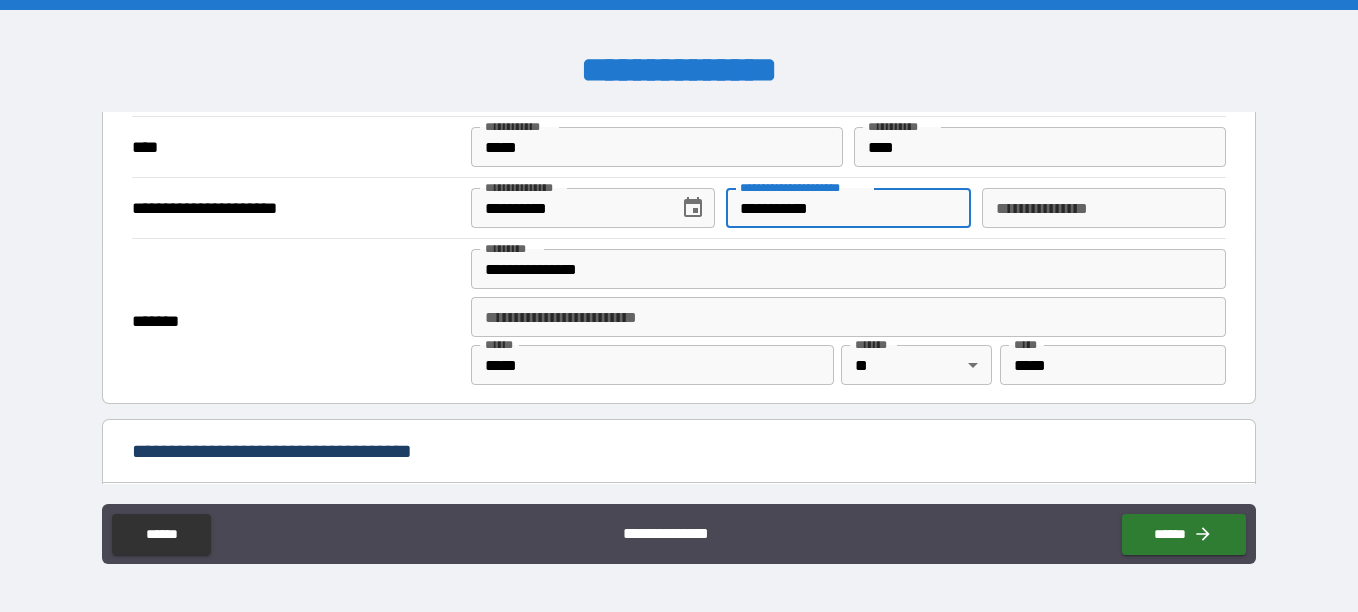 type on "**********" 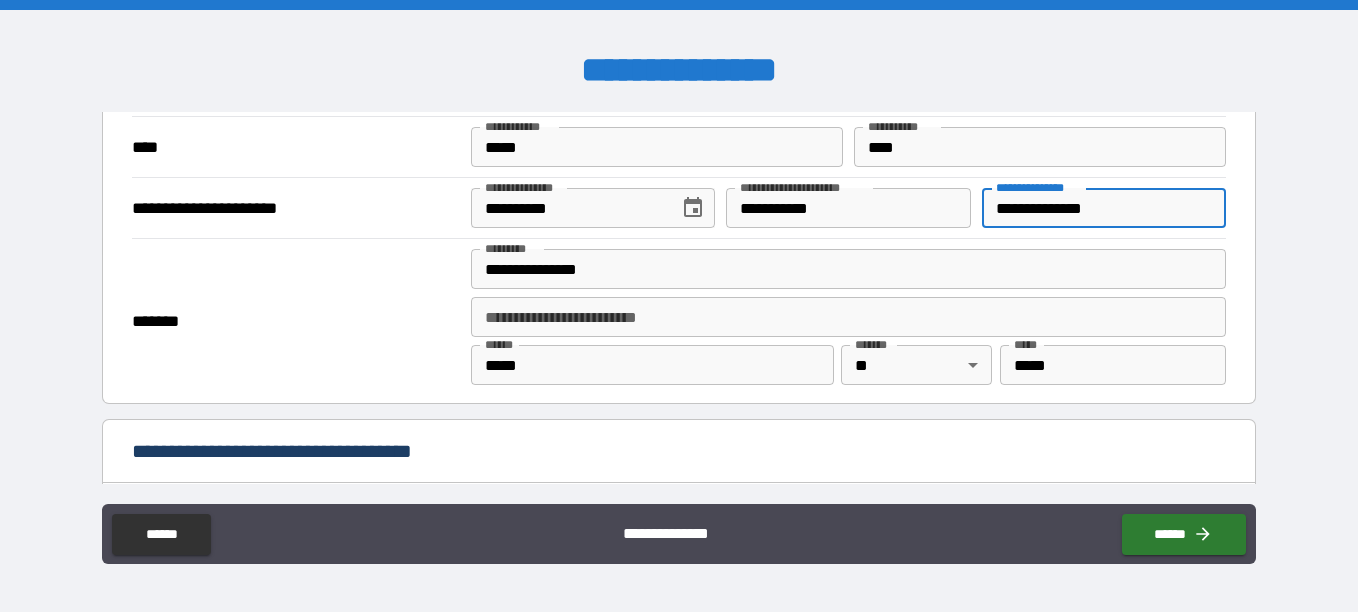 click on "**********" at bounding box center (1104, 208) 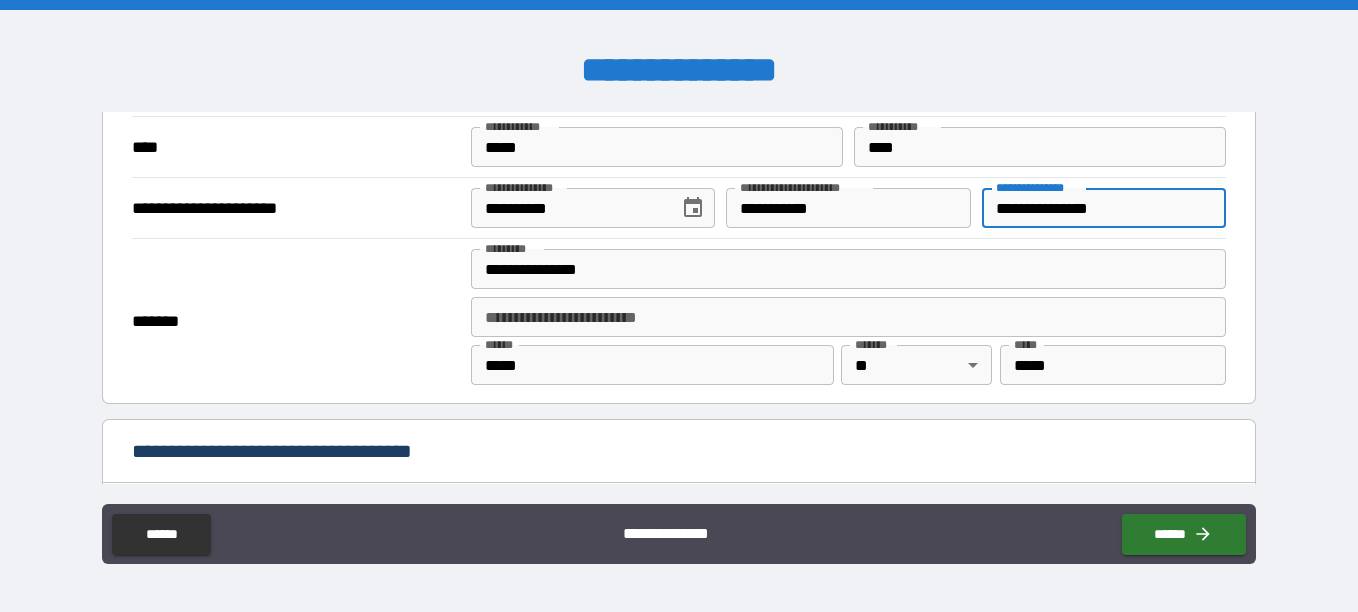 click on "**********" at bounding box center [1104, 208] 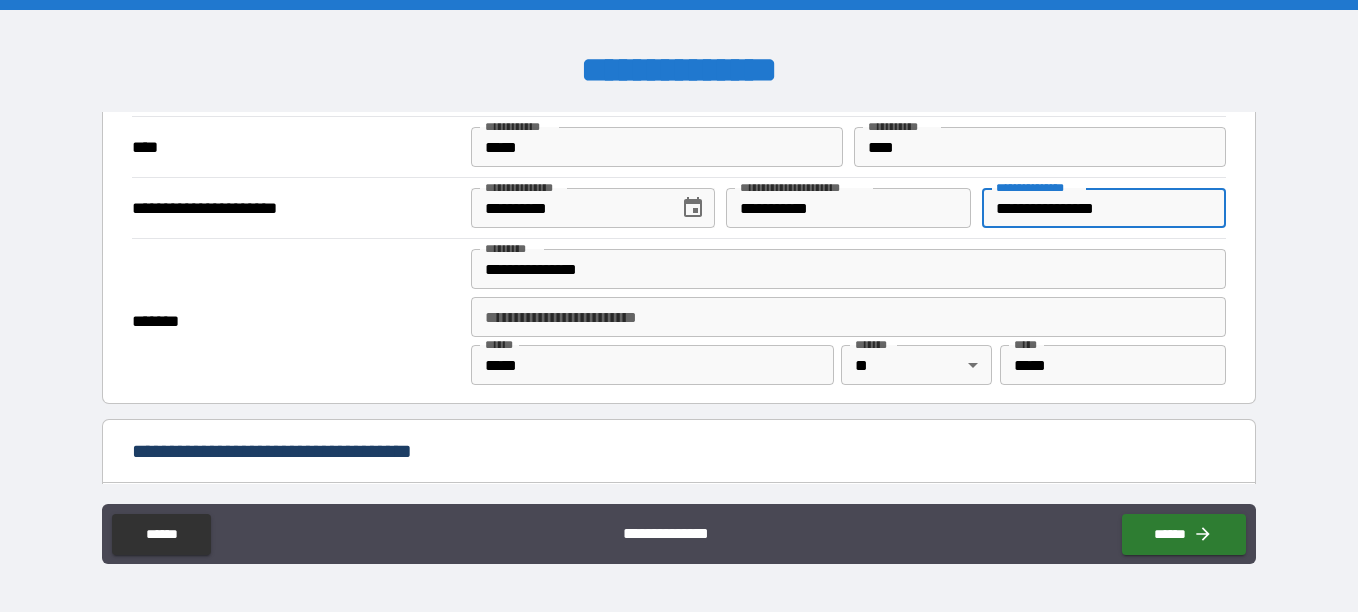 click on "**********" at bounding box center [1104, 208] 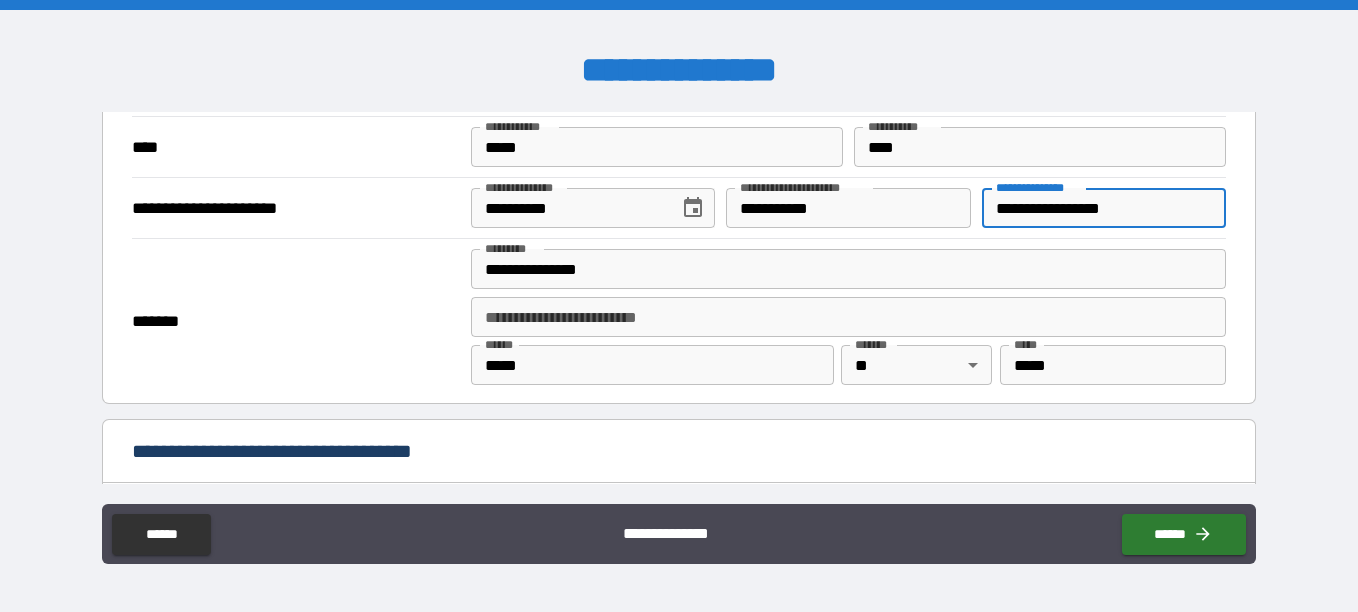 type on "**********" 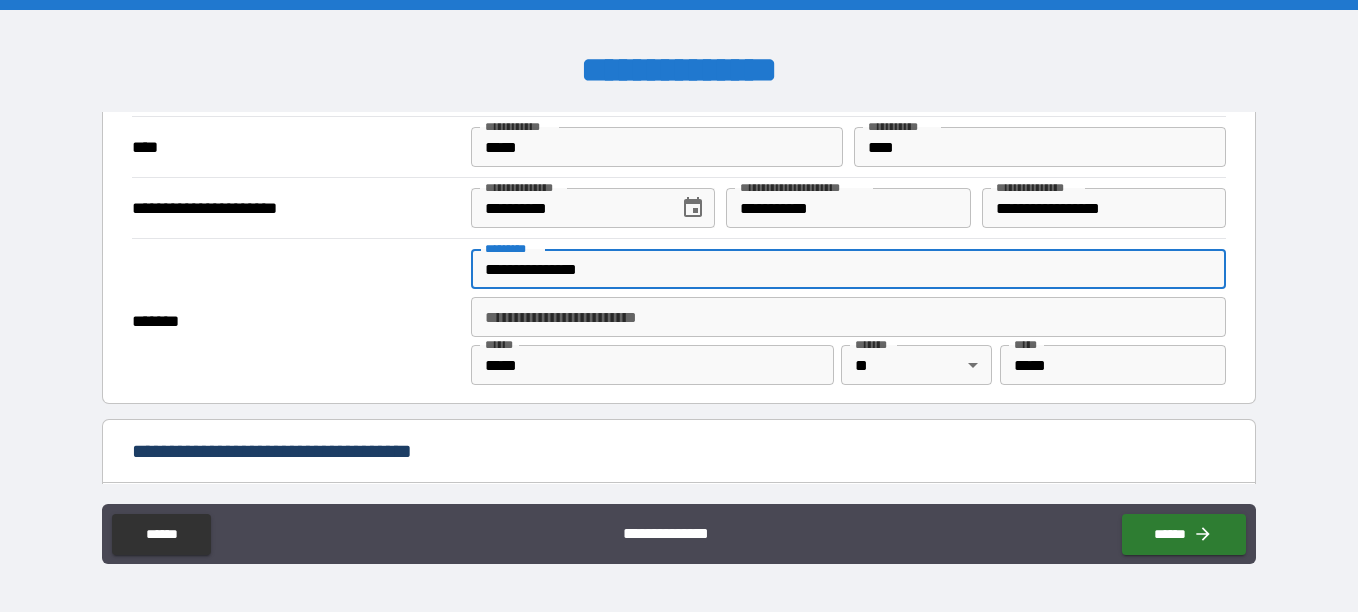 click on "**********" at bounding box center (848, 269) 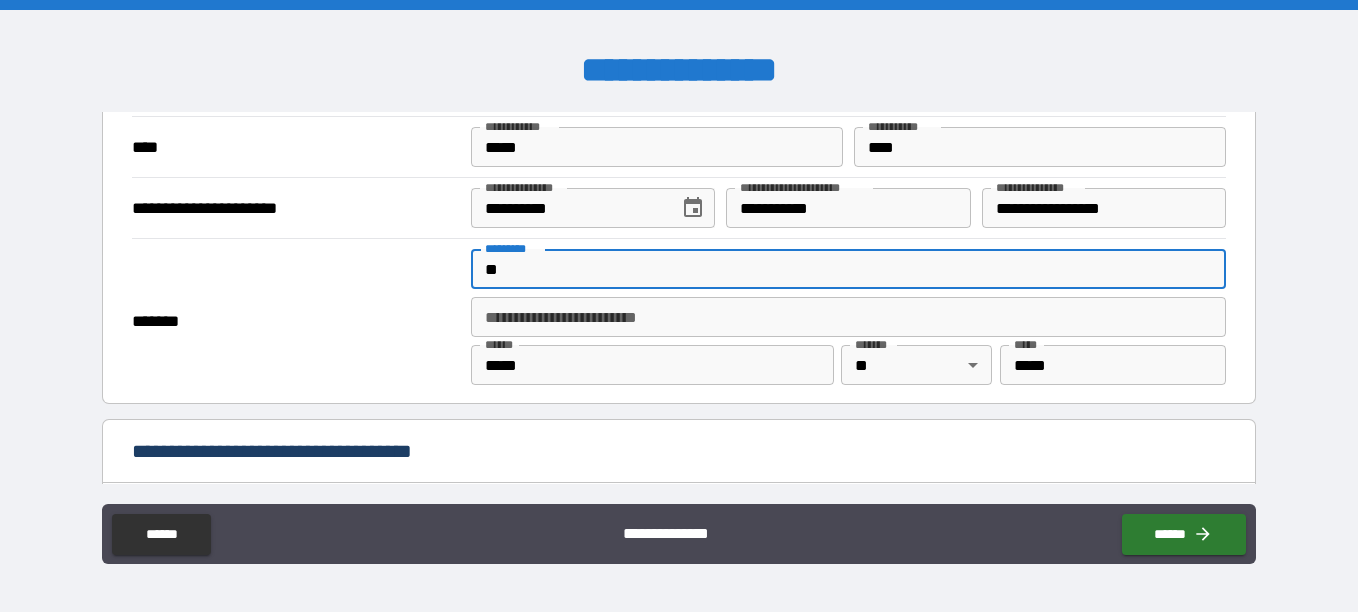 type on "*" 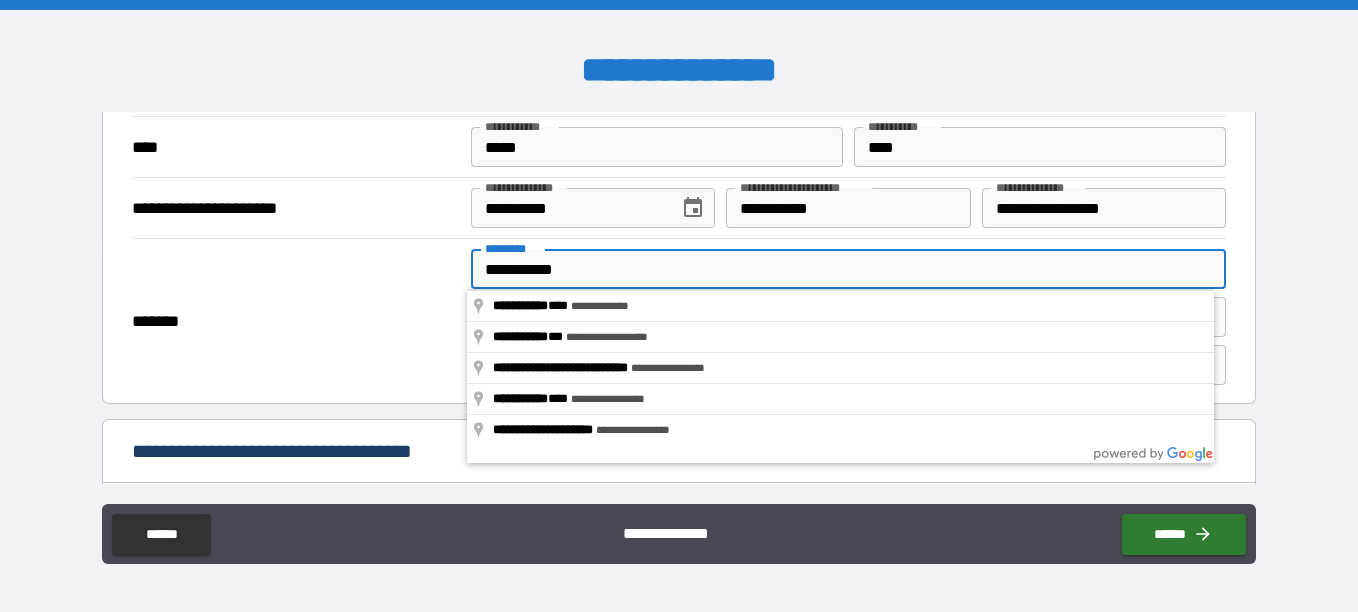type on "**********" 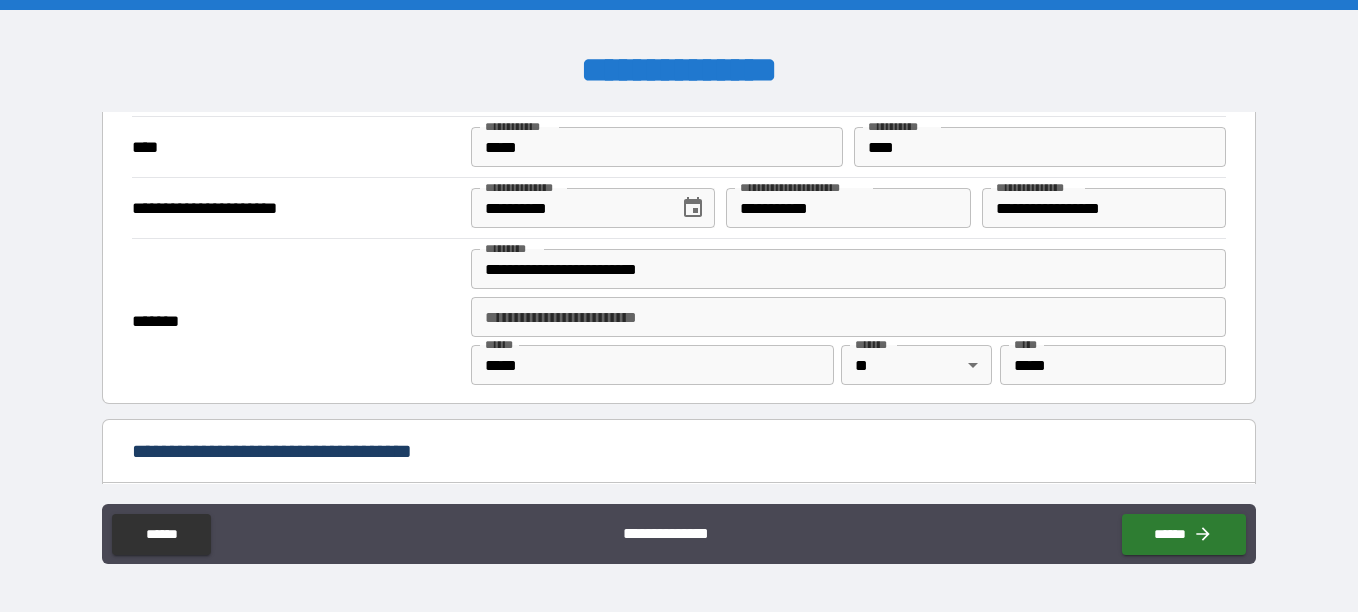 click on "**********" at bounding box center (679, 308) 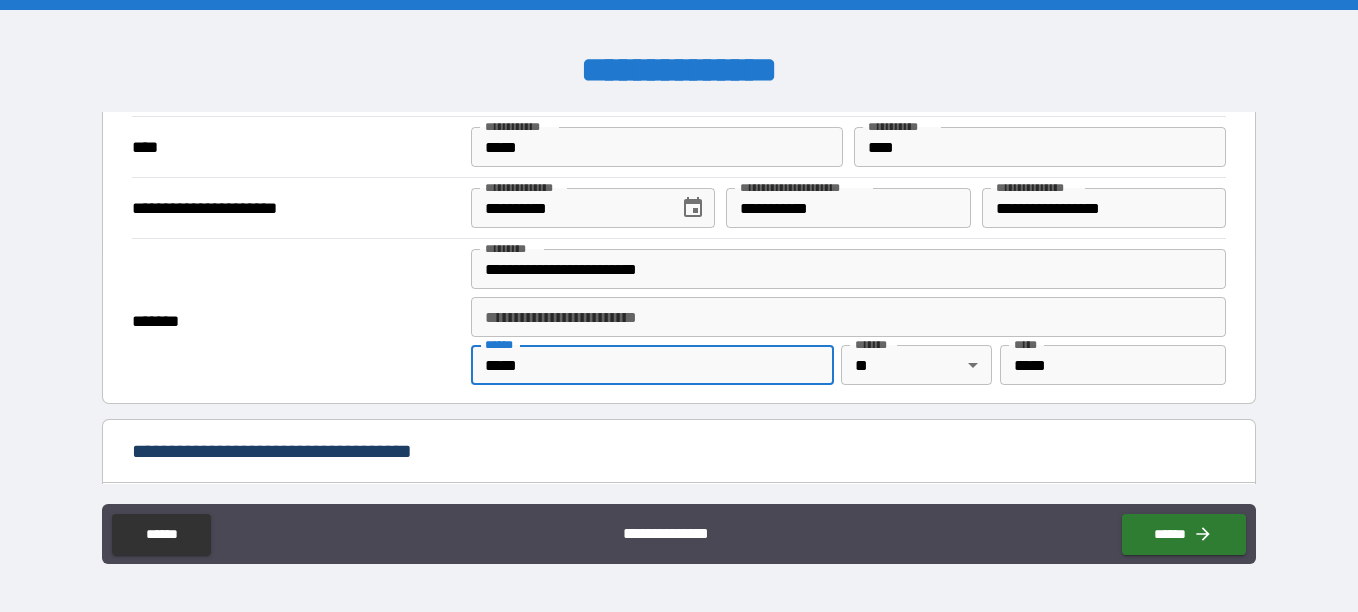 click on "*****" at bounding box center (652, 365) 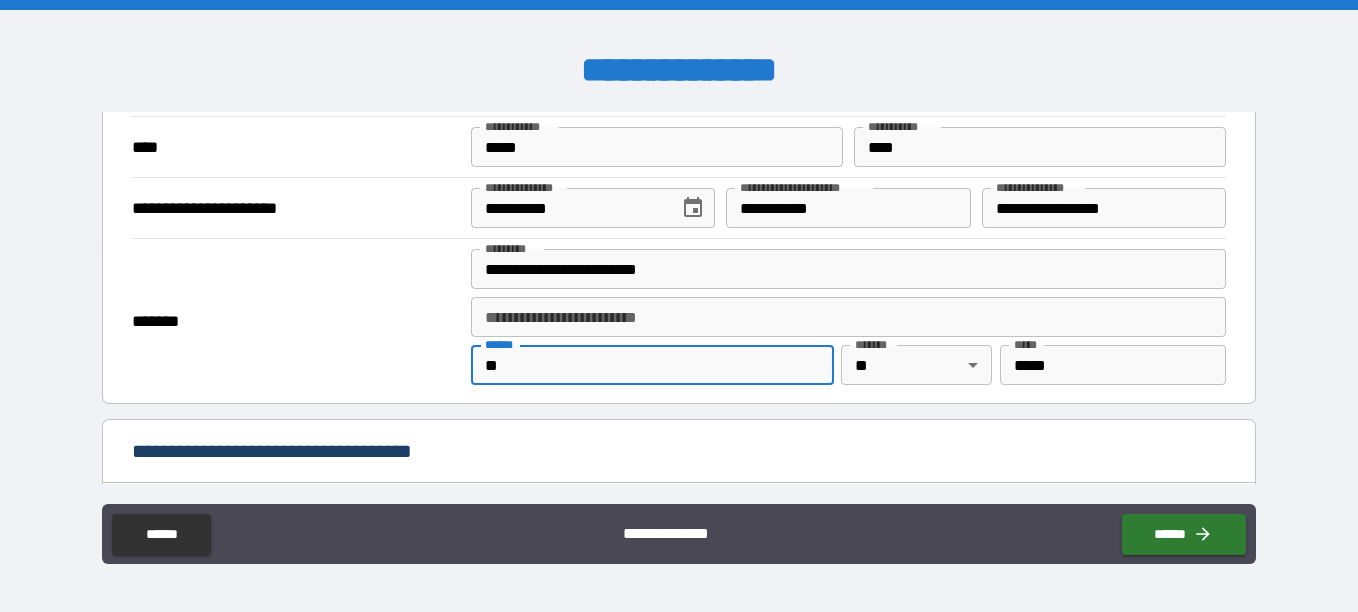type on "*" 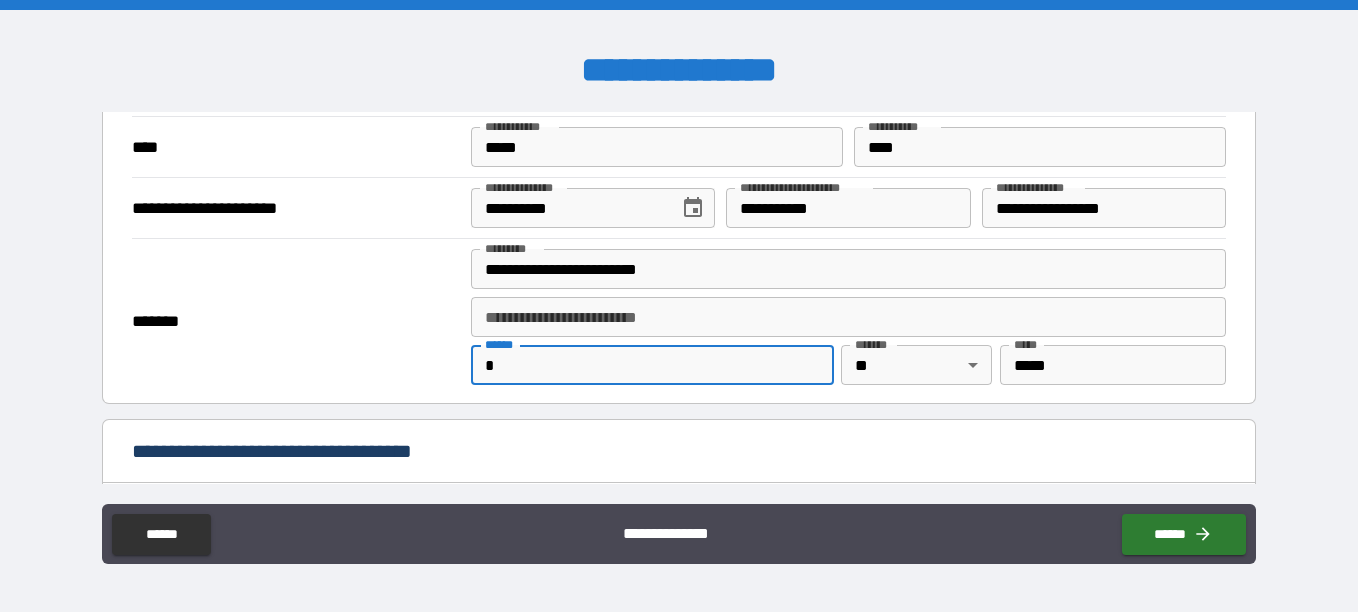 type on "*" 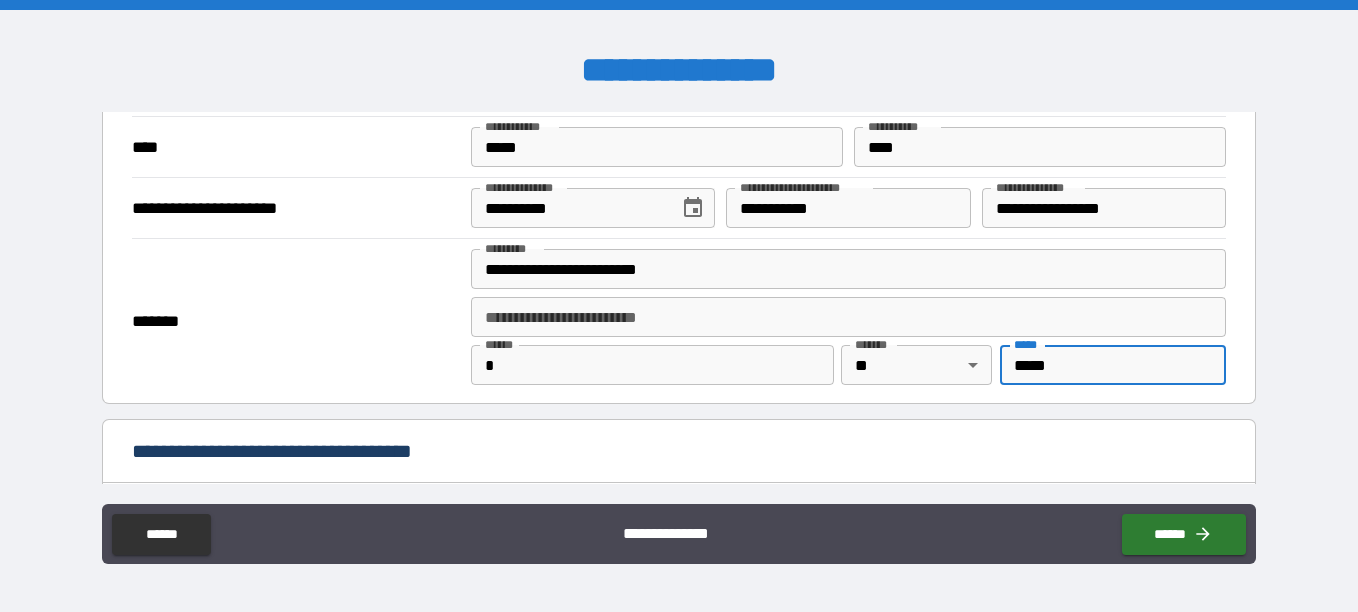 click on "*****" at bounding box center (1113, 365) 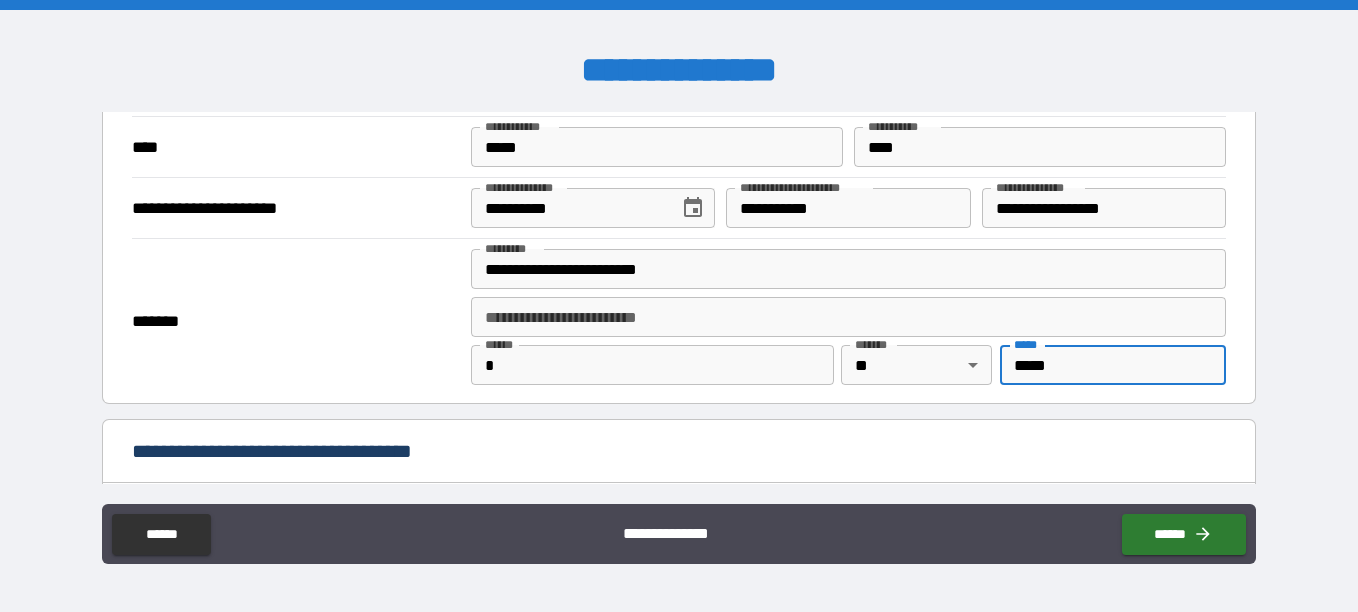 type on "*****" 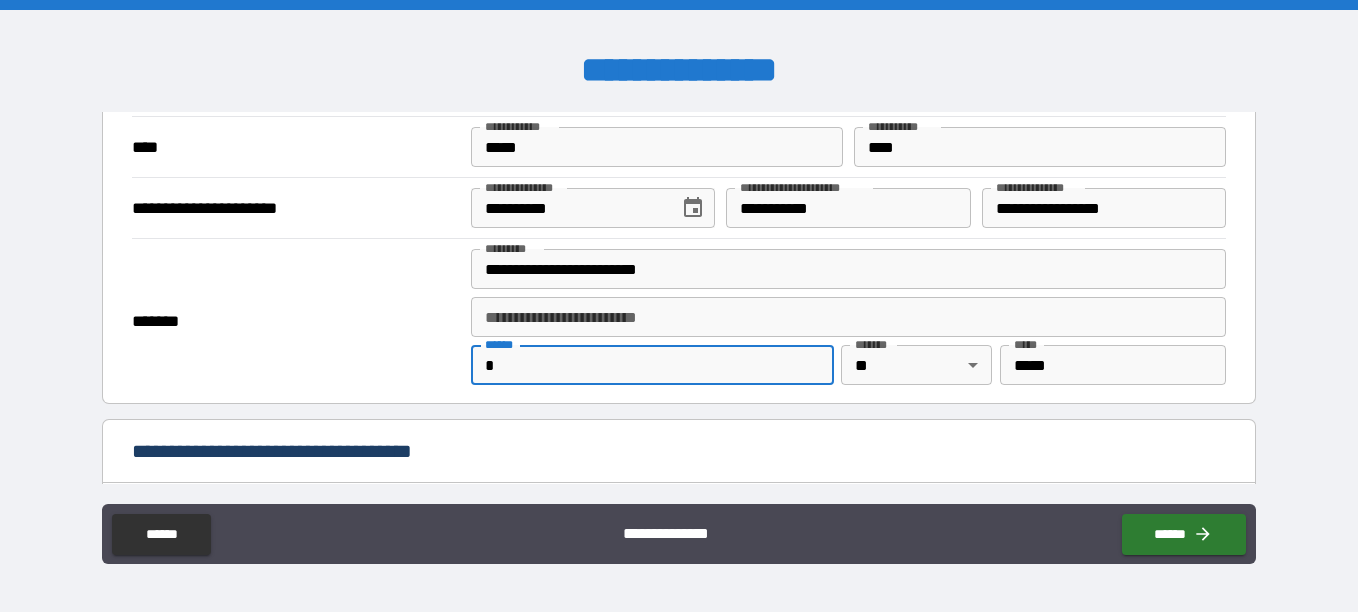 click on "*" at bounding box center [652, 365] 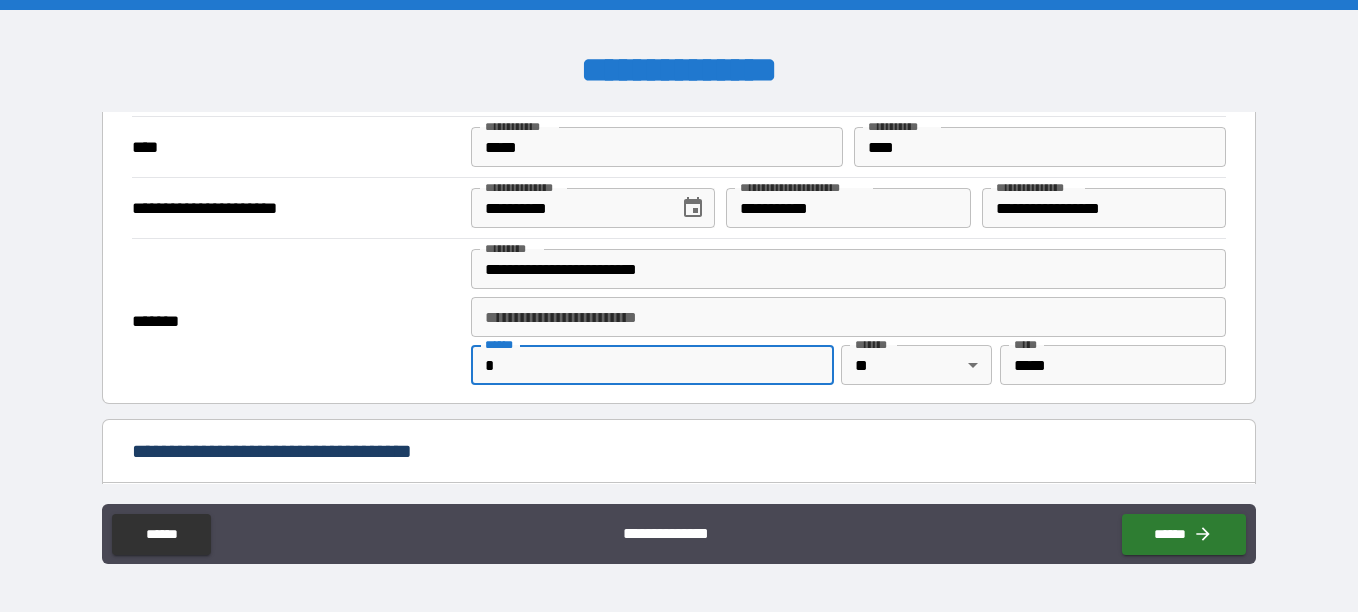 type on "**********" 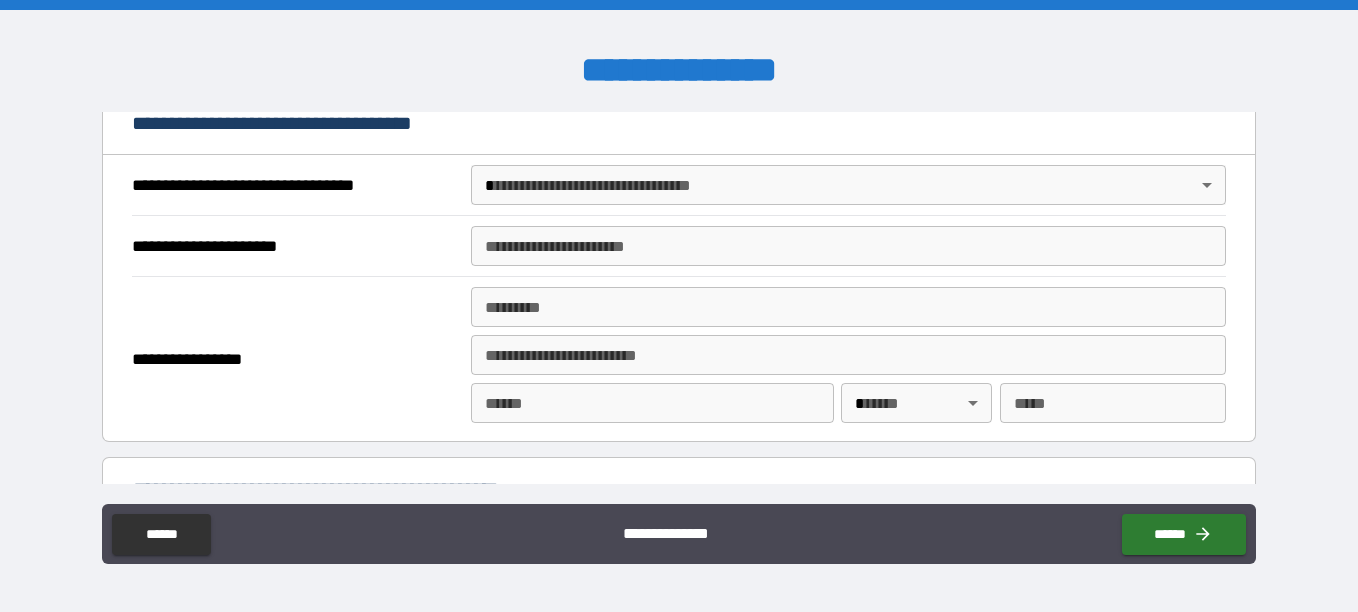 scroll, scrollTop: 1186, scrollLeft: 0, axis: vertical 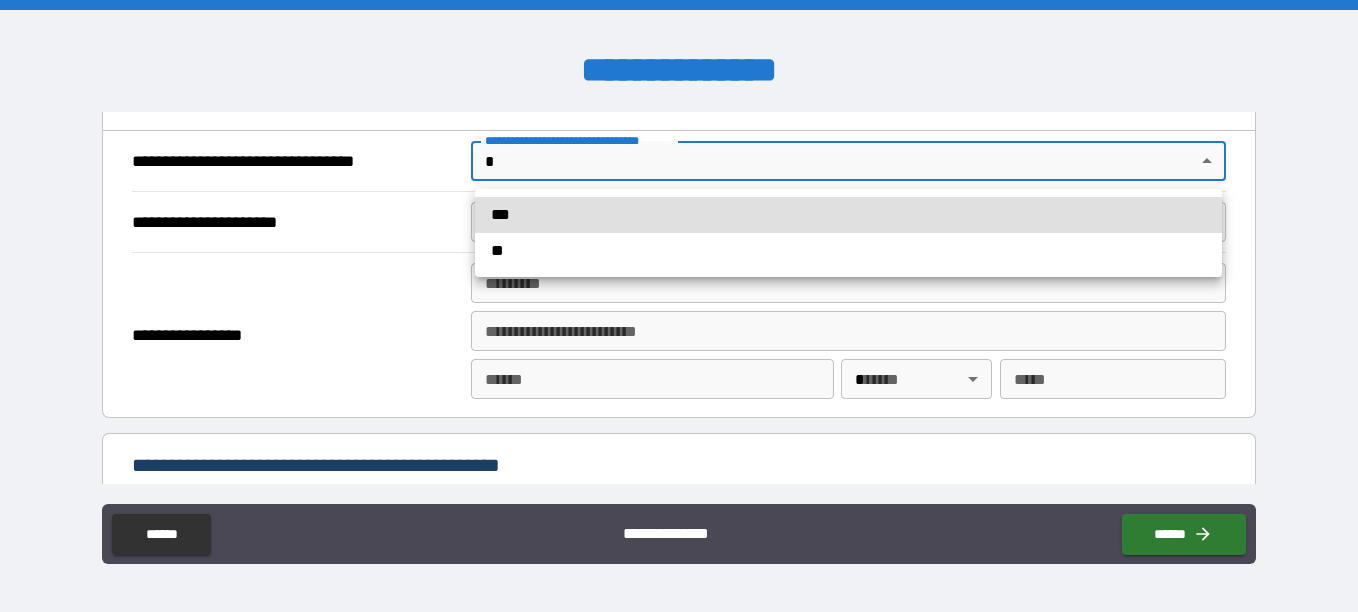 click on "**********" at bounding box center (679, 306) 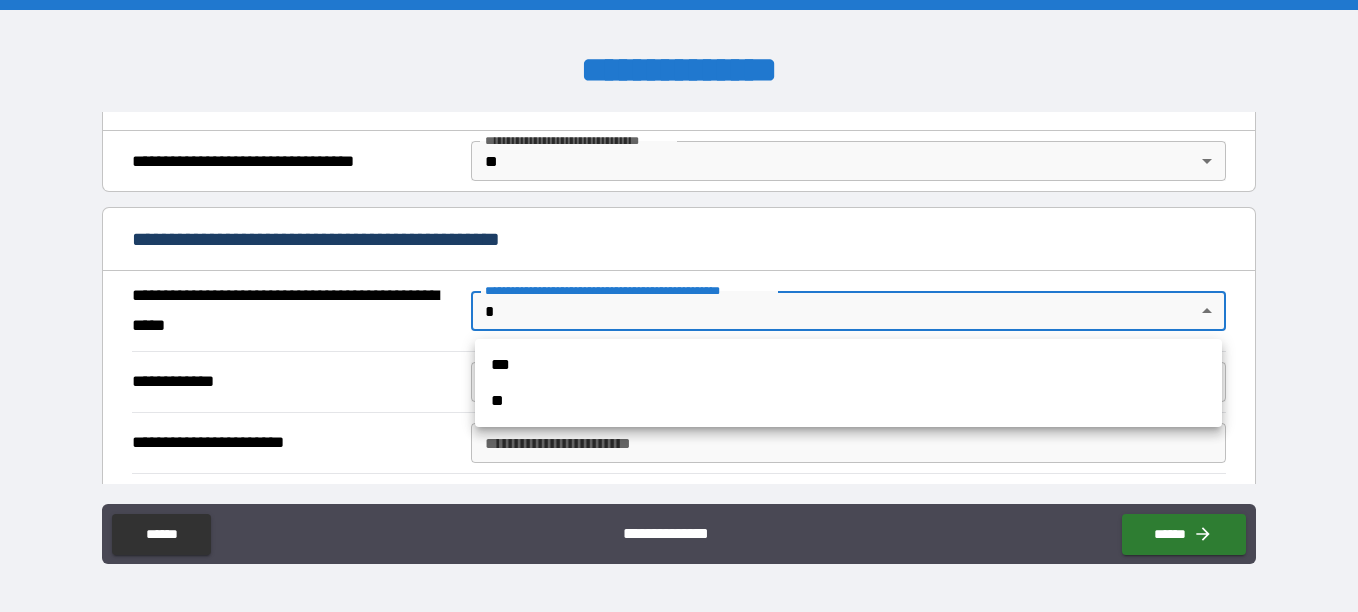 click on "**********" at bounding box center (679, 306) 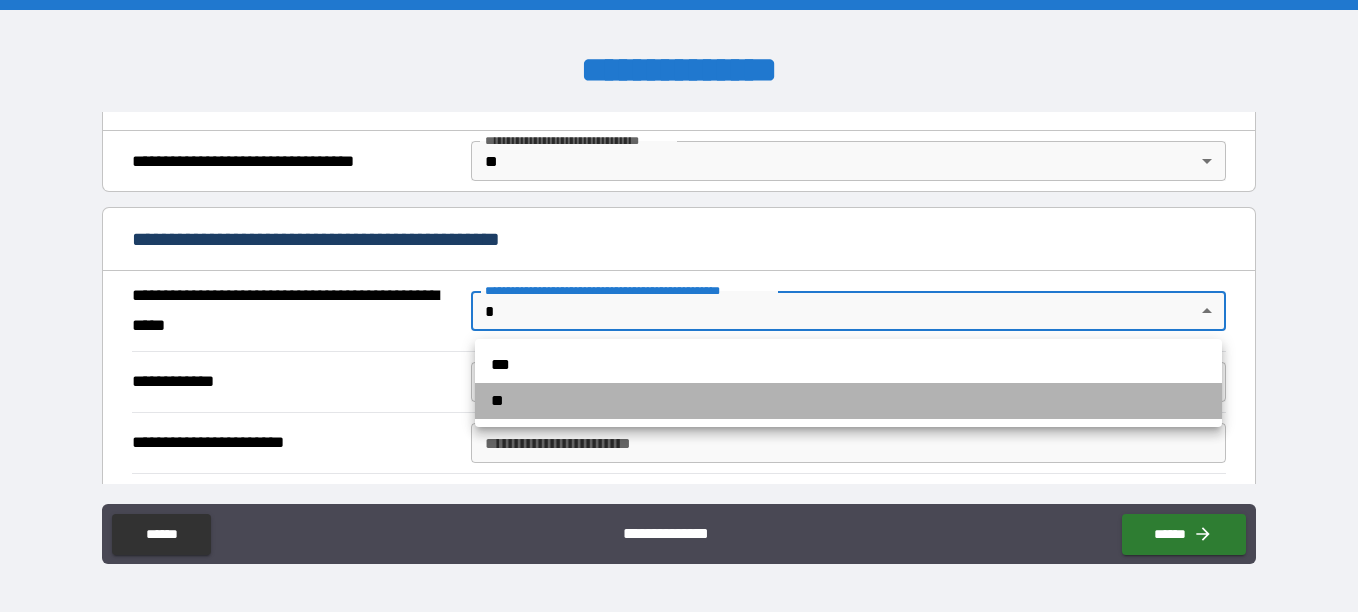 click on "**" at bounding box center [848, 401] 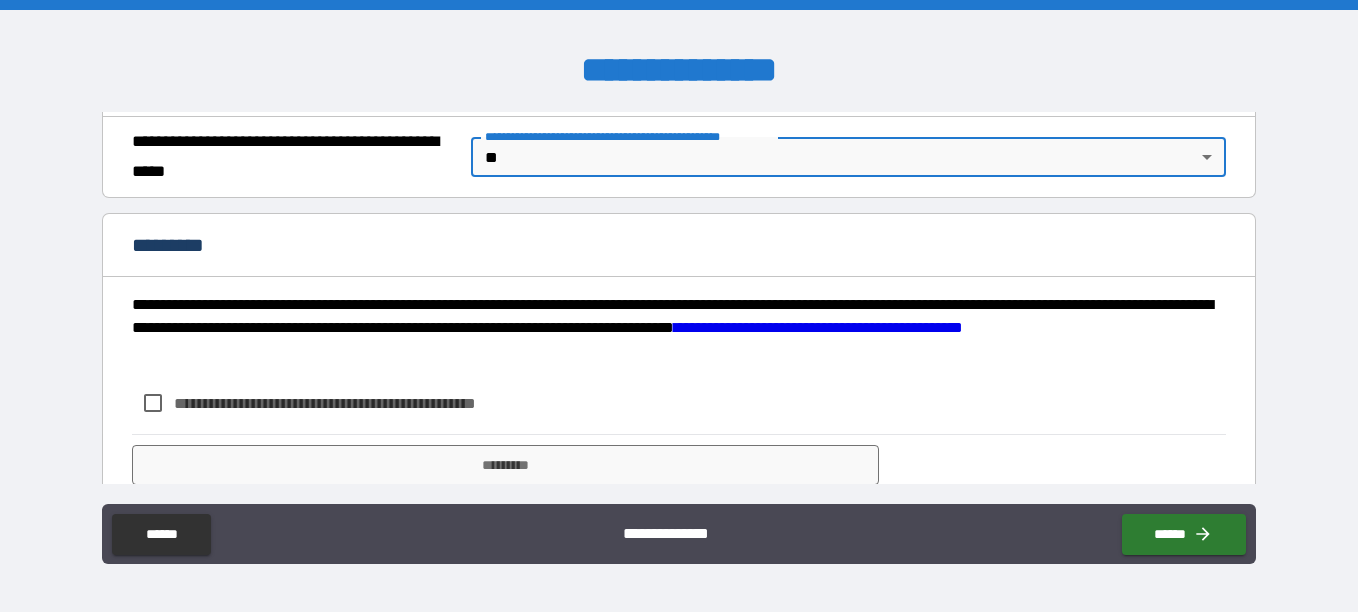 scroll, scrollTop: 1374, scrollLeft: 0, axis: vertical 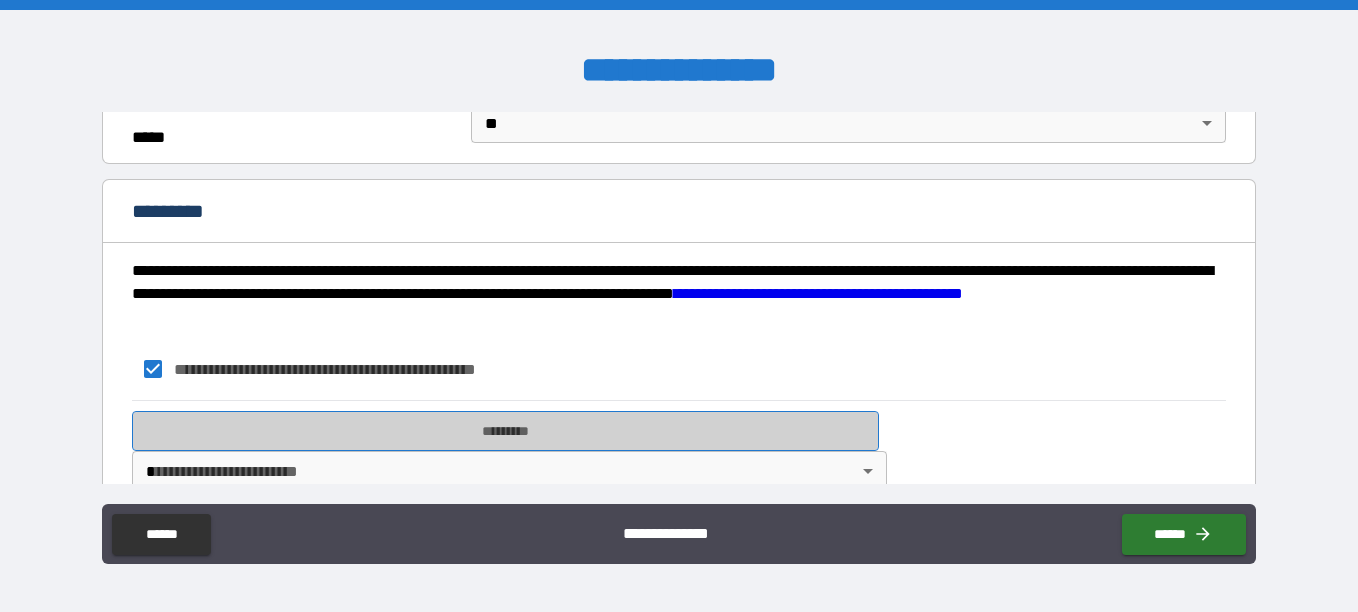 drag, startPoint x: 231, startPoint y: 429, endPoint x: 243, endPoint y: 434, distance: 13 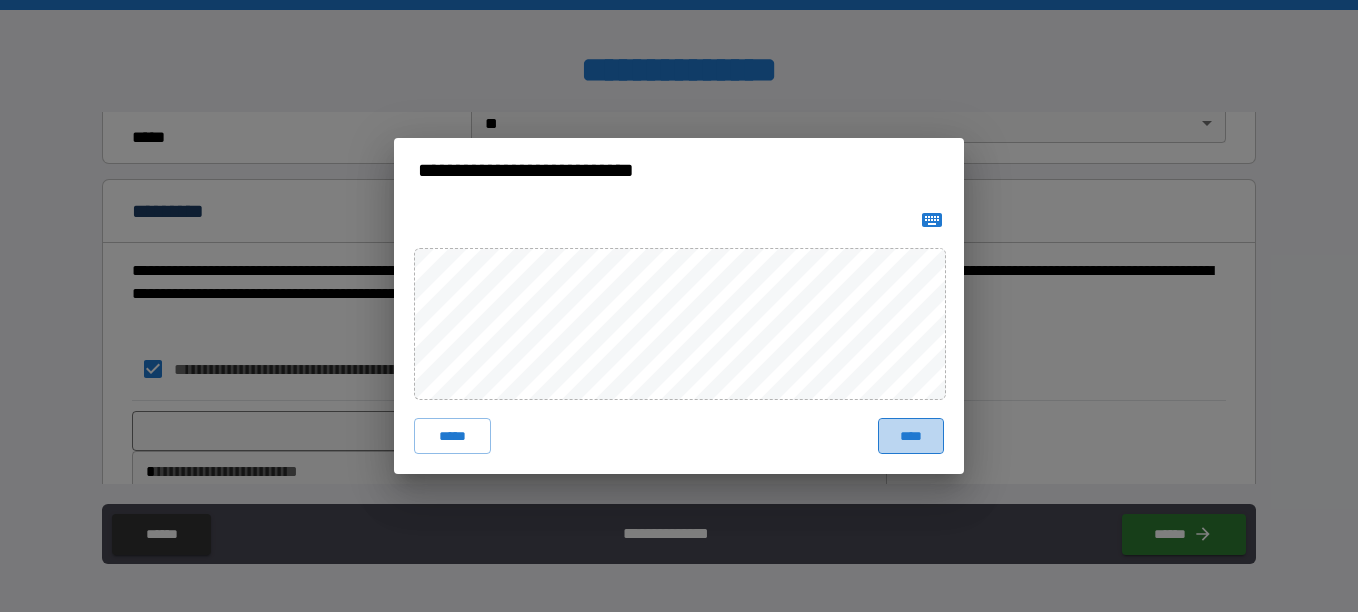 click on "****" at bounding box center (911, 436) 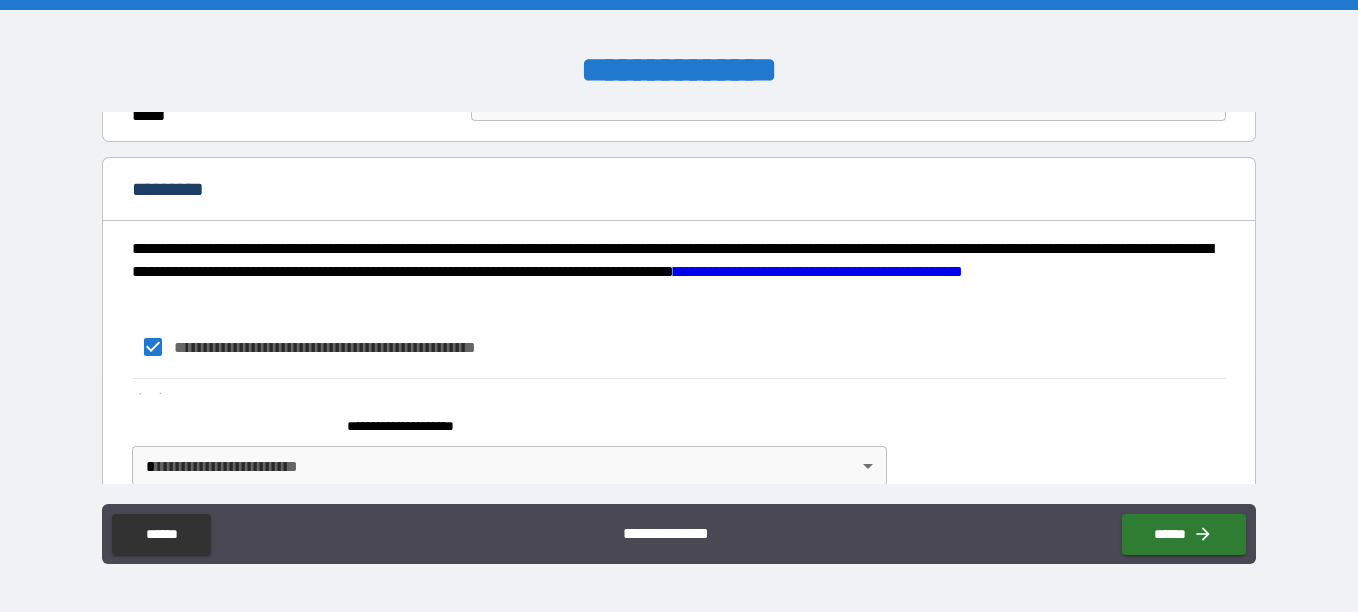 scroll, scrollTop: 1429, scrollLeft: 0, axis: vertical 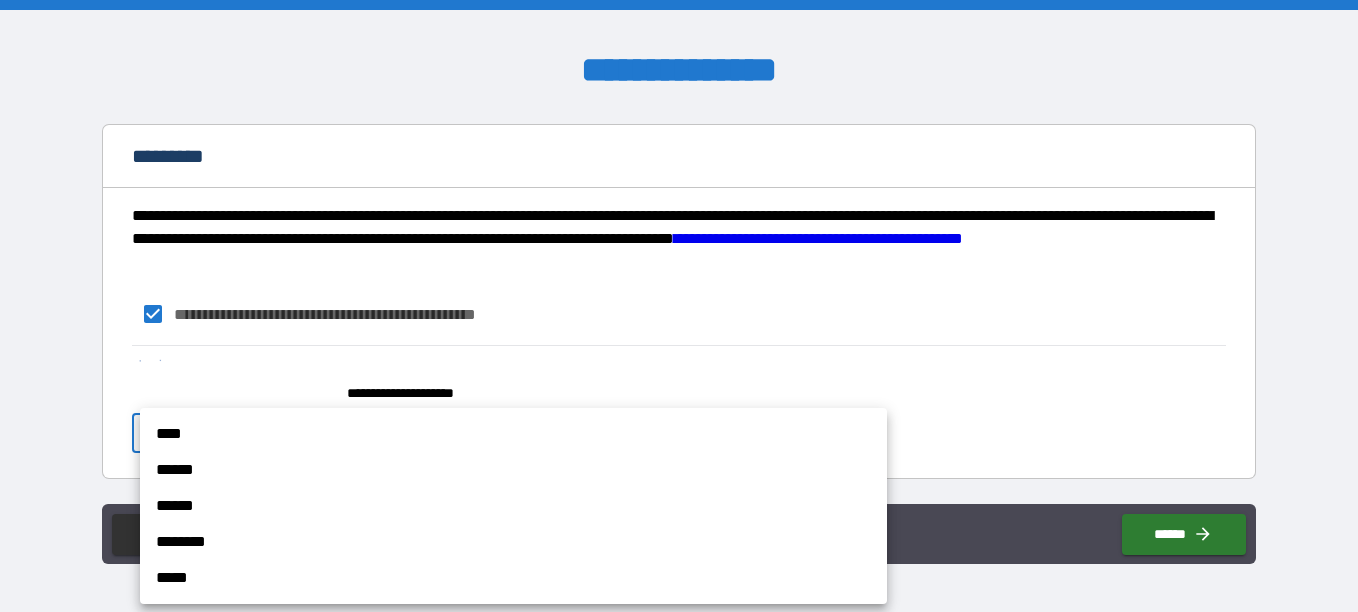 click on "**********" at bounding box center [679, 306] 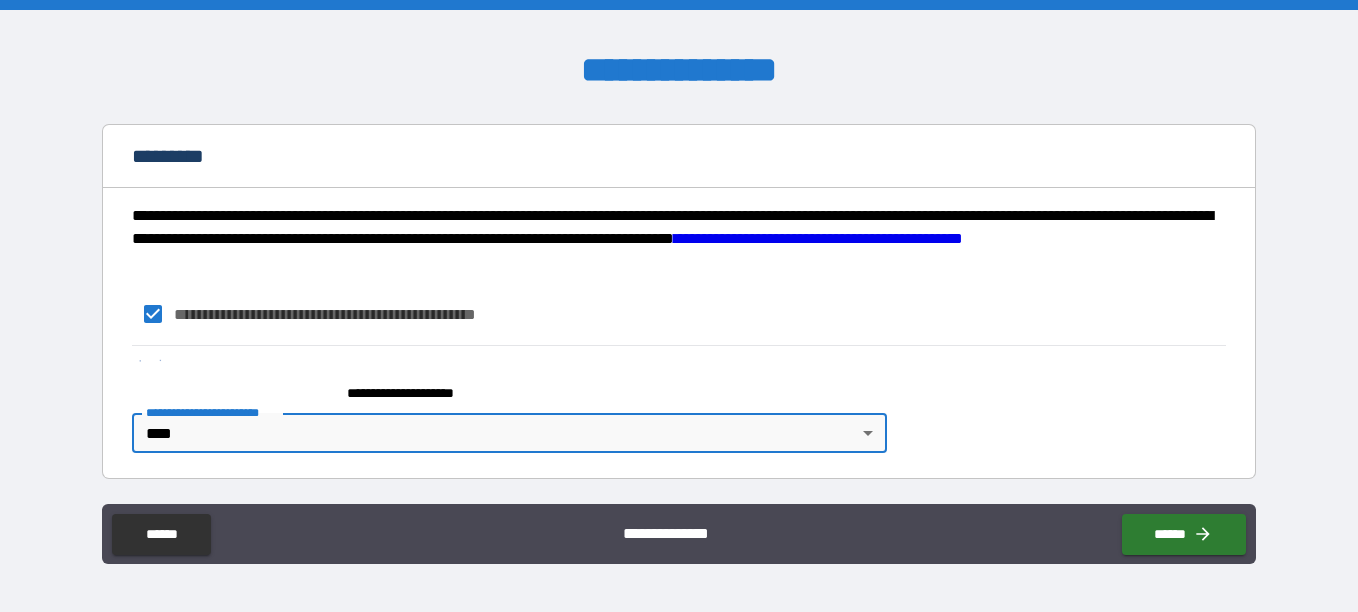 click on "**********" at bounding box center [505, 384] 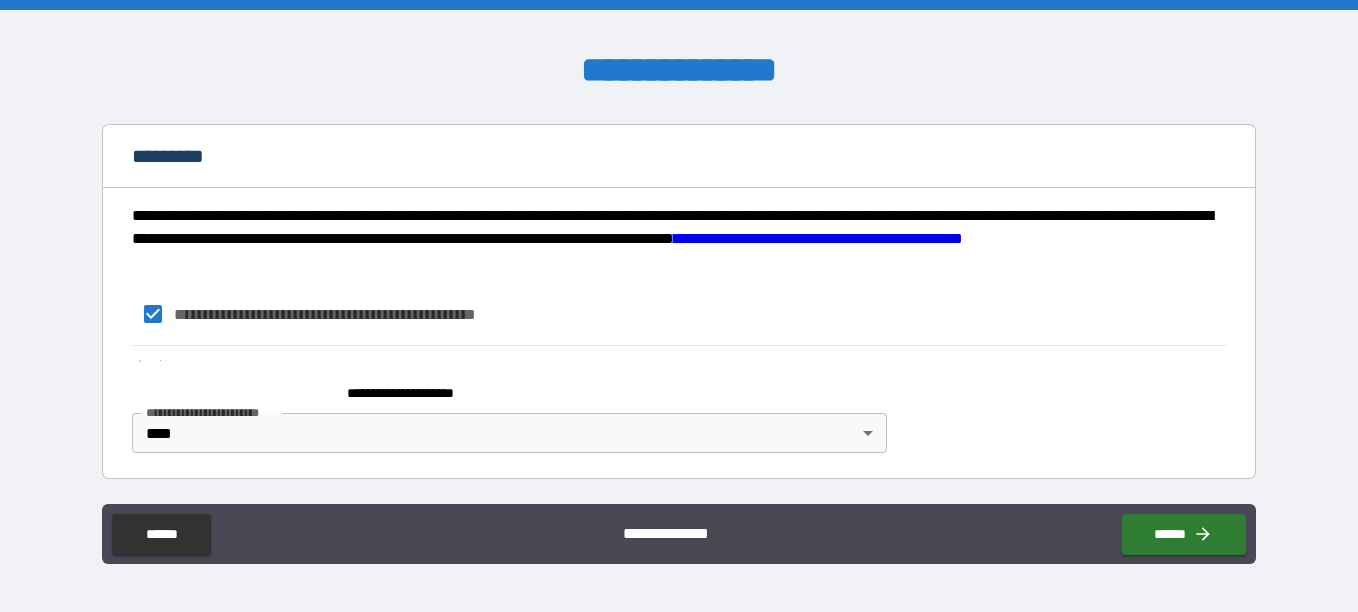 click on "**********" at bounding box center (505, 384) 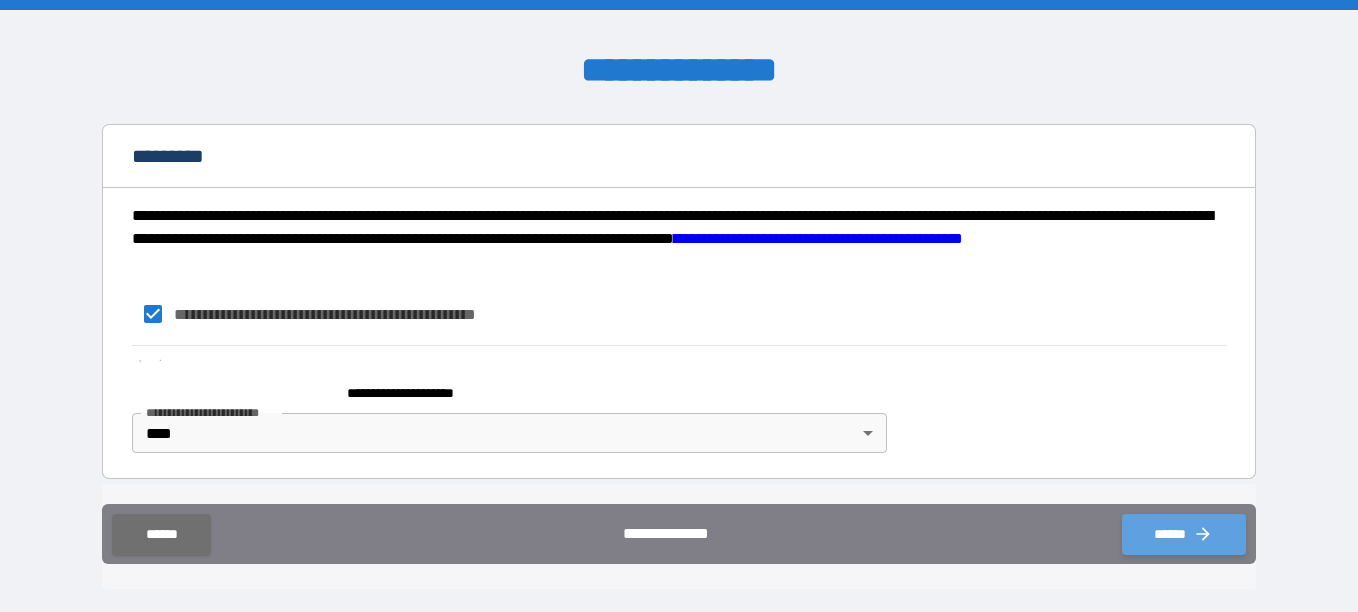 click on "******" at bounding box center [1184, 534] 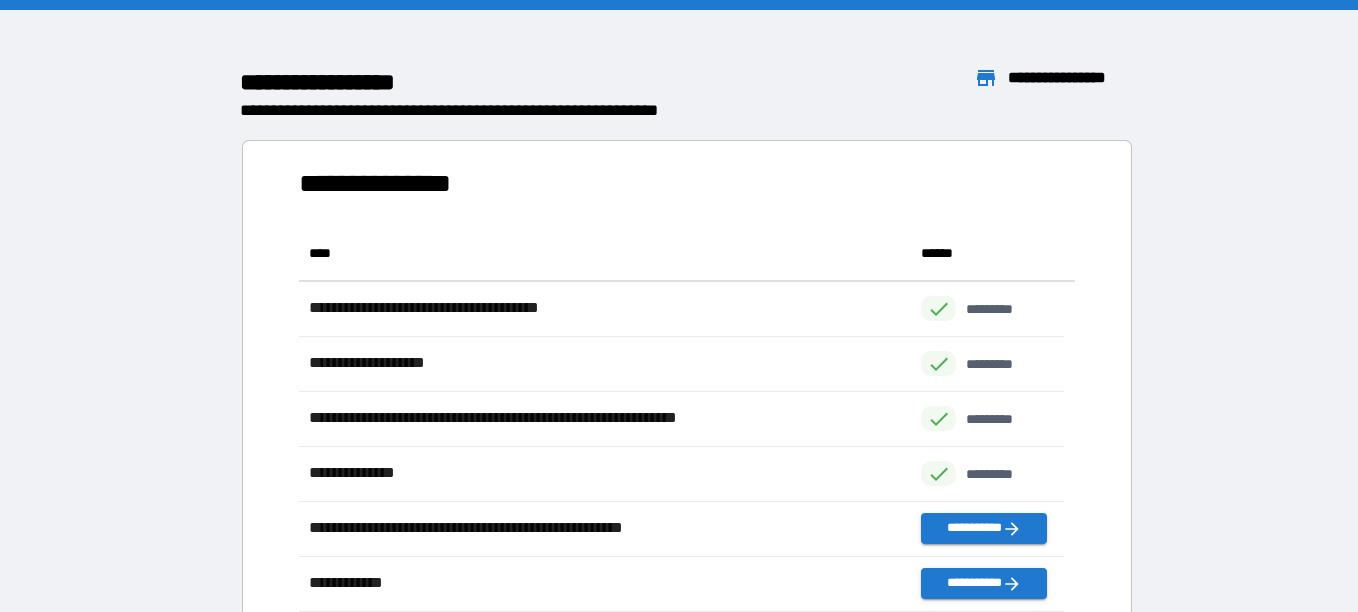 scroll, scrollTop: 16, scrollLeft: 16, axis: both 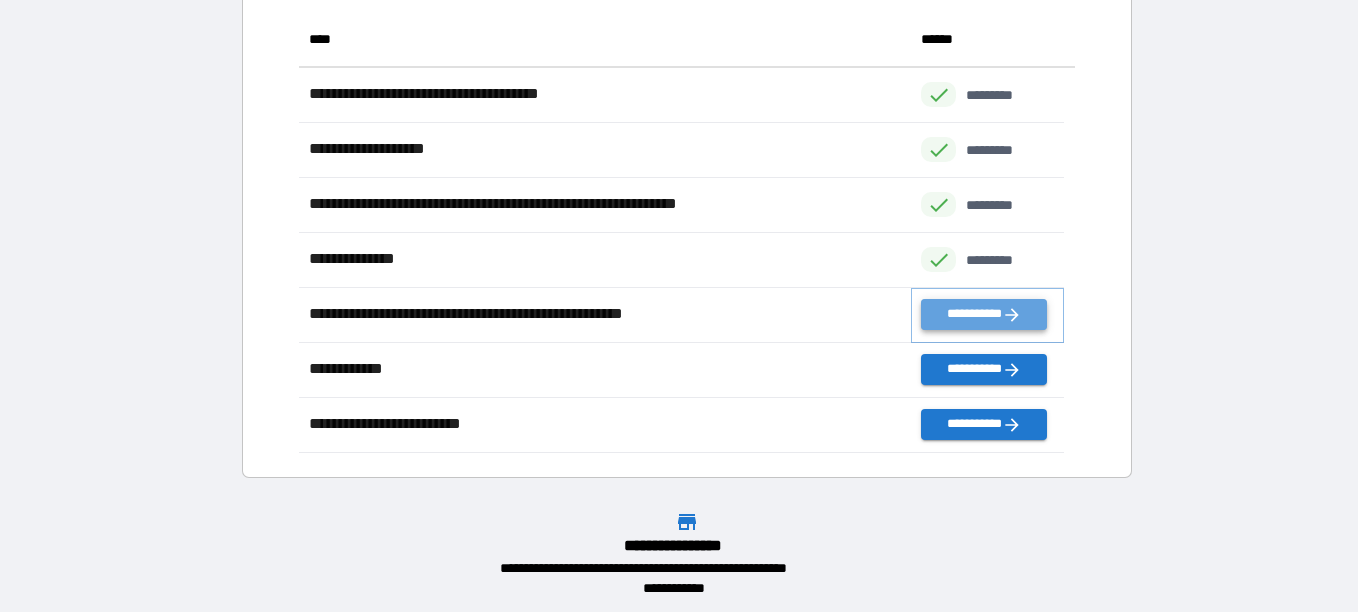 click 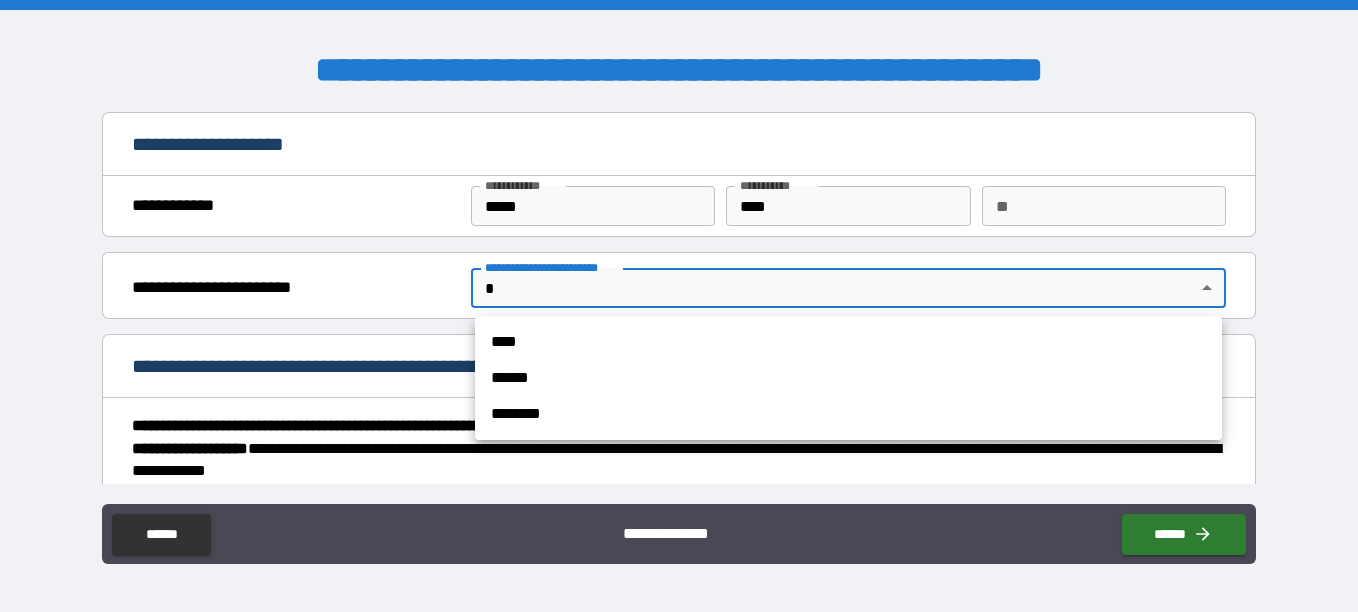 click on "**********" at bounding box center [679, 306] 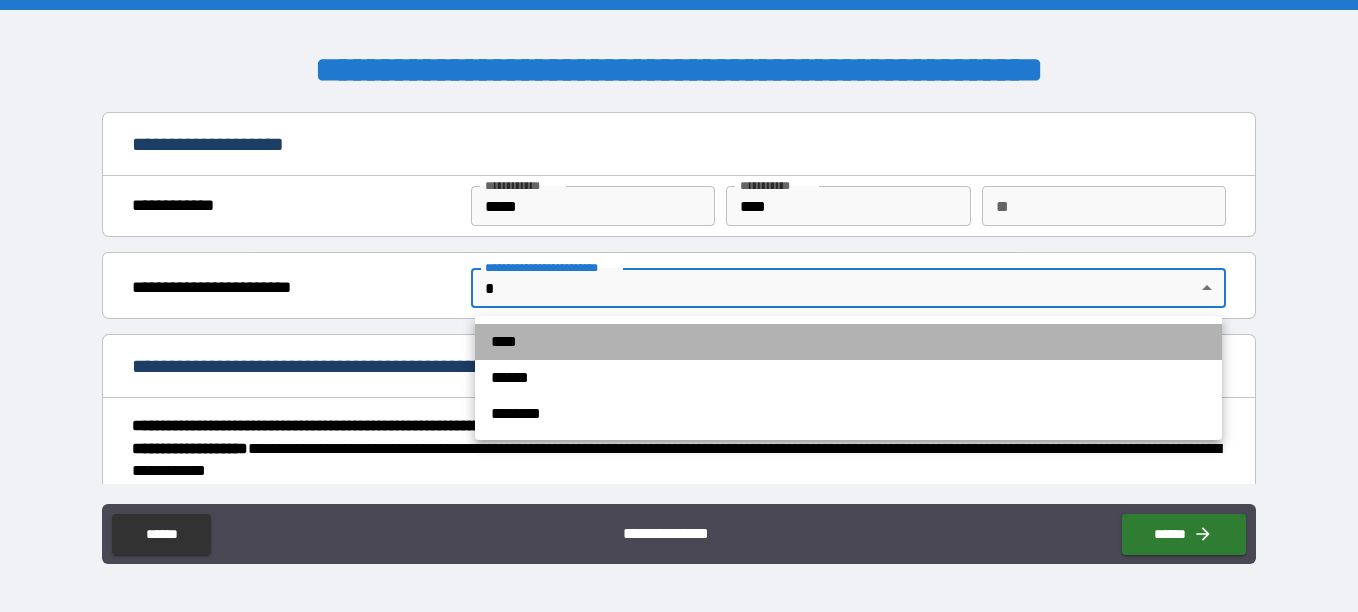 click on "****" at bounding box center (848, 342) 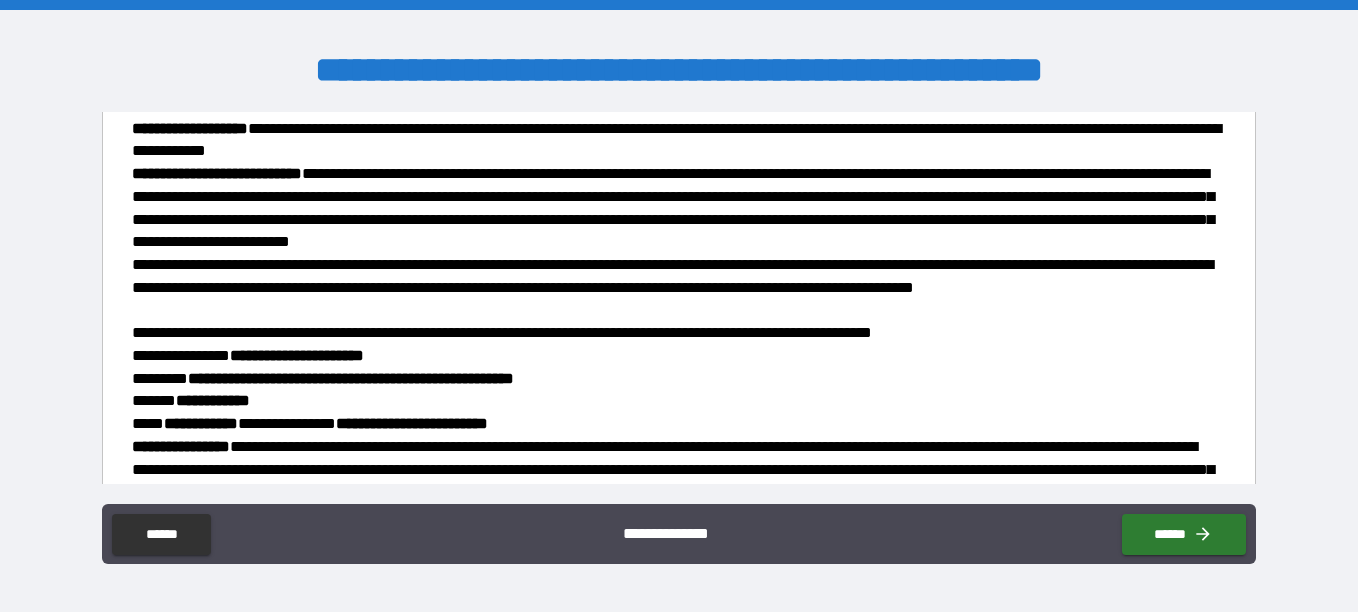 scroll, scrollTop: 326, scrollLeft: 0, axis: vertical 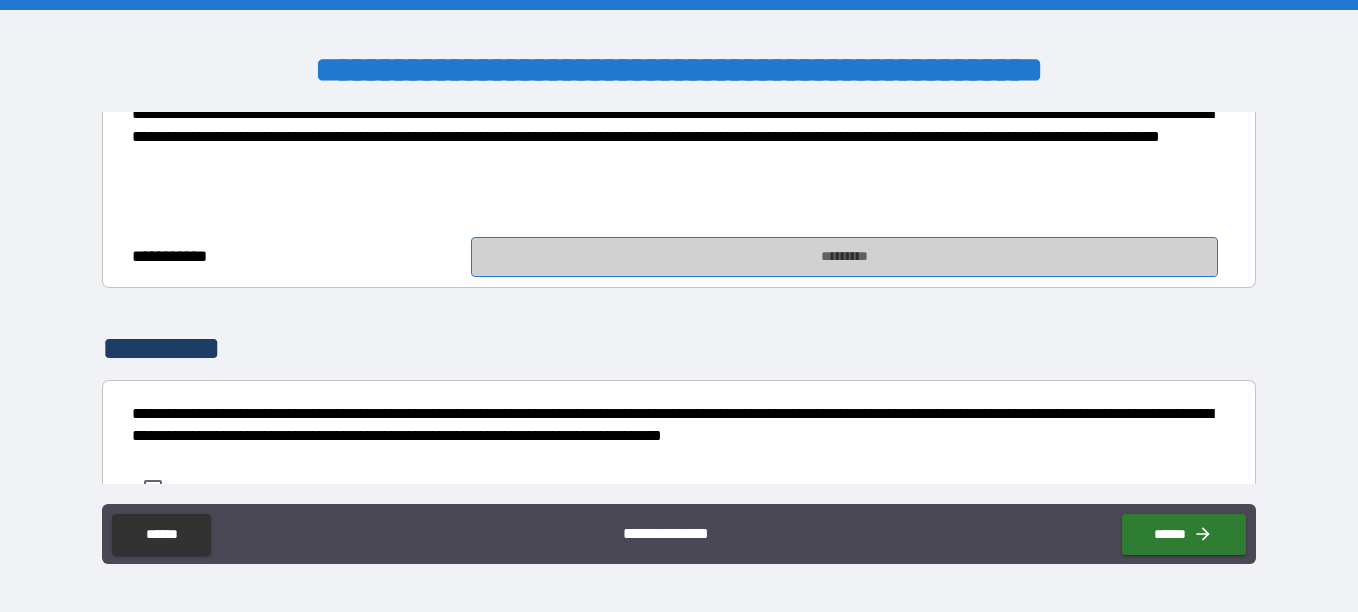click on "*********" at bounding box center [844, 257] 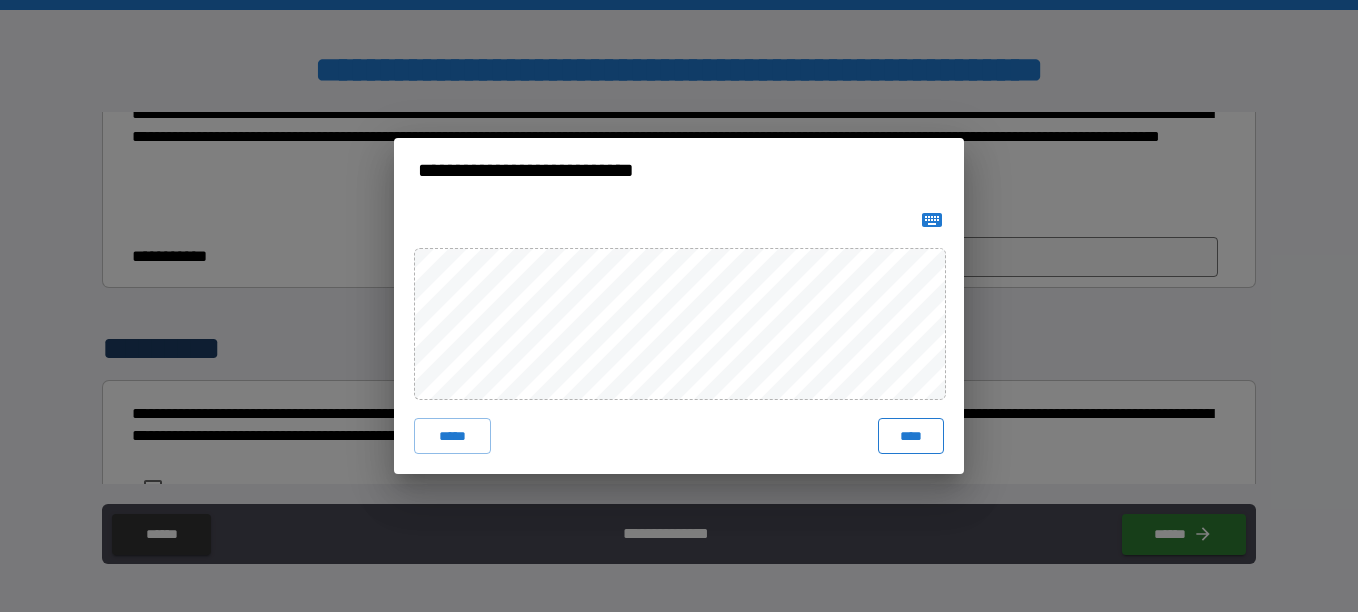 click on "****" at bounding box center [911, 436] 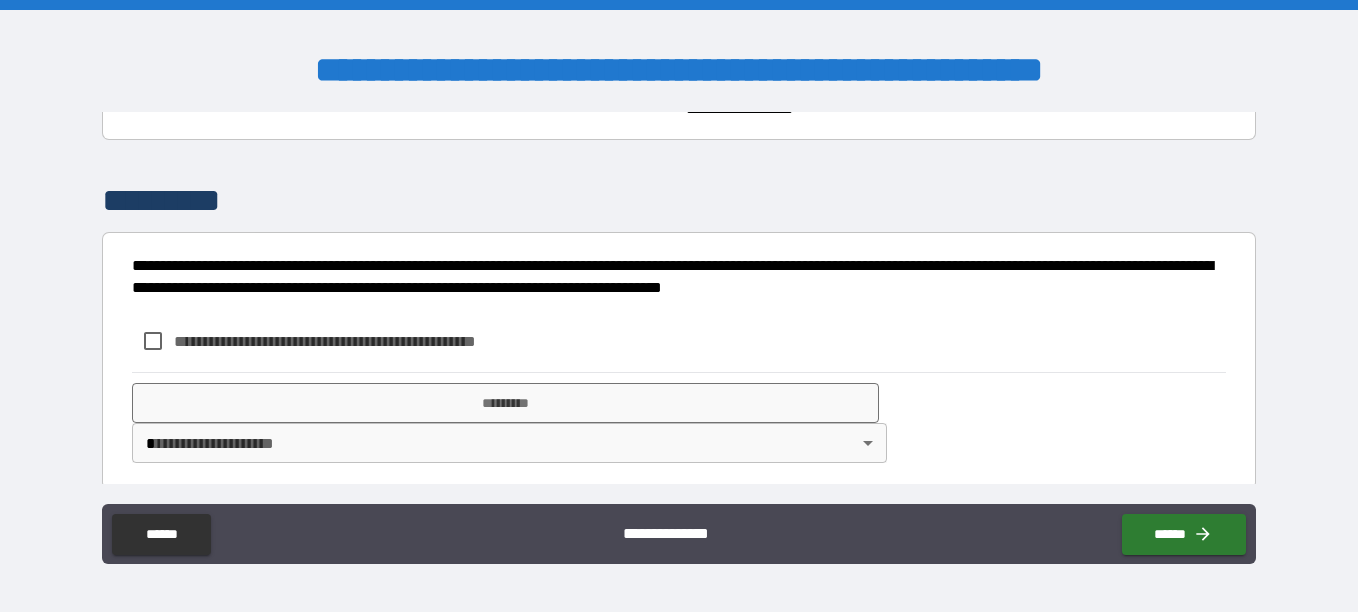 scroll, scrollTop: 896, scrollLeft: 0, axis: vertical 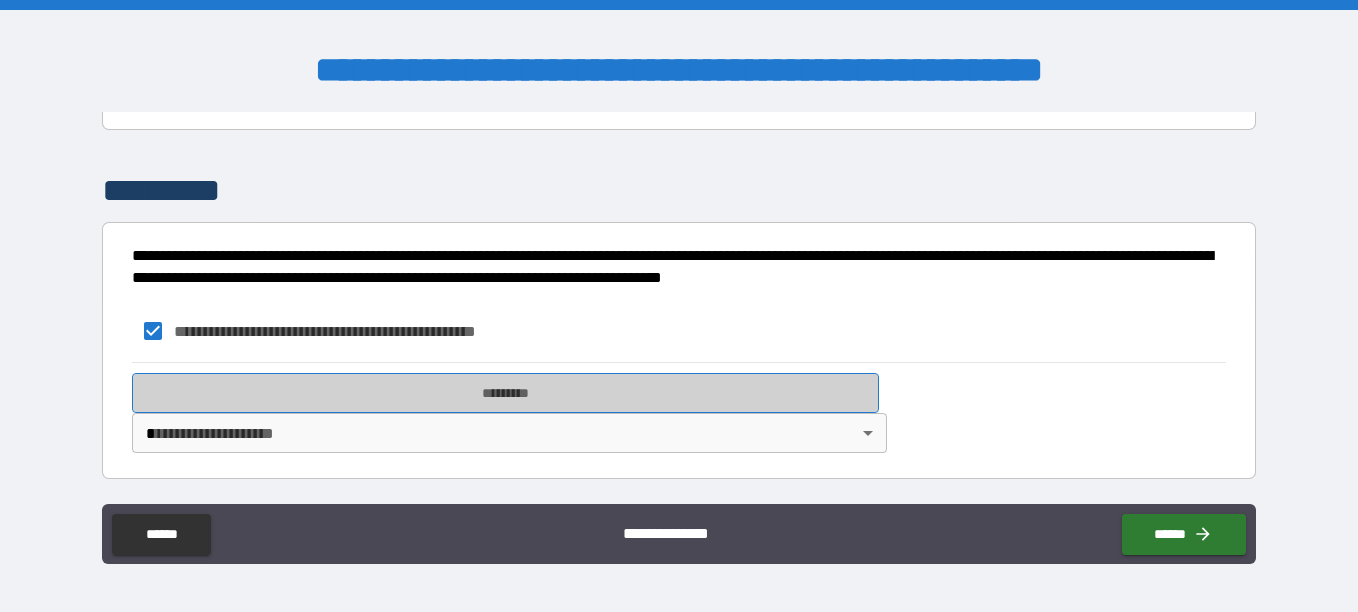 click on "*********" at bounding box center (505, 393) 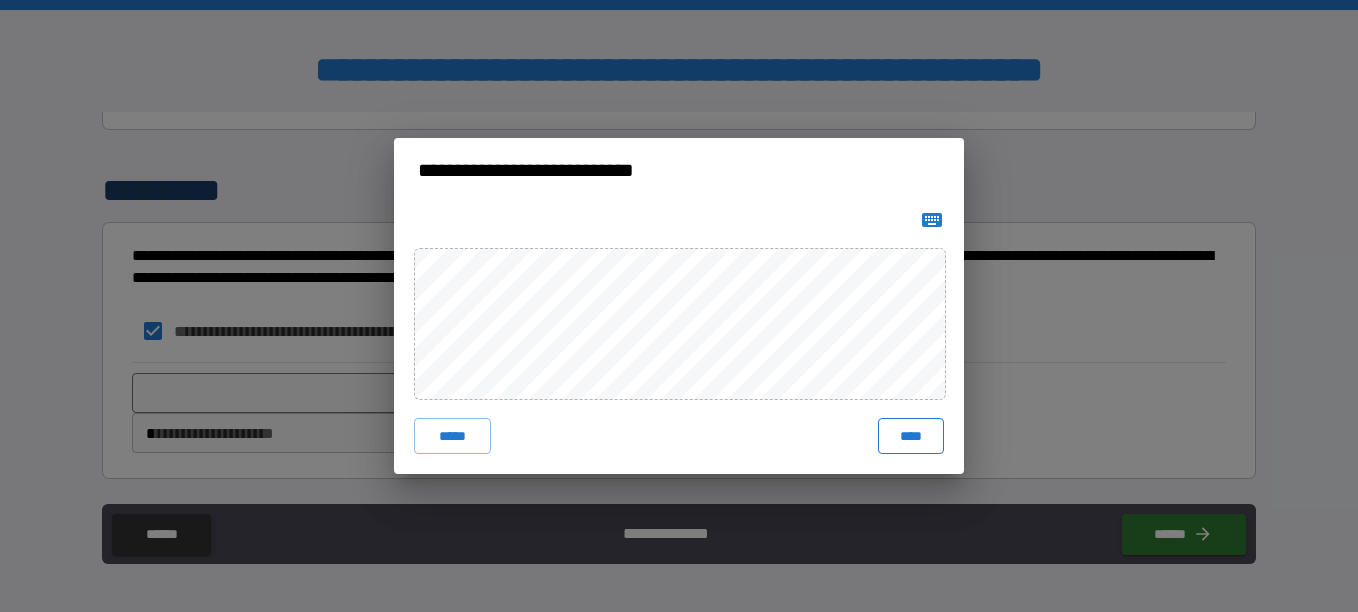 click on "****" at bounding box center (911, 436) 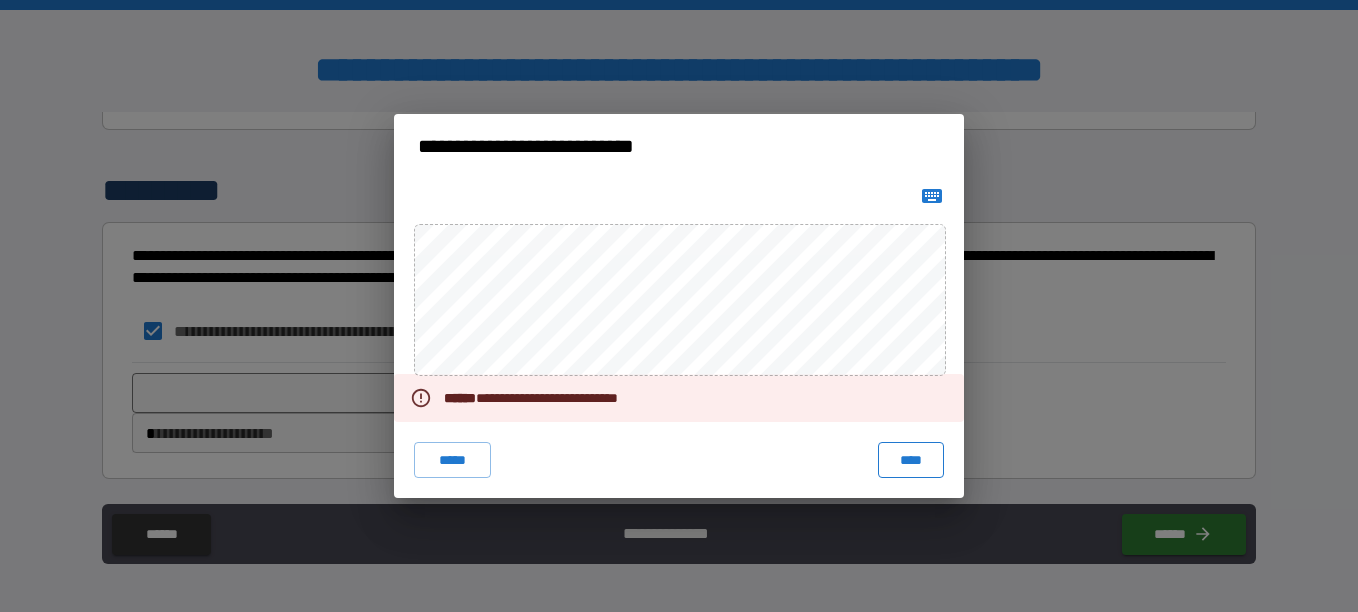 click on "**********" at bounding box center [679, 338] 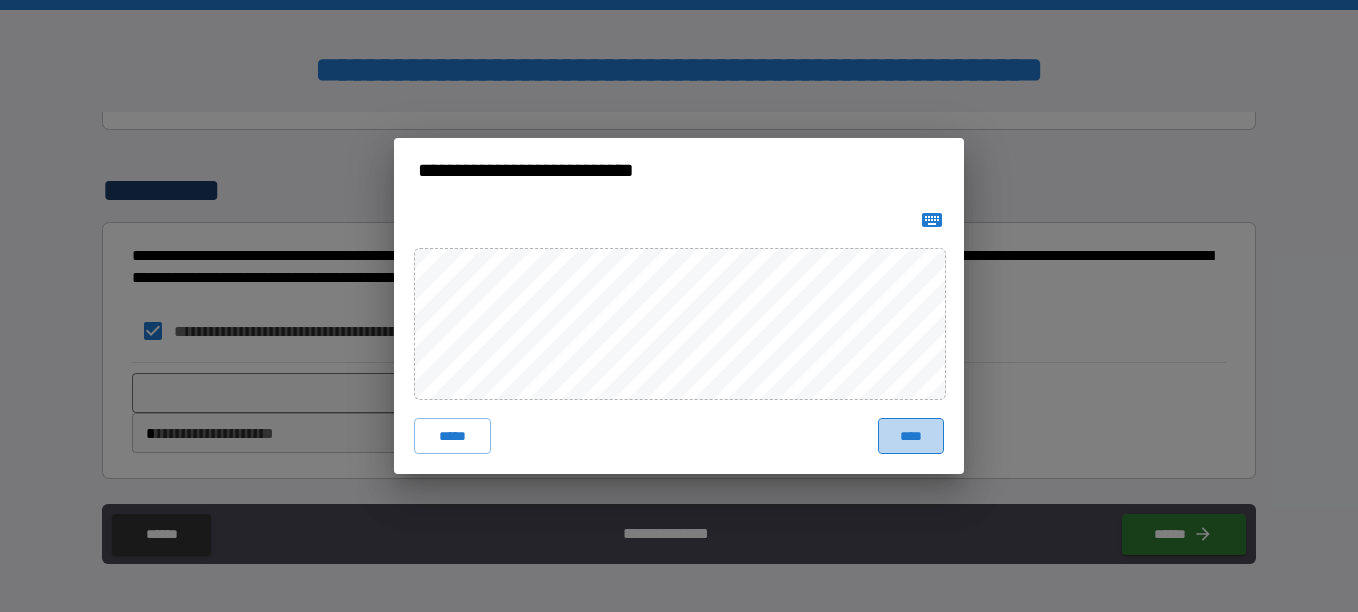 click on "****" at bounding box center [911, 436] 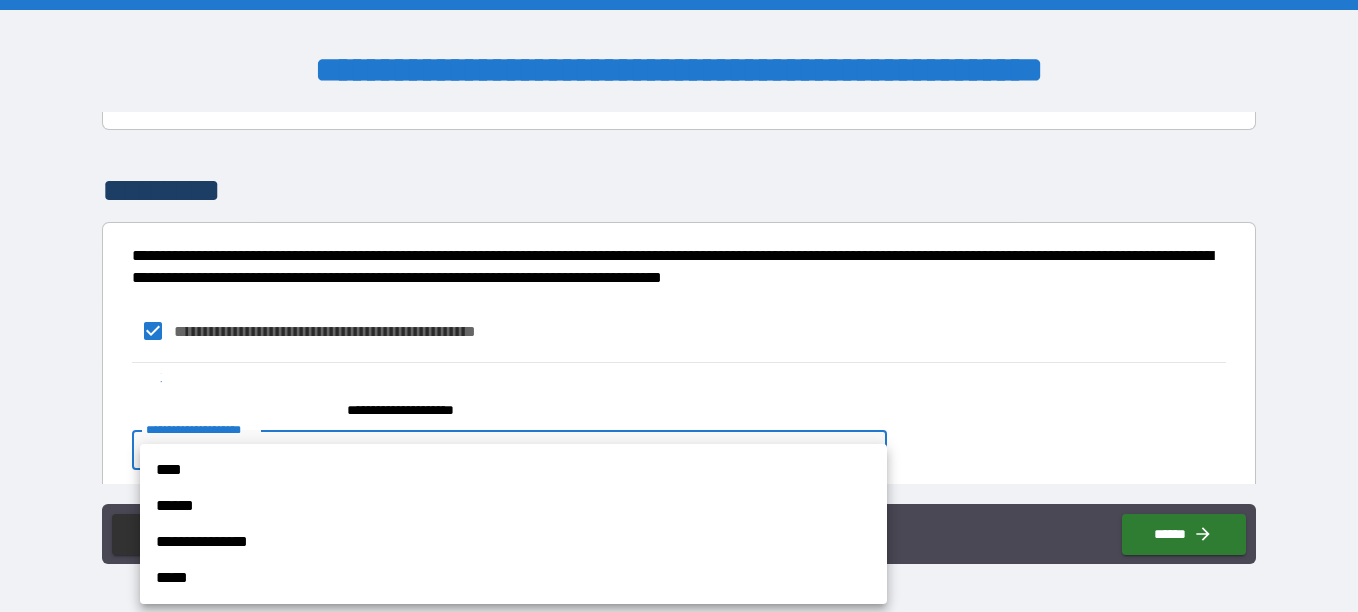 click on "**********" at bounding box center (679, 306) 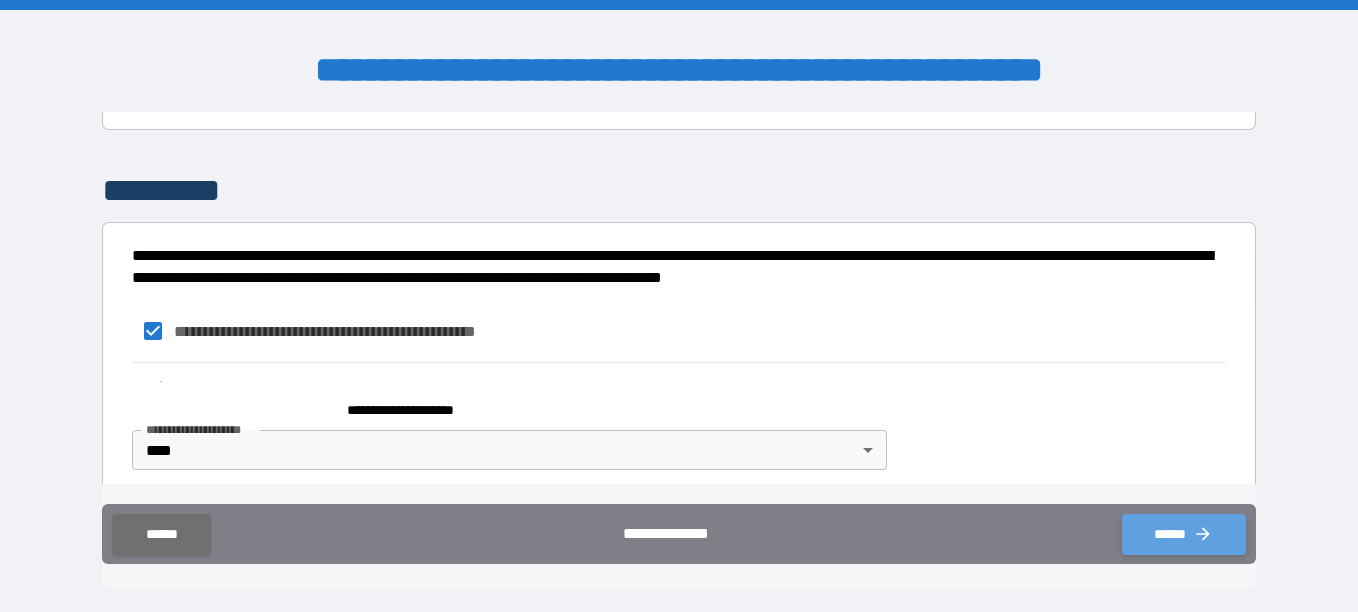 click on "******" at bounding box center [1184, 534] 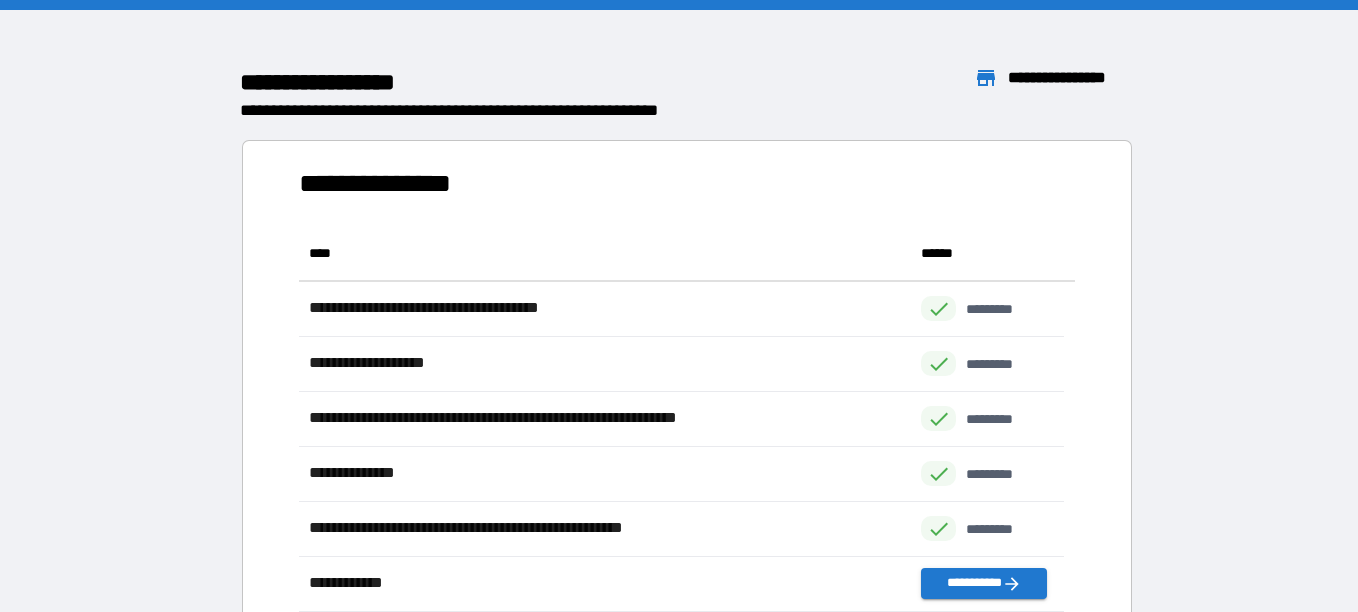scroll, scrollTop: 16, scrollLeft: 16, axis: both 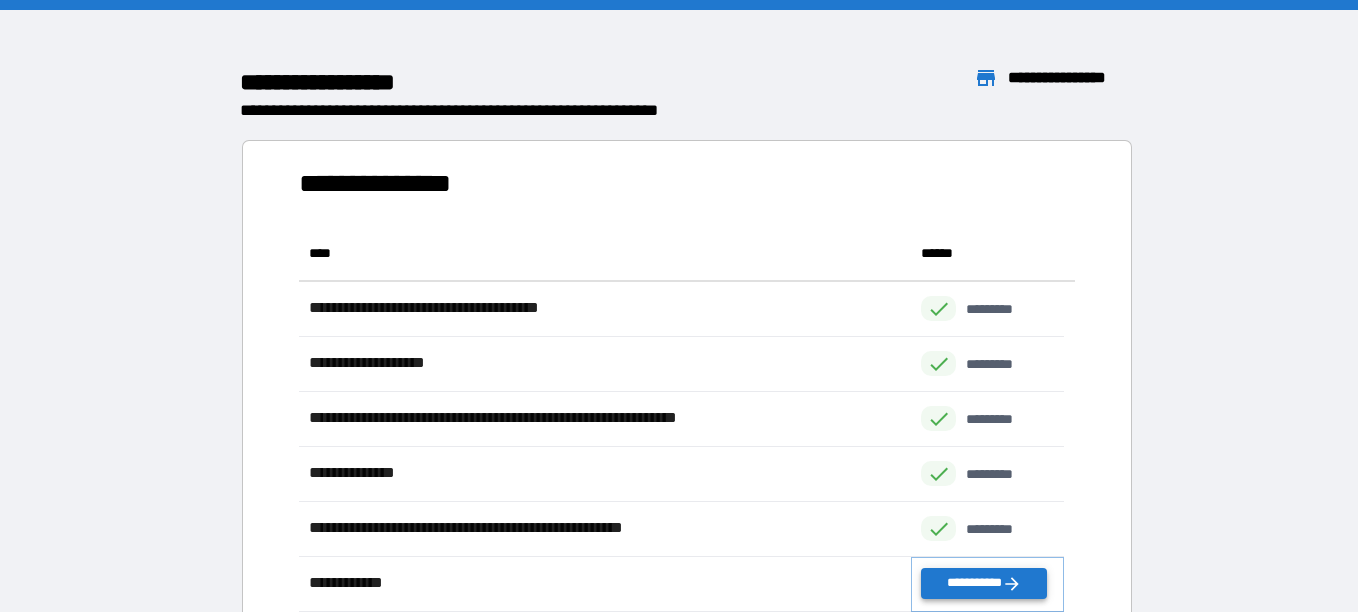 click on "**********" at bounding box center (983, 583) 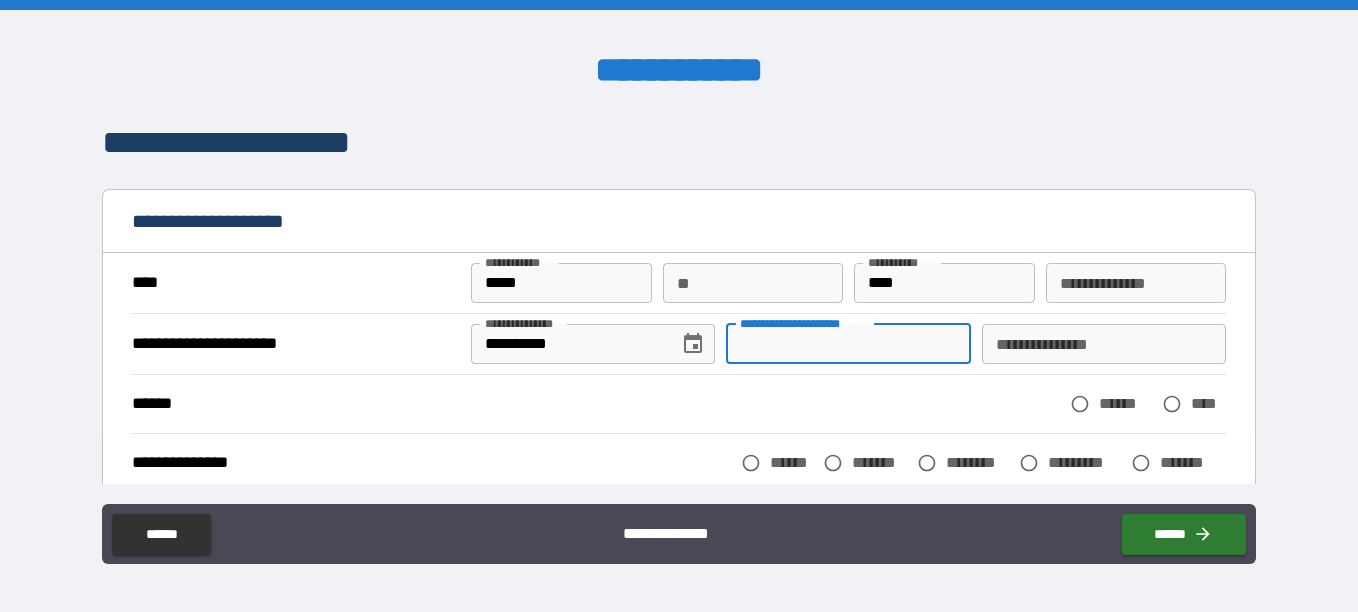 click on "**********" at bounding box center [848, 344] 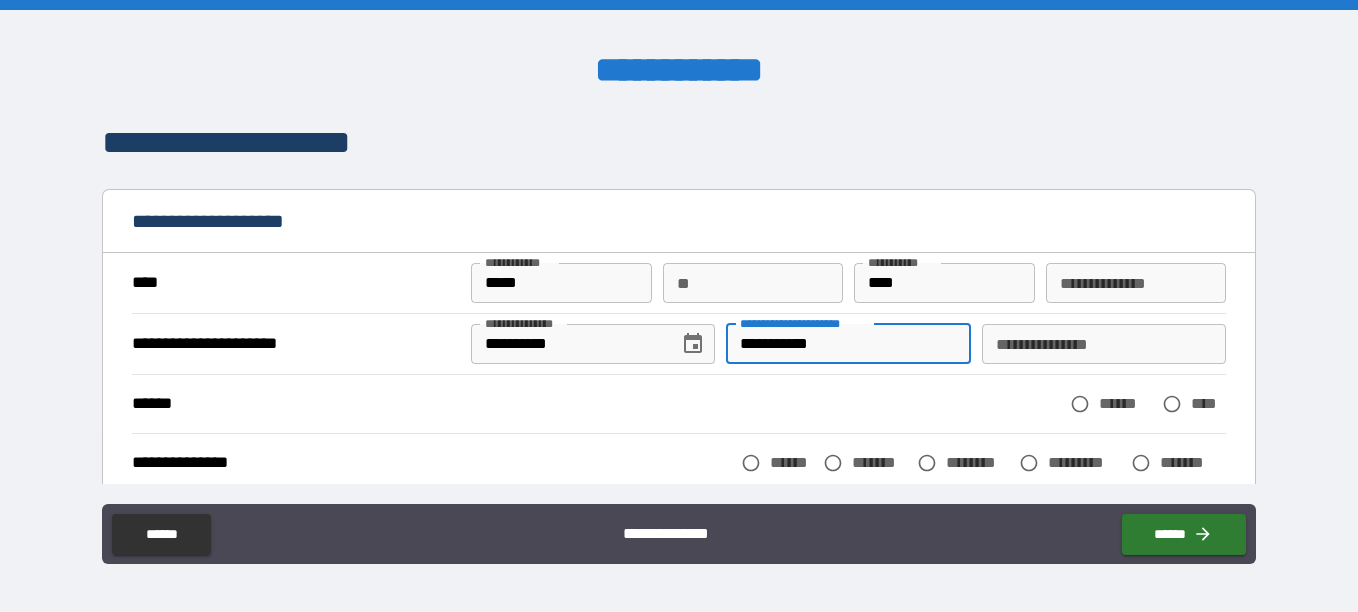 type on "**********" 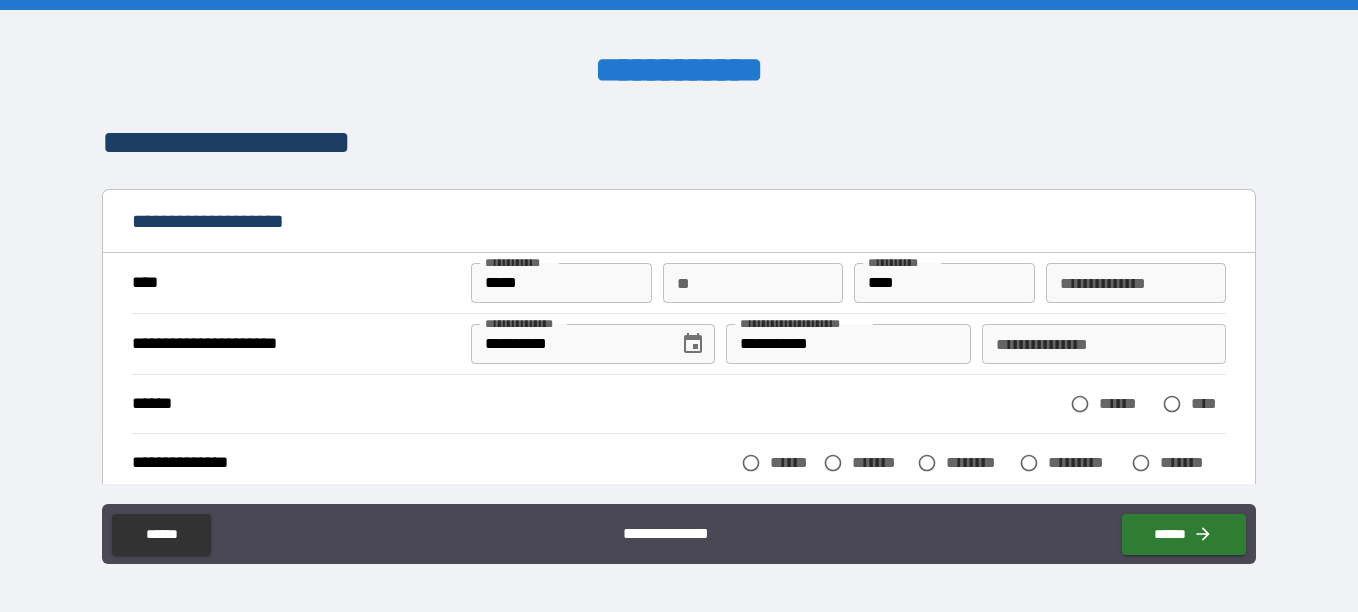 drag, startPoint x: 1036, startPoint y: 348, endPoint x: 1361, endPoint y: 439, distance: 337.49963 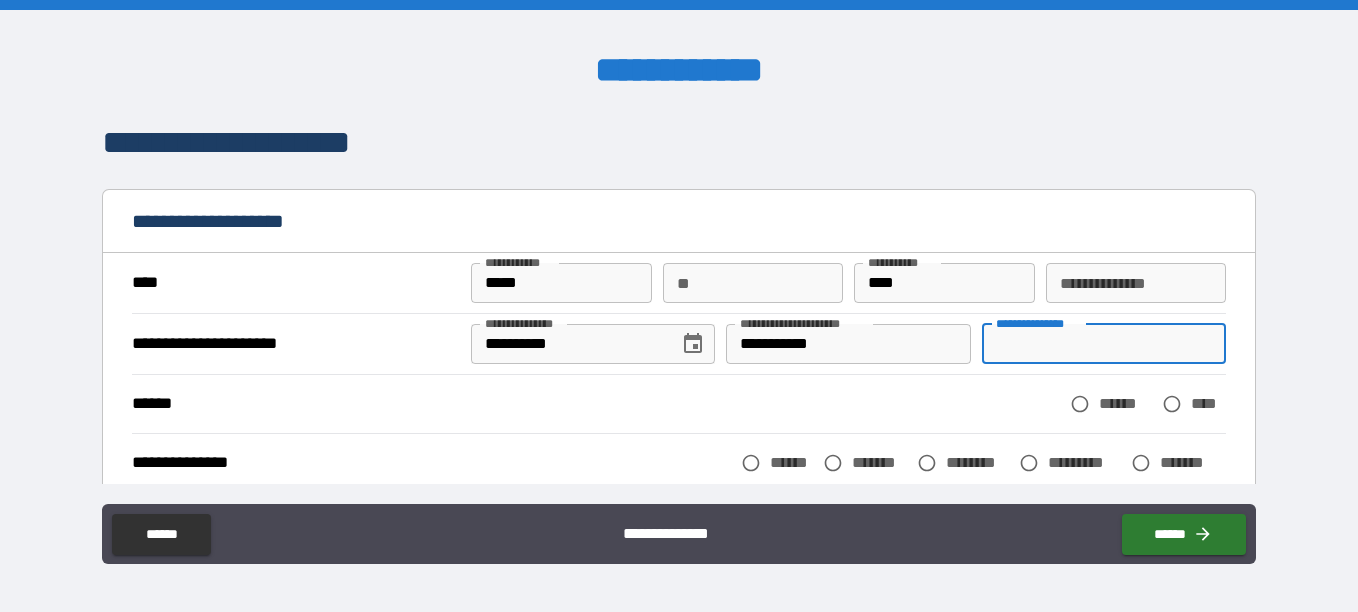 click on "**********" at bounding box center (1104, 344) 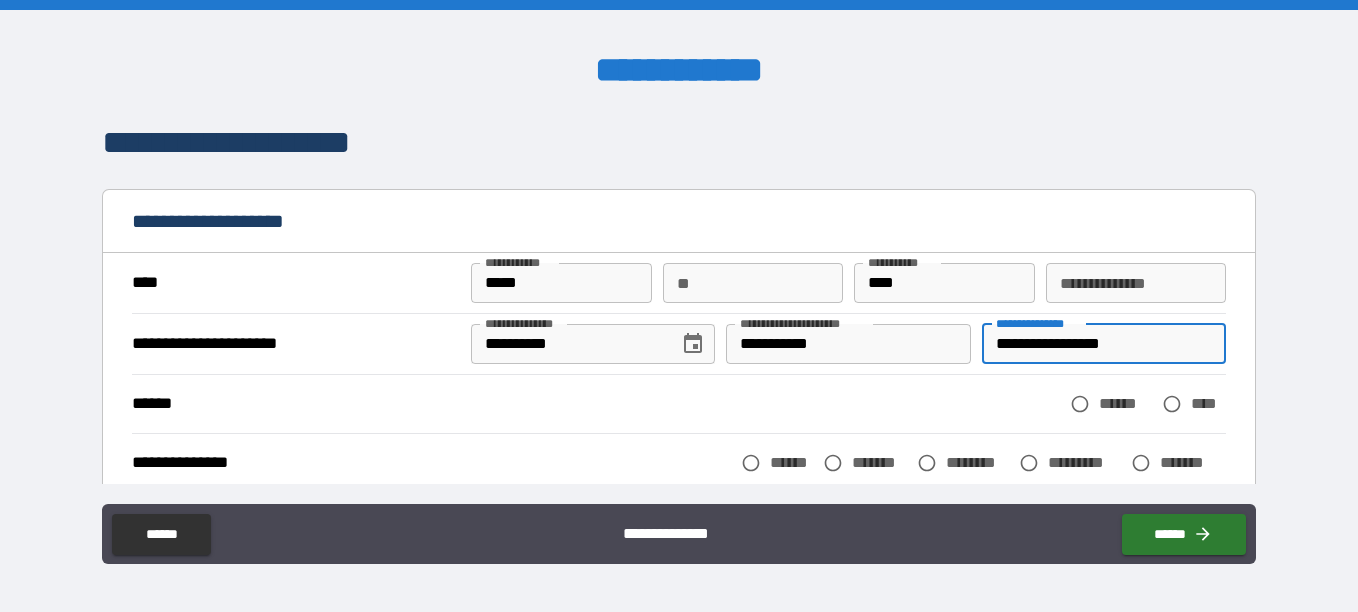 type on "**********" 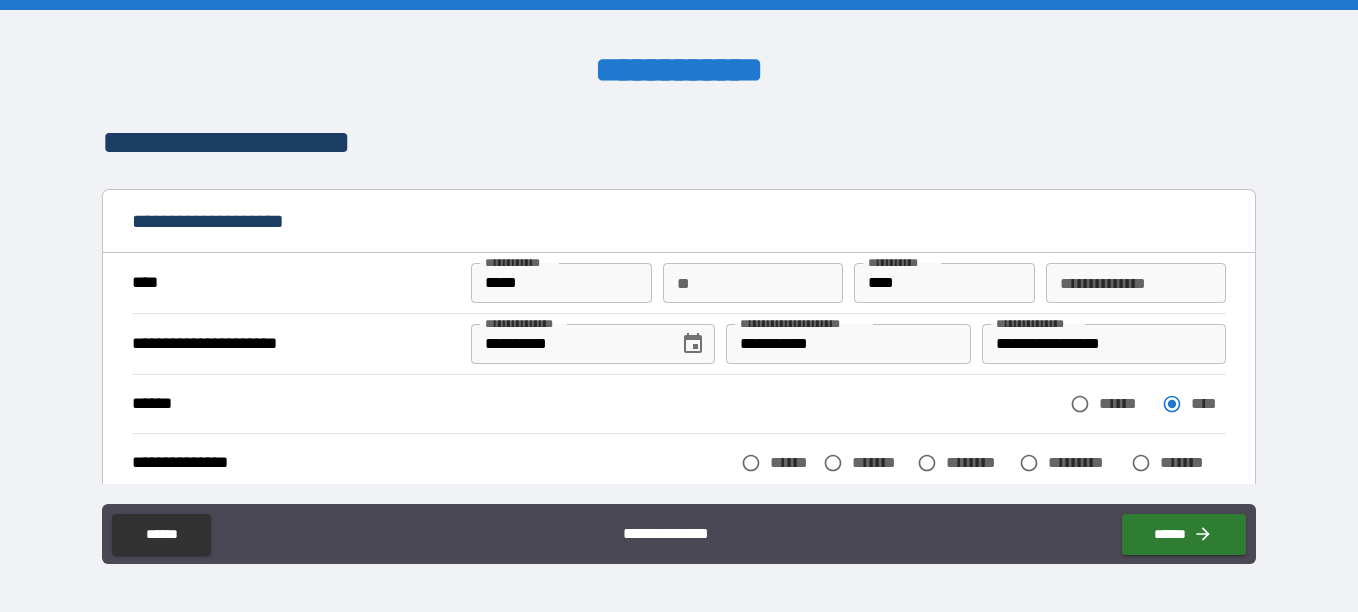 scroll, scrollTop: 326, scrollLeft: 0, axis: vertical 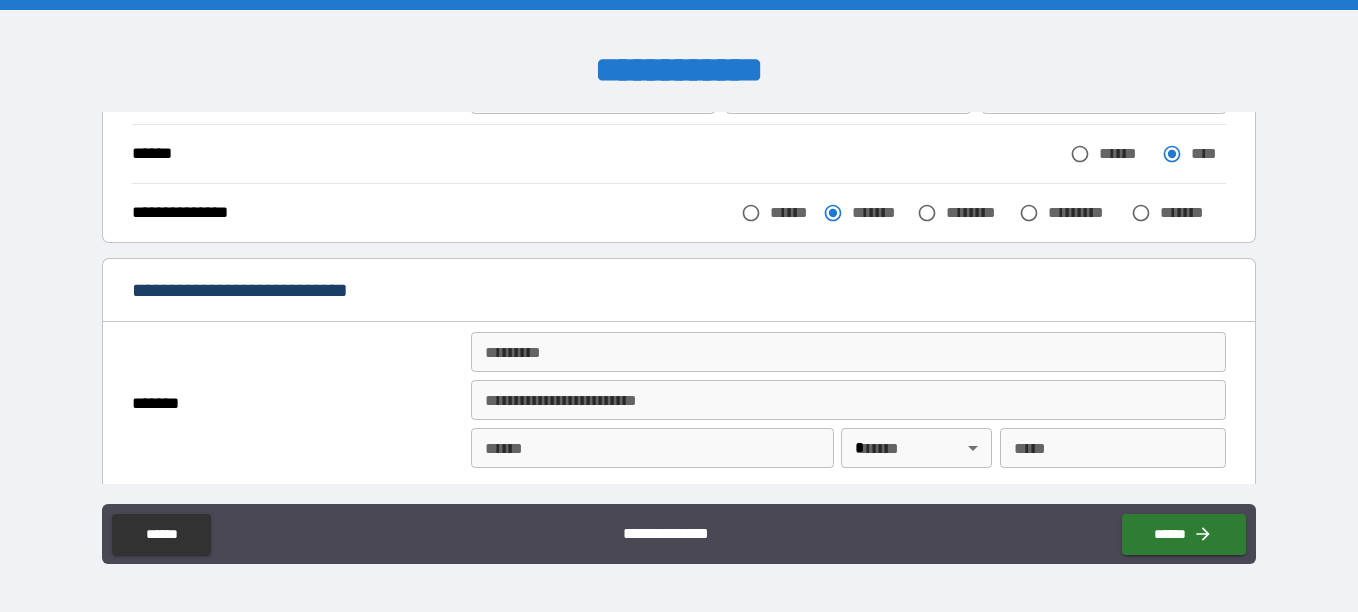 click on "*******   *" at bounding box center (848, 352) 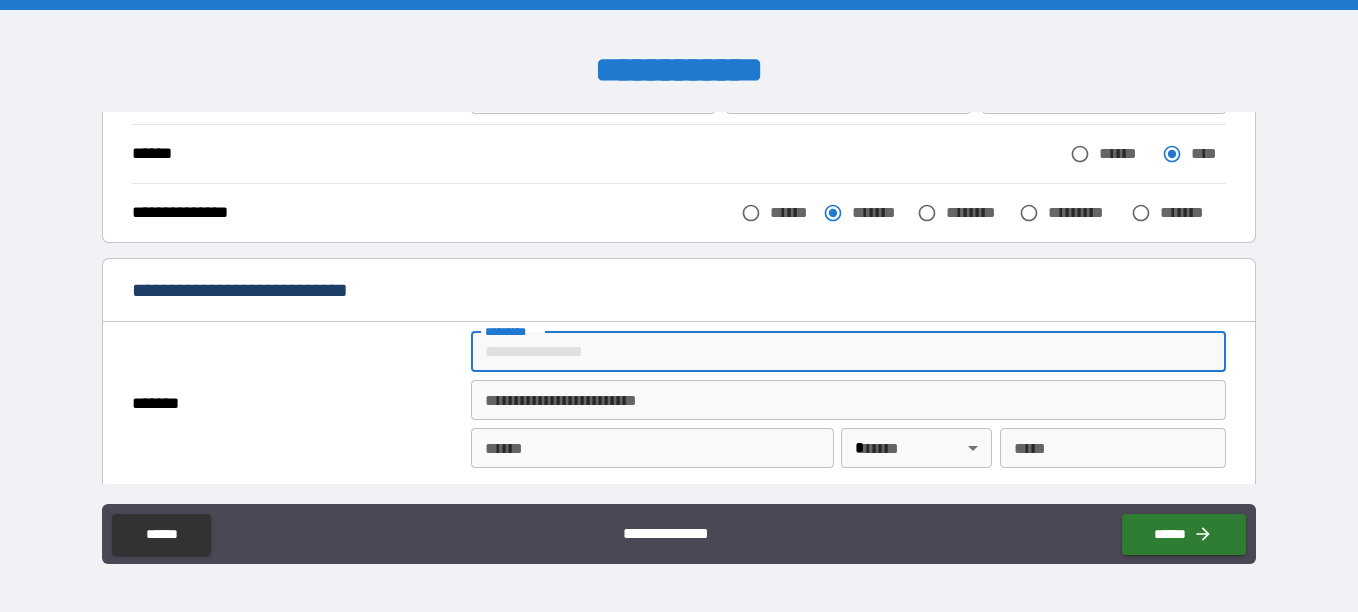 type on "**********" 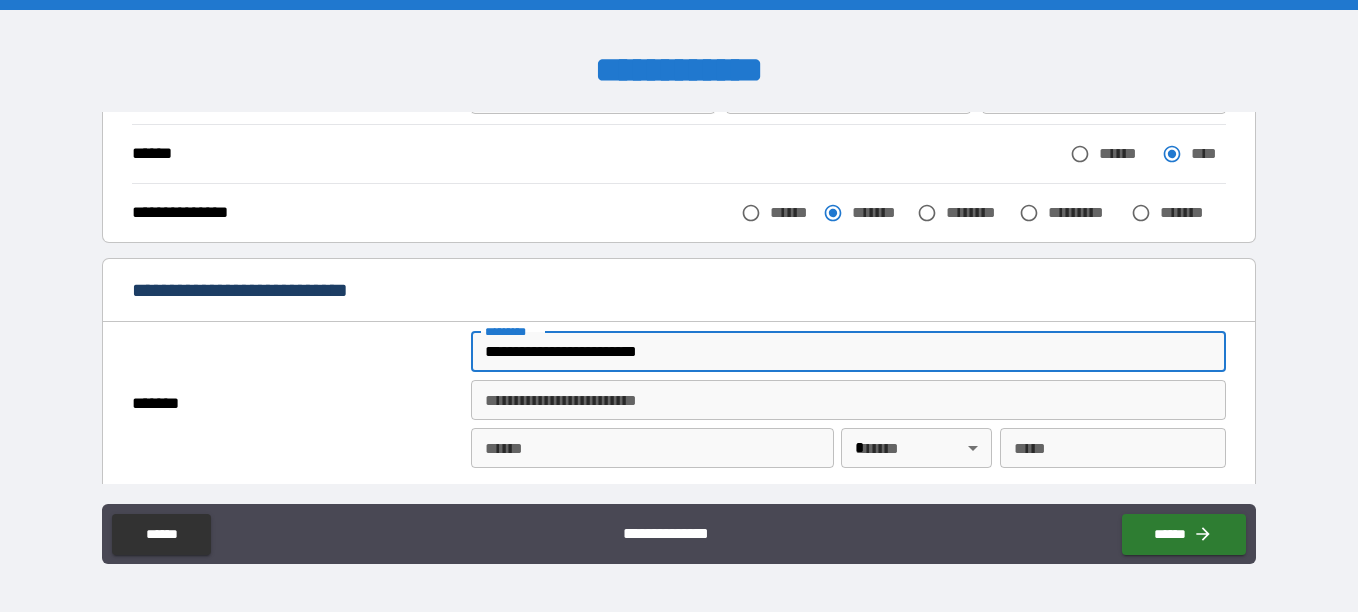 type on "*" 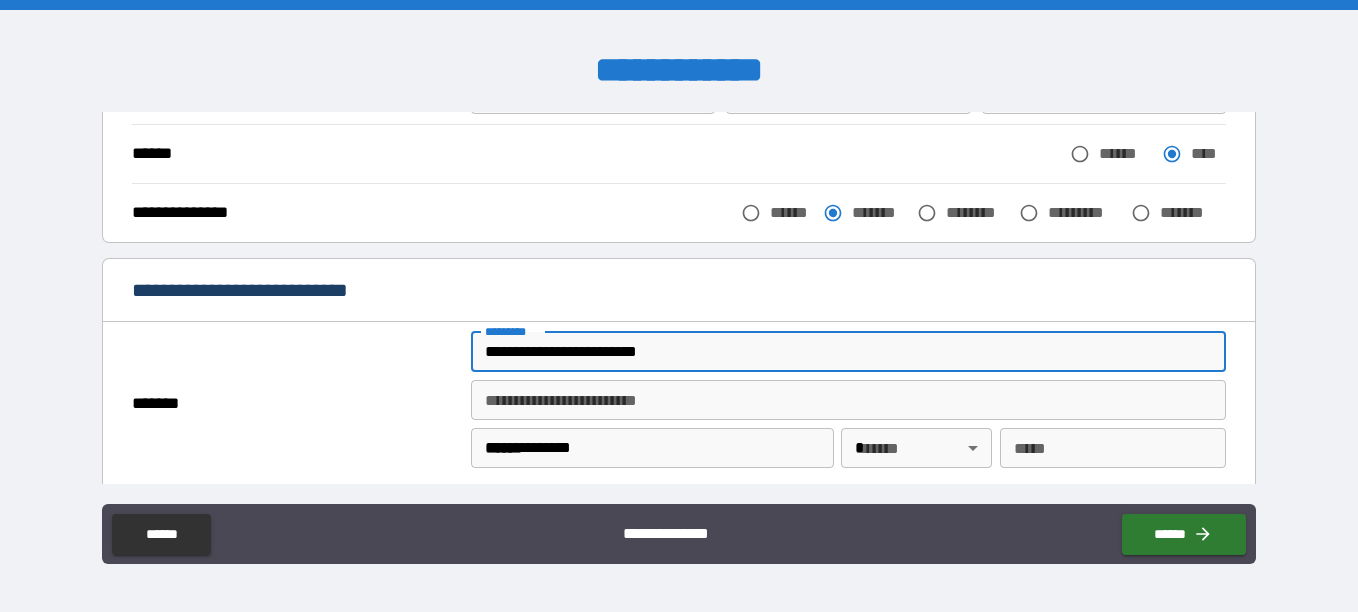 type on "**" 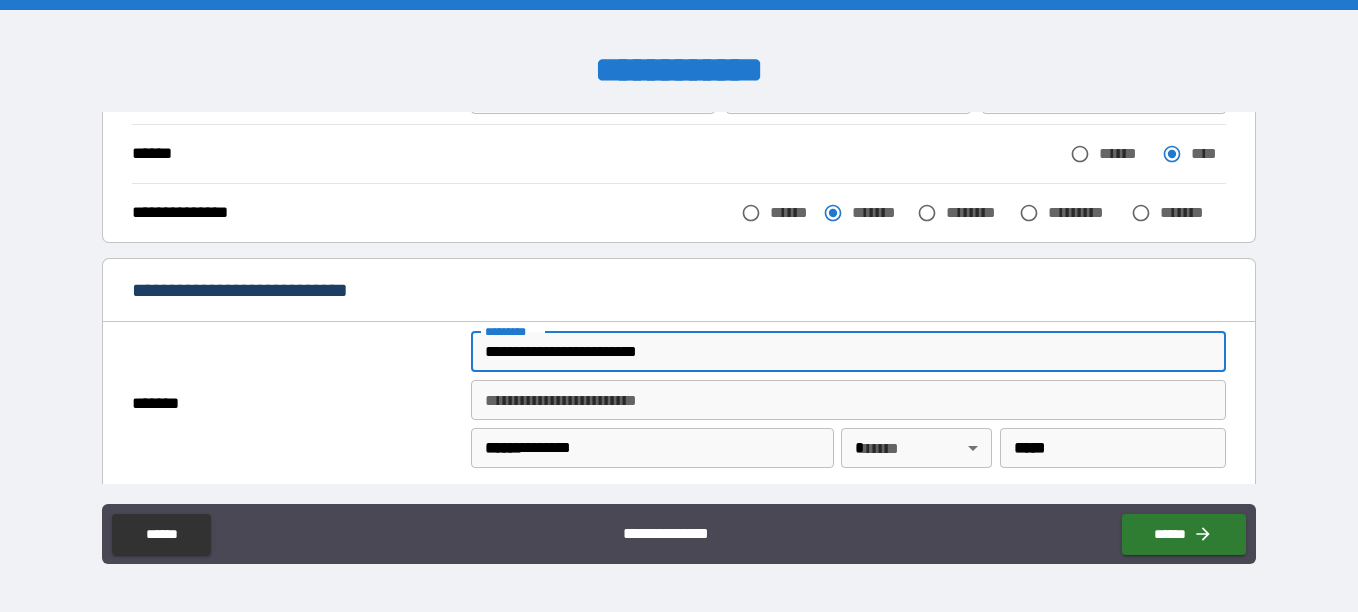 type on "**********" 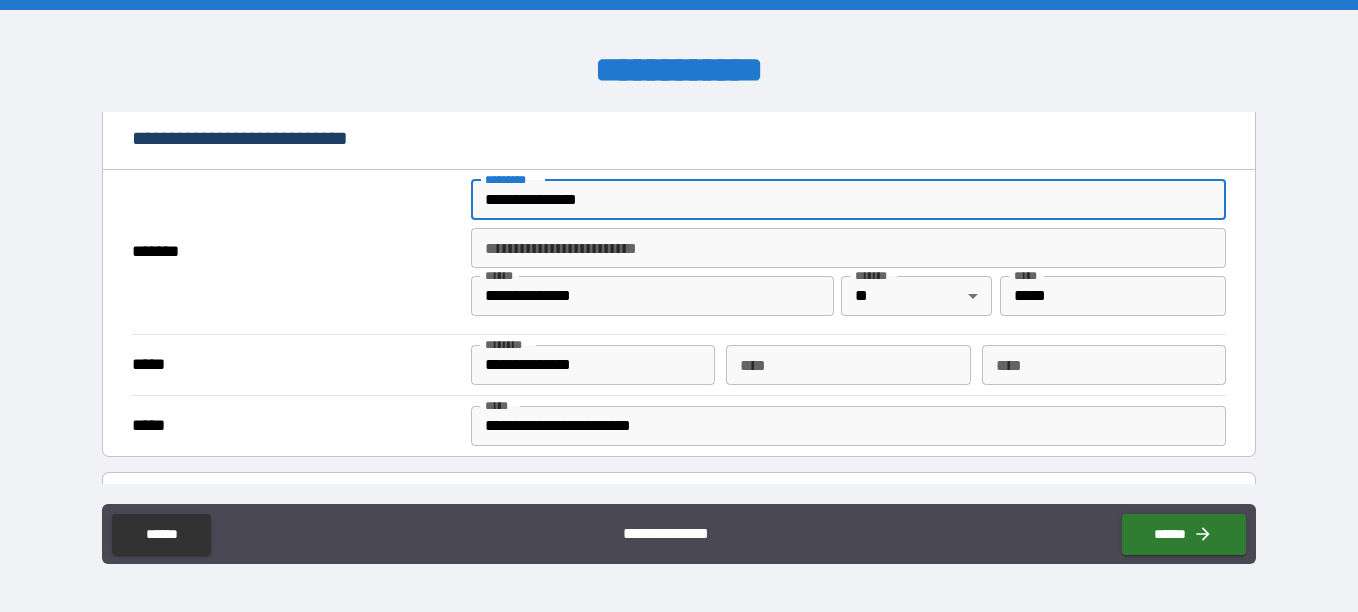 scroll, scrollTop: 428, scrollLeft: 0, axis: vertical 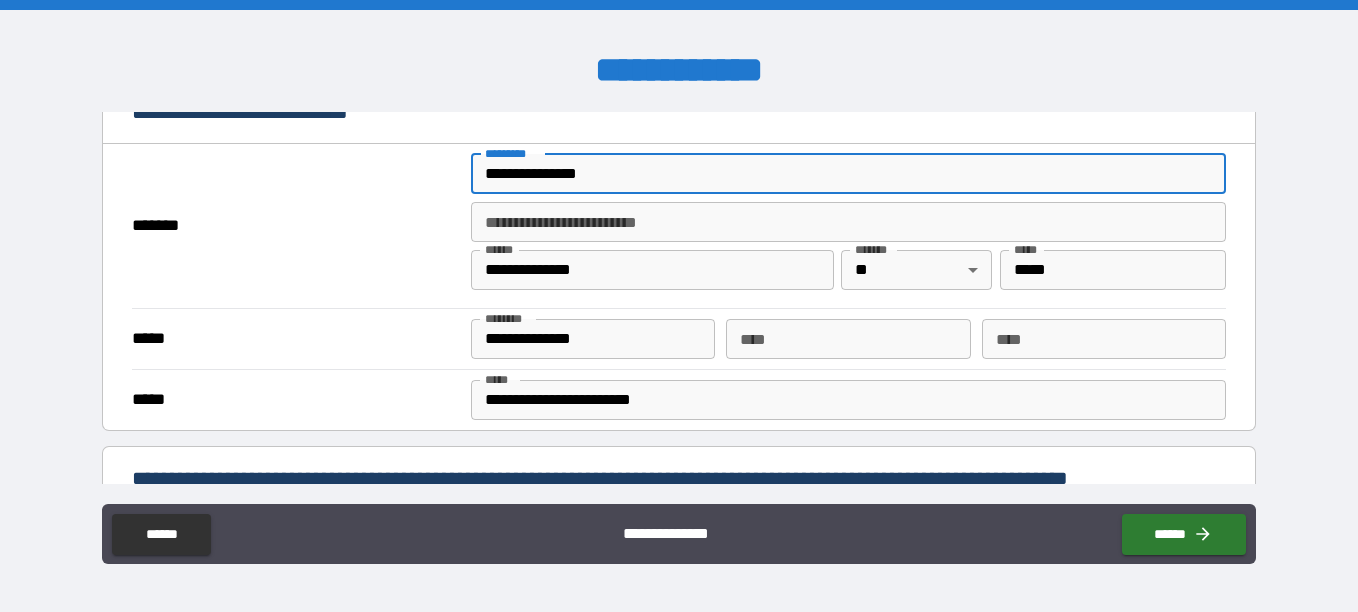 click on "**********" at bounding box center [848, 174] 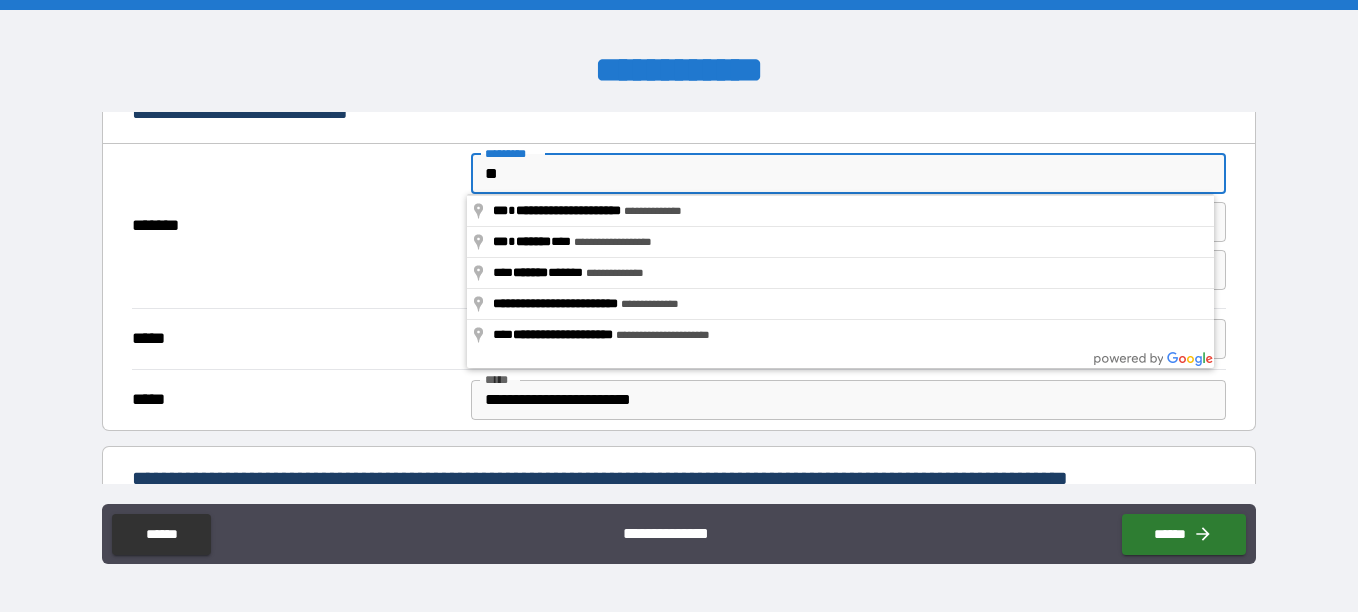 type on "*" 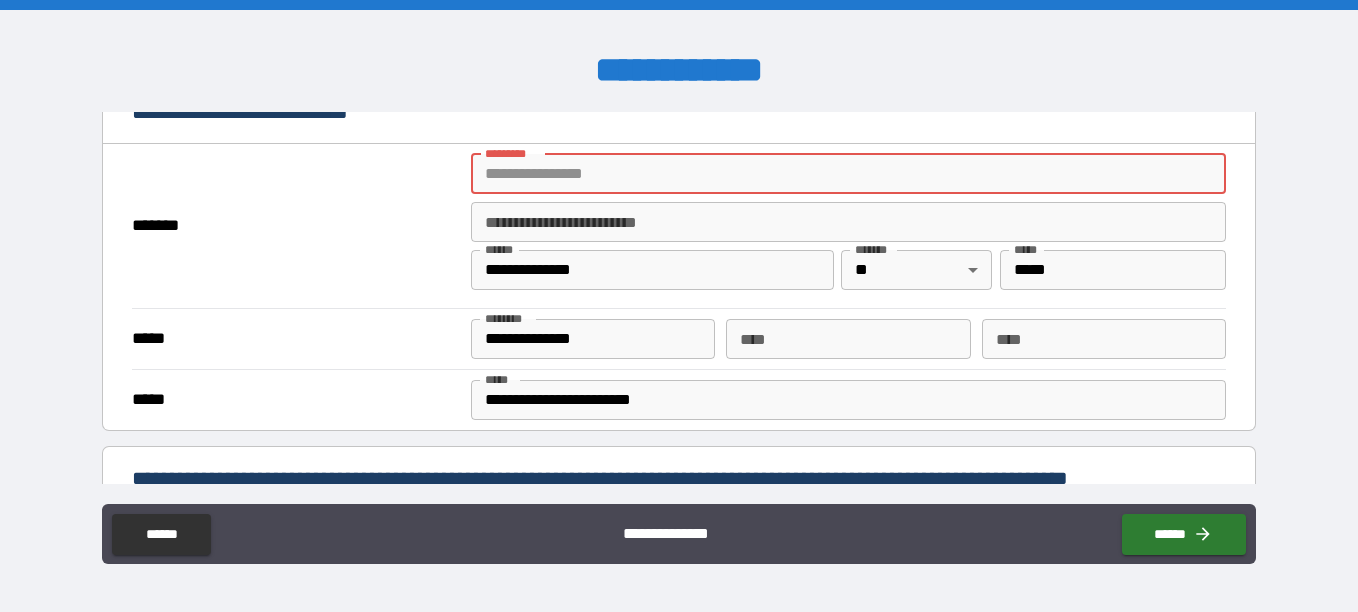 click on "*******   *" at bounding box center [848, 174] 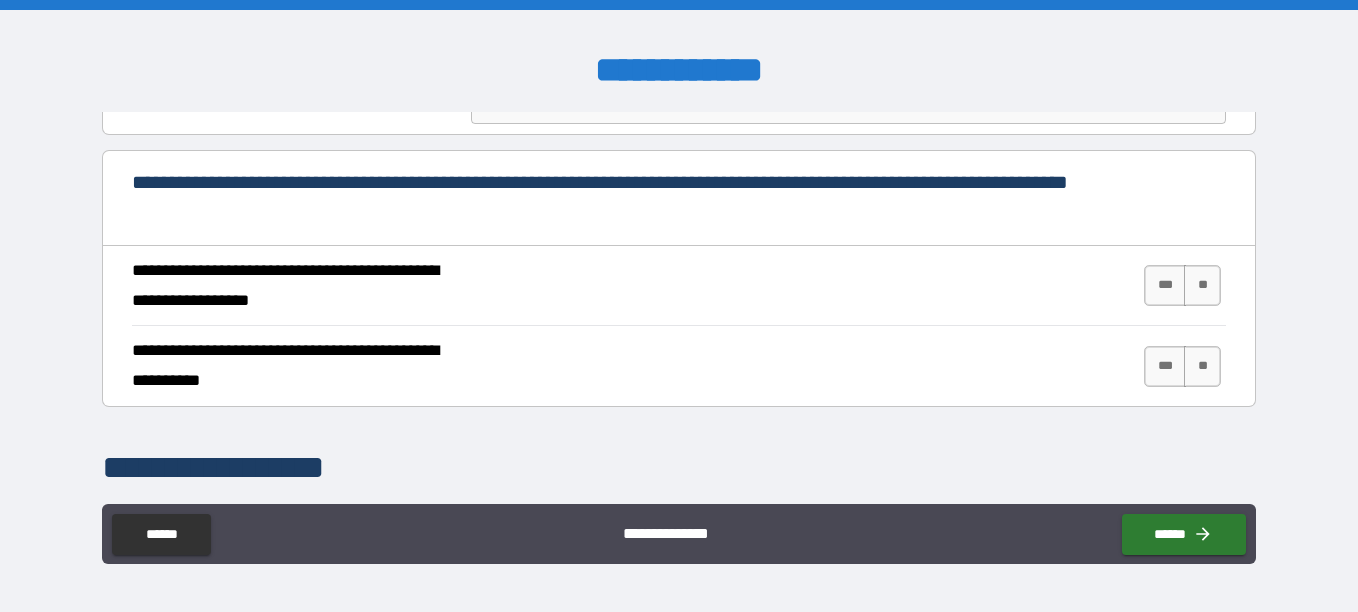 scroll, scrollTop: 757, scrollLeft: 0, axis: vertical 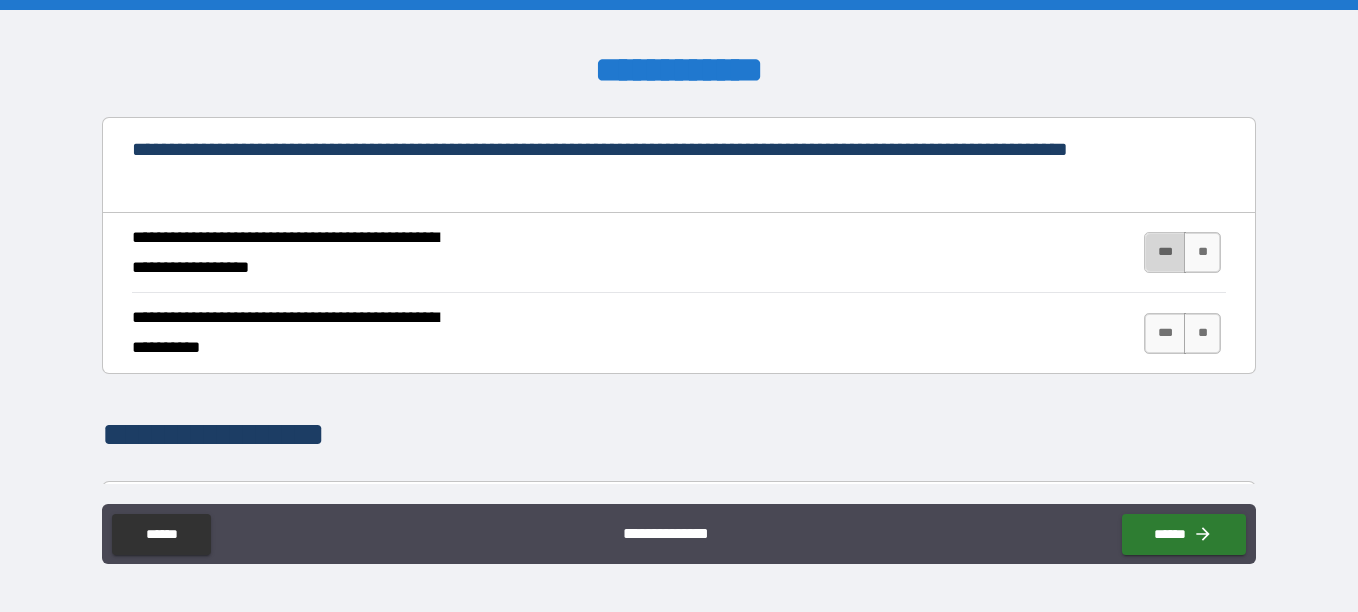 click on "***" at bounding box center [1165, 252] 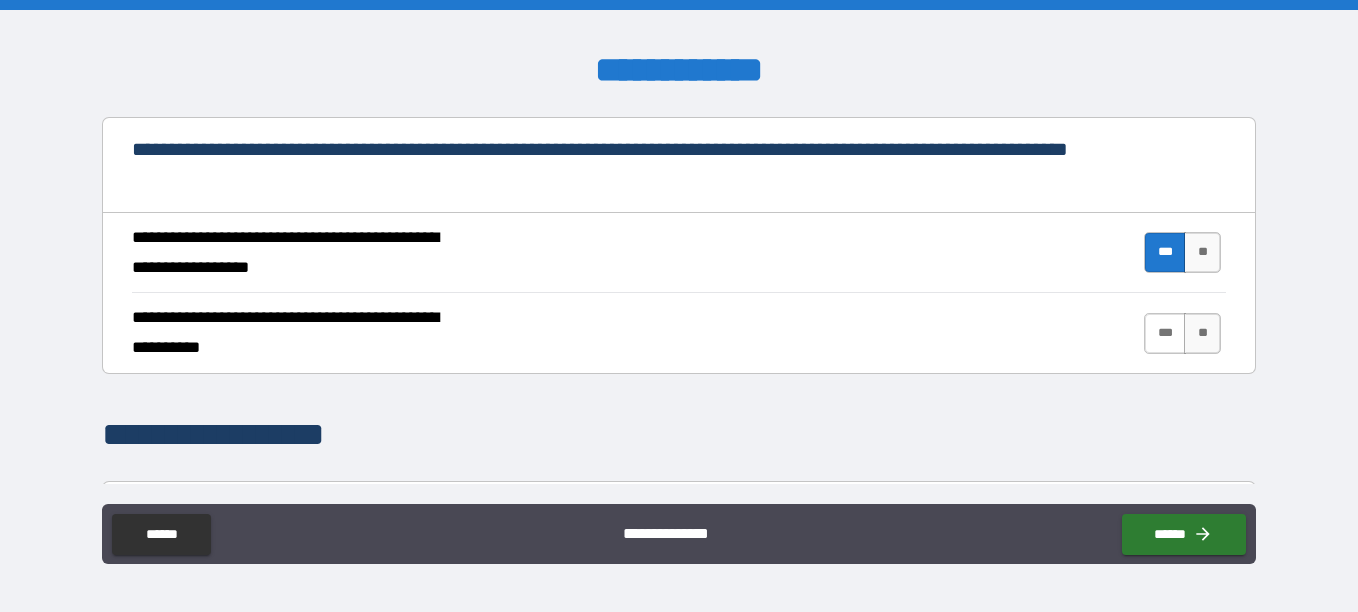 click on "***" at bounding box center (1165, 333) 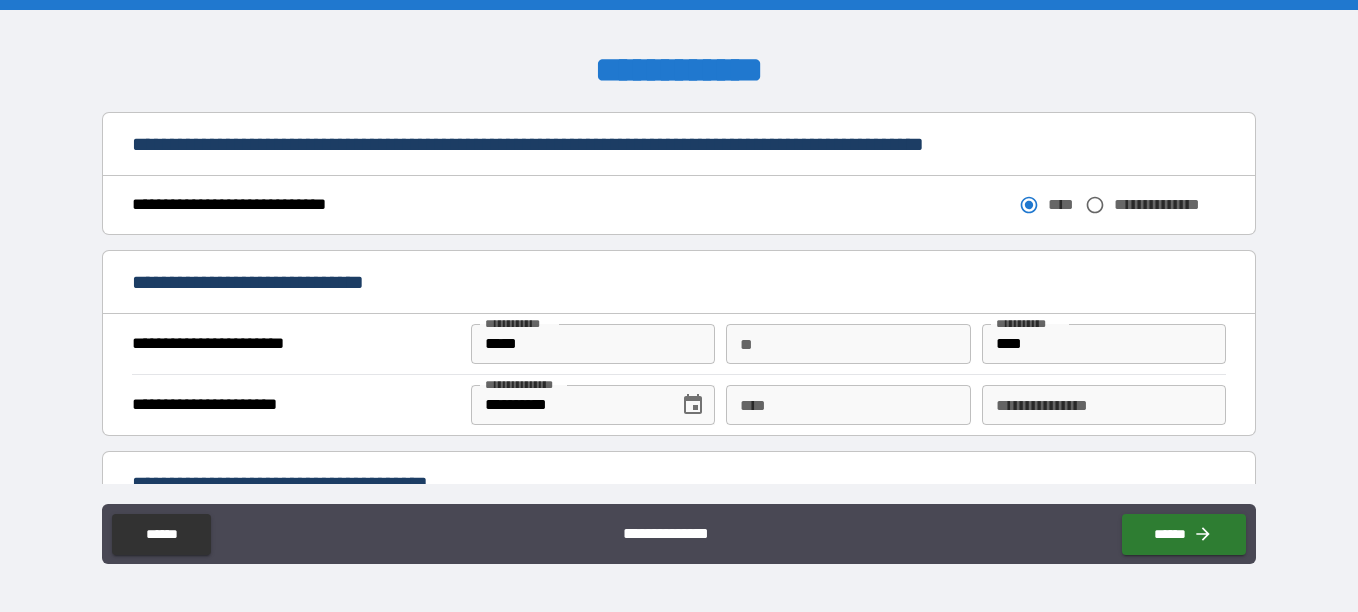 scroll, scrollTop: 1133, scrollLeft: 0, axis: vertical 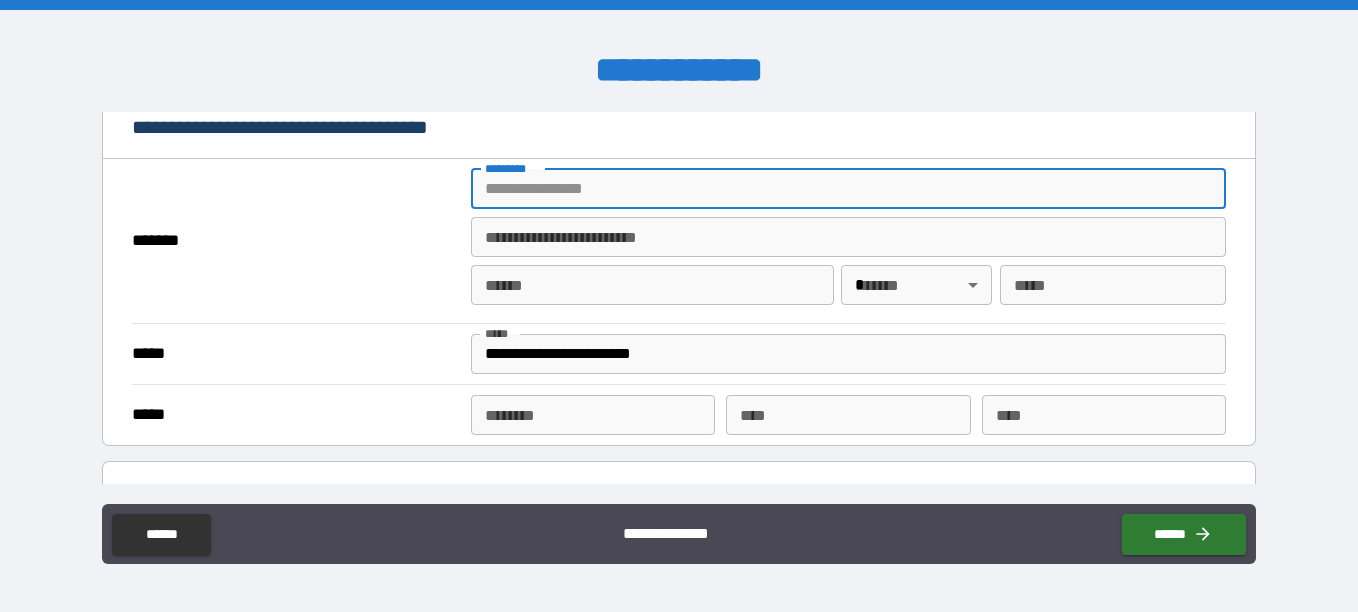 click on "*******   *" at bounding box center [848, 189] 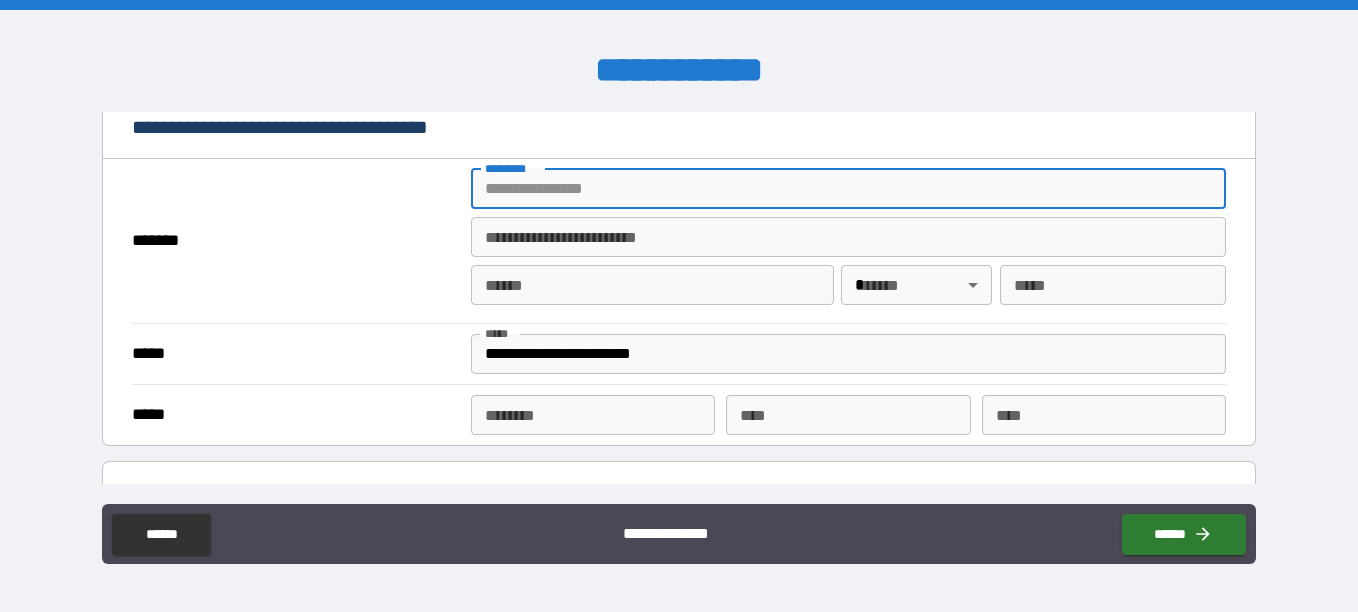 type on "**********" 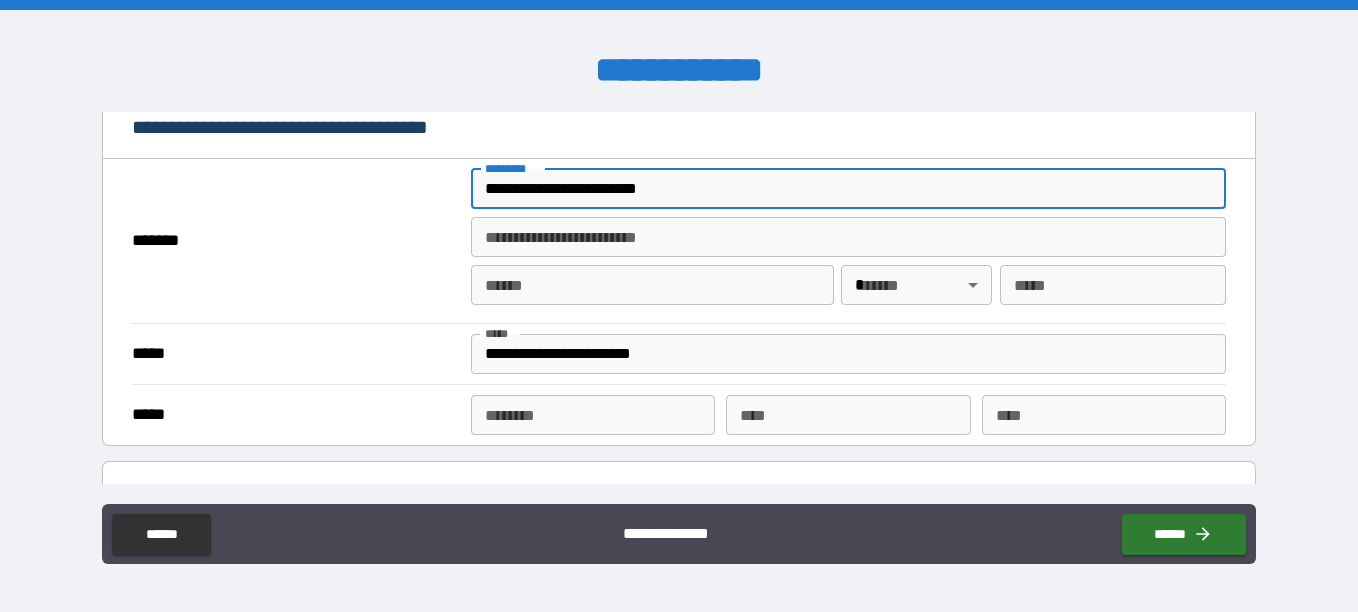 type on "*" 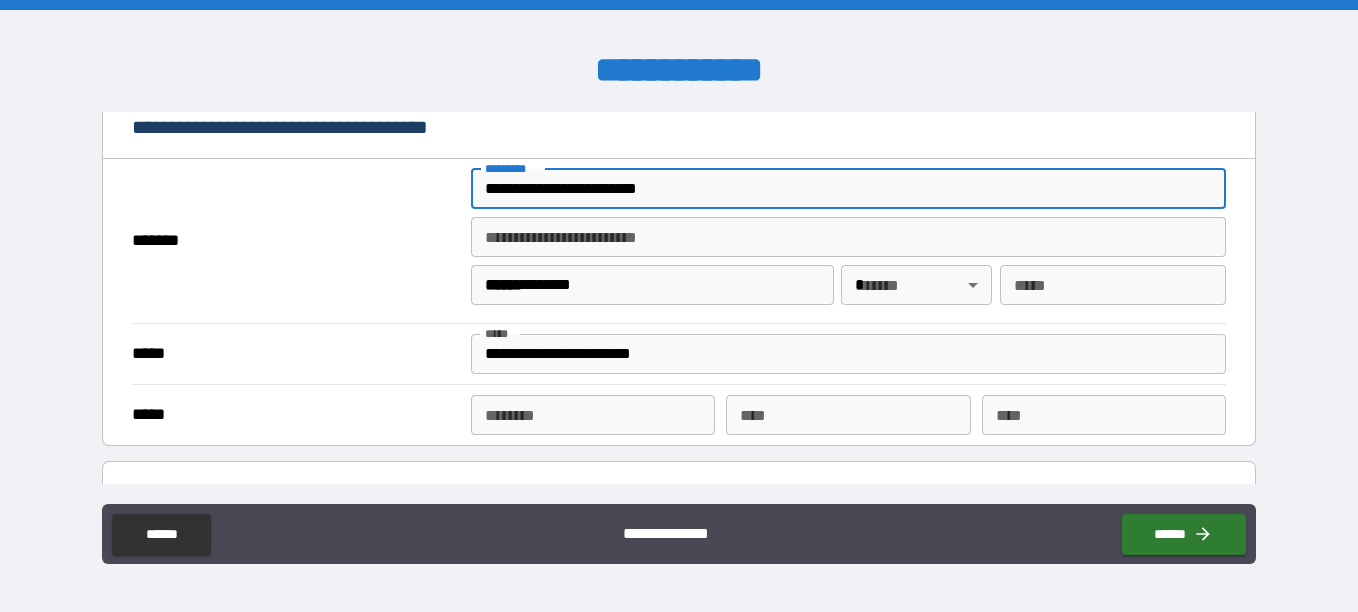 type on "**" 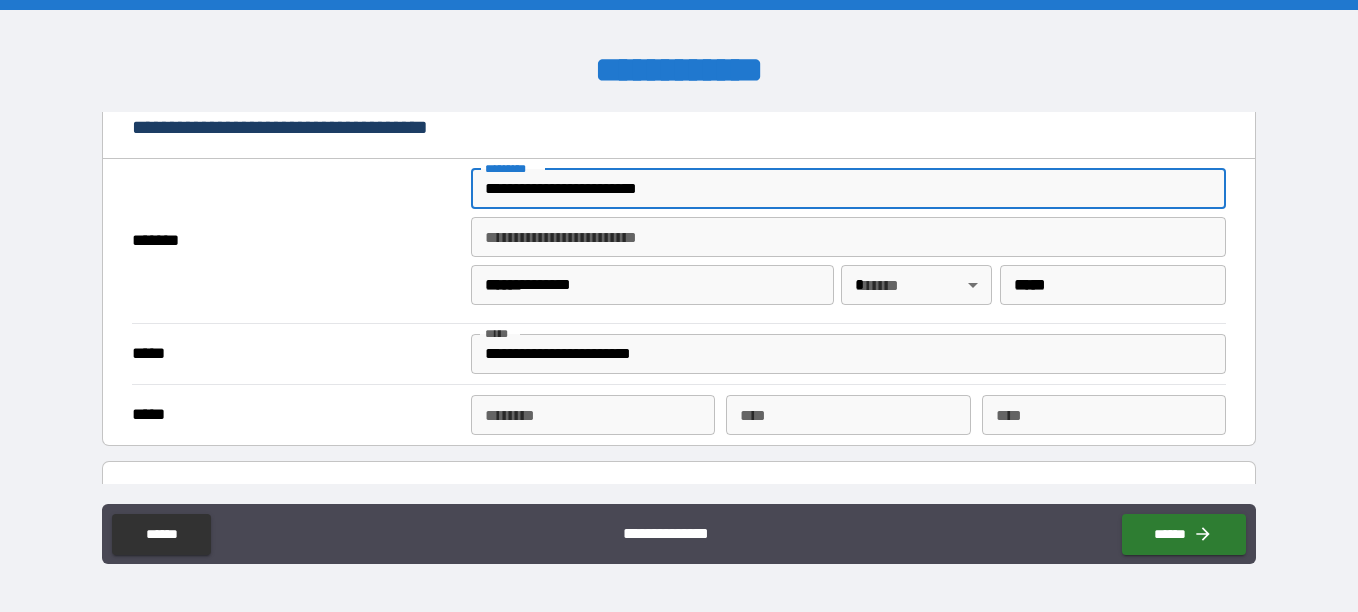type on "**********" 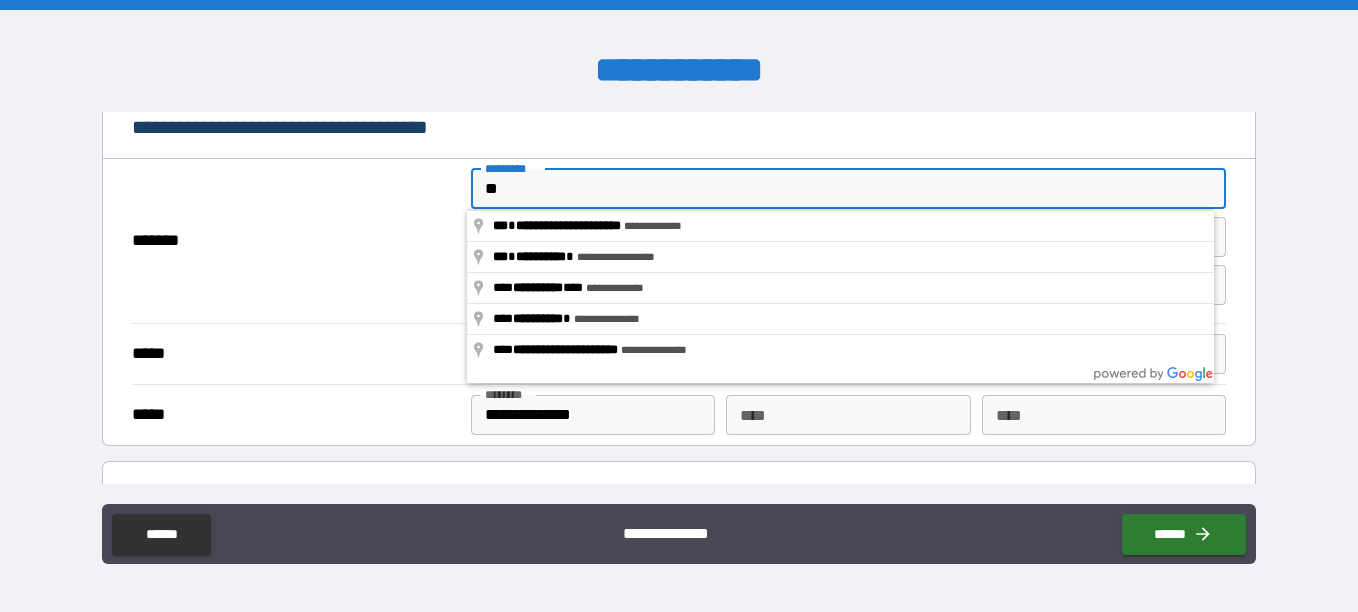 type on "*" 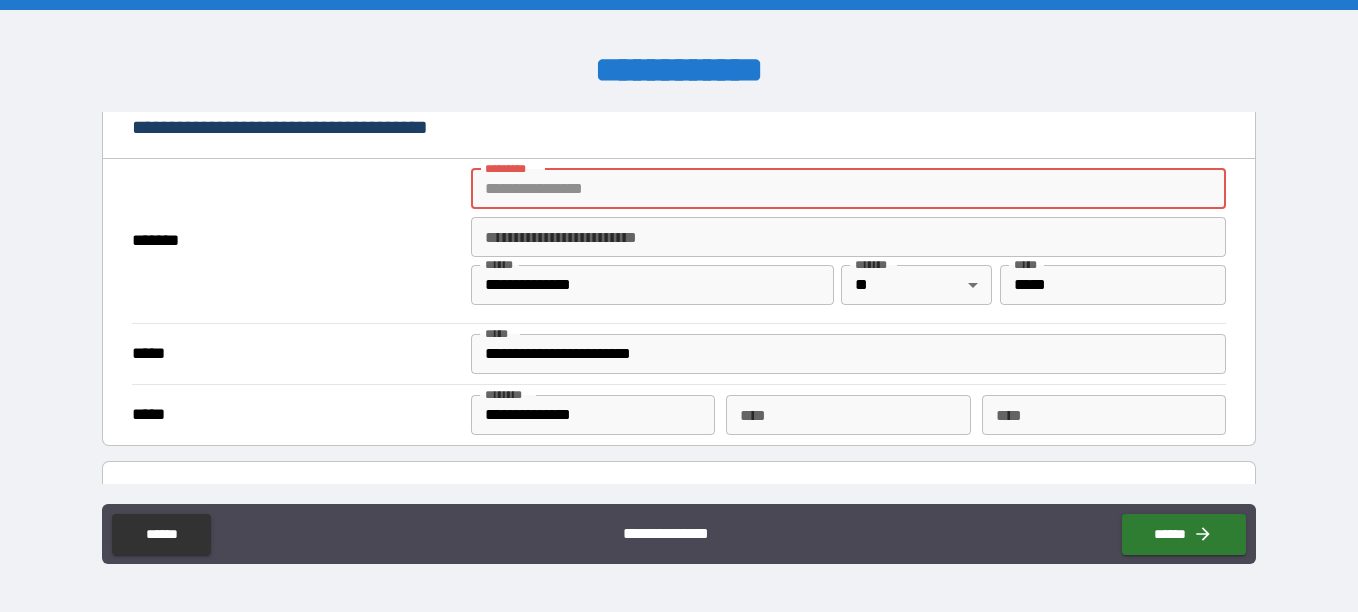 drag, startPoint x: 546, startPoint y: 190, endPoint x: 526, endPoint y: 170, distance: 28.284271 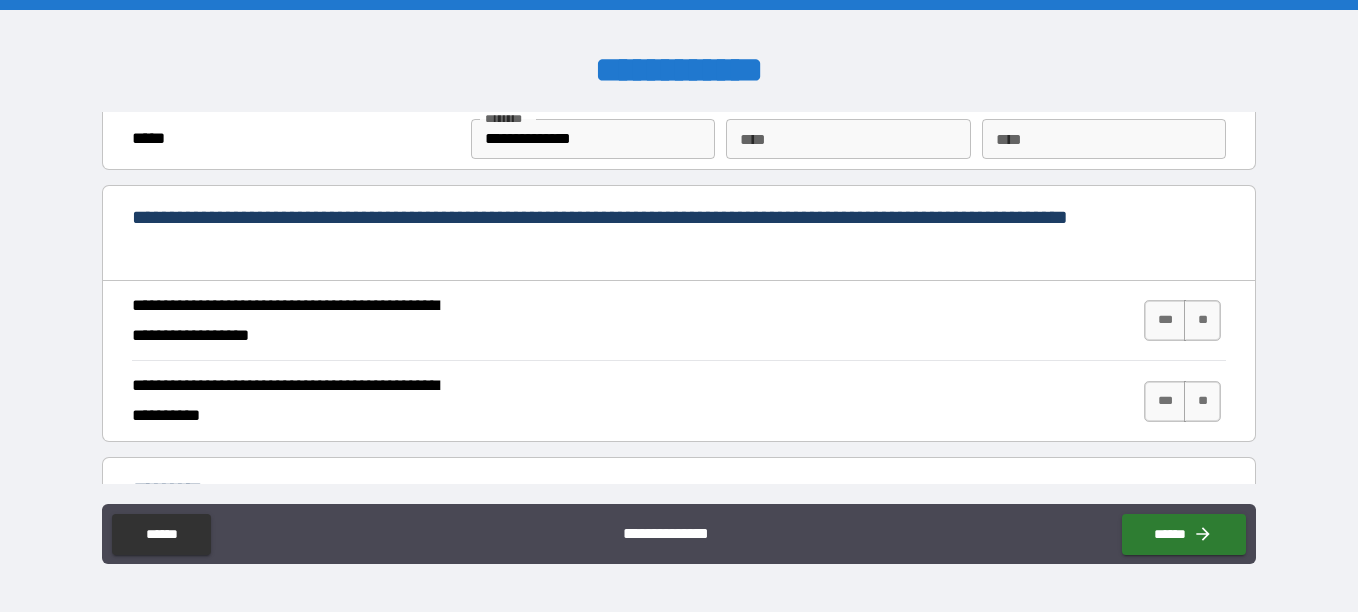 scroll, scrollTop: 1804, scrollLeft: 0, axis: vertical 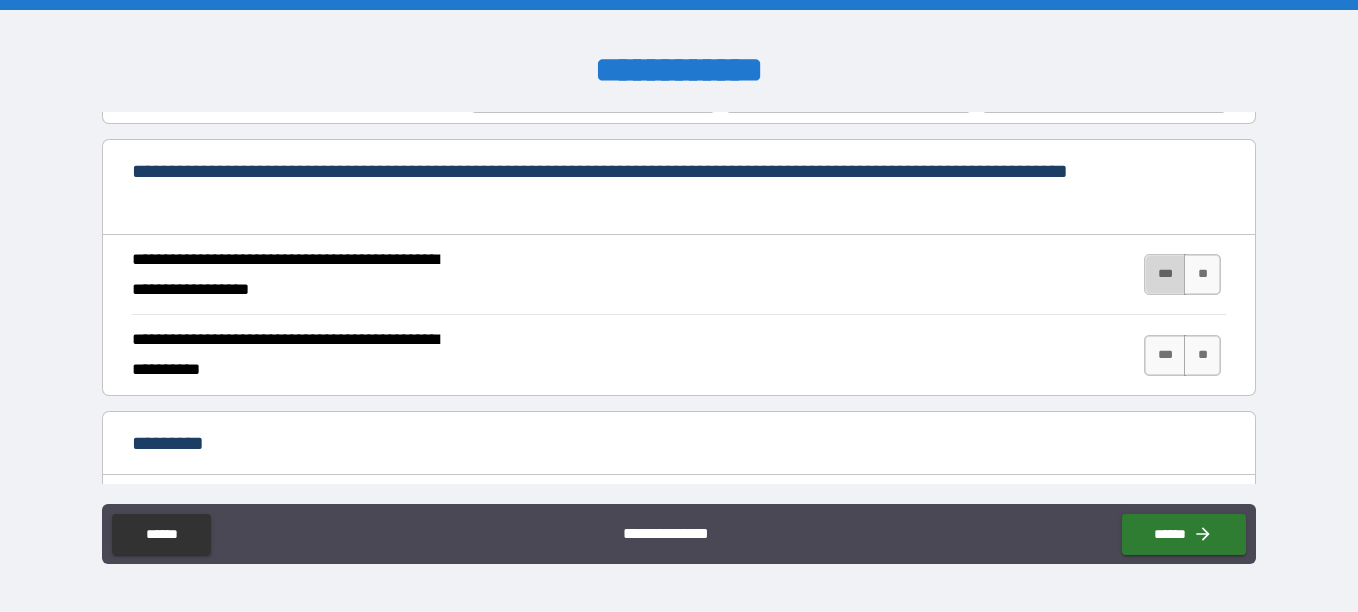 click on "***" at bounding box center (1165, 274) 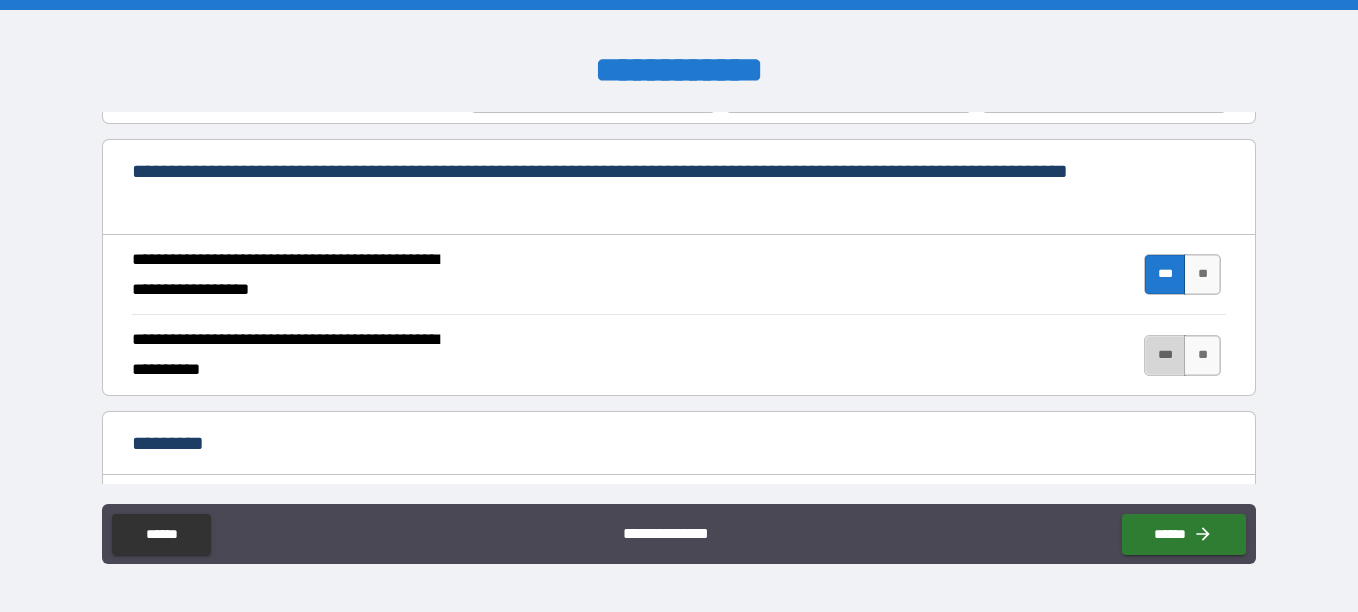 click on "***" at bounding box center (1165, 355) 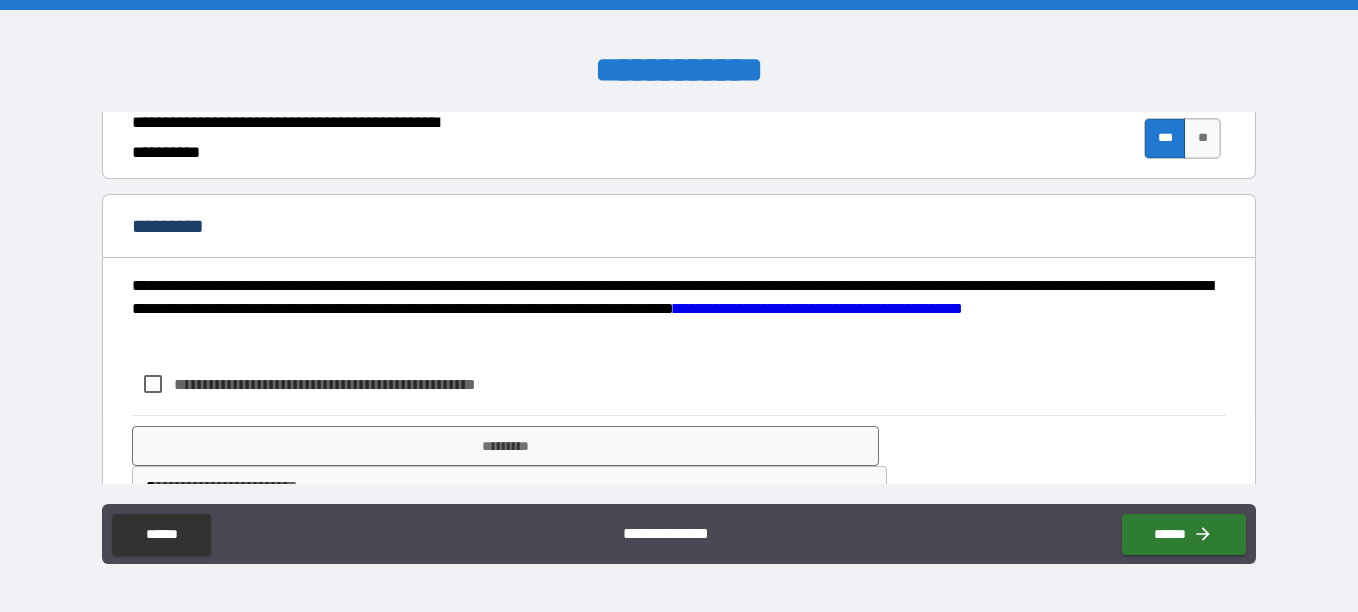 scroll, scrollTop: 2074, scrollLeft: 0, axis: vertical 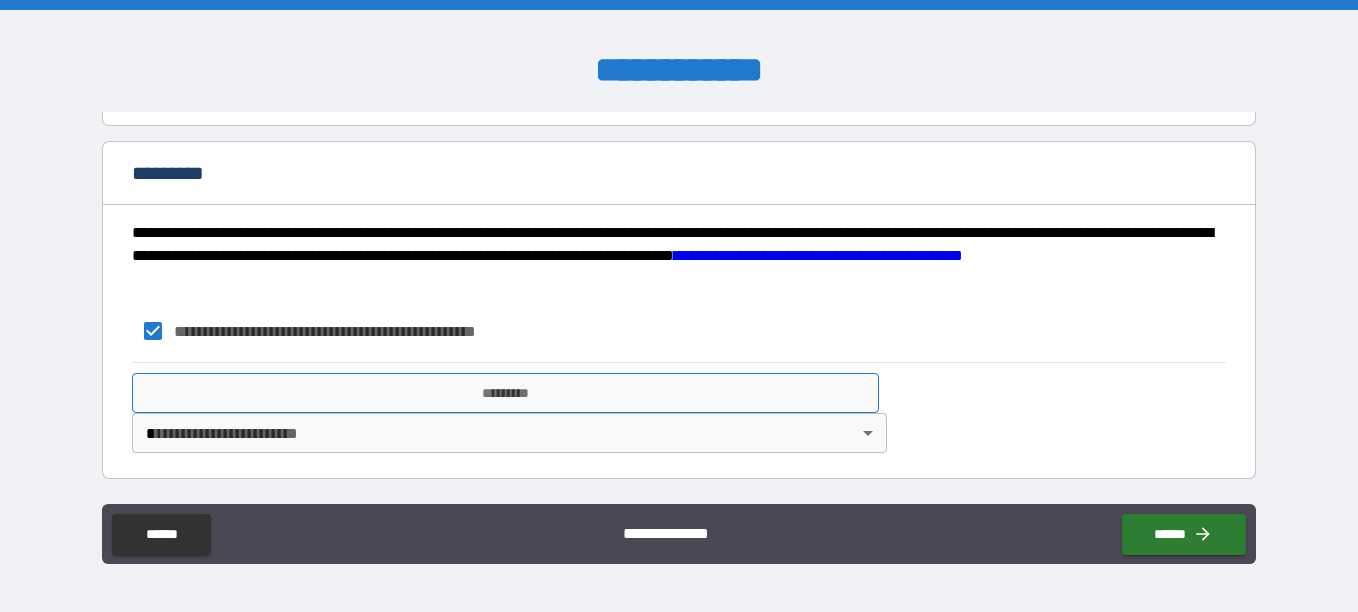 click on "*********" at bounding box center [505, 393] 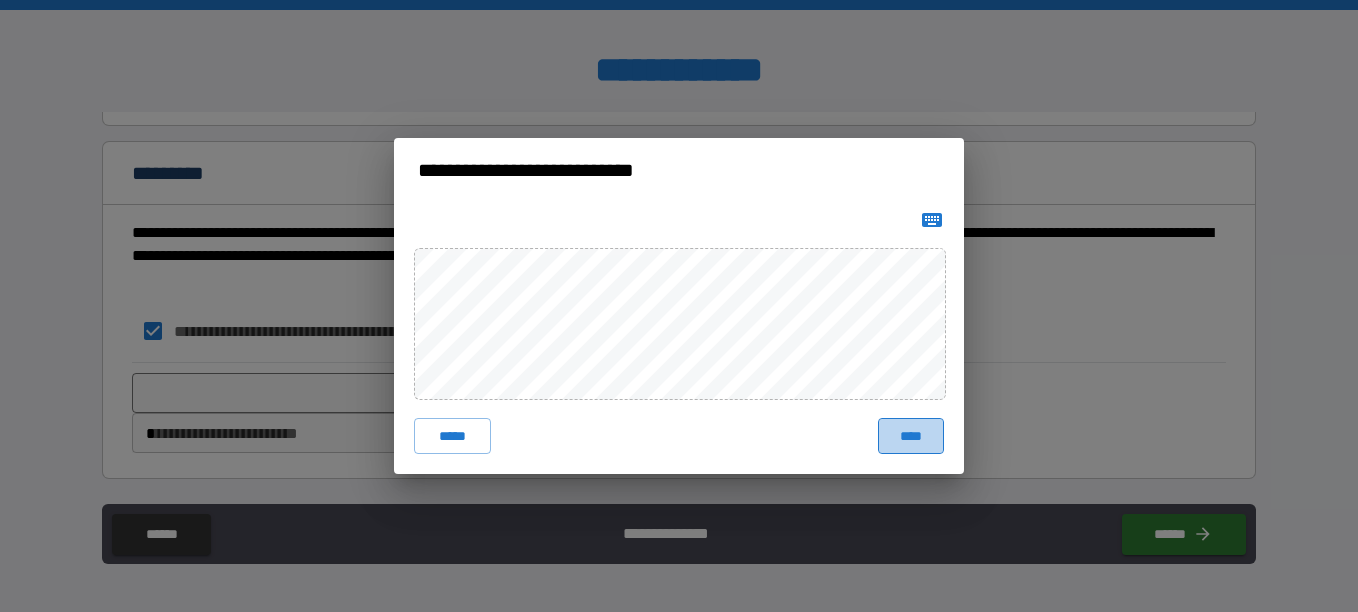 click on "****" at bounding box center (911, 436) 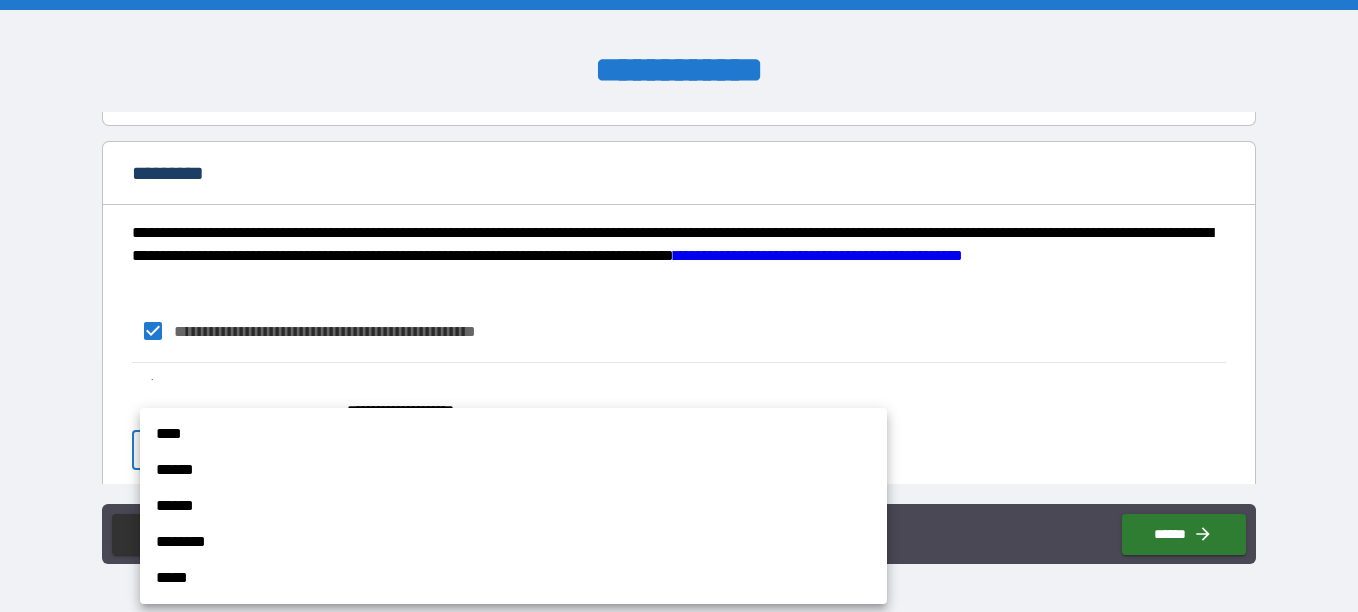 click on "**********" at bounding box center [679, 306] 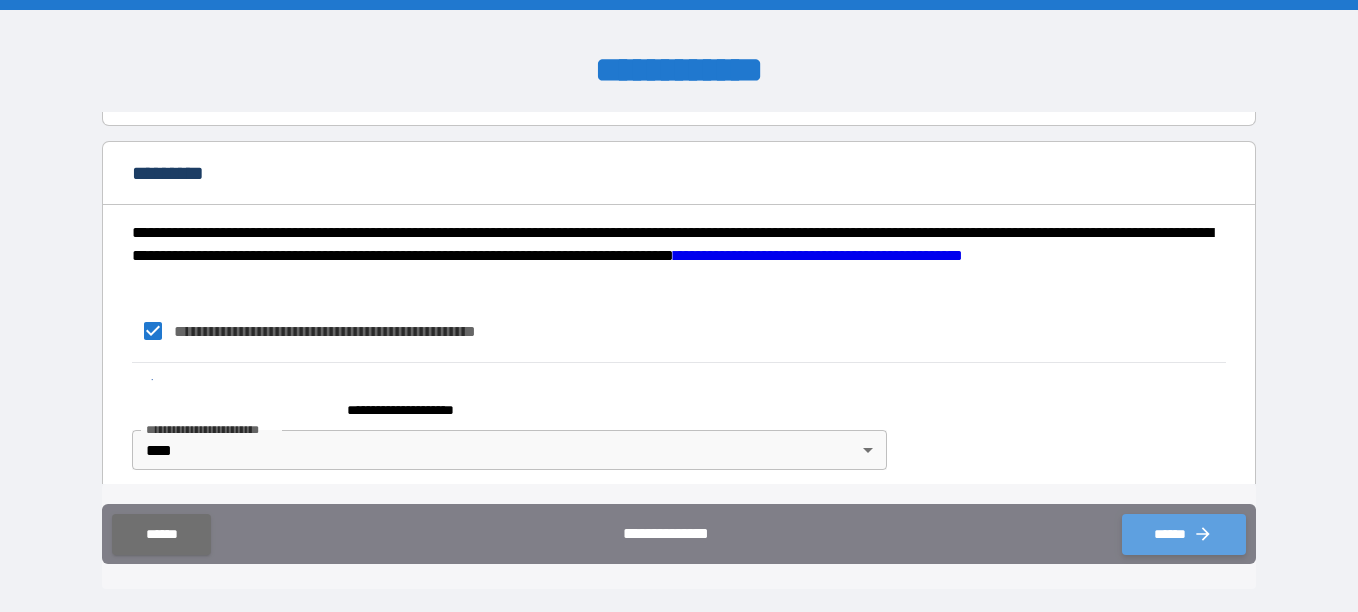 click on "******" at bounding box center (1184, 534) 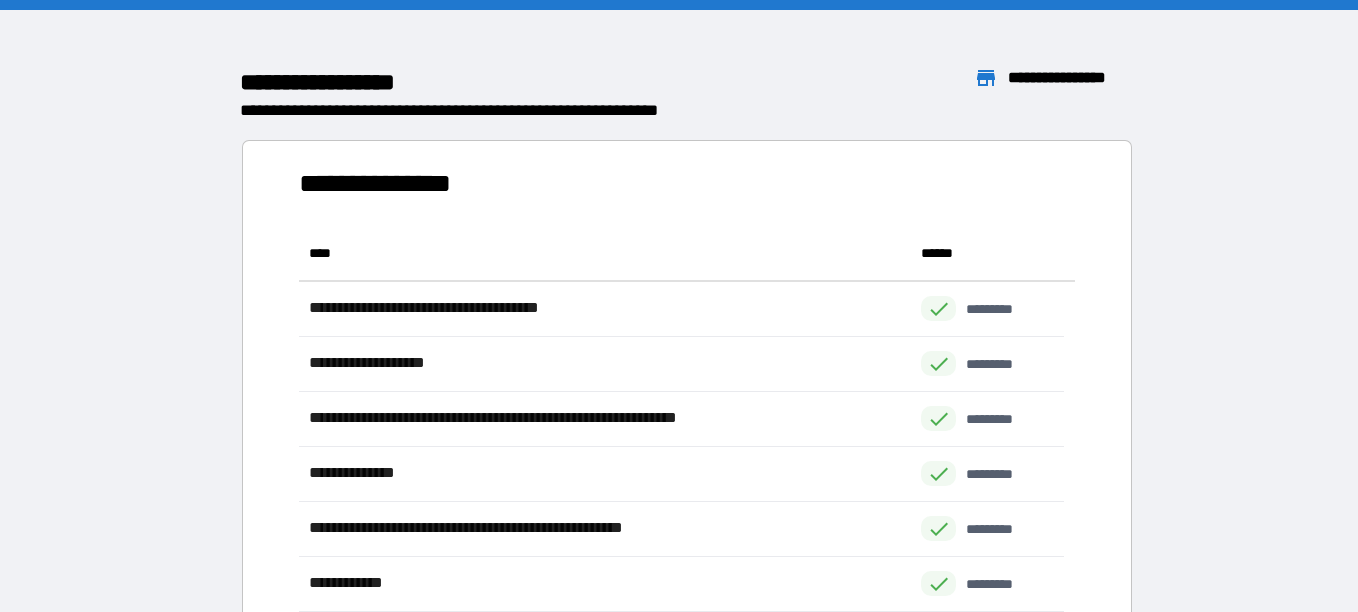scroll, scrollTop: 16, scrollLeft: 16, axis: both 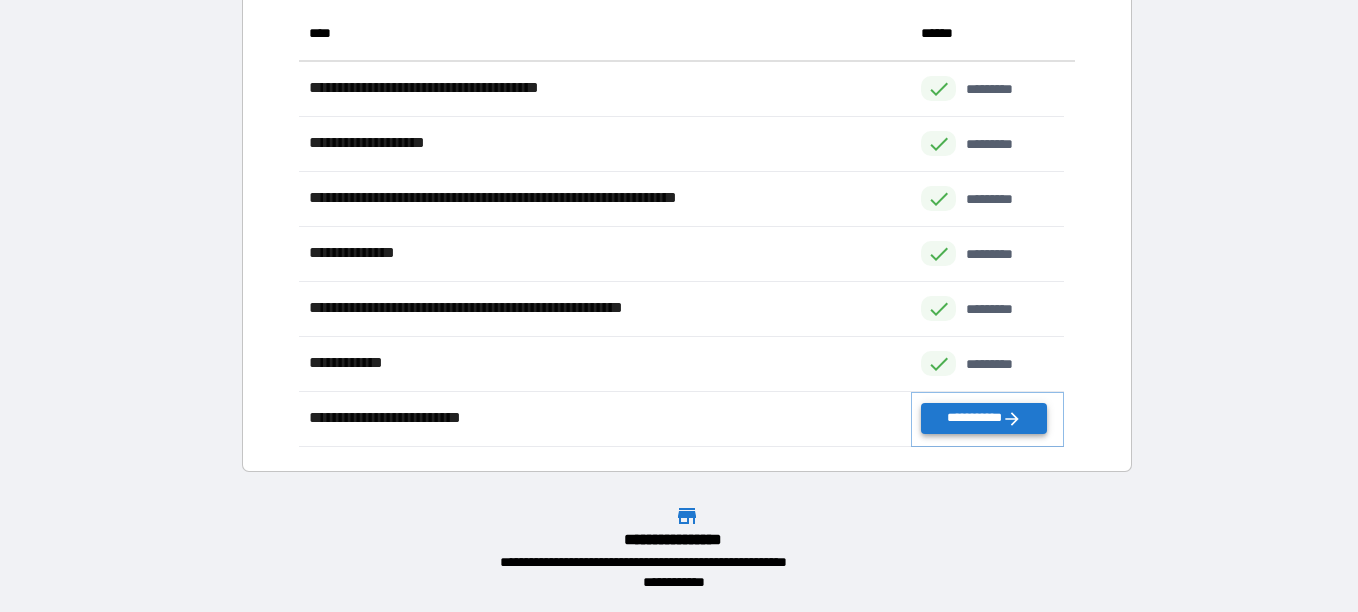 click 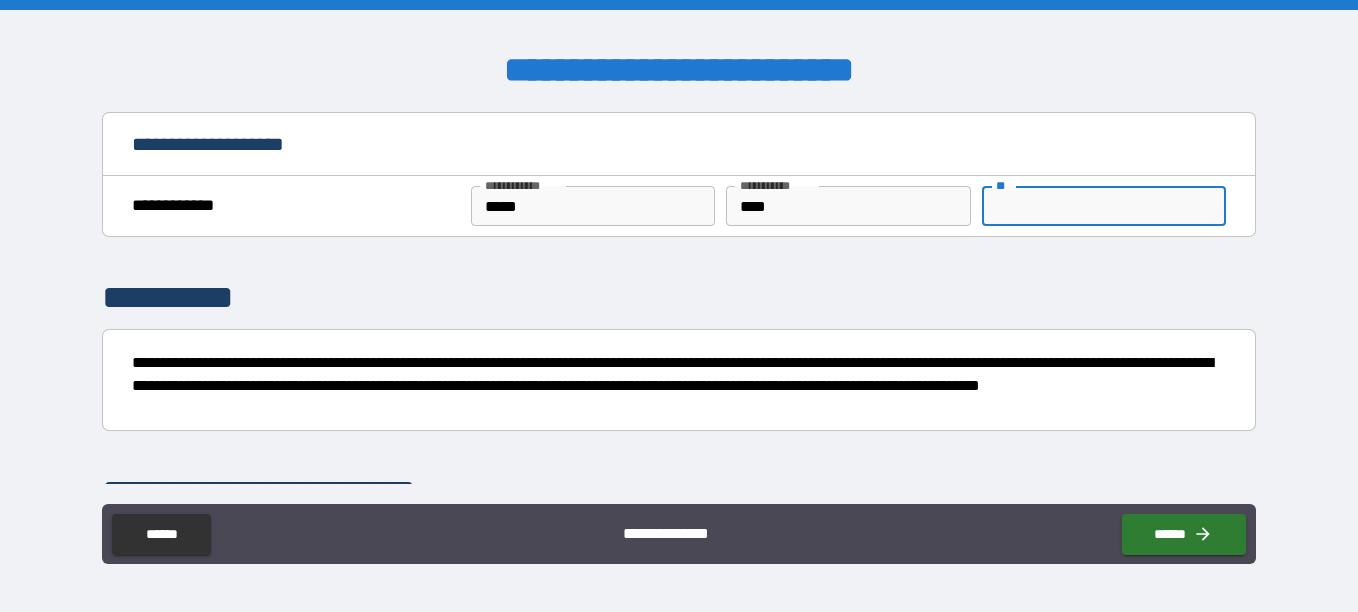 click on "**" at bounding box center (1104, 206) 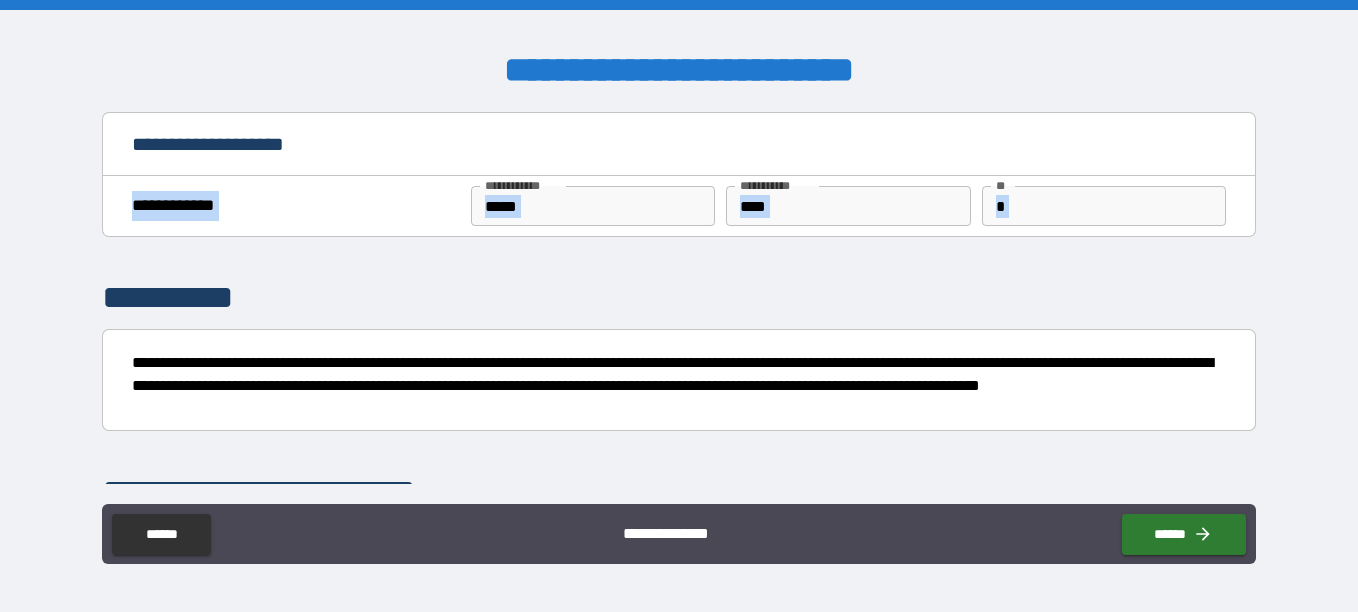 drag, startPoint x: 1241, startPoint y: 124, endPoint x: 1243, endPoint y: 186, distance: 62.03225 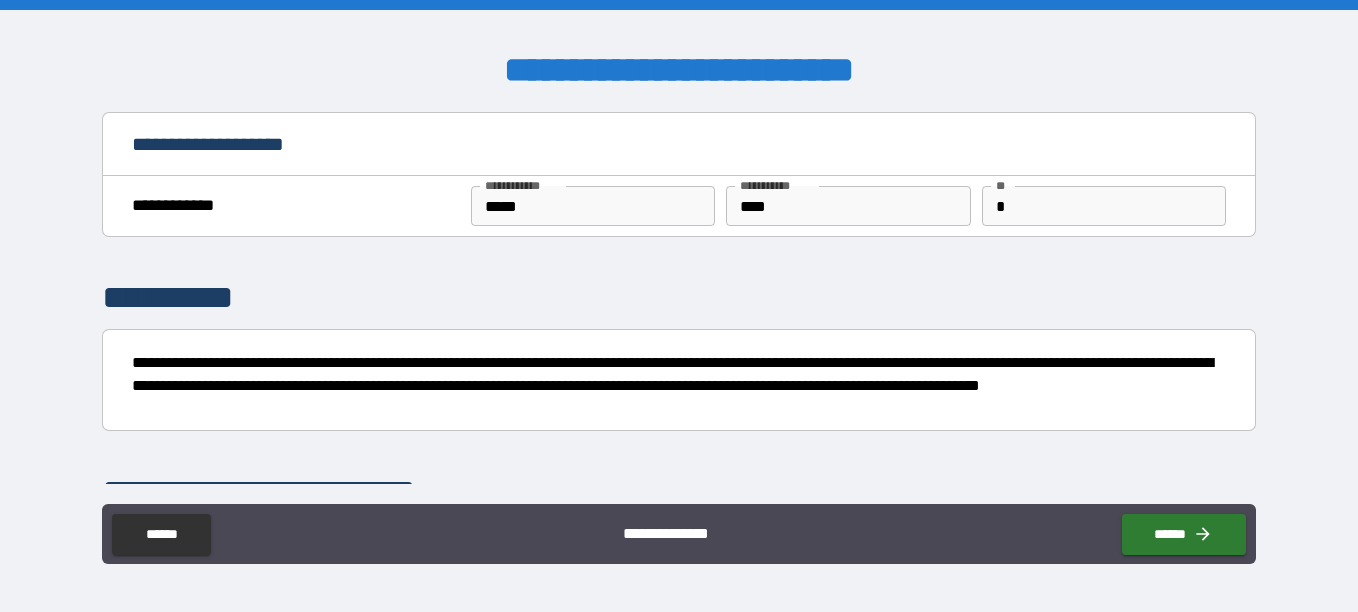 click on "**********" at bounding box center (679, 206) 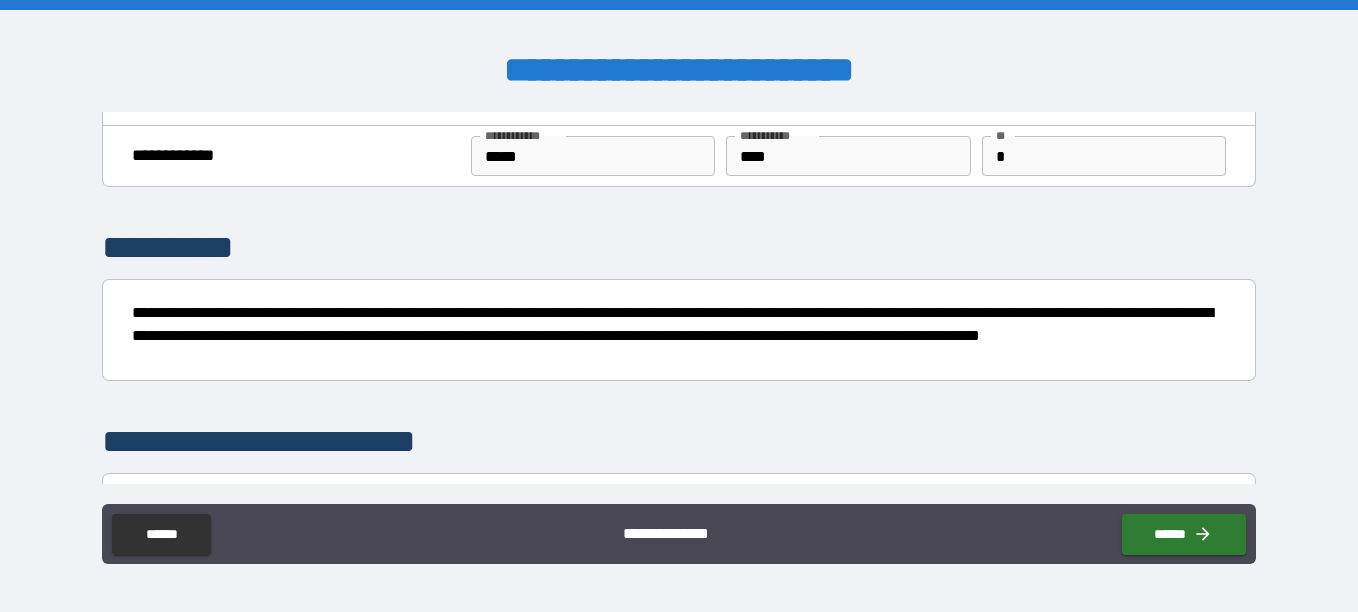 scroll, scrollTop: 0, scrollLeft: 0, axis: both 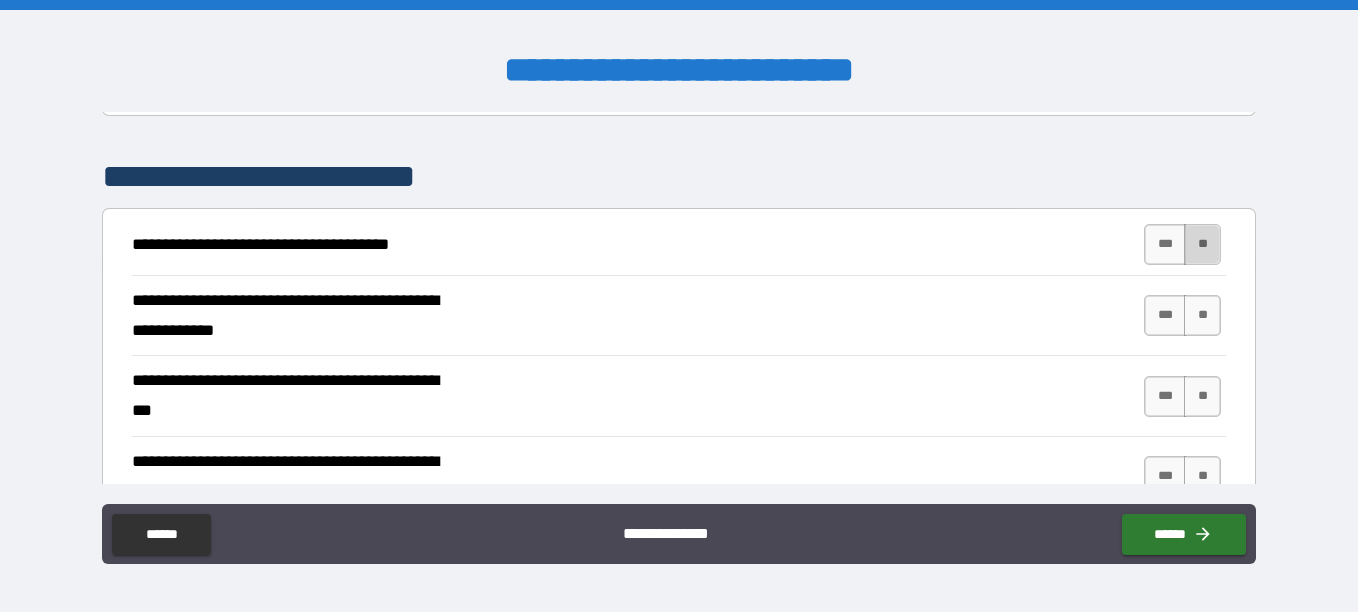 click on "**" at bounding box center [1202, 244] 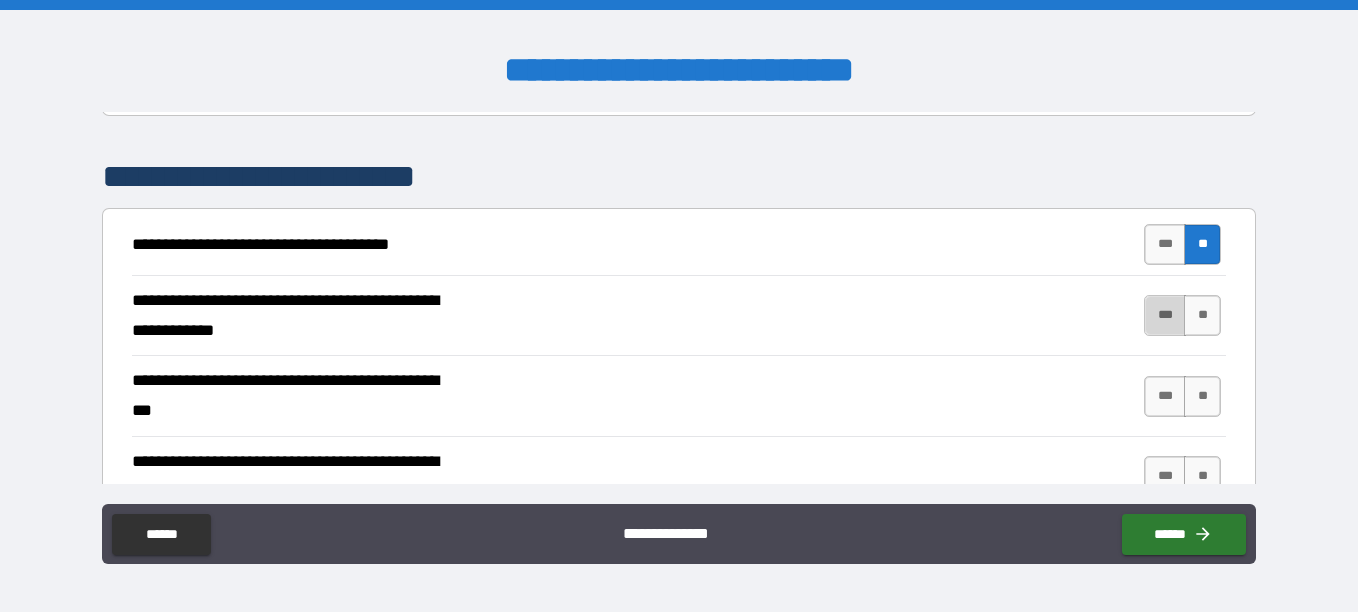 click on "***" at bounding box center (1165, 315) 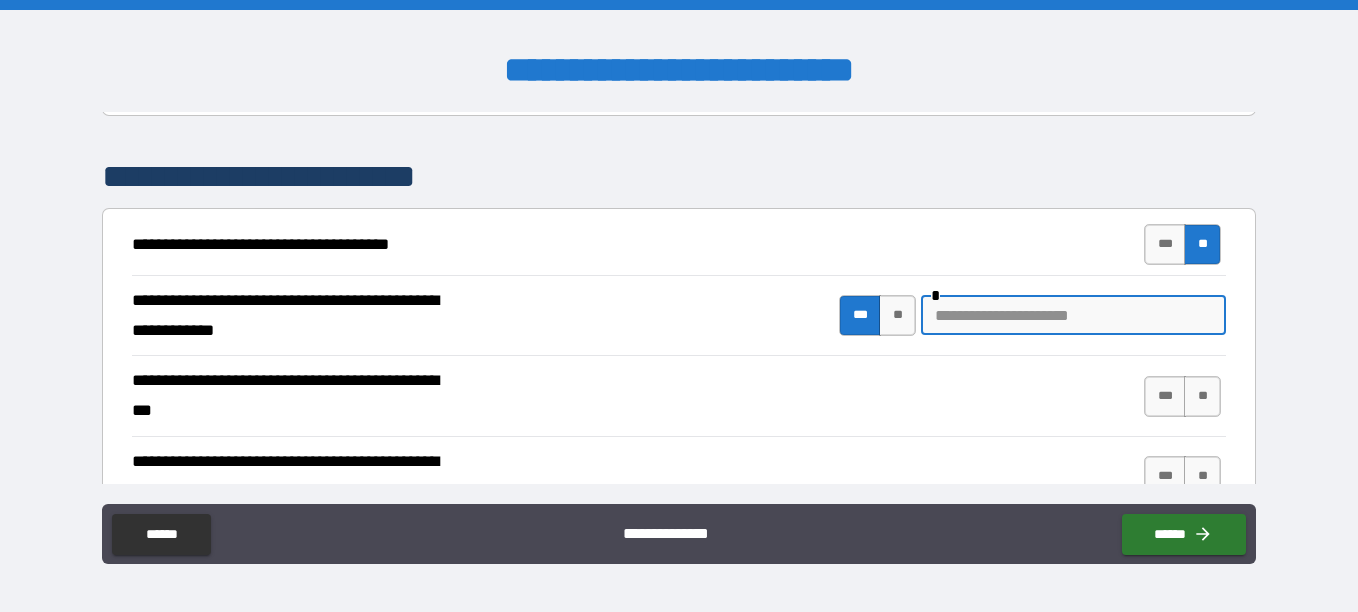 click at bounding box center [1073, 315] 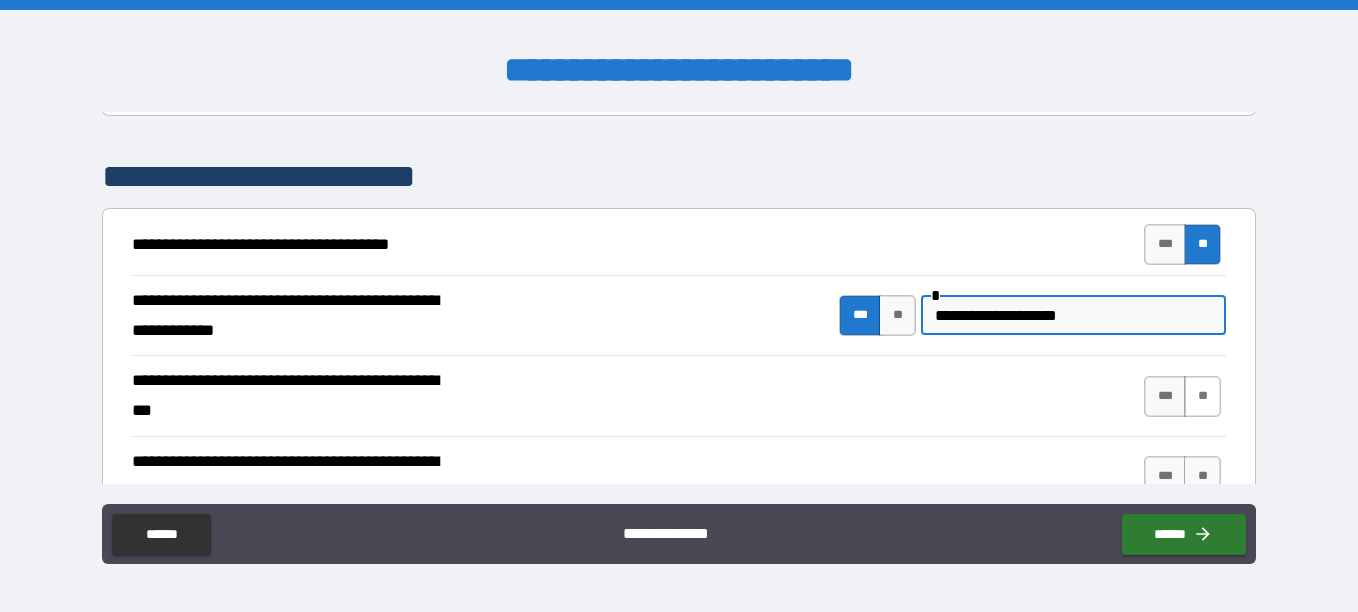 type on "**********" 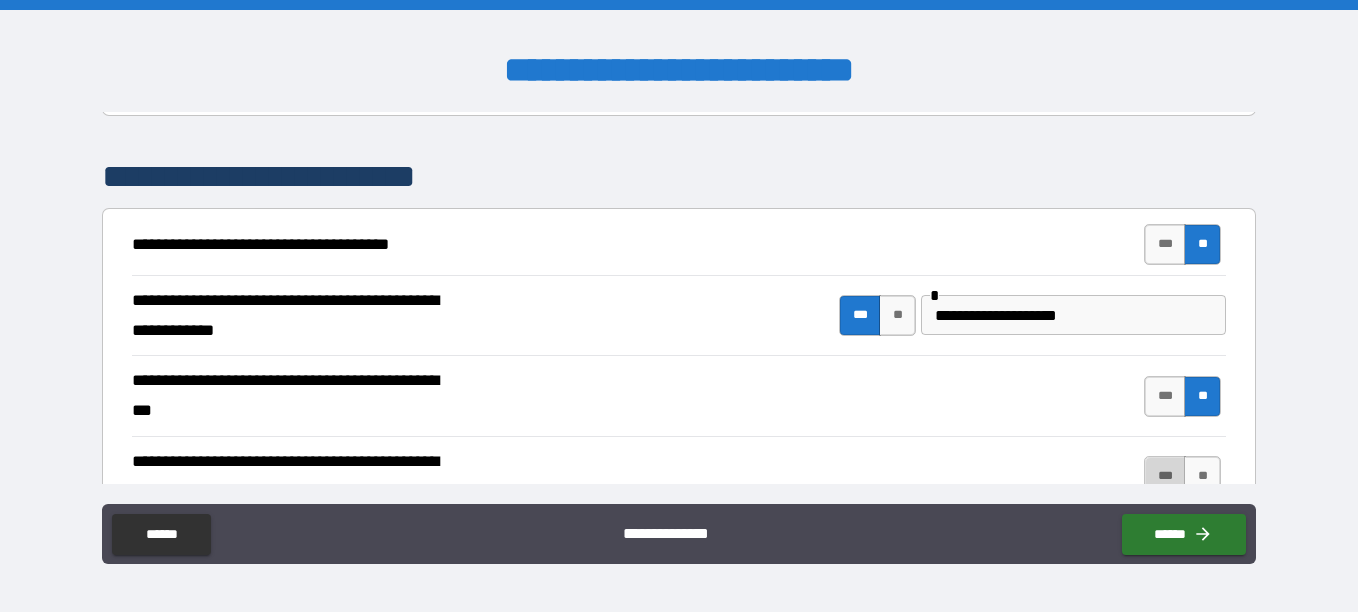 click on "***" at bounding box center [1165, 476] 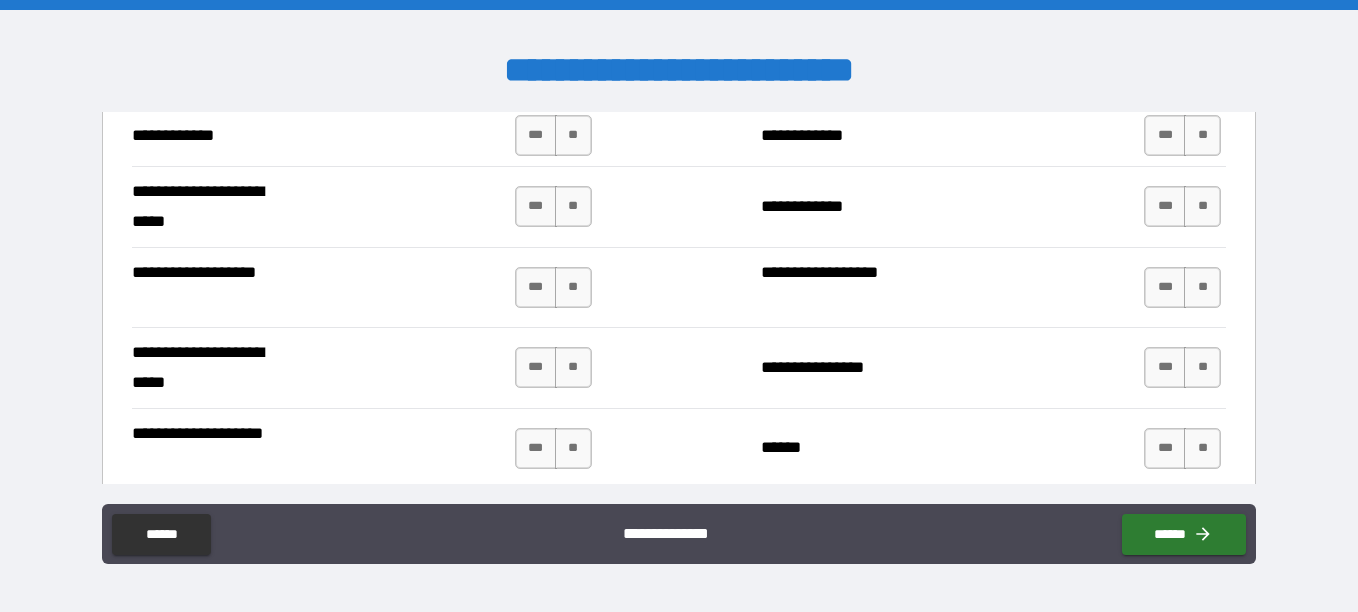 scroll, scrollTop: 4221, scrollLeft: 0, axis: vertical 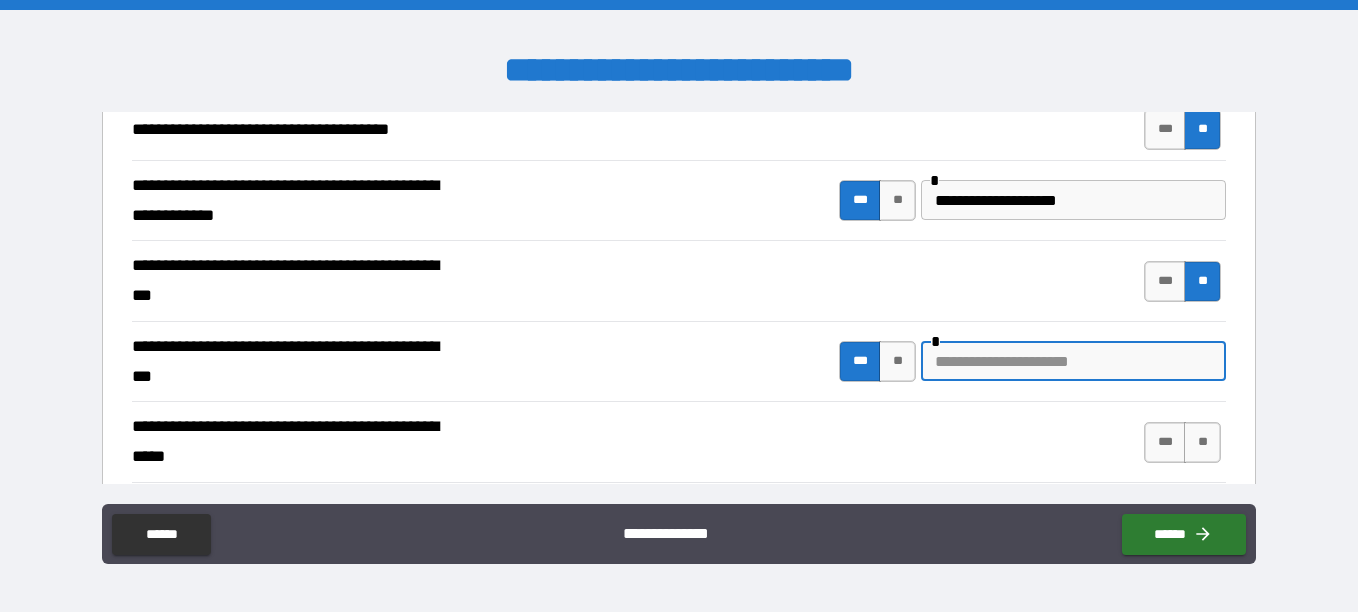 click at bounding box center [1073, 361] 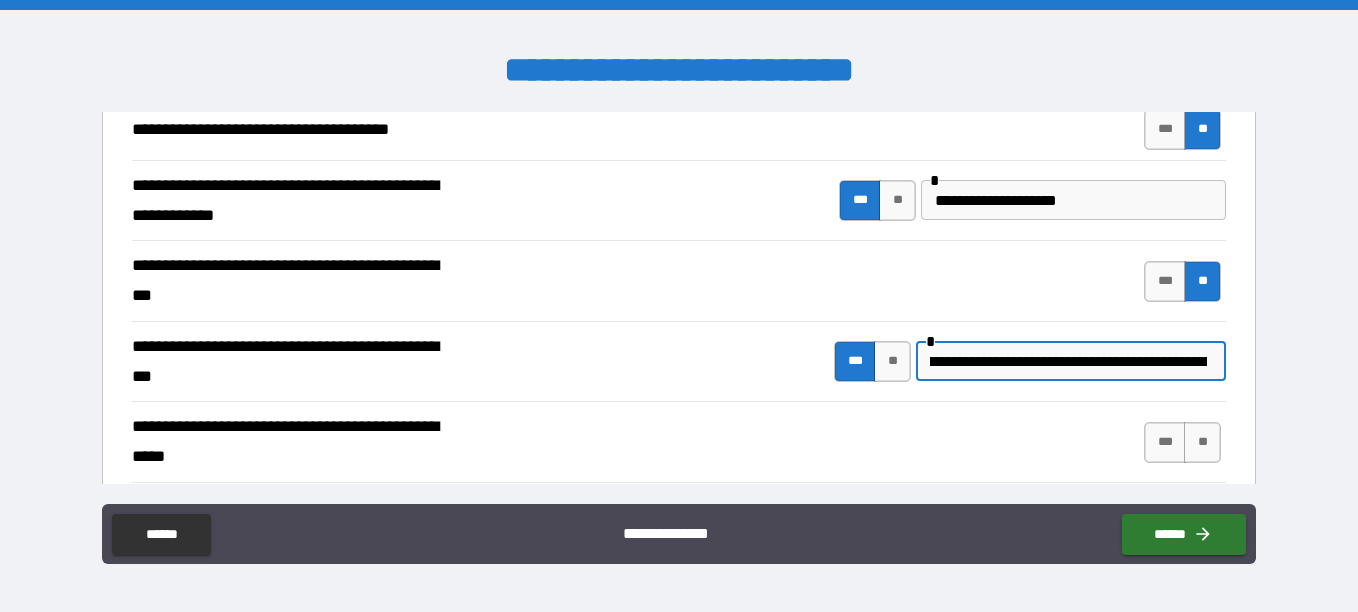 scroll, scrollTop: 0, scrollLeft: 257, axis: horizontal 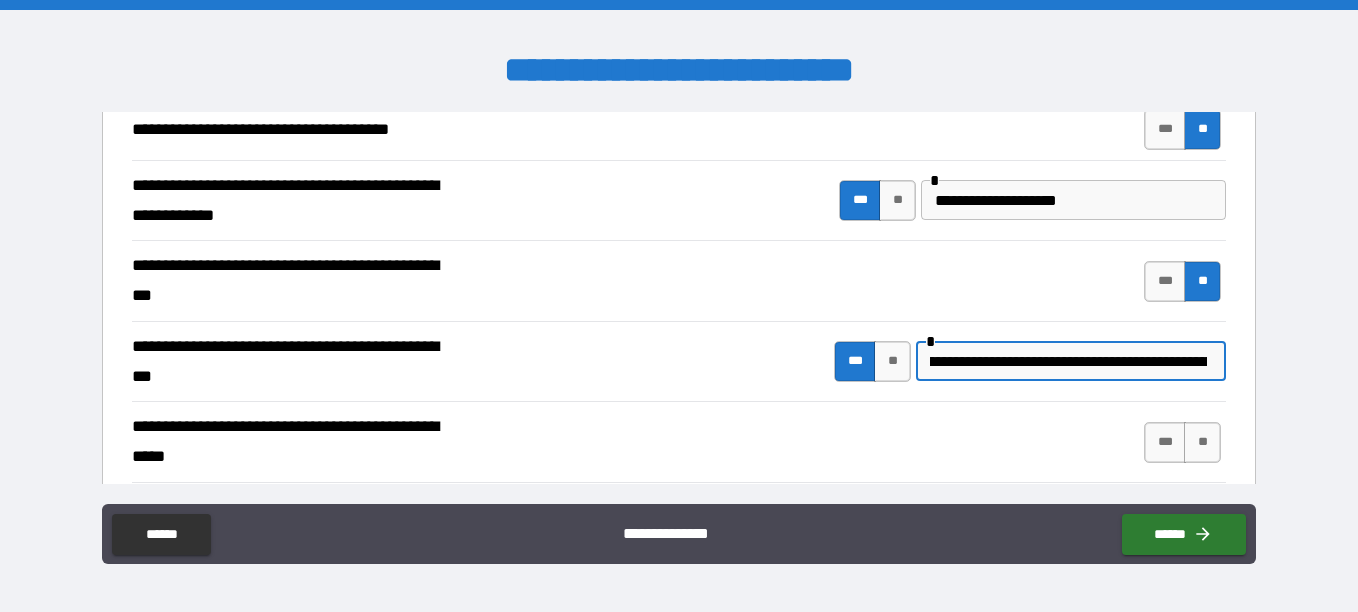 click on "**********" at bounding box center [1068, 361] 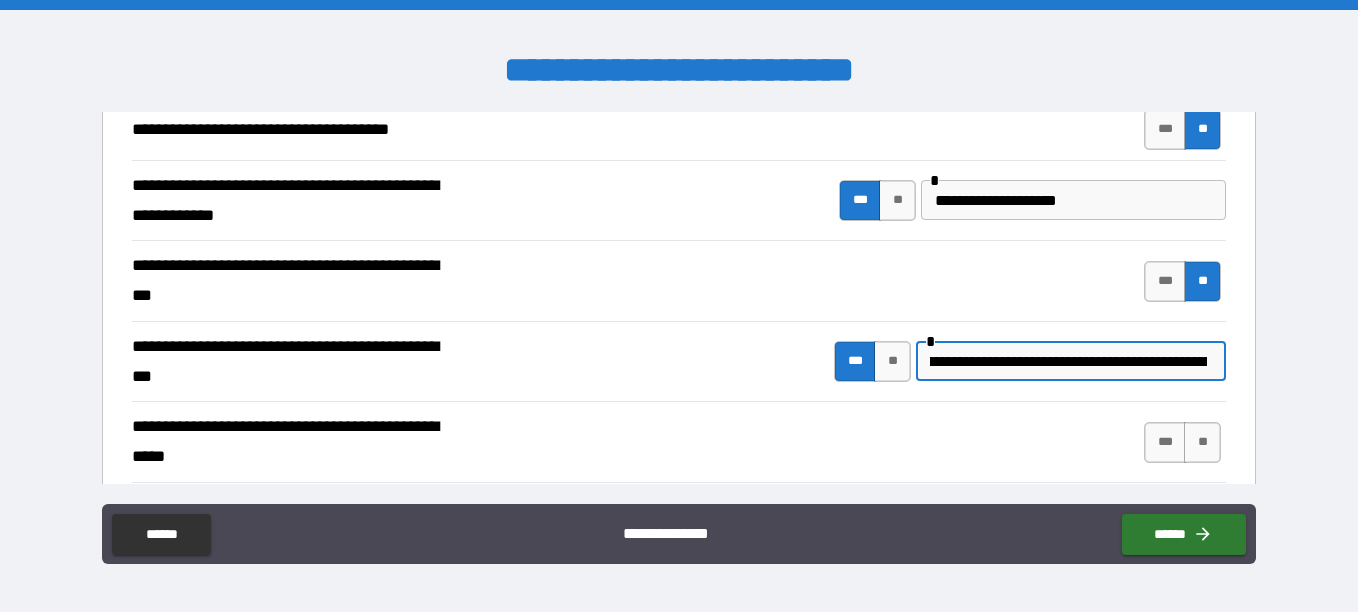 scroll, scrollTop: 0, scrollLeft: 527, axis: horizontal 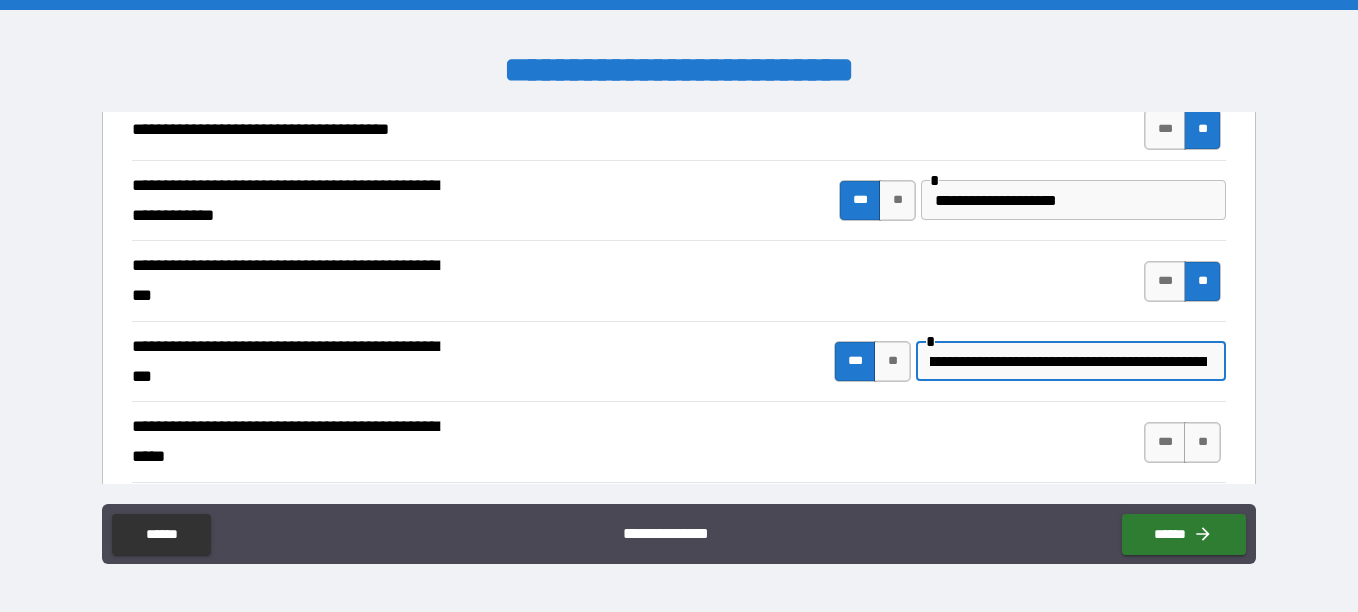 click on "**********" at bounding box center [1068, 361] 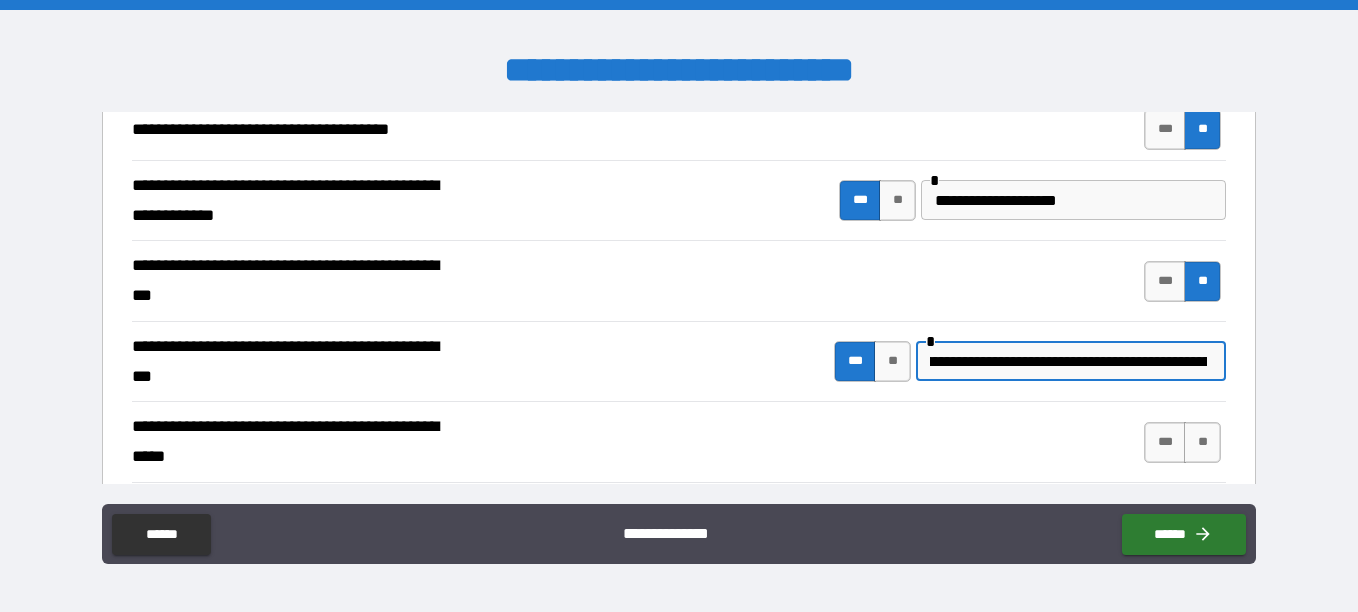 scroll, scrollTop: 0, scrollLeft: 625, axis: horizontal 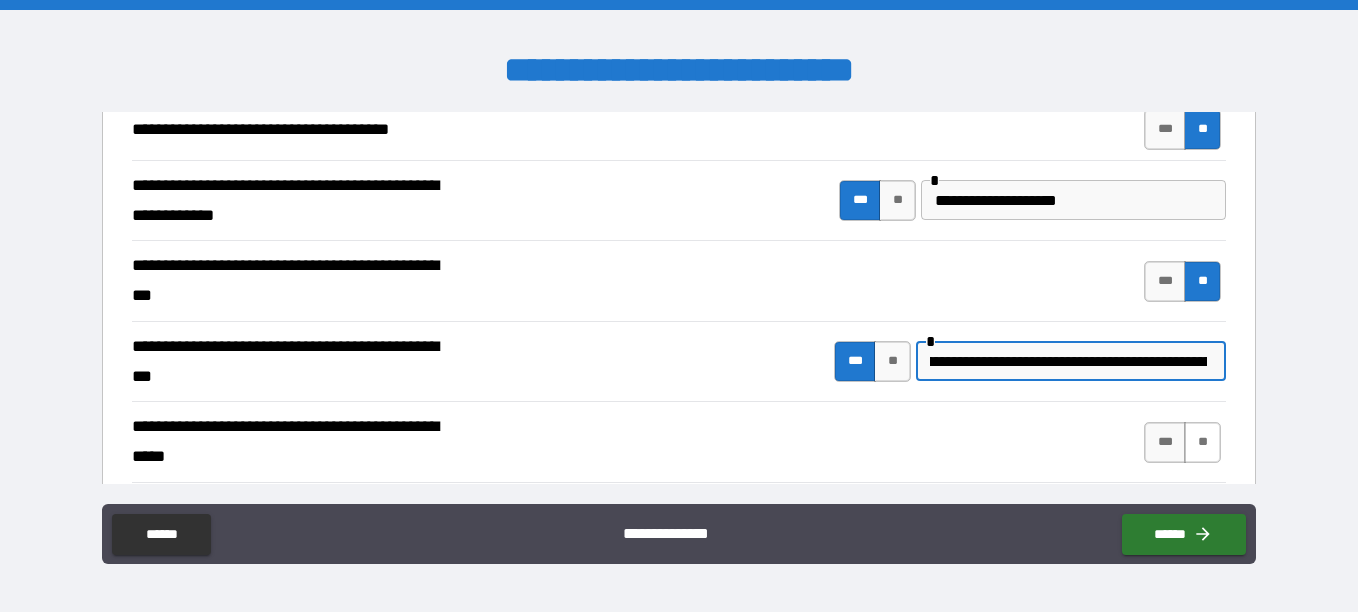 type on "**********" 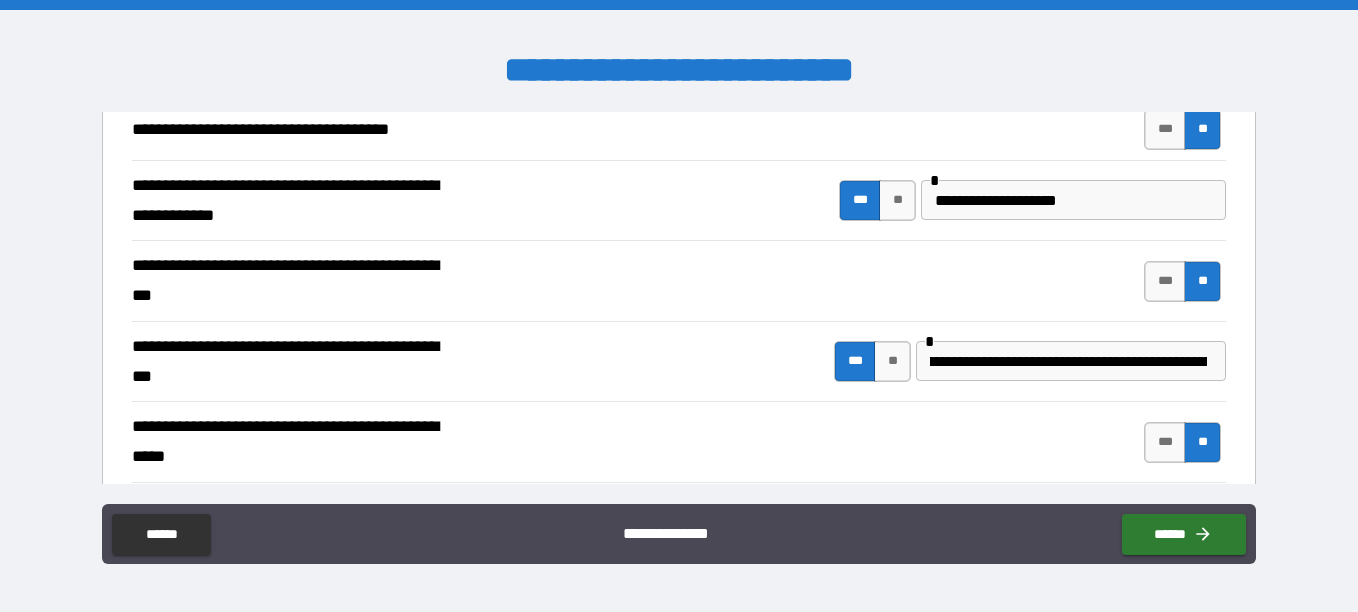 scroll, scrollTop: 0, scrollLeft: 0, axis: both 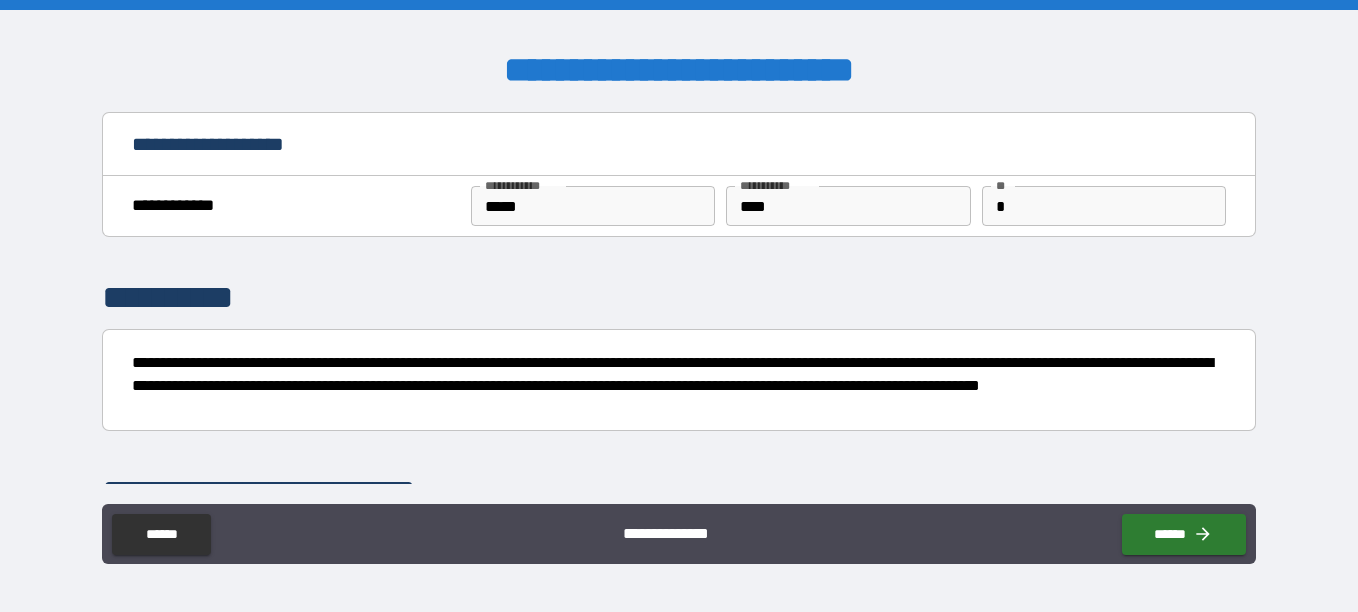 type on "*****" 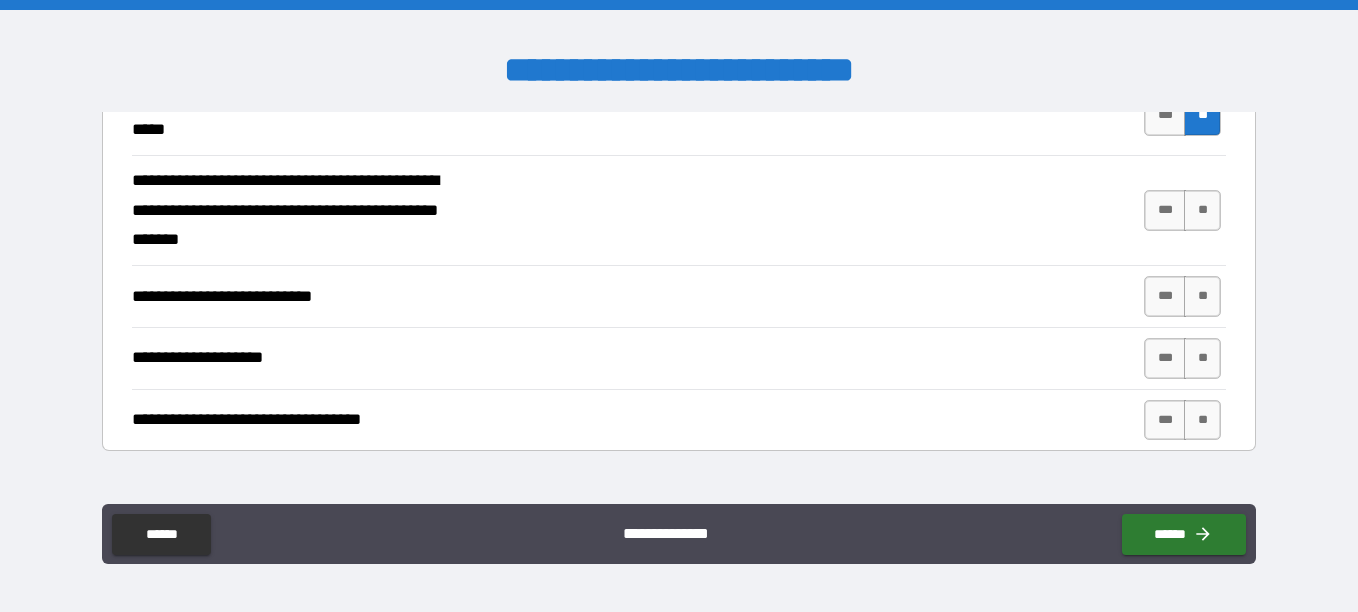 scroll, scrollTop: 760, scrollLeft: 0, axis: vertical 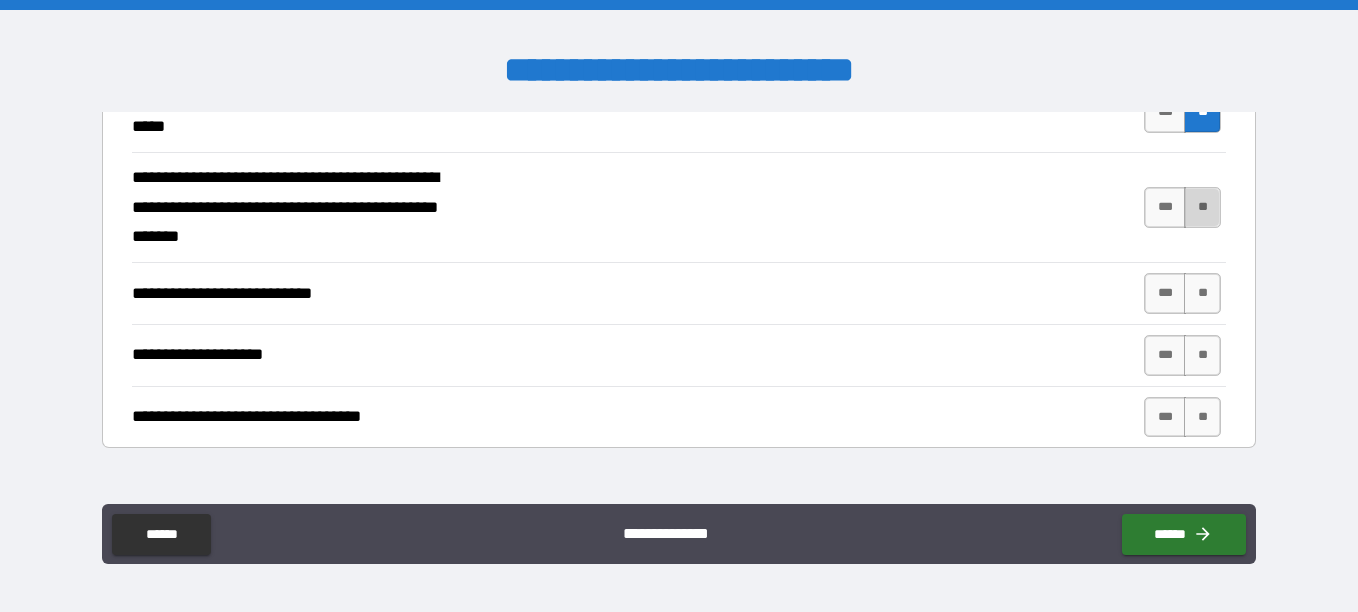 click on "**" at bounding box center (1202, 207) 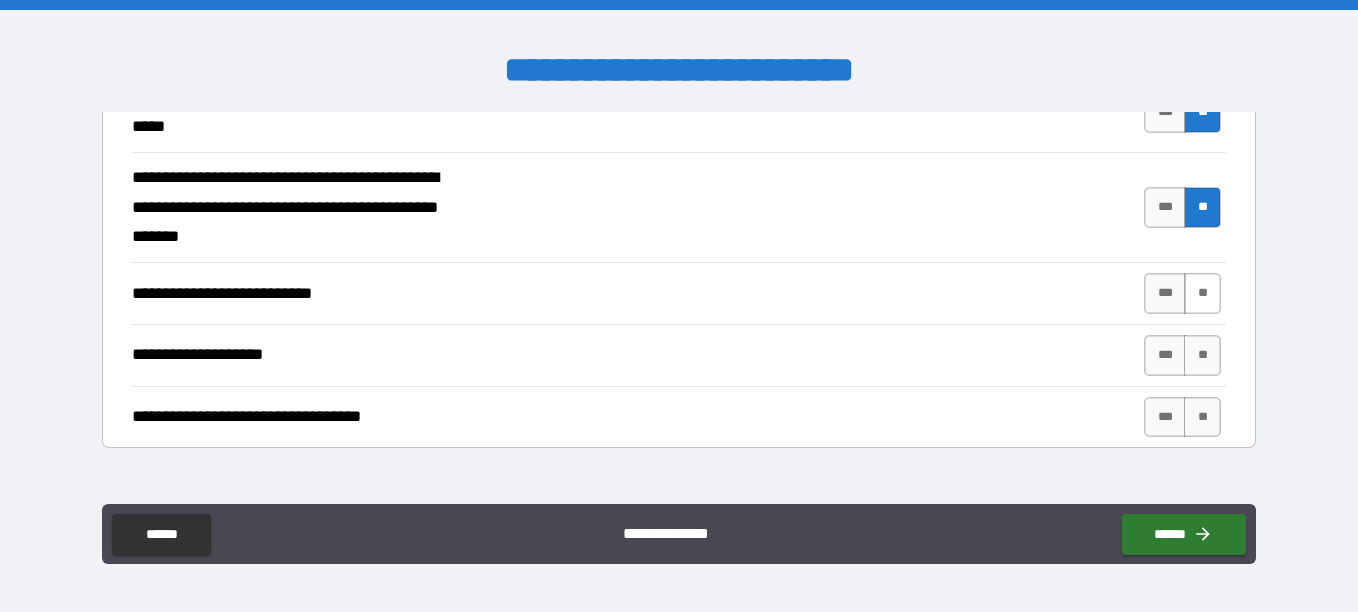 click on "**" at bounding box center [1202, 293] 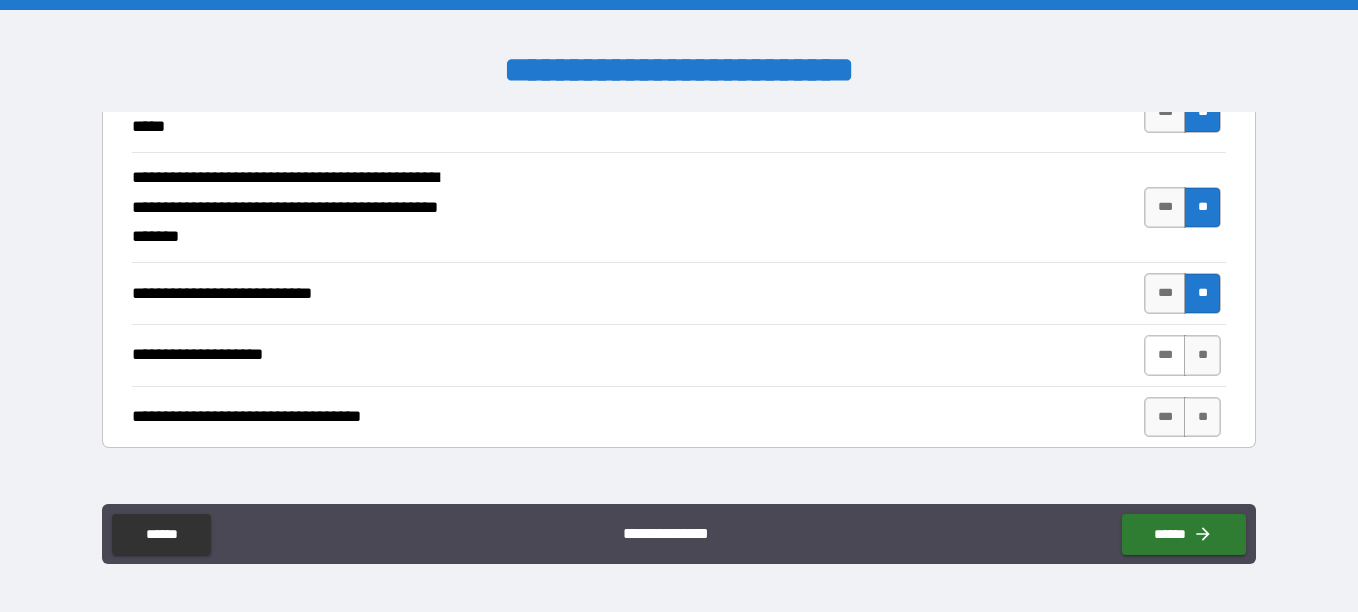 click on "***" at bounding box center (1165, 355) 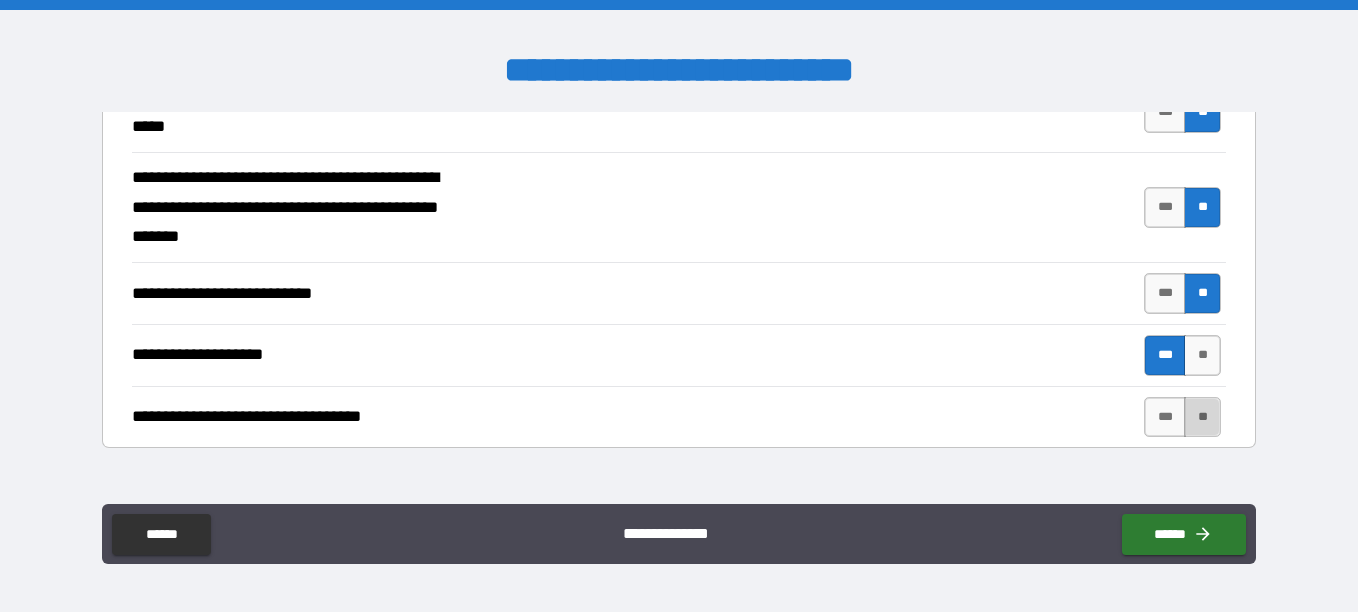 click on "**" at bounding box center [1202, 417] 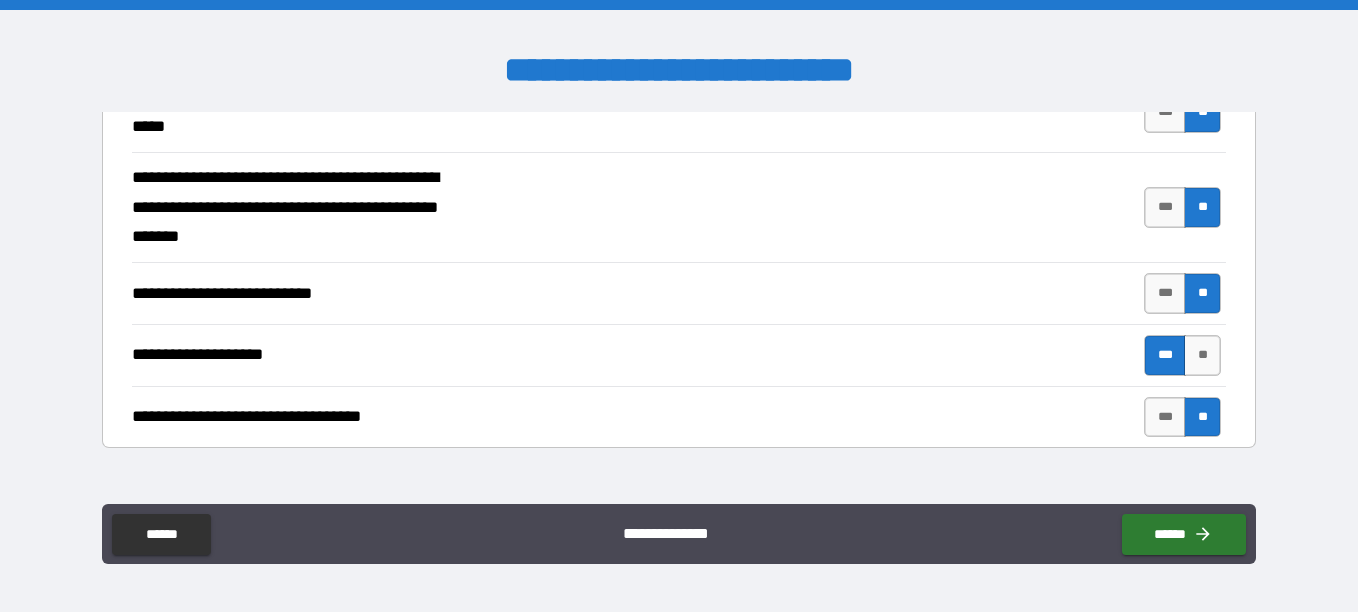 type on "*****" 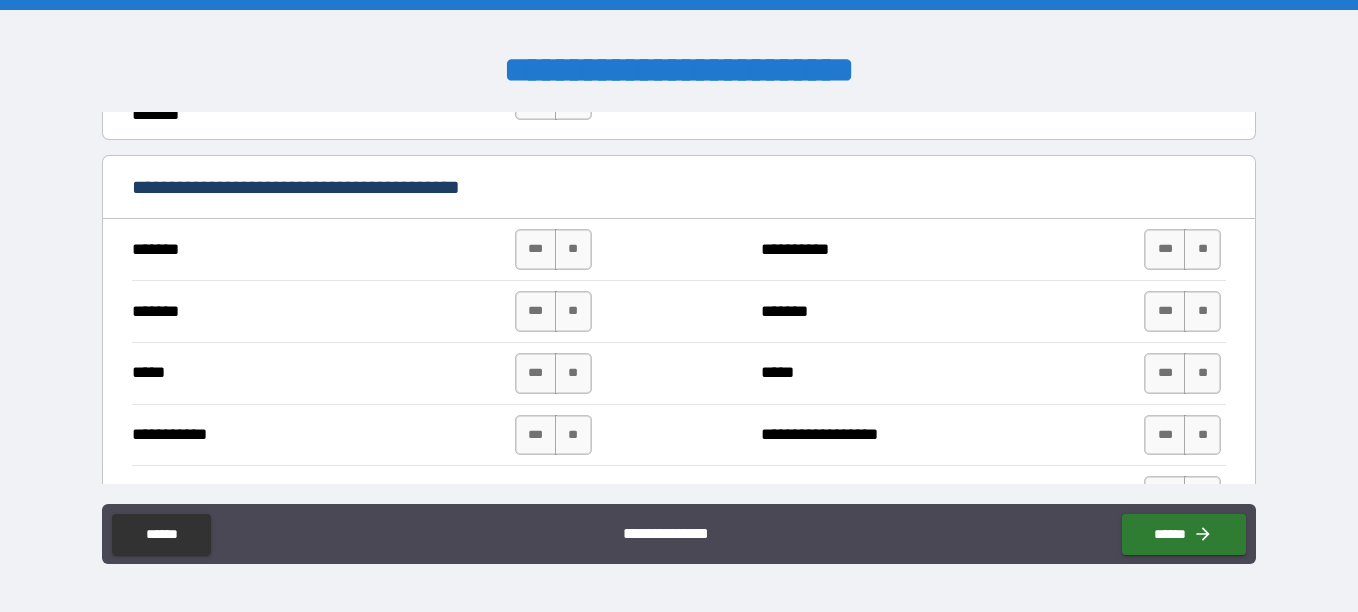 scroll, scrollTop: 1440, scrollLeft: 0, axis: vertical 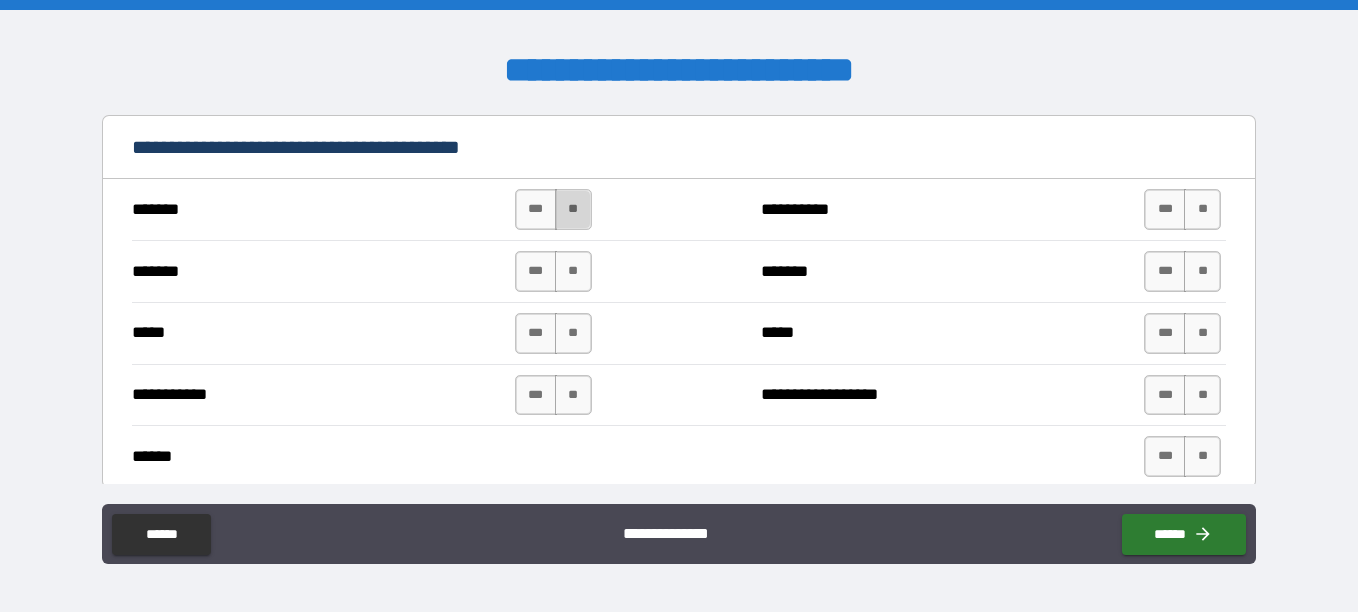 click on "**" at bounding box center [573, 209] 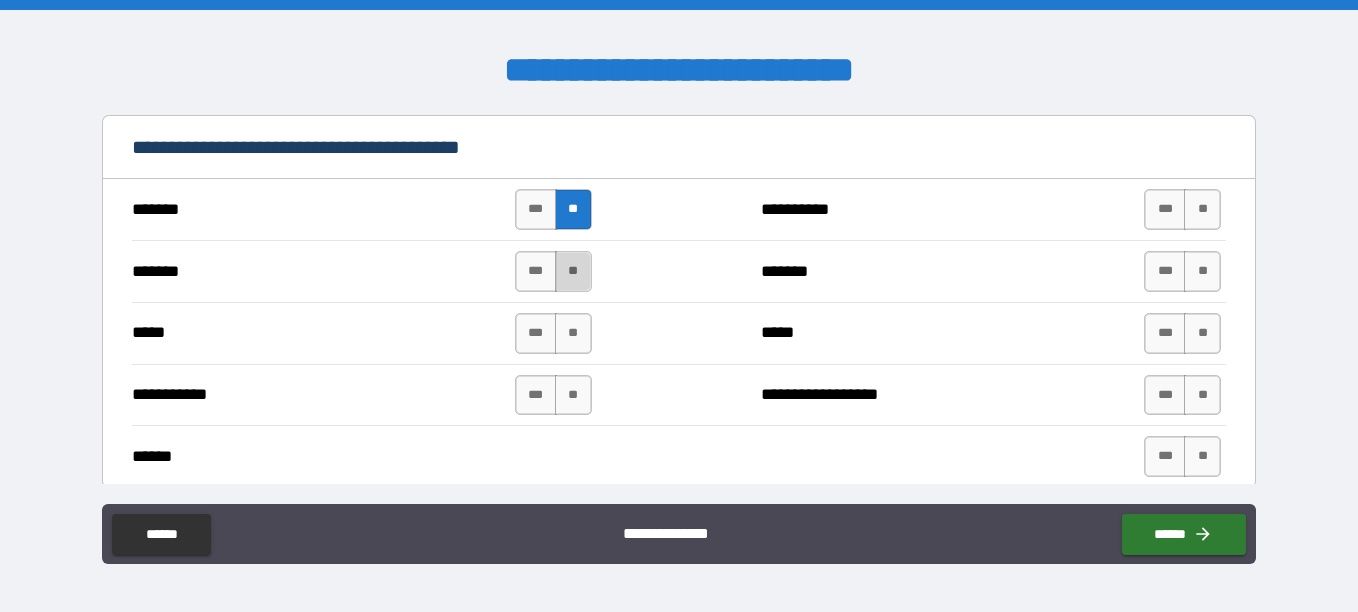 click on "**" at bounding box center [573, 271] 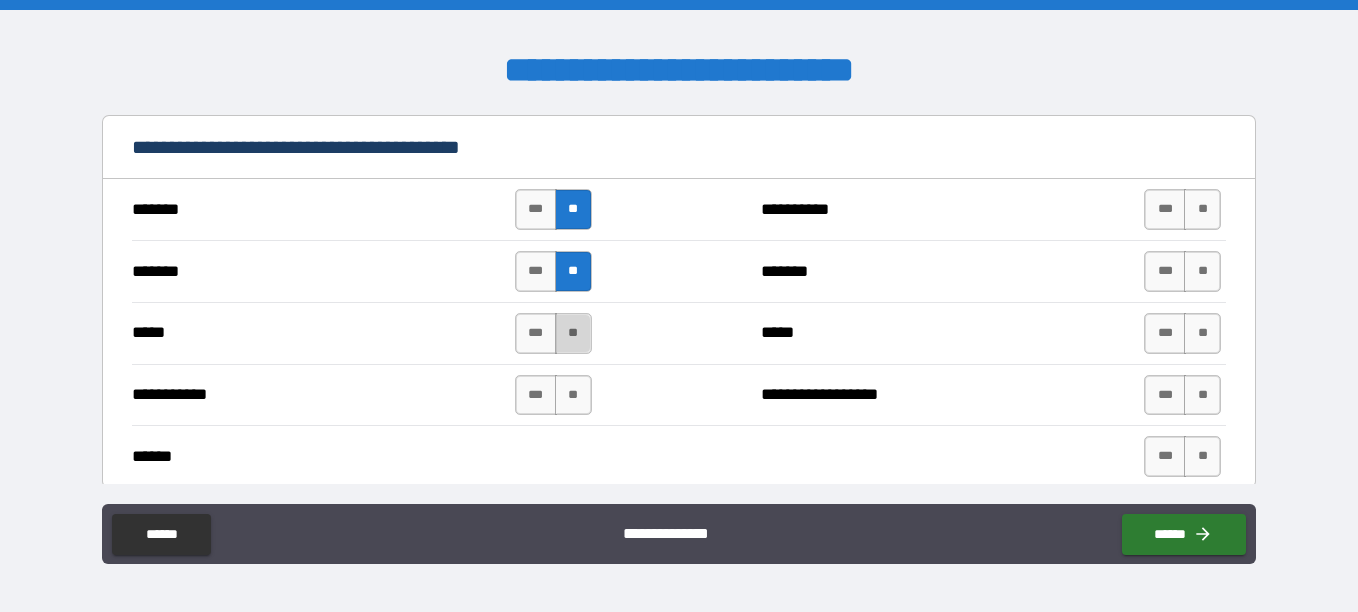 click on "**" at bounding box center [573, 333] 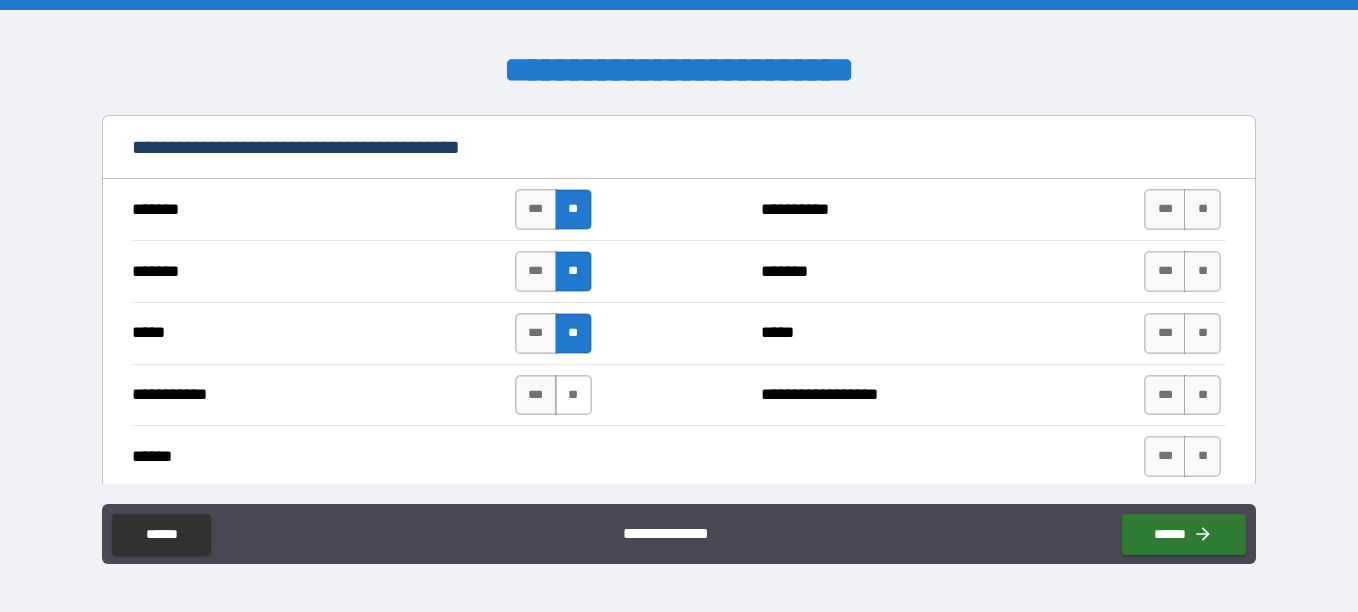 click on "**" at bounding box center (573, 395) 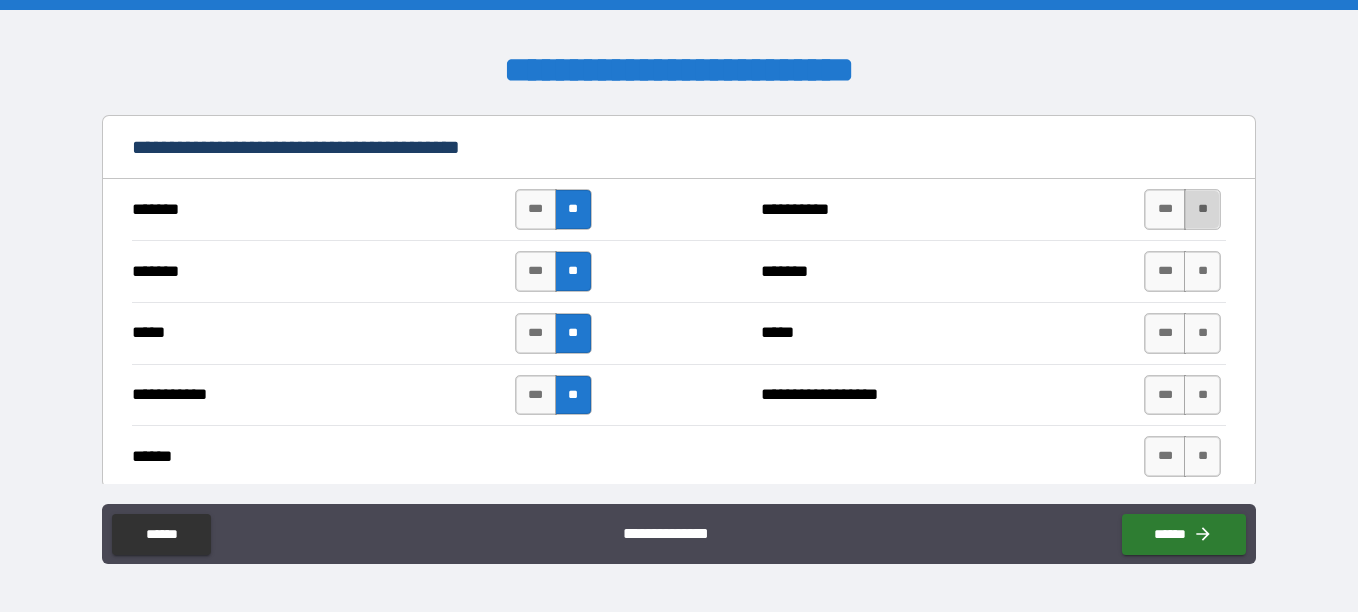 click on "**" at bounding box center (1202, 209) 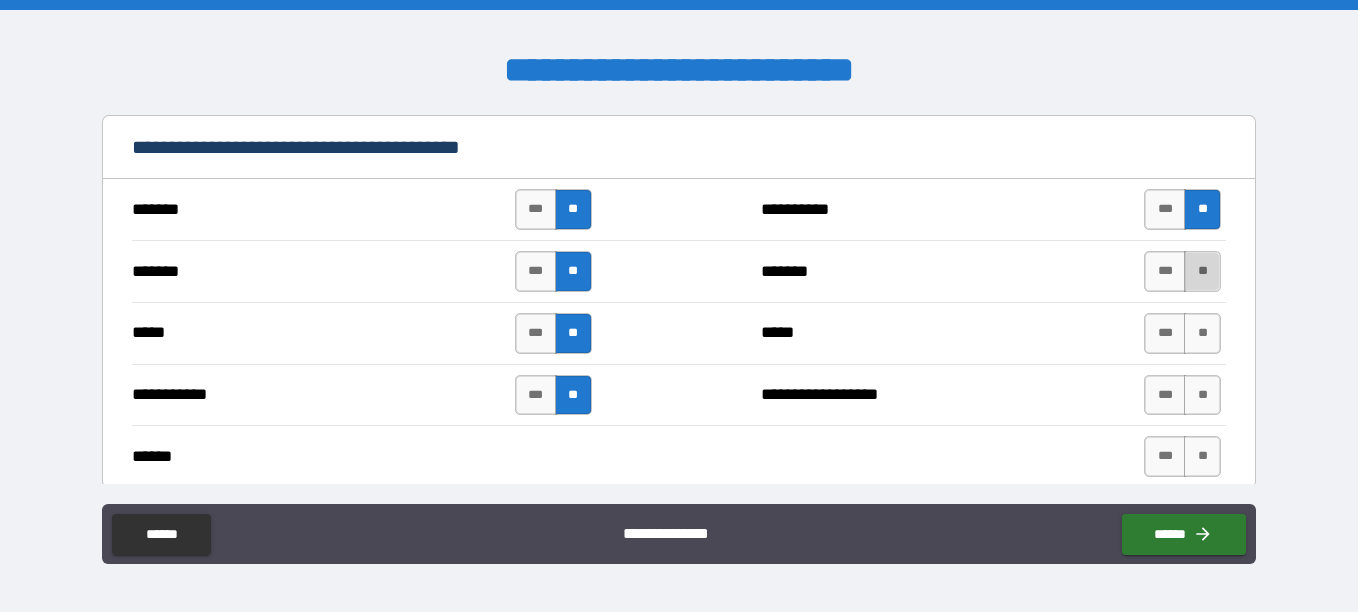 click on "**" at bounding box center (1202, 271) 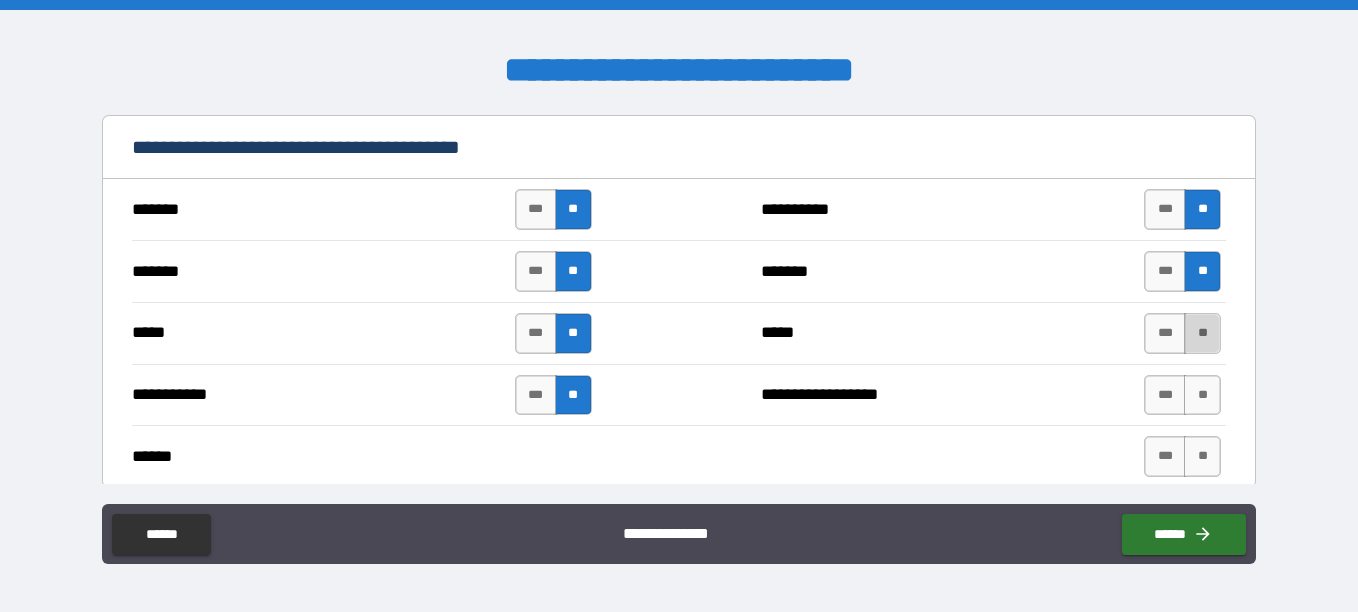 click on "**" at bounding box center [1202, 333] 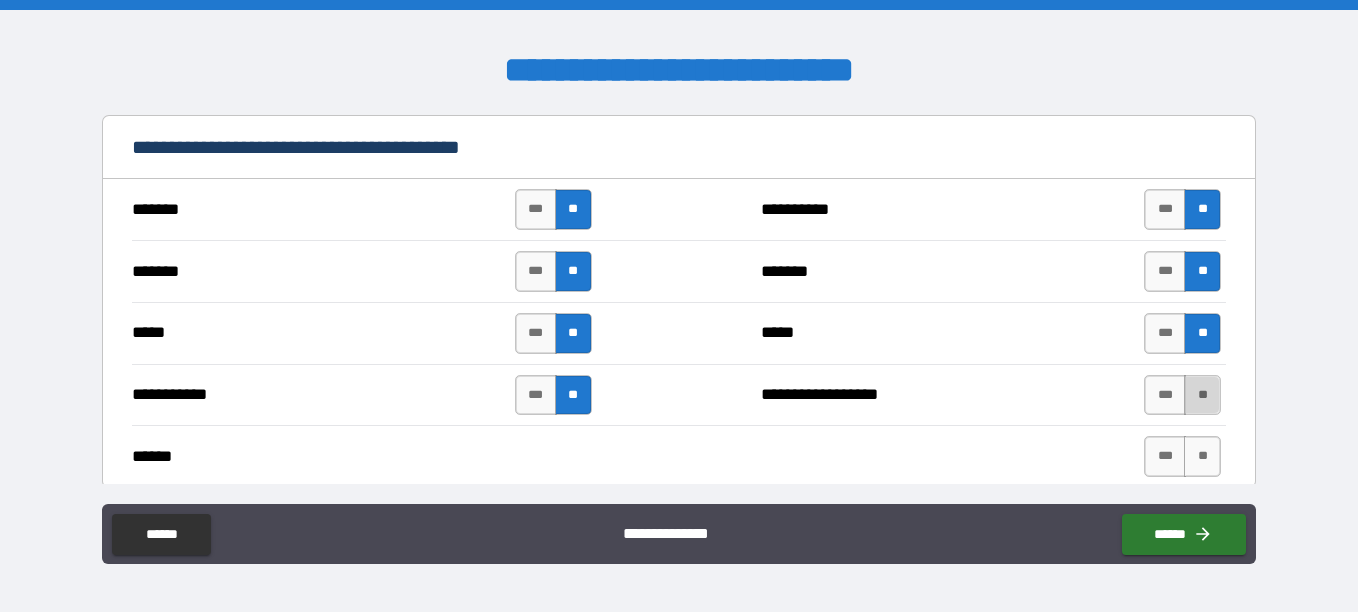 click on "**" at bounding box center [1202, 395] 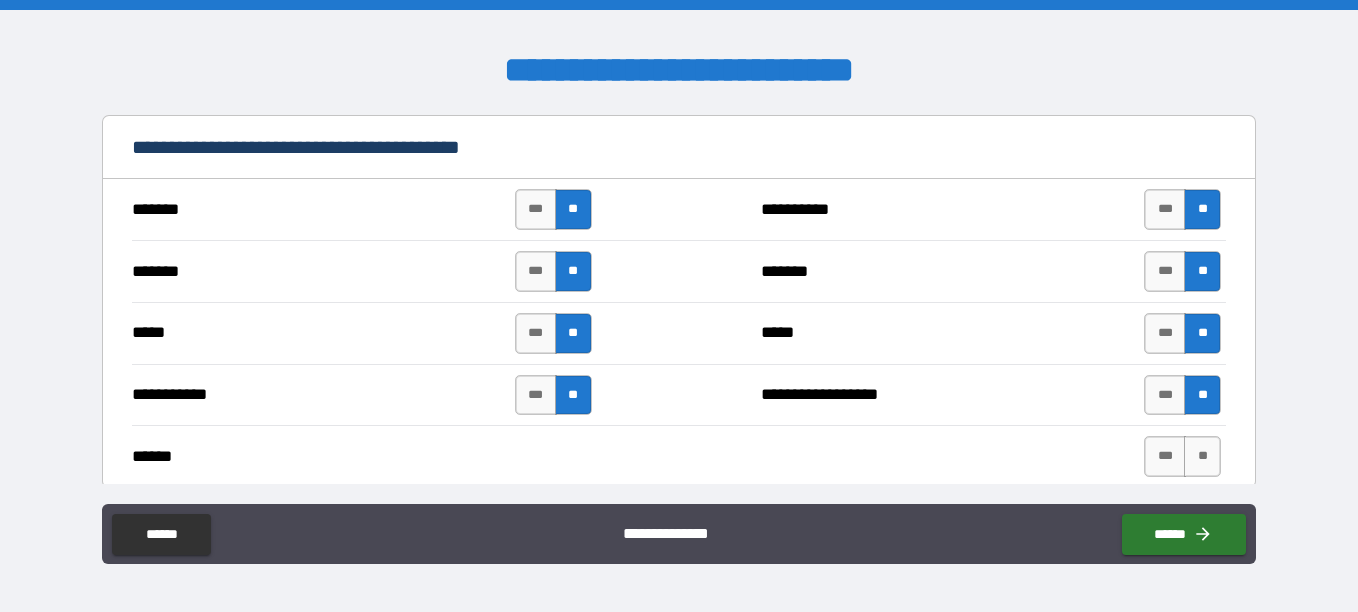 type on "*****" 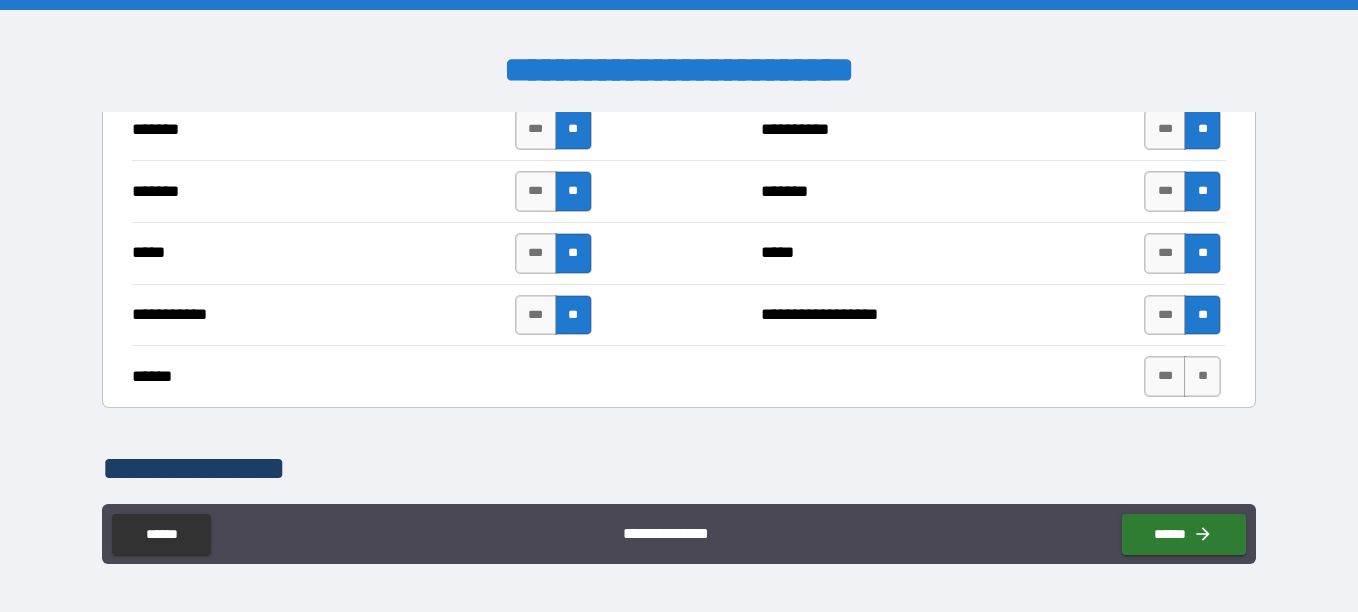 scroll, scrollTop: 1560, scrollLeft: 0, axis: vertical 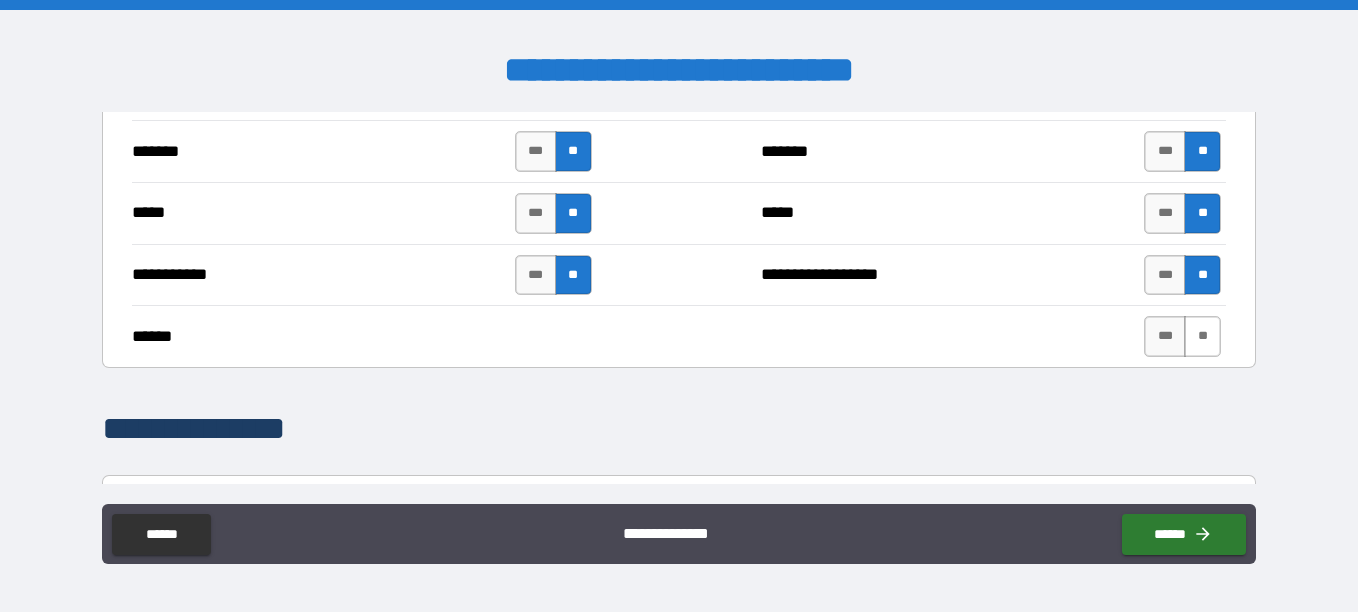 click on "**" at bounding box center (1202, 336) 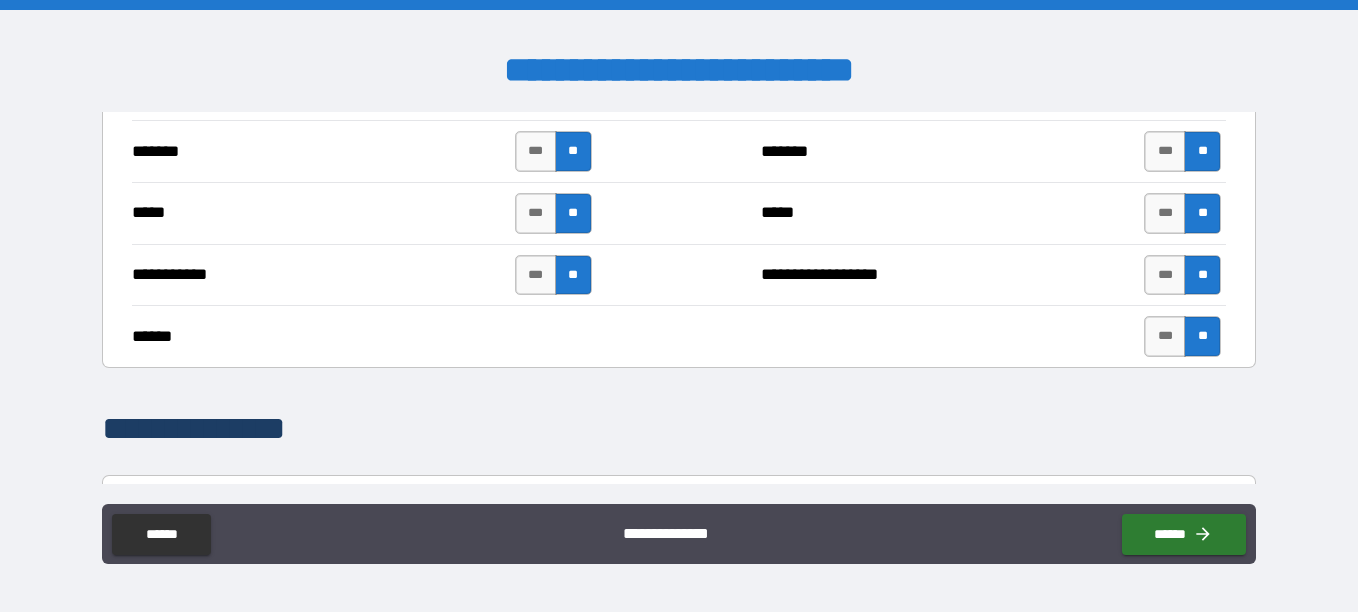 type on "*****" 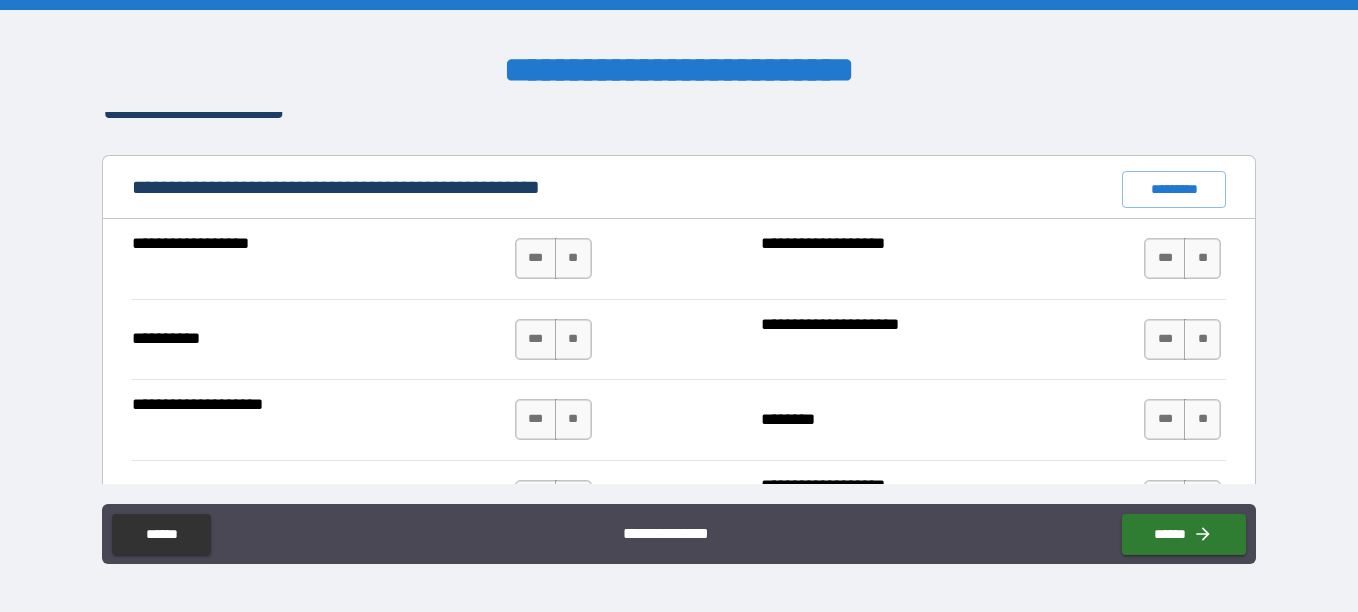 scroll, scrollTop: 1920, scrollLeft: 0, axis: vertical 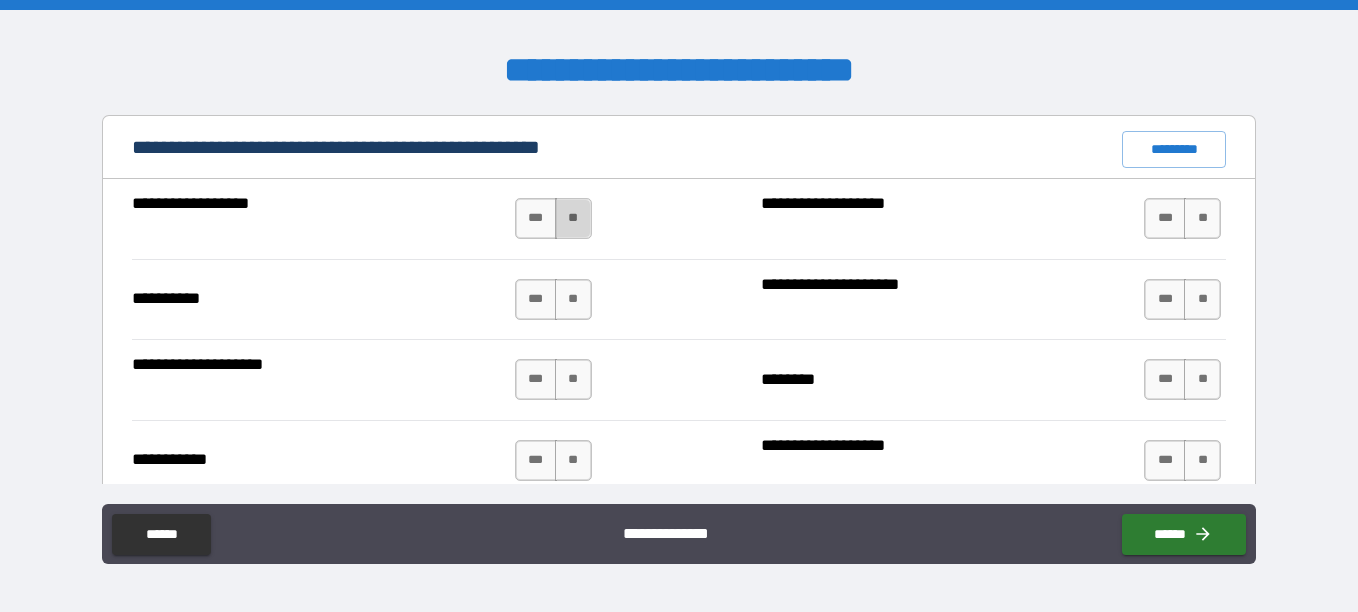 click on "**" at bounding box center [573, 218] 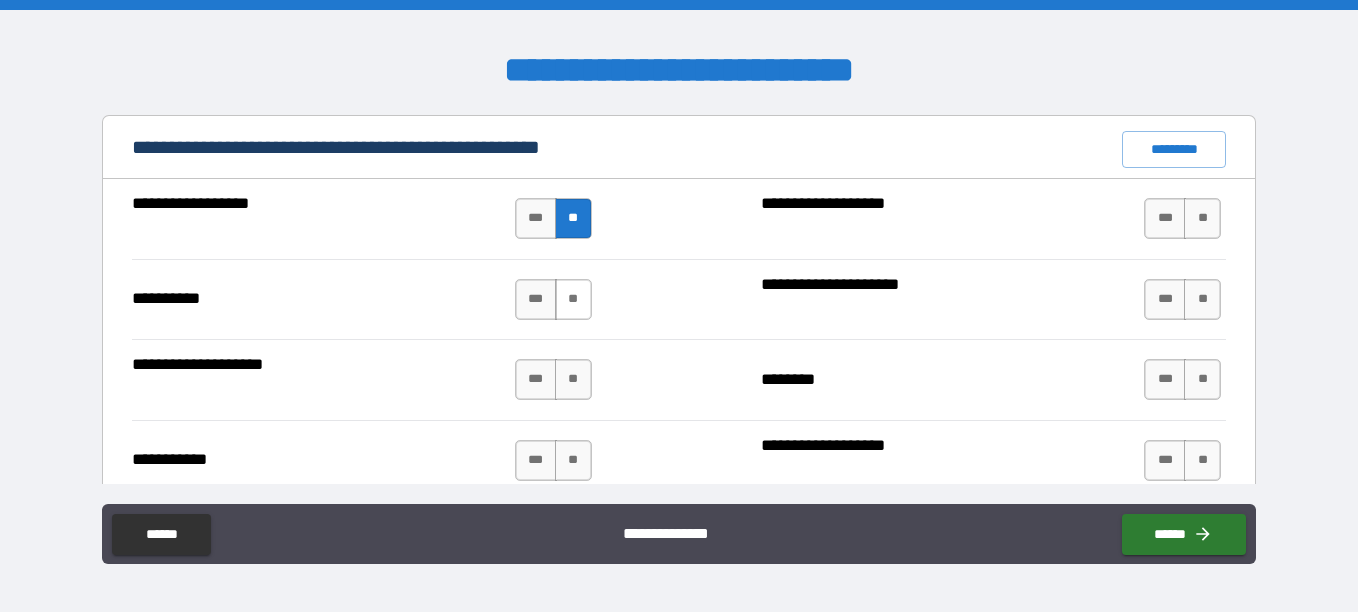 click on "**" at bounding box center [573, 299] 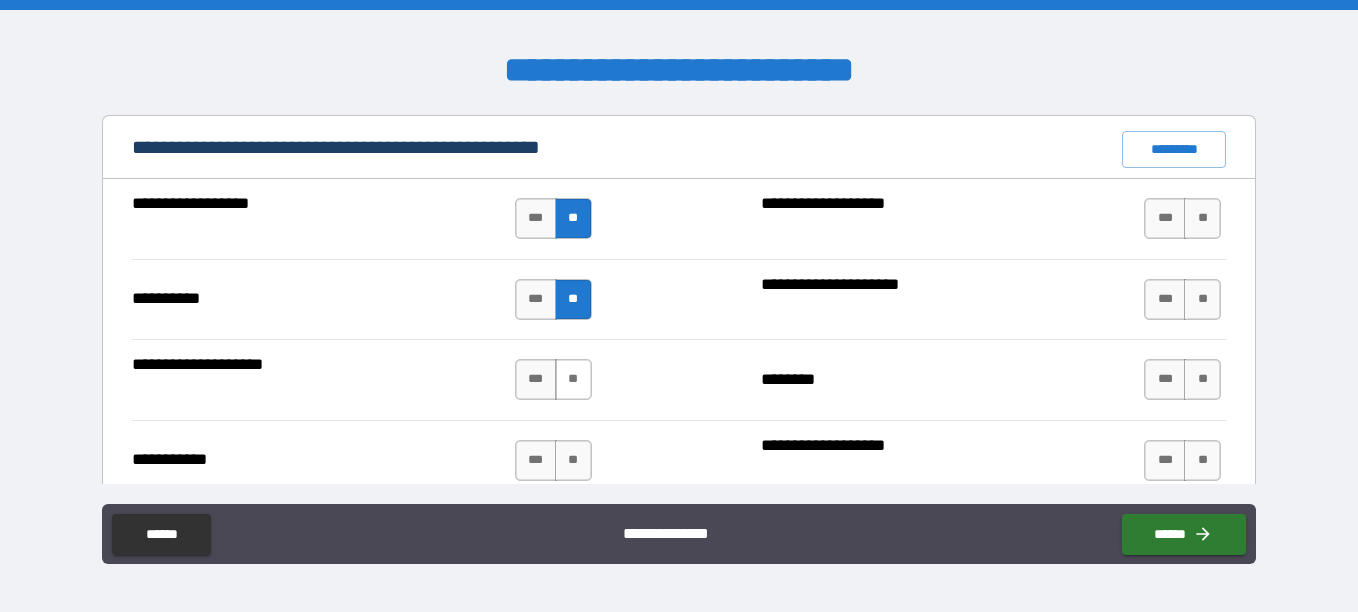 click on "**" at bounding box center (573, 379) 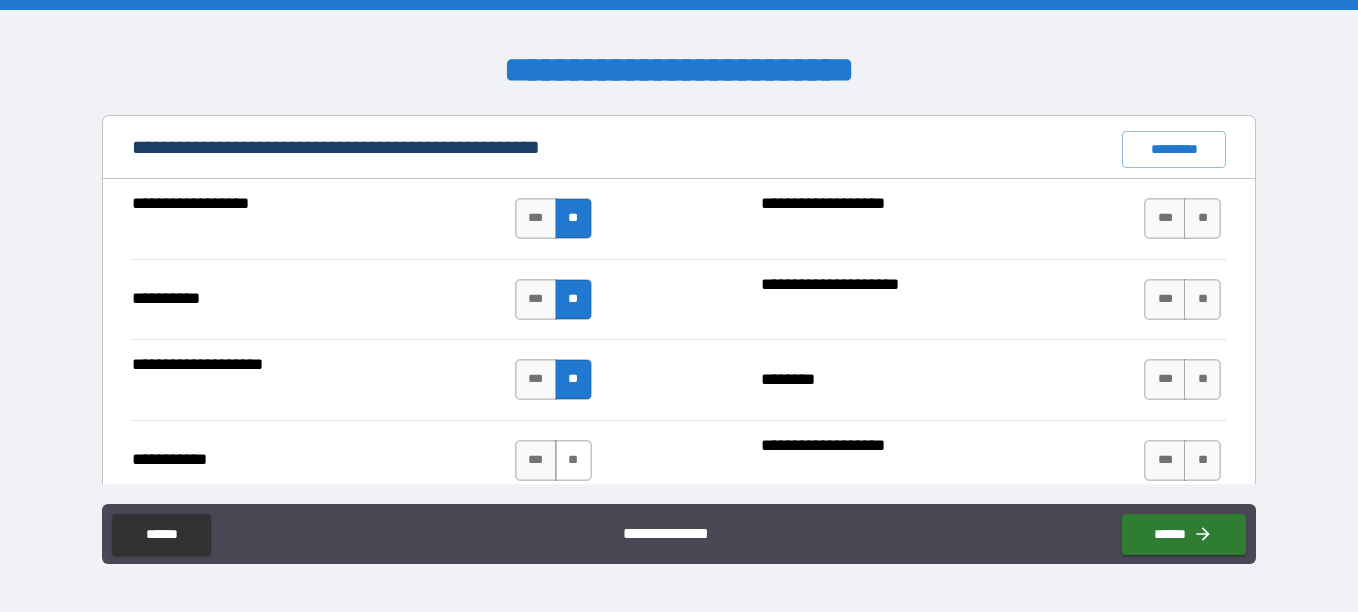 click on "**" at bounding box center [573, 460] 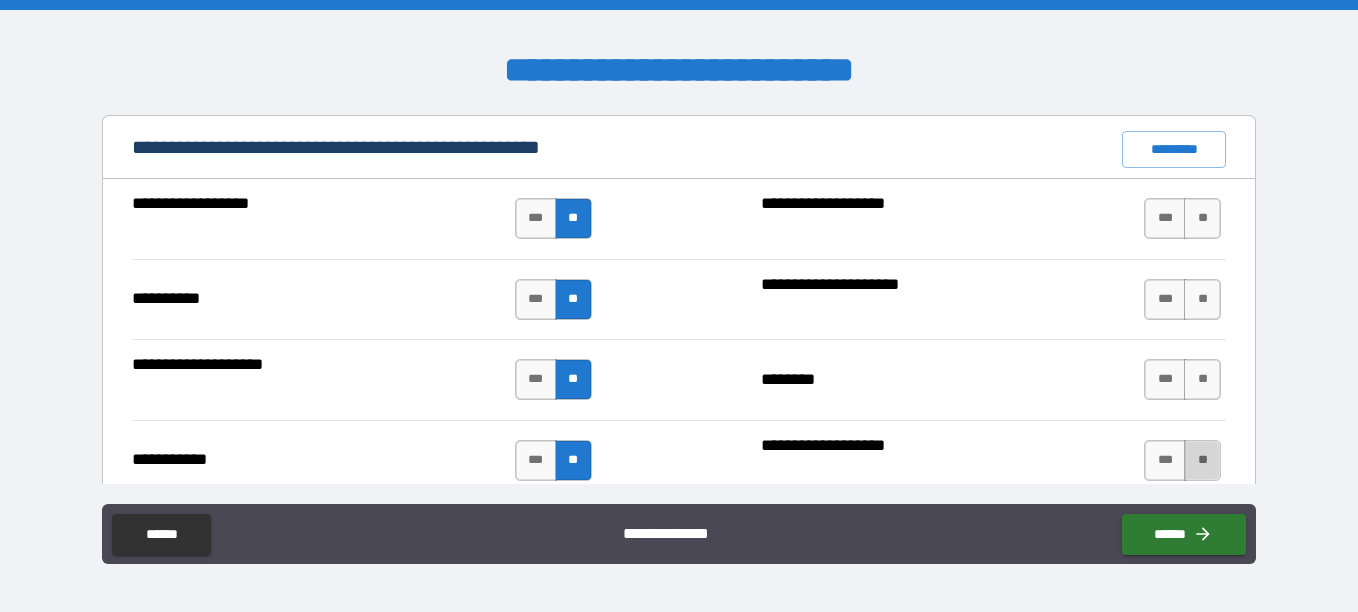 click on "**" at bounding box center (1202, 460) 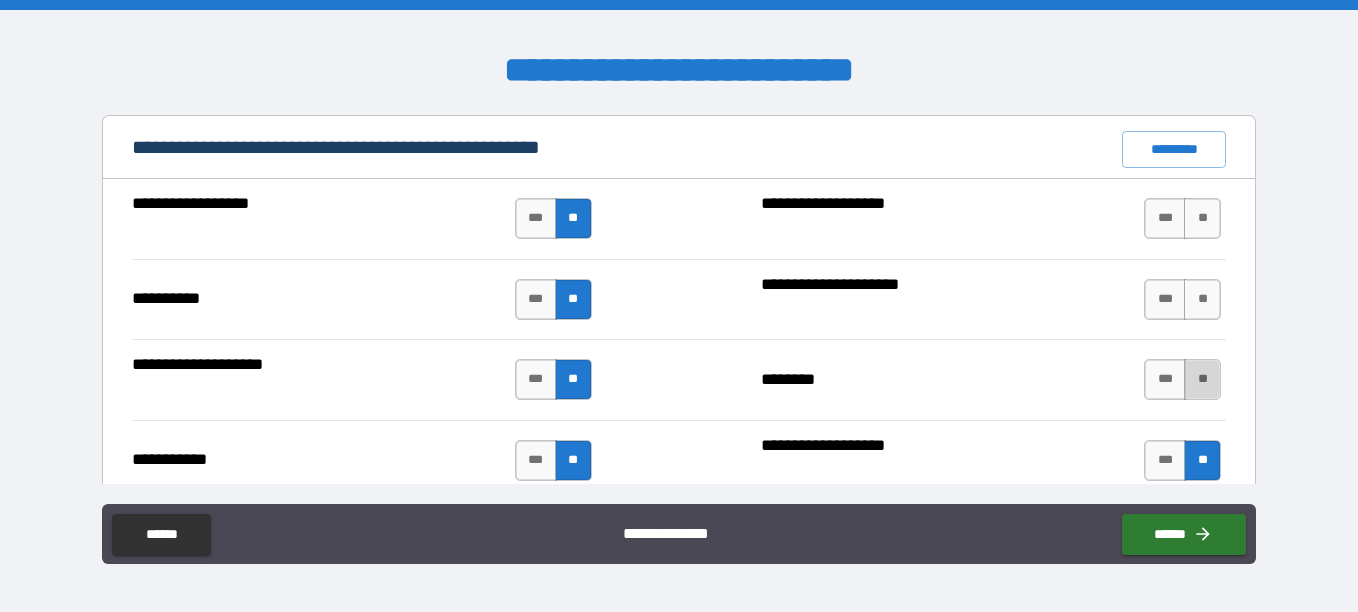click on "**" at bounding box center (1202, 379) 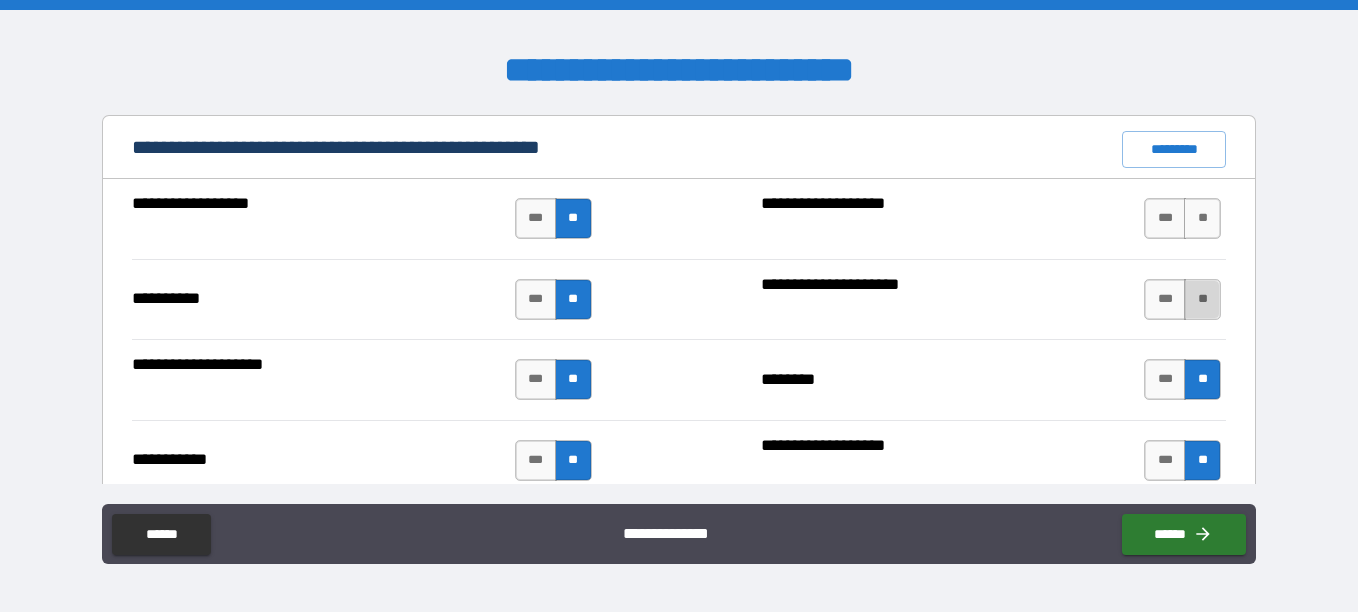 click on "**" at bounding box center [1202, 299] 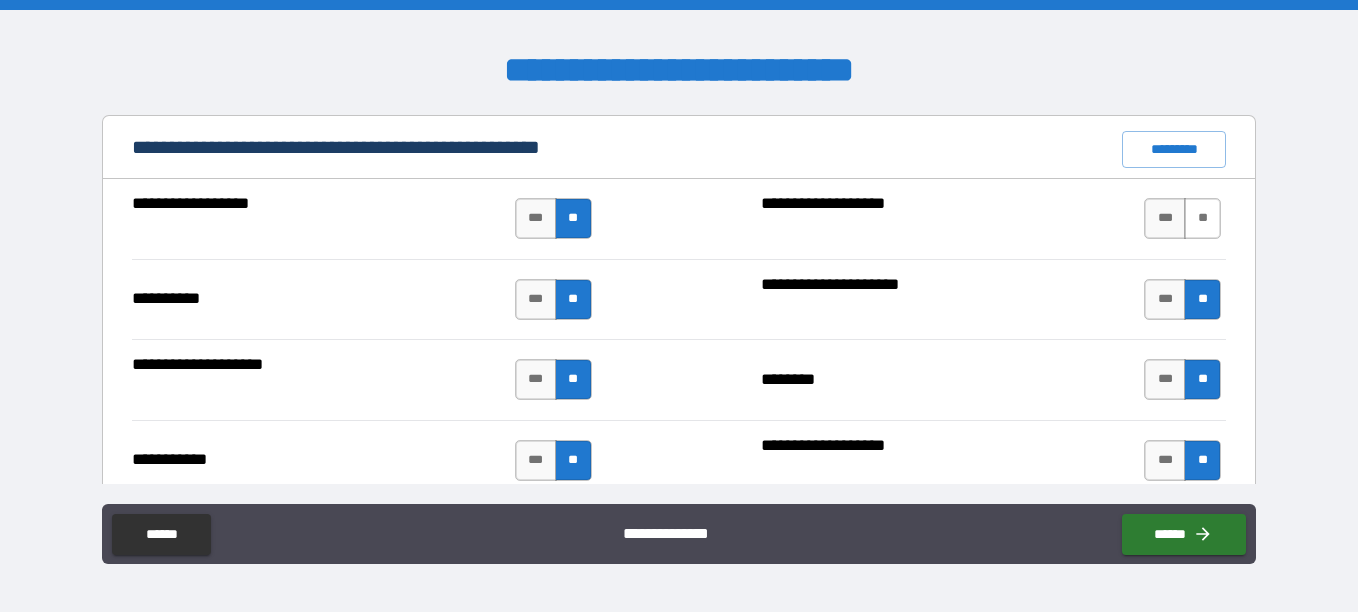 click on "**" at bounding box center [1202, 218] 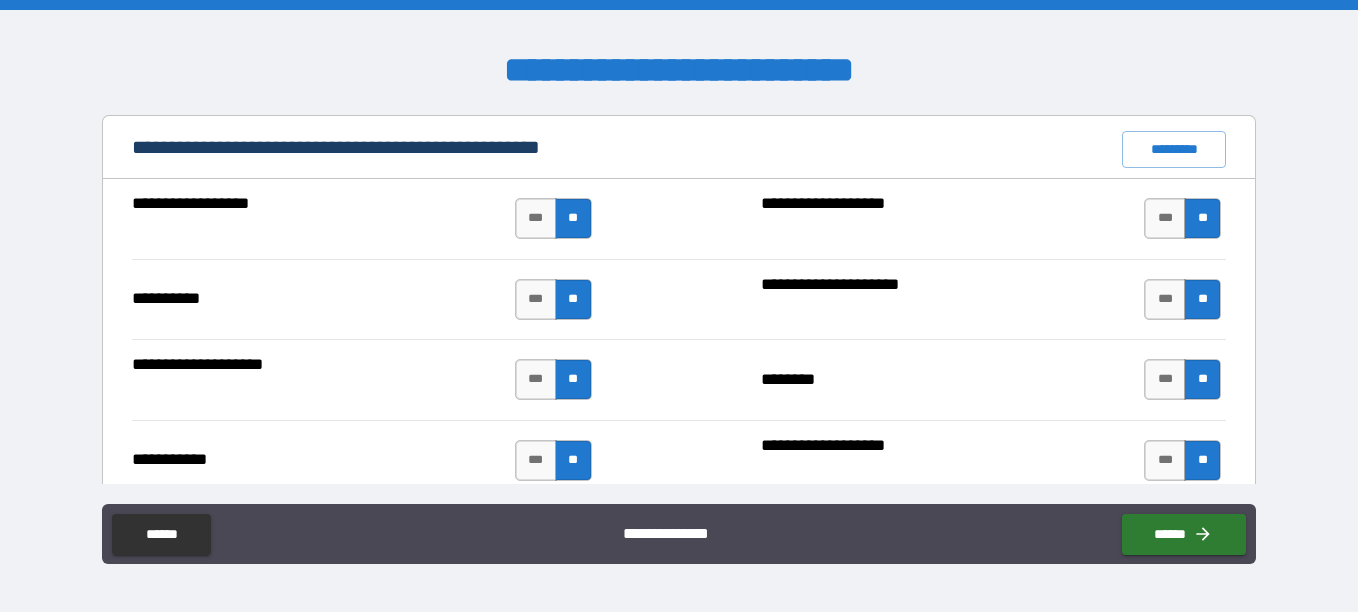 type on "*****" 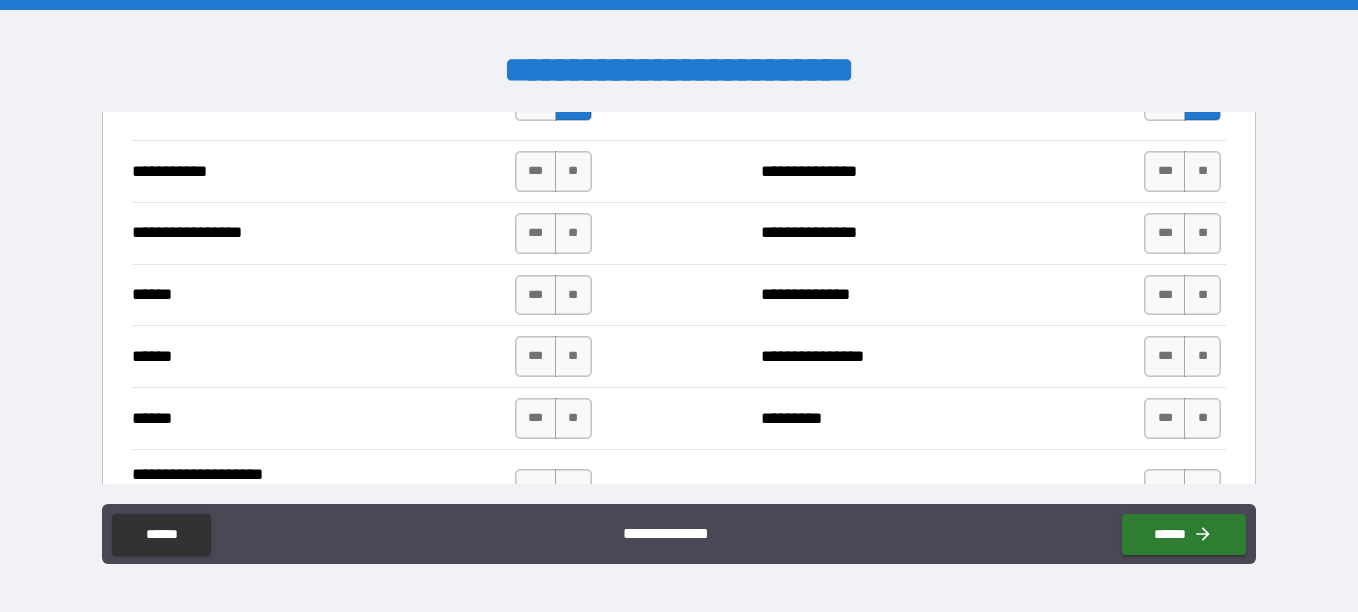 scroll, scrollTop: 2320, scrollLeft: 0, axis: vertical 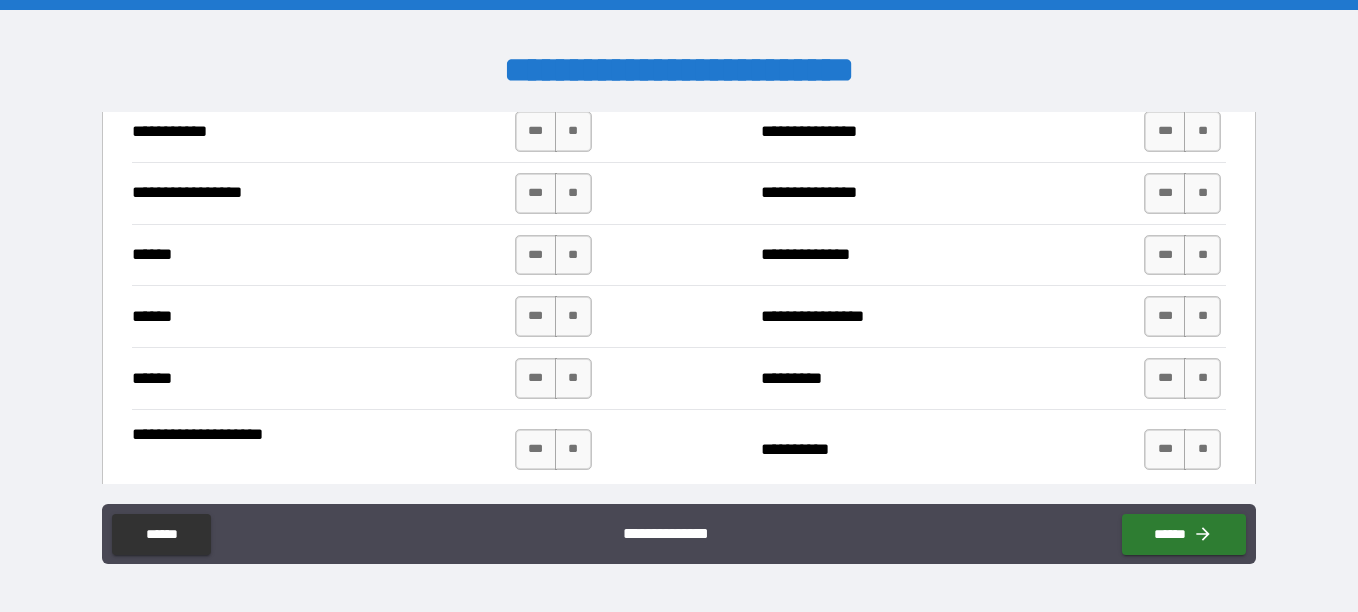 click on "**********" at bounding box center [679, 71] 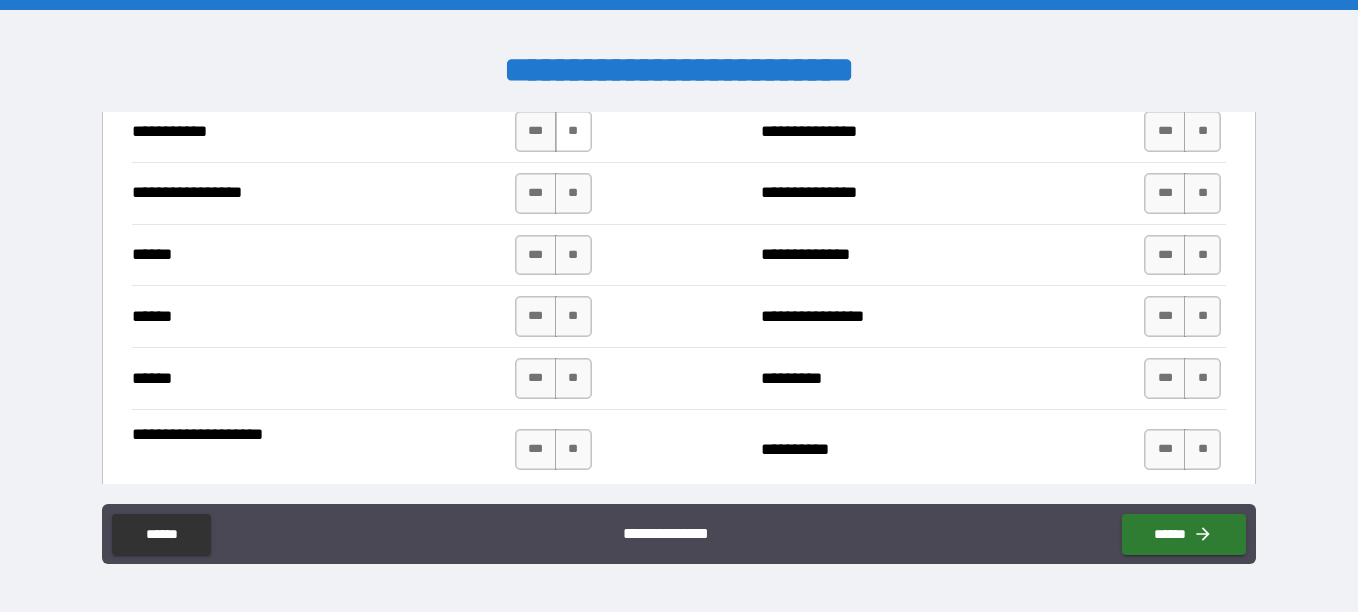 click on "**" at bounding box center [573, 131] 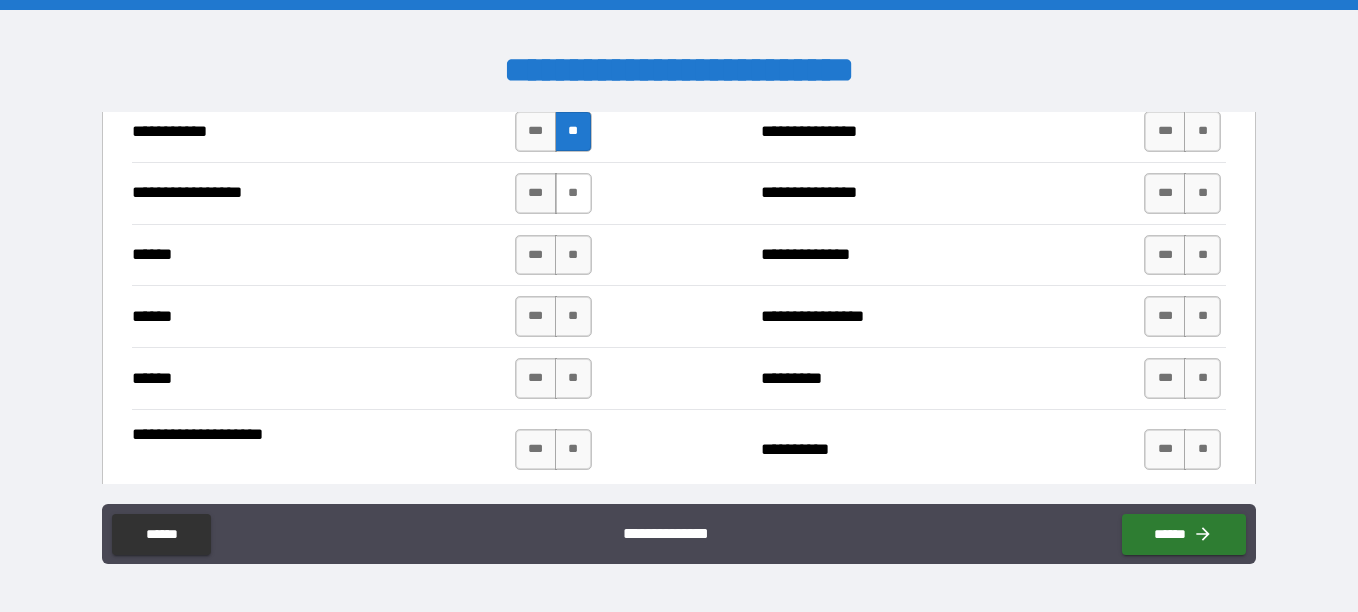 click on "**" at bounding box center (573, 193) 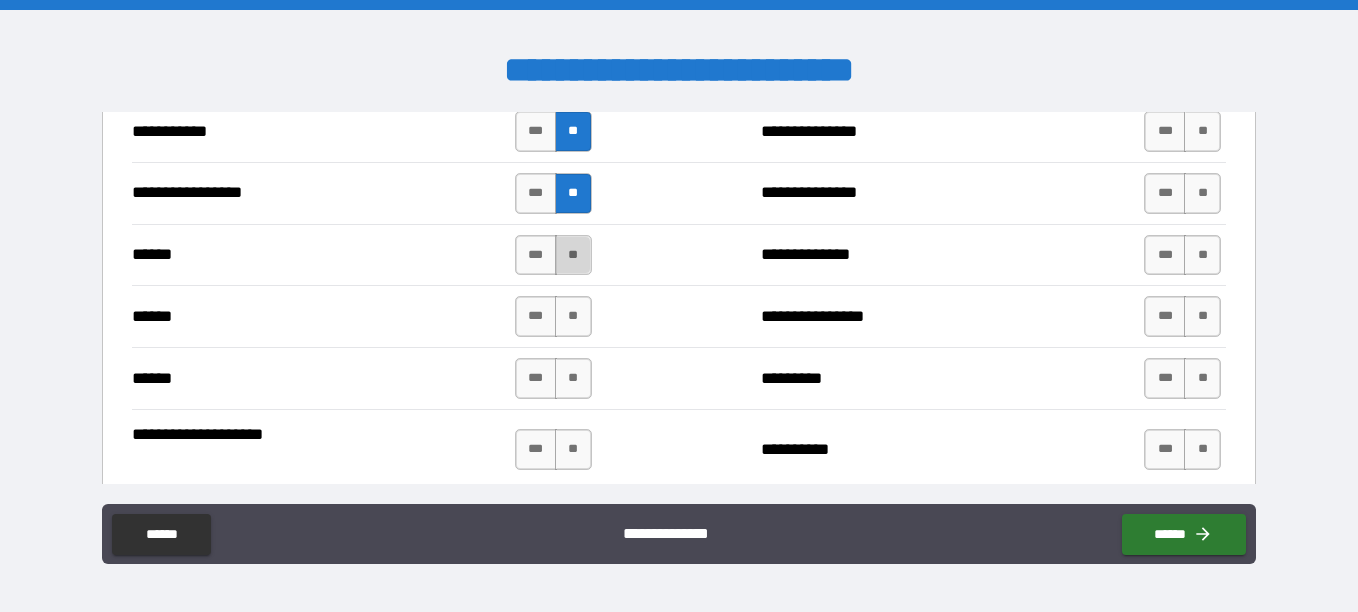 click on "**" at bounding box center [573, 255] 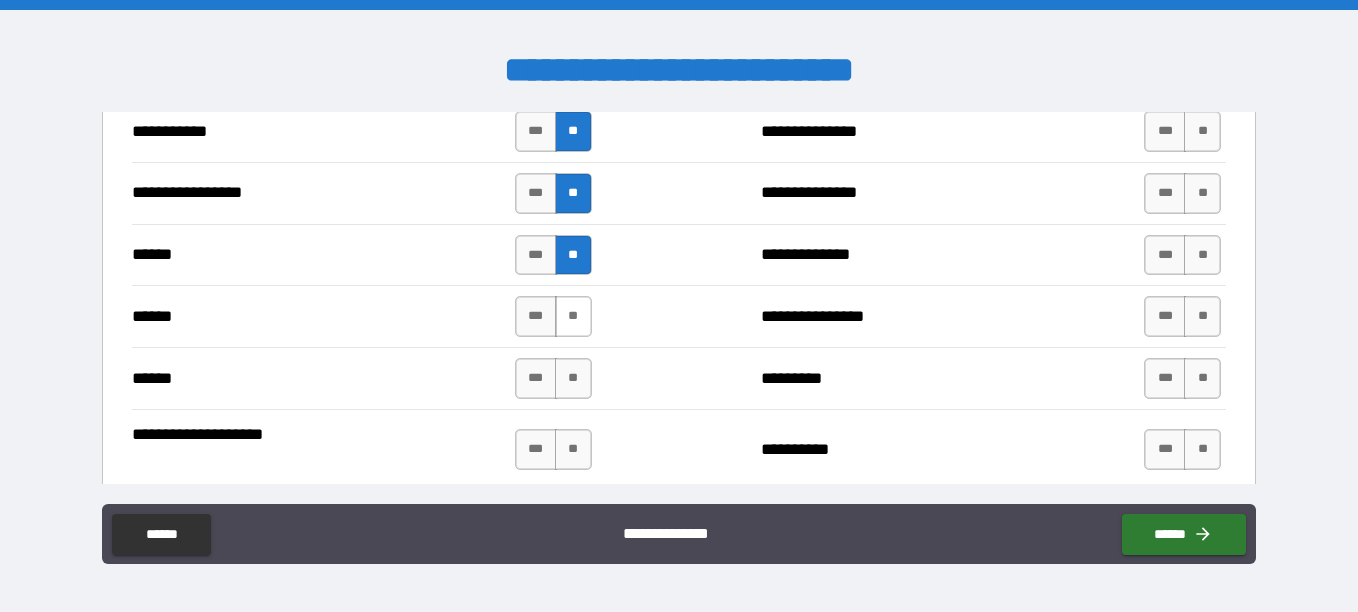 click on "**" at bounding box center [573, 316] 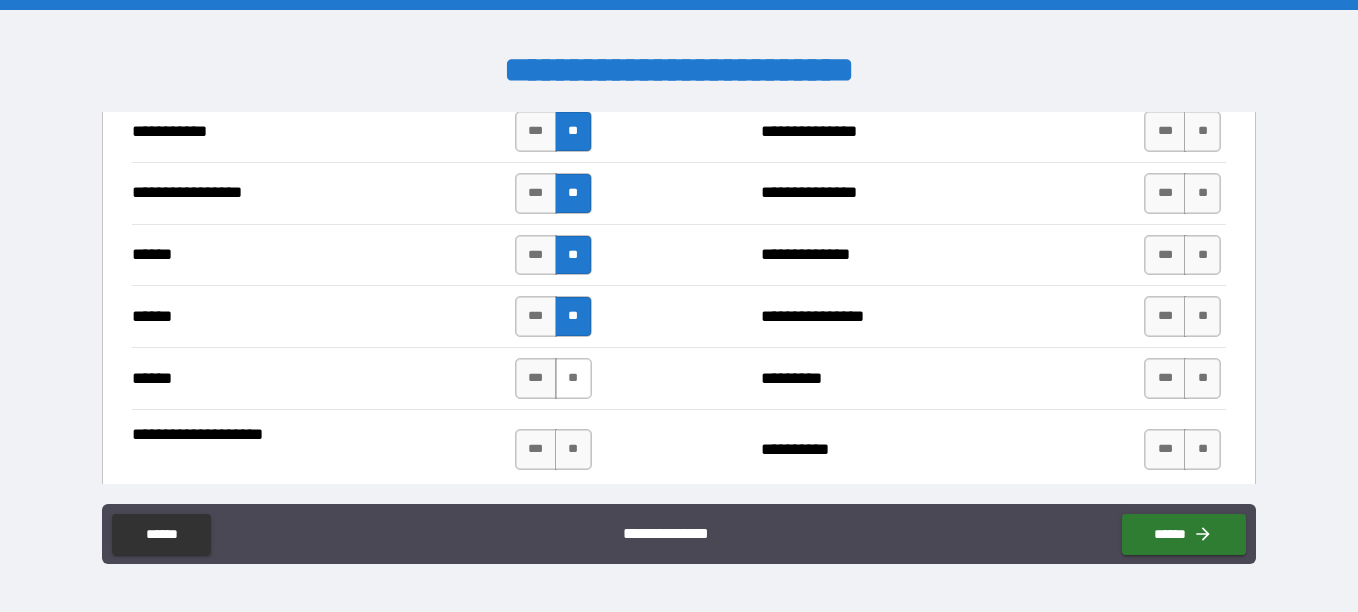click on "**" at bounding box center [573, 378] 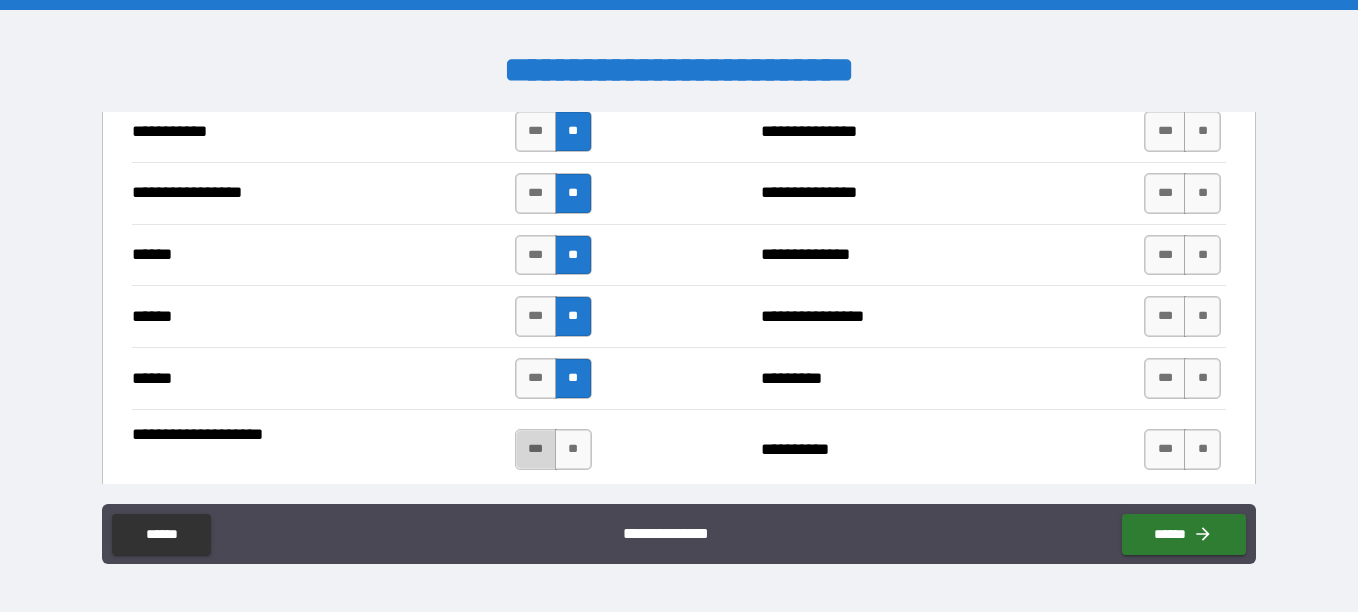 click on "***" at bounding box center [536, 449] 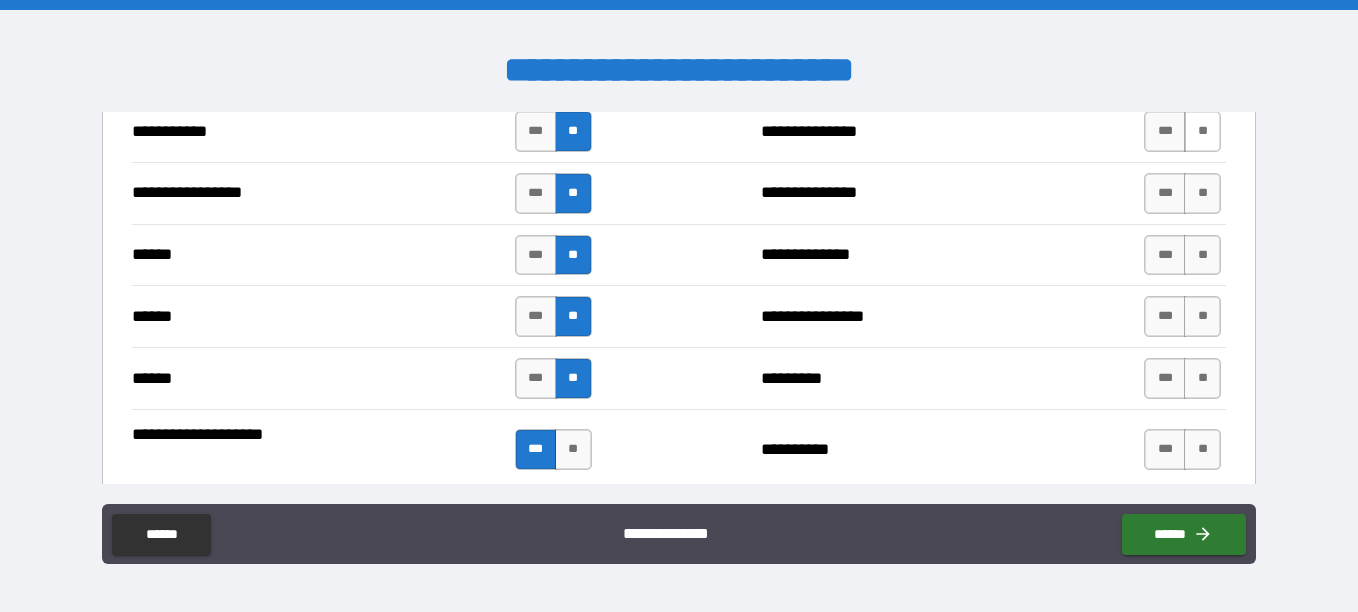click on "**" at bounding box center [1202, 131] 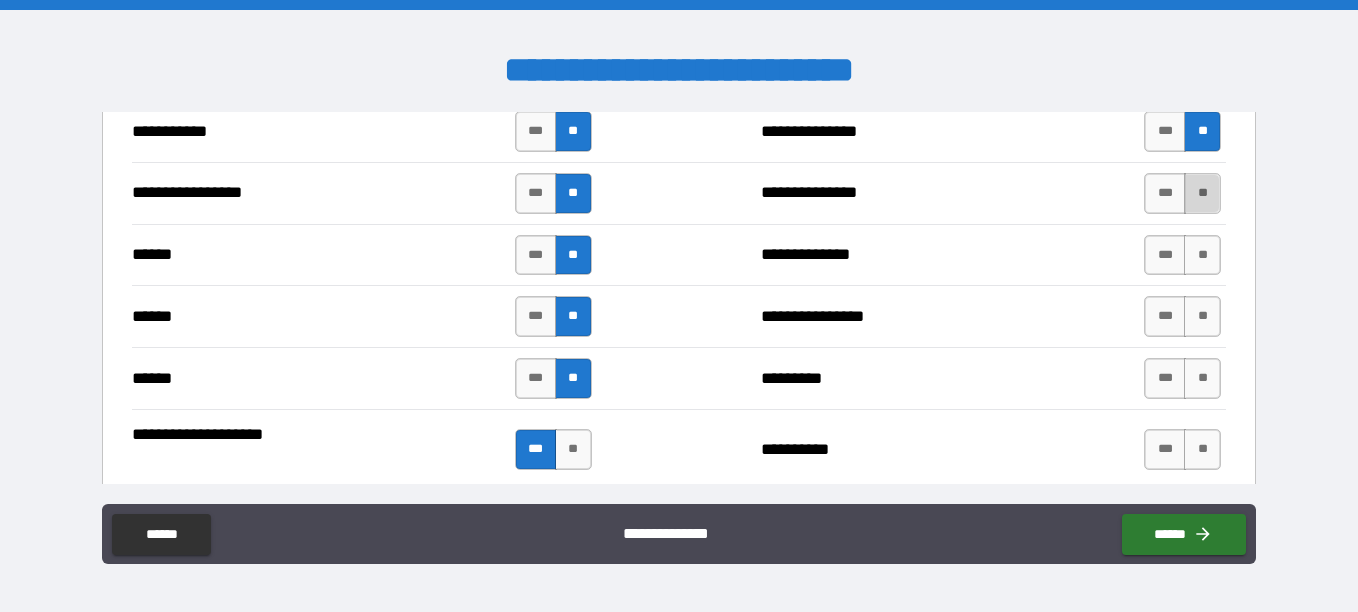 click on "**" at bounding box center [1202, 193] 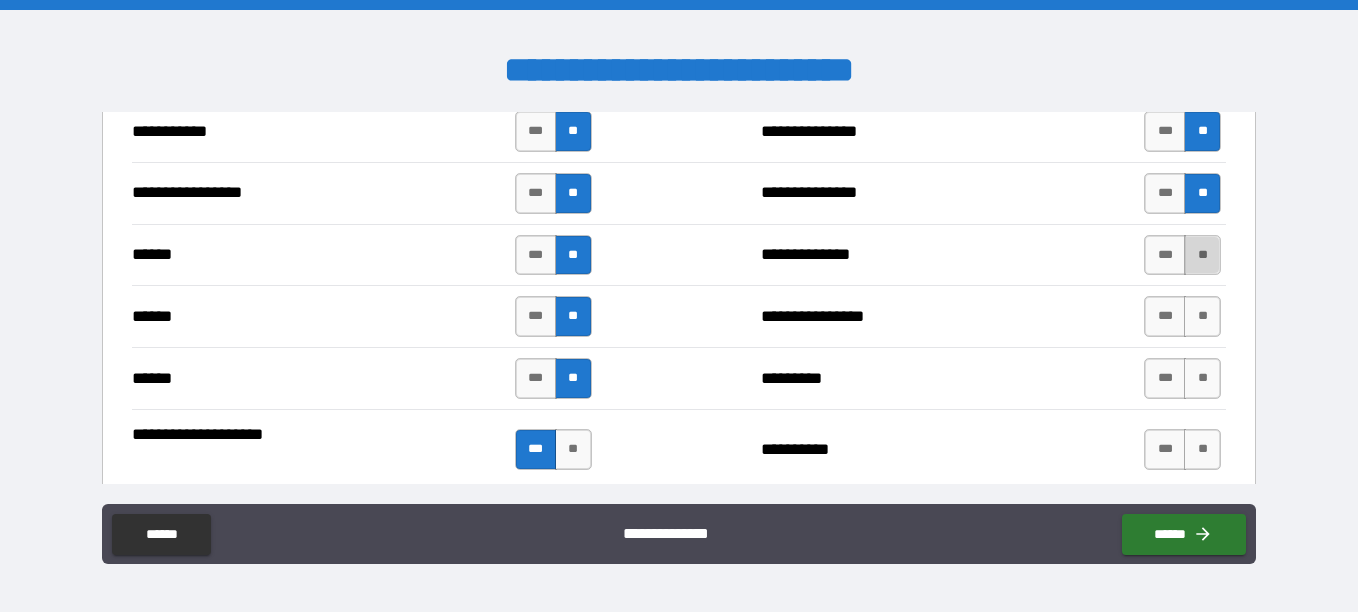 click on "**" at bounding box center [1202, 255] 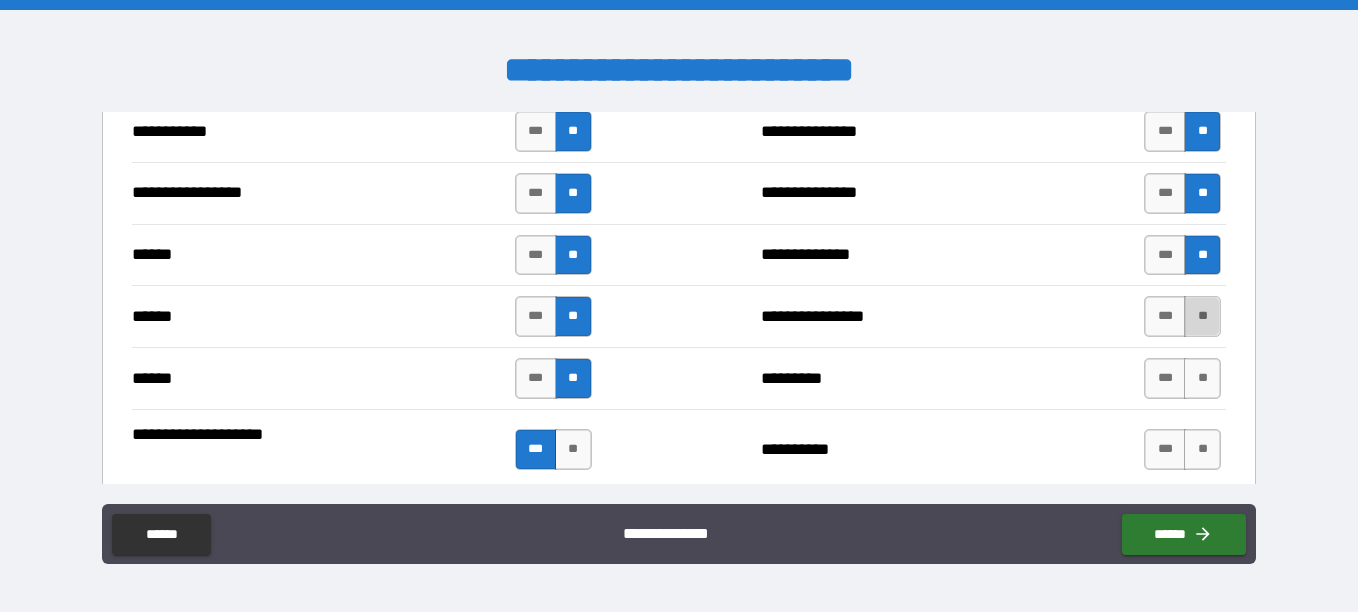 click on "**" at bounding box center [1202, 316] 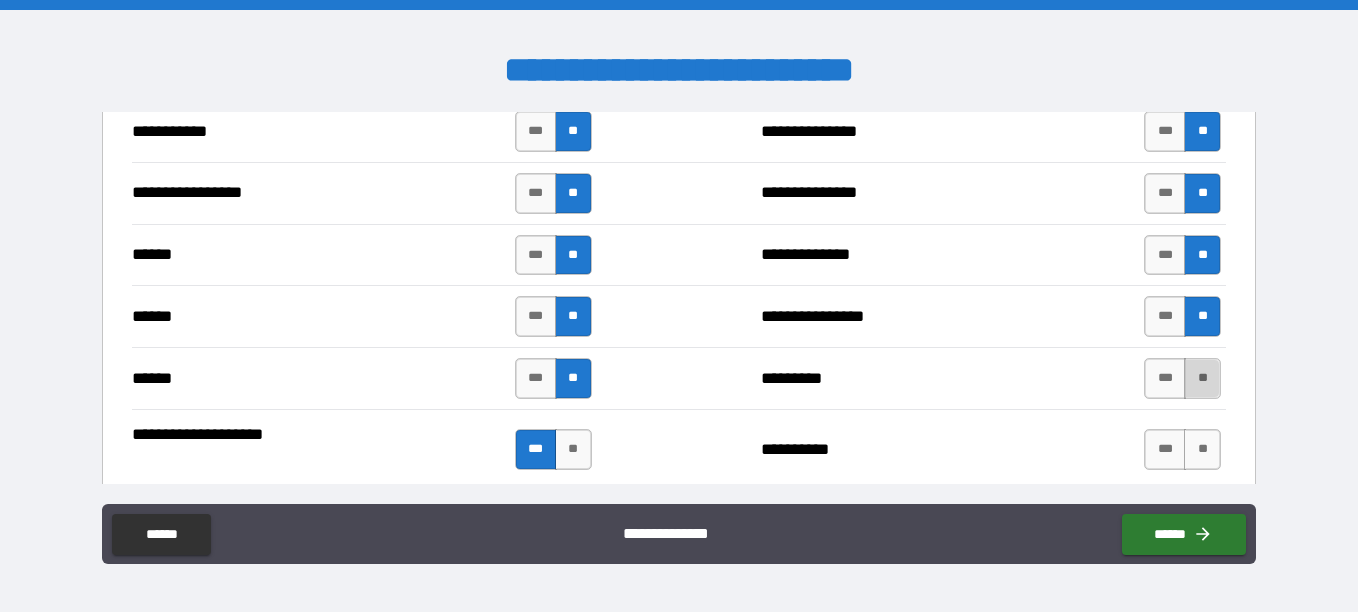 click on "**" at bounding box center (1202, 378) 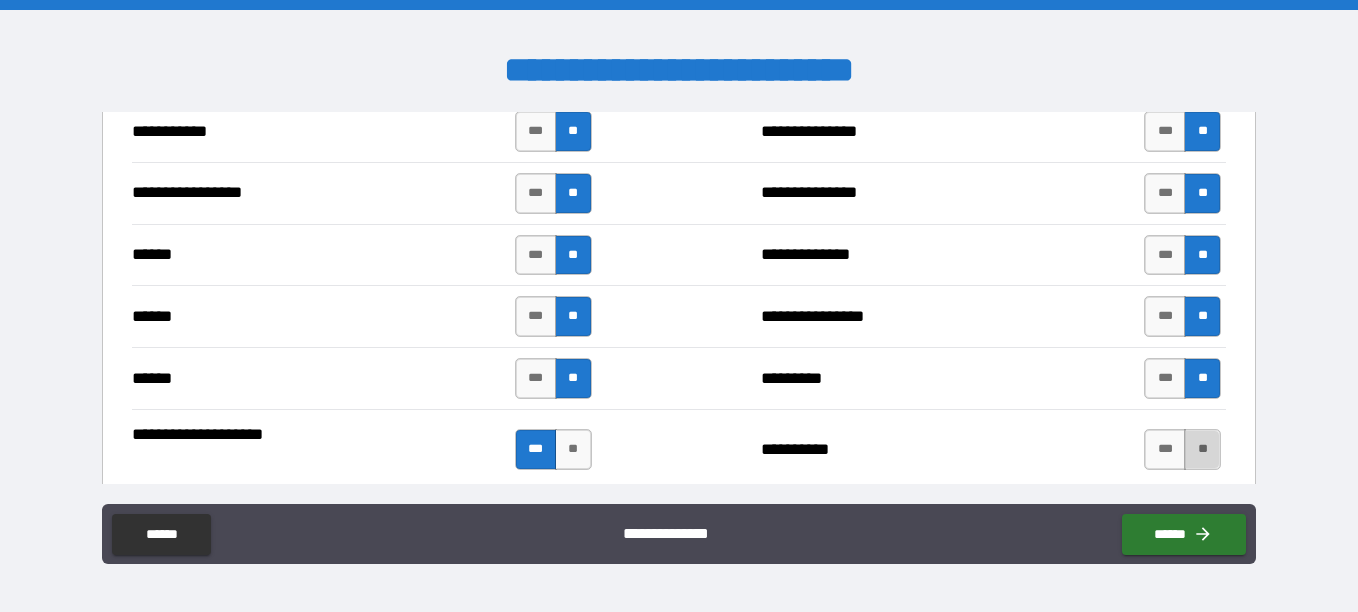 click on "**" at bounding box center [1202, 449] 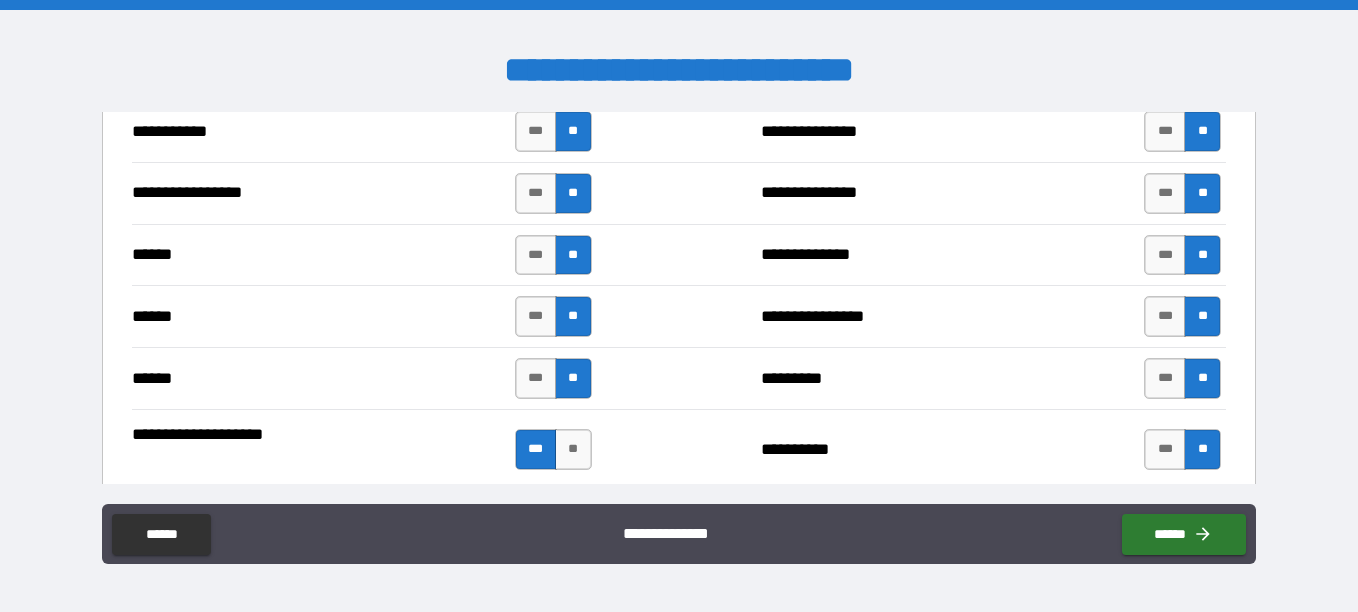 type on "*****" 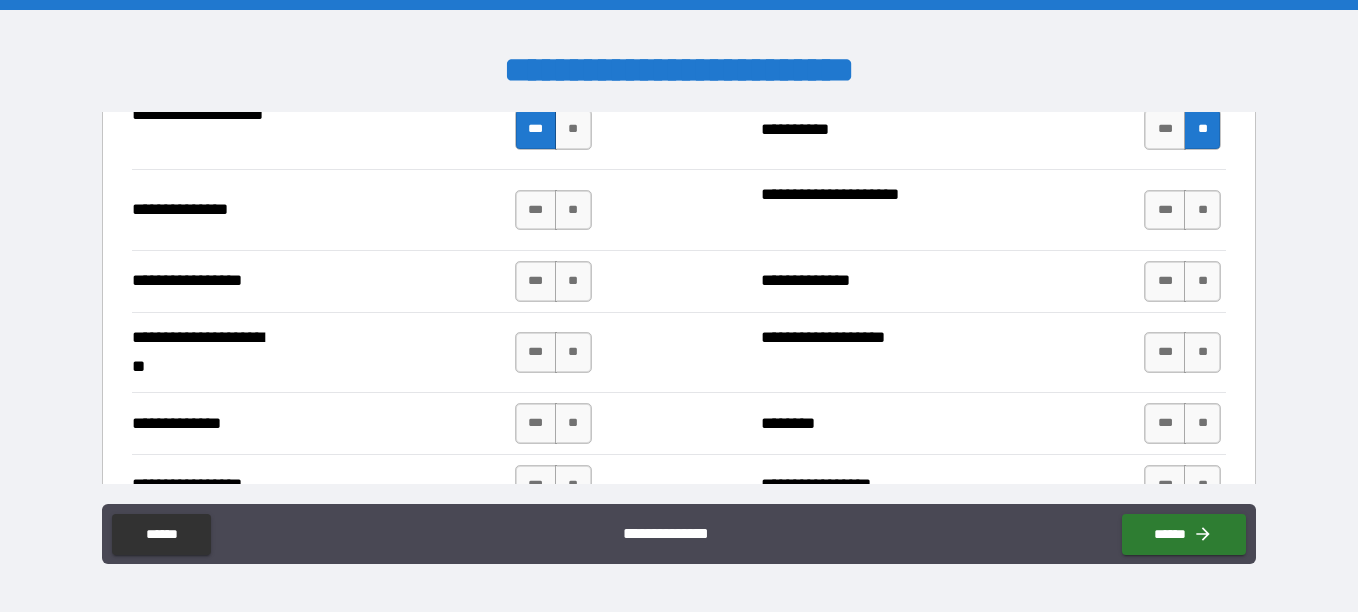 scroll, scrollTop: 2680, scrollLeft: 0, axis: vertical 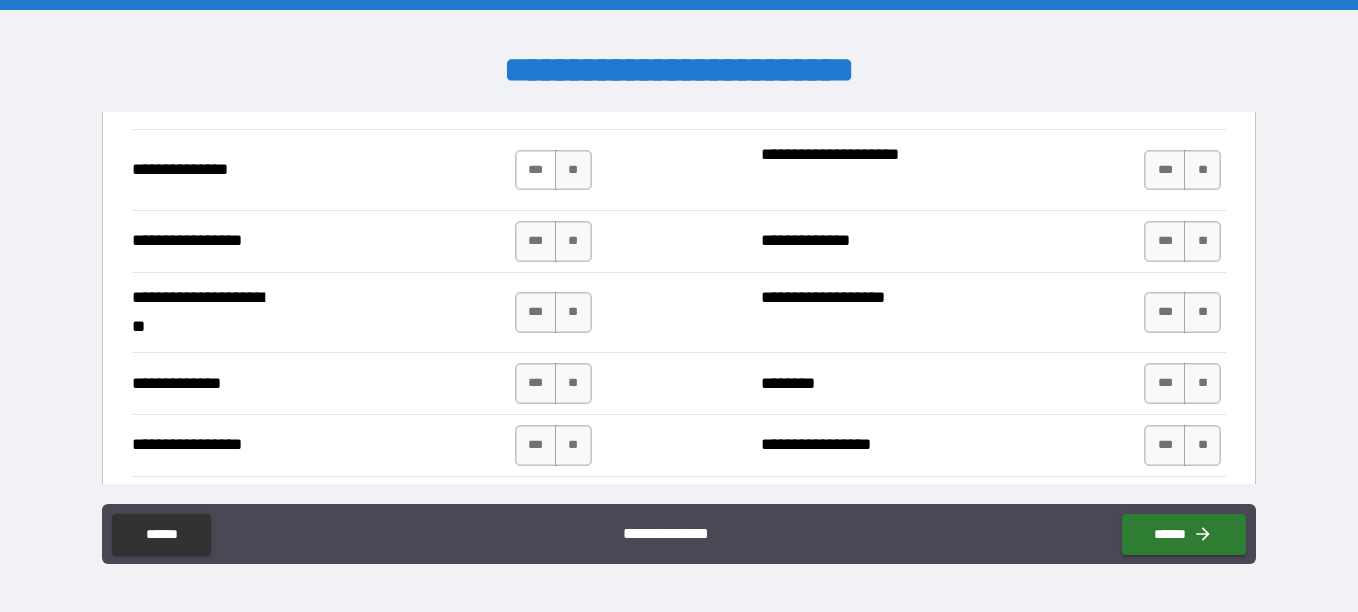 click on "***" at bounding box center [536, 170] 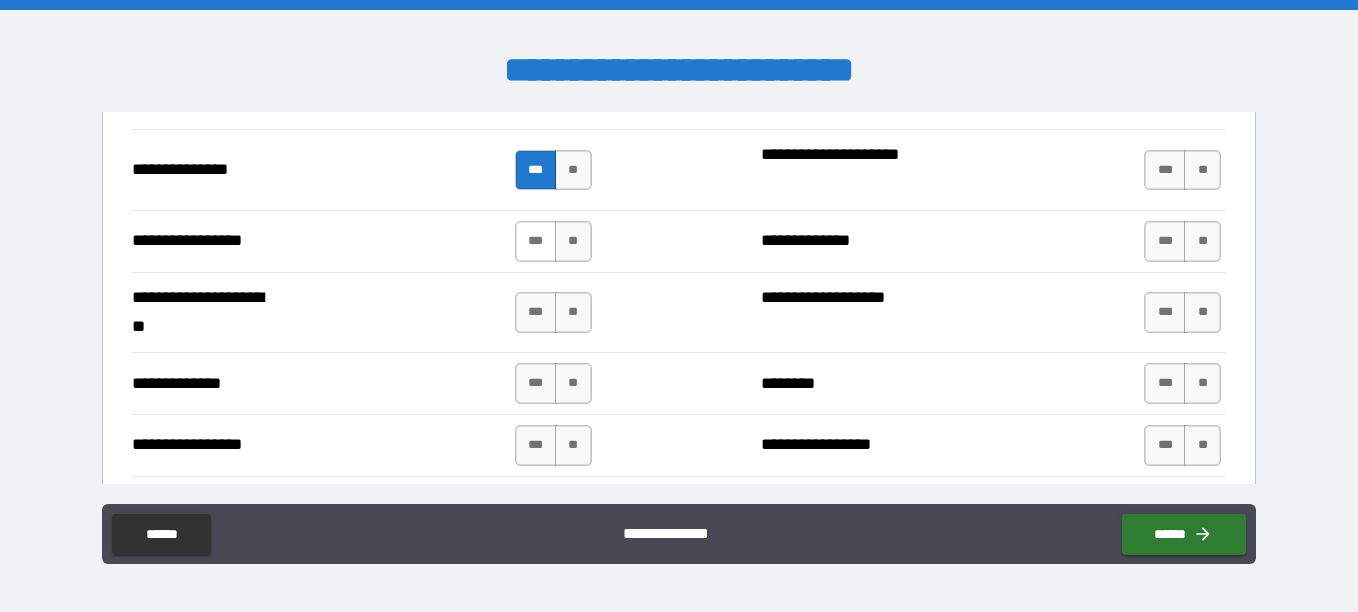 click on "***" at bounding box center (536, 241) 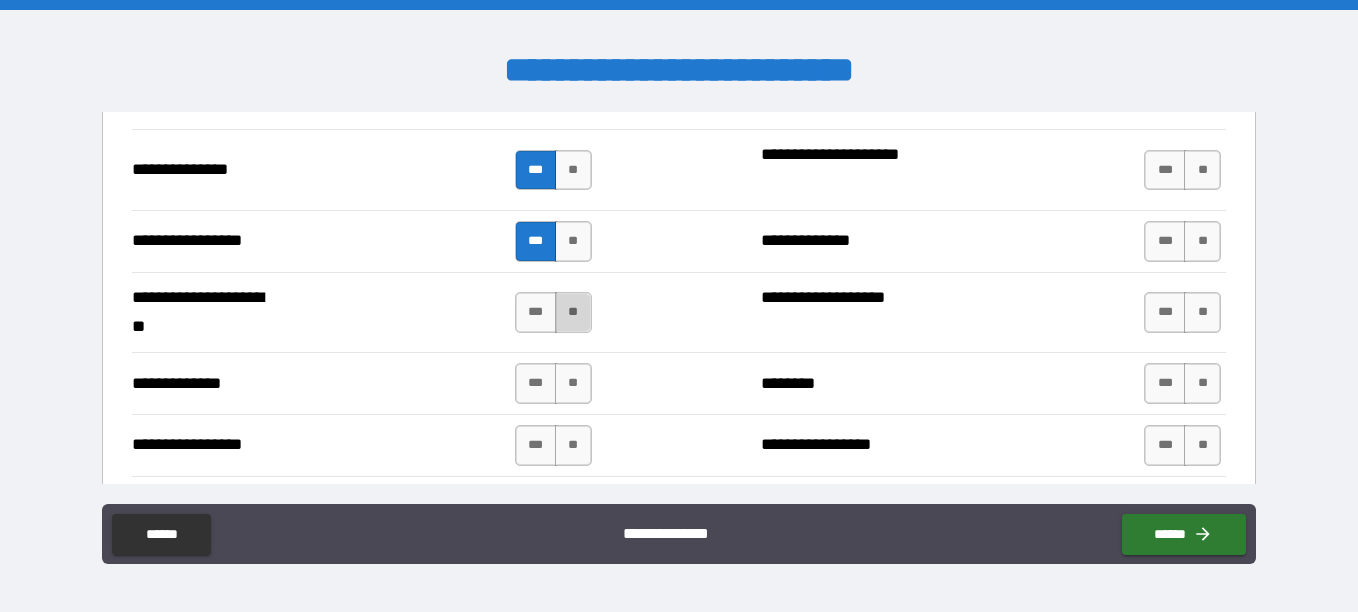 click on "**" at bounding box center (573, 312) 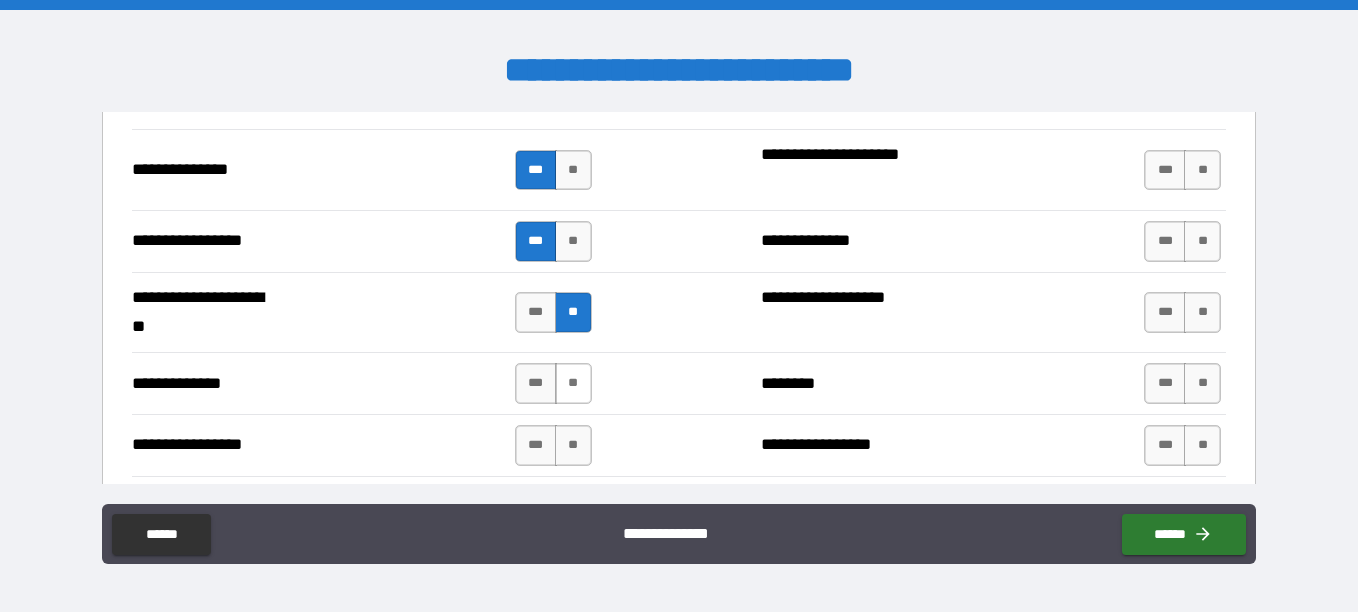 click on "**" at bounding box center (573, 383) 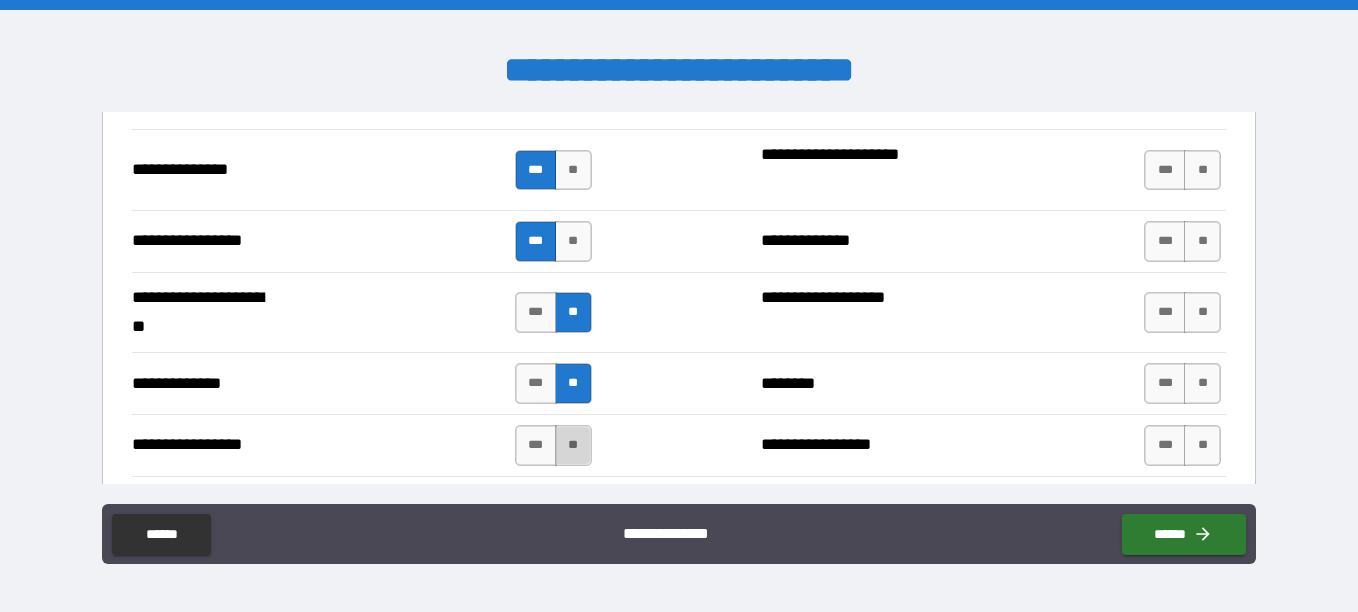 click on "**" at bounding box center (573, 445) 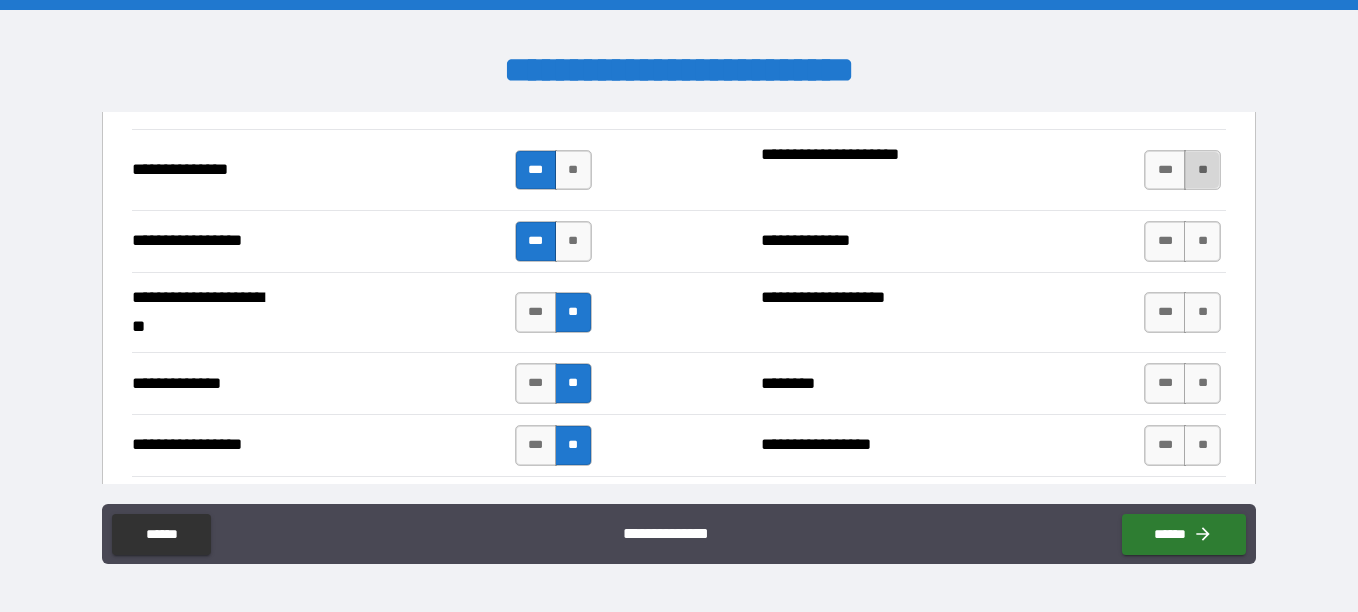 click on "**" at bounding box center [1202, 170] 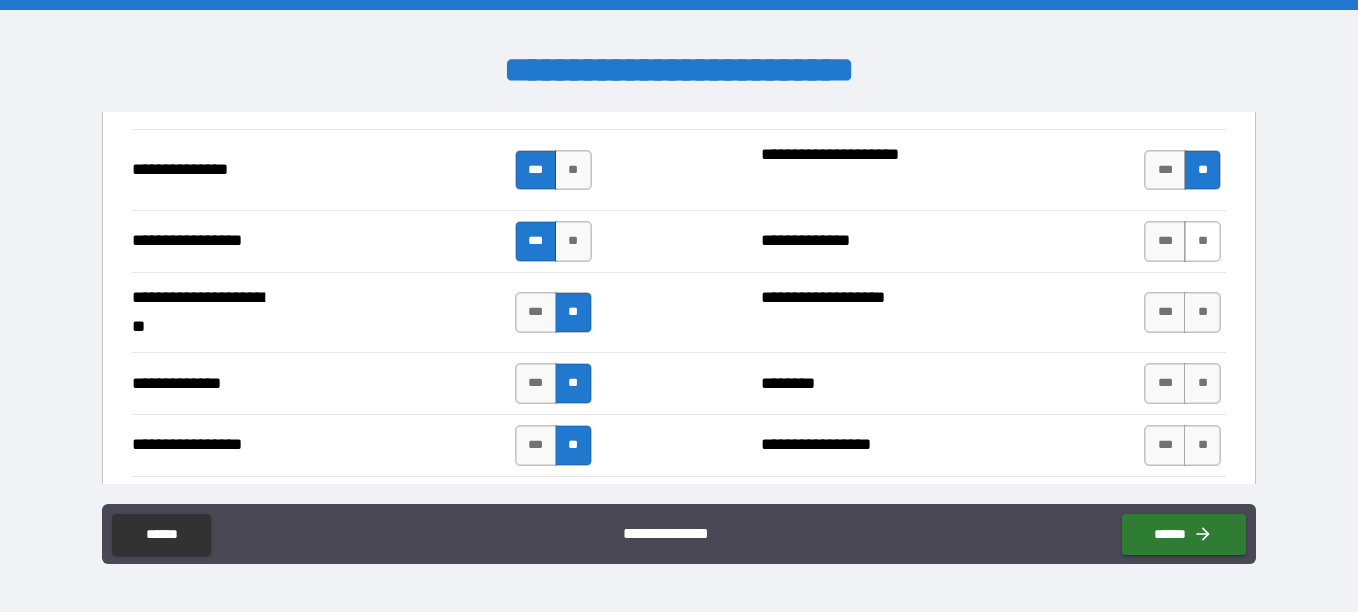 click on "**" at bounding box center (1202, 241) 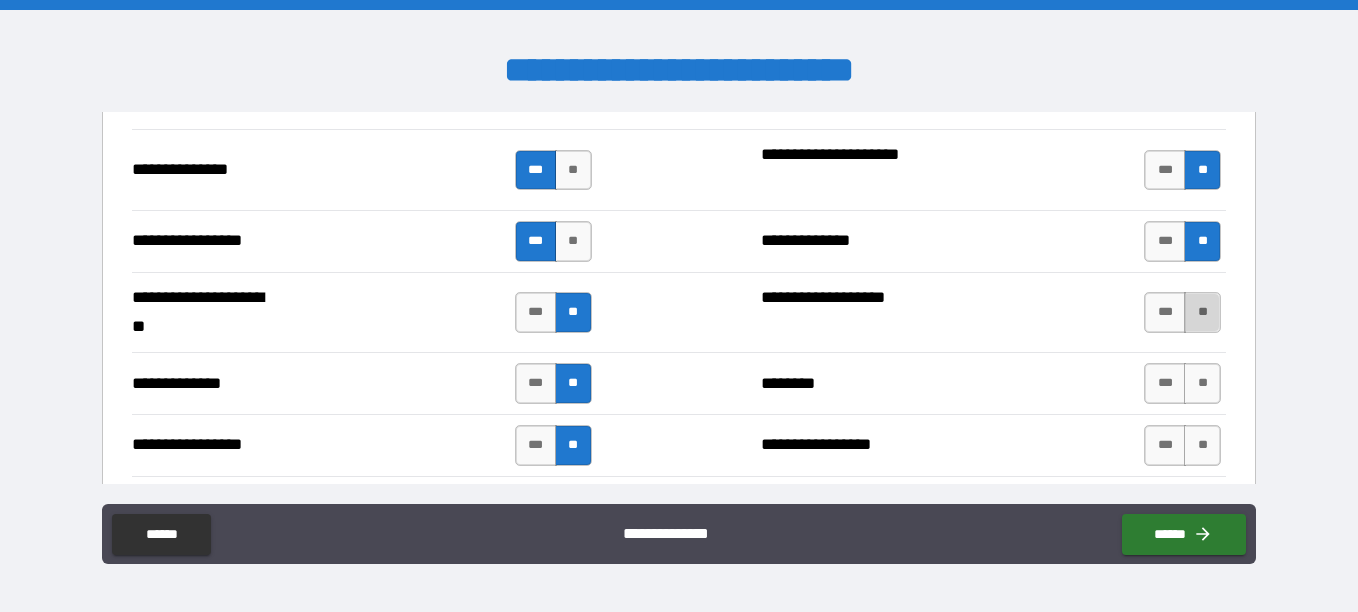 click on "**" at bounding box center [1202, 312] 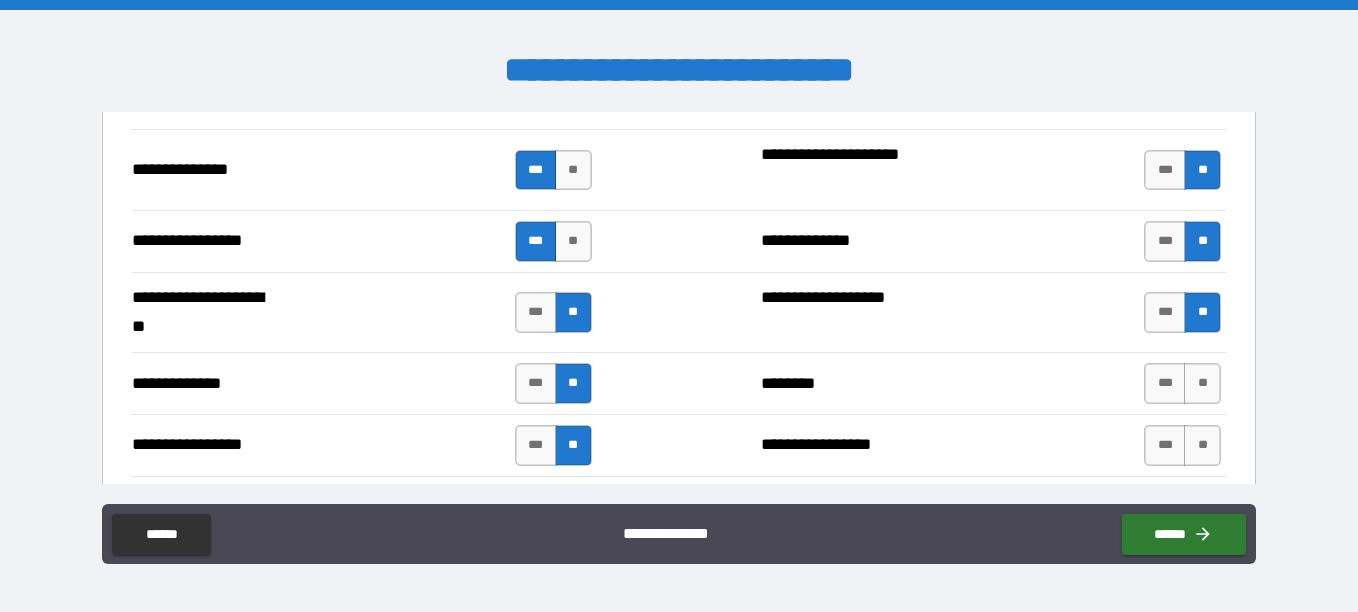 drag, startPoint x: 1187, startPoint y: 391, endPoint x: 1295, endPoint y: 424, distance: 112.929184 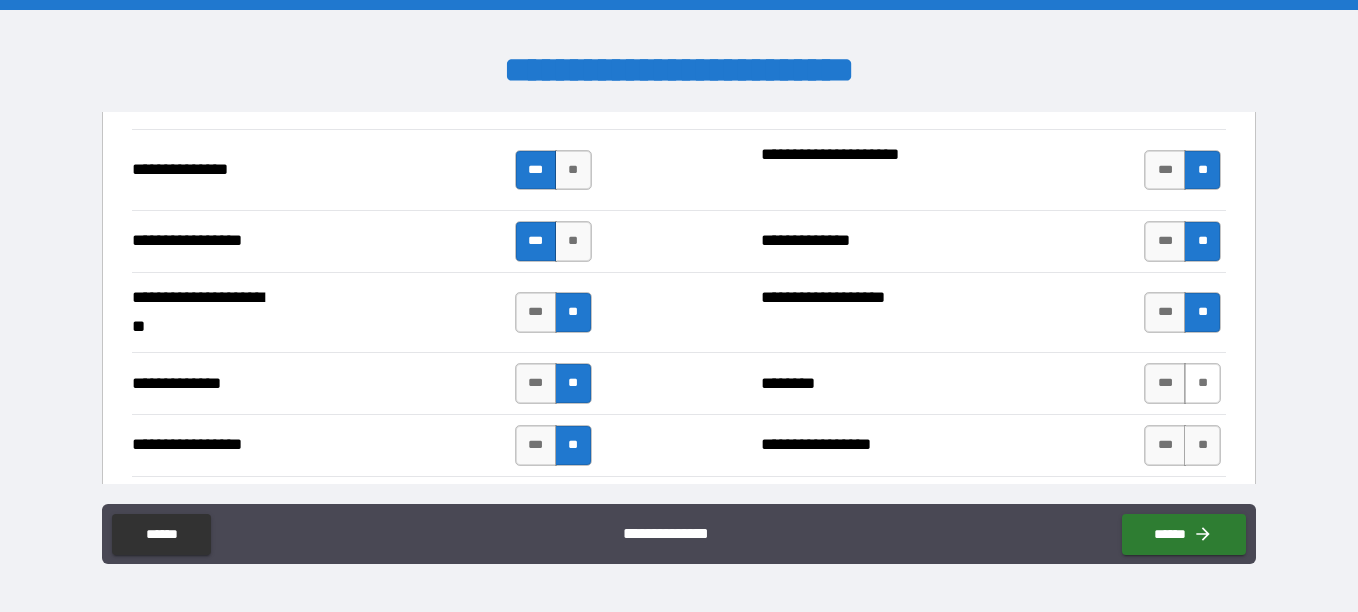 click on "**" at bounding box center [1202, 383] 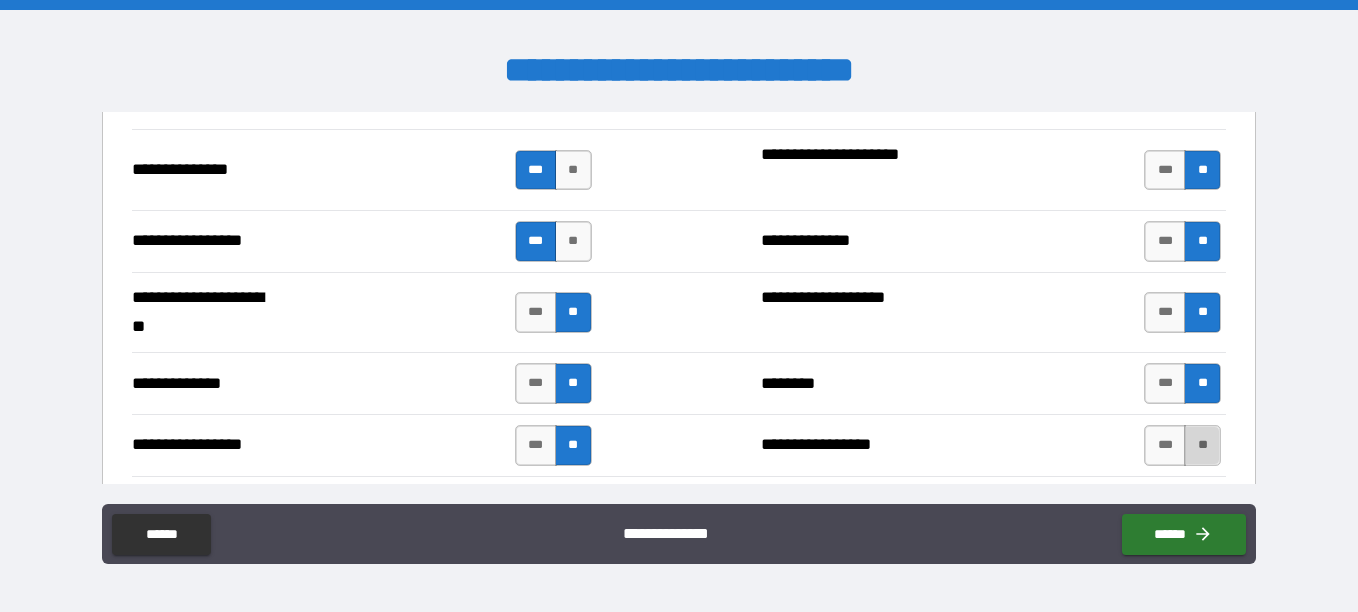 click on "**" at bounding box center (1202, 445) 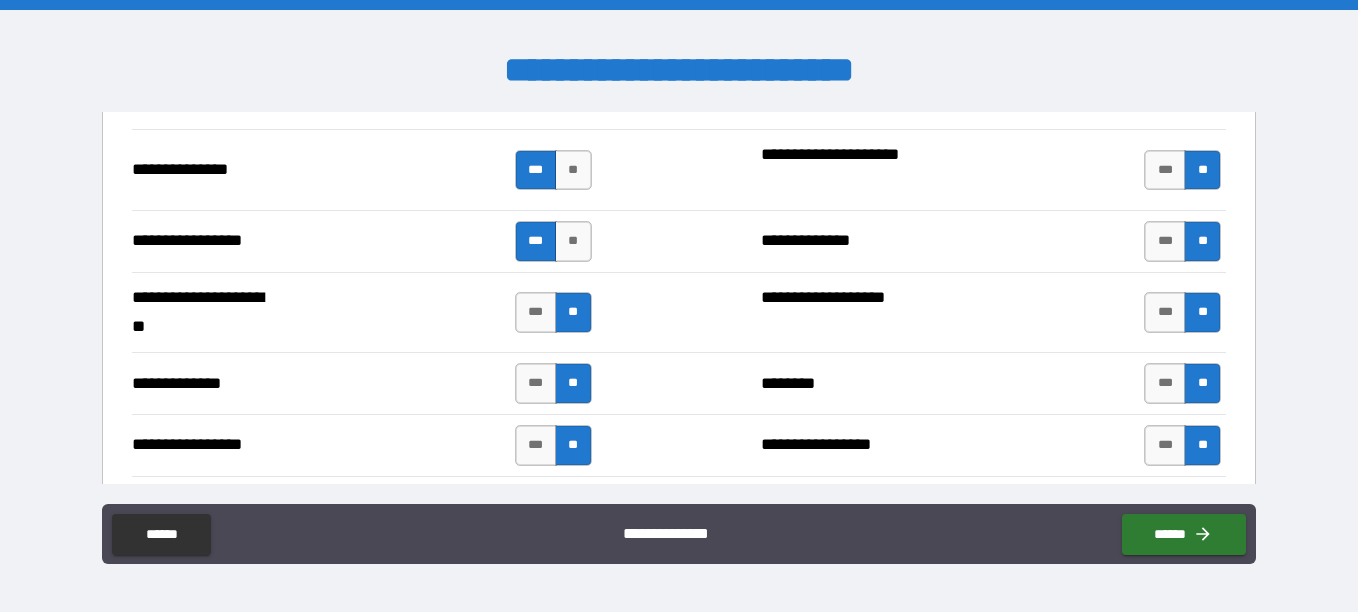 type on "*****" 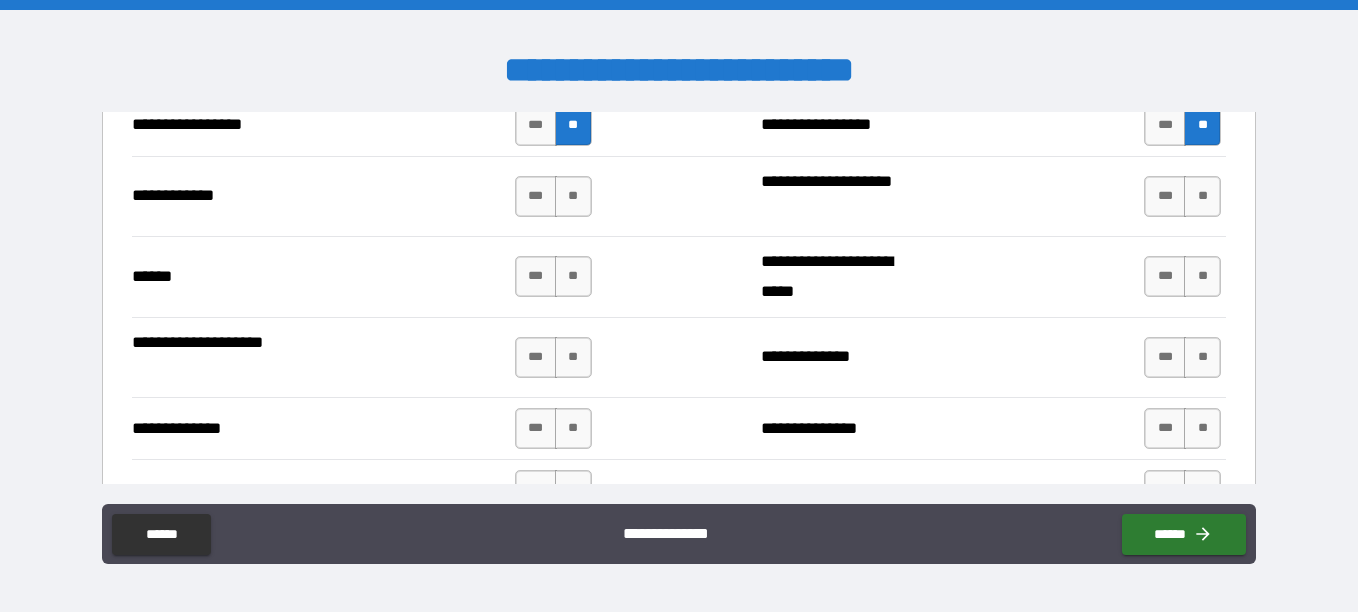 scroll, scrollTop: 3040, scrollLeft: 0, axis: vertical 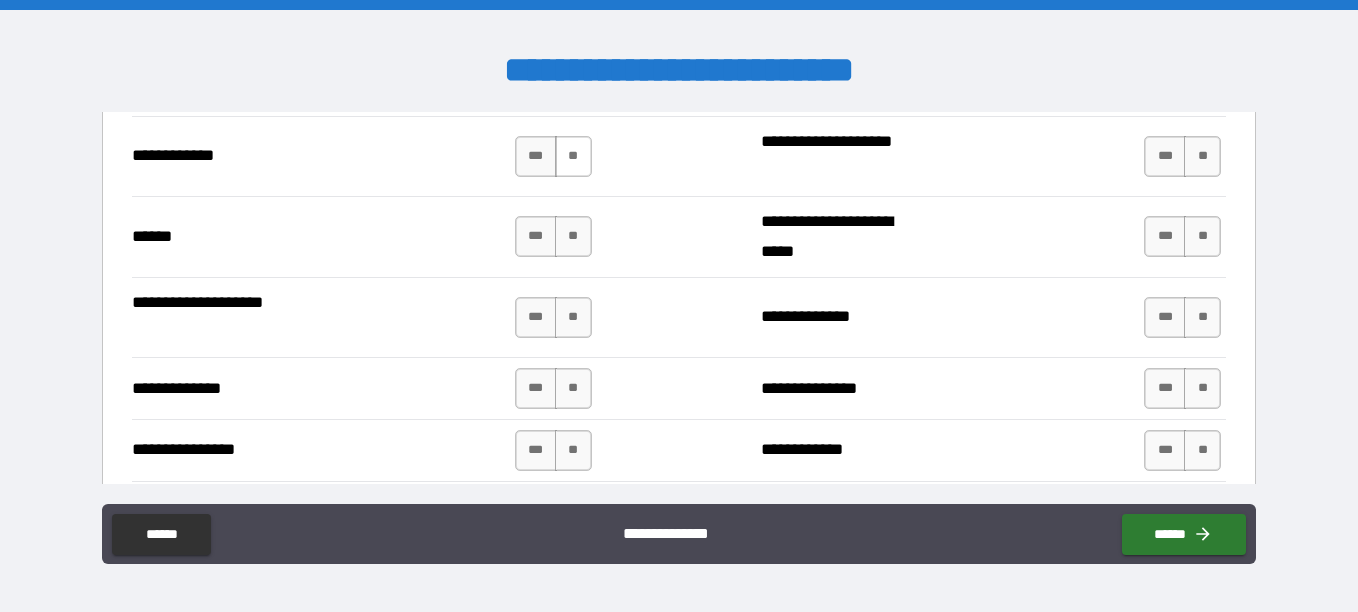 click on "**" at bounding box center [573, 156] 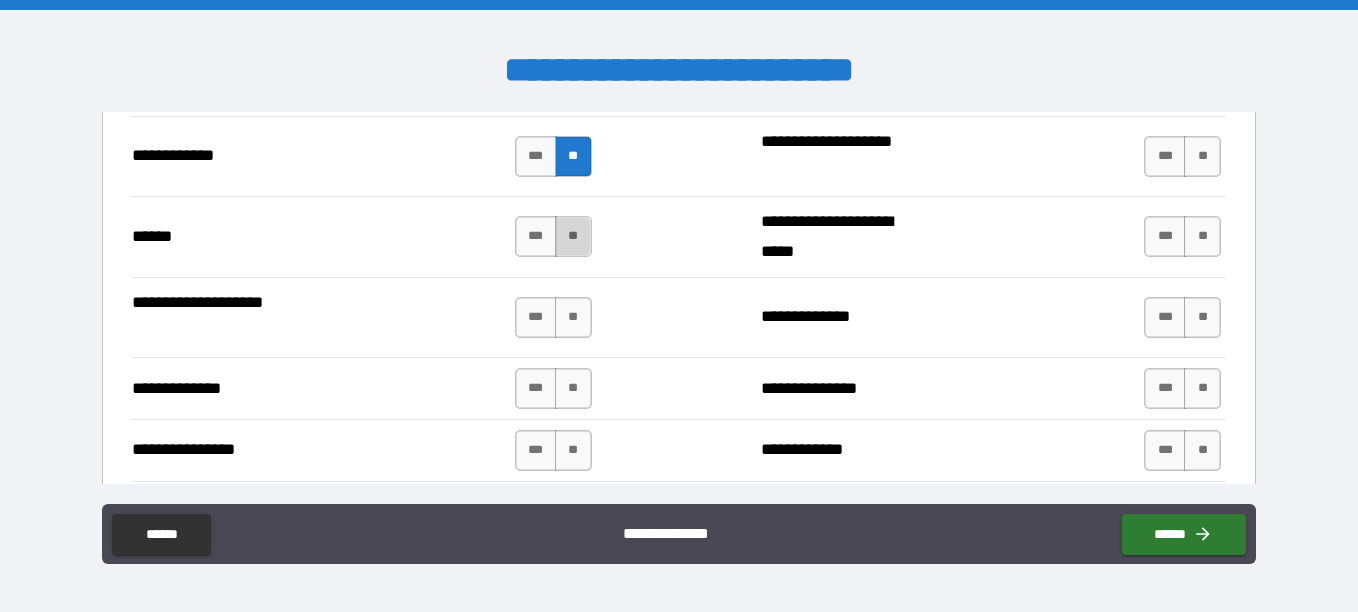 click on "**" at bounding box center (573, 236) 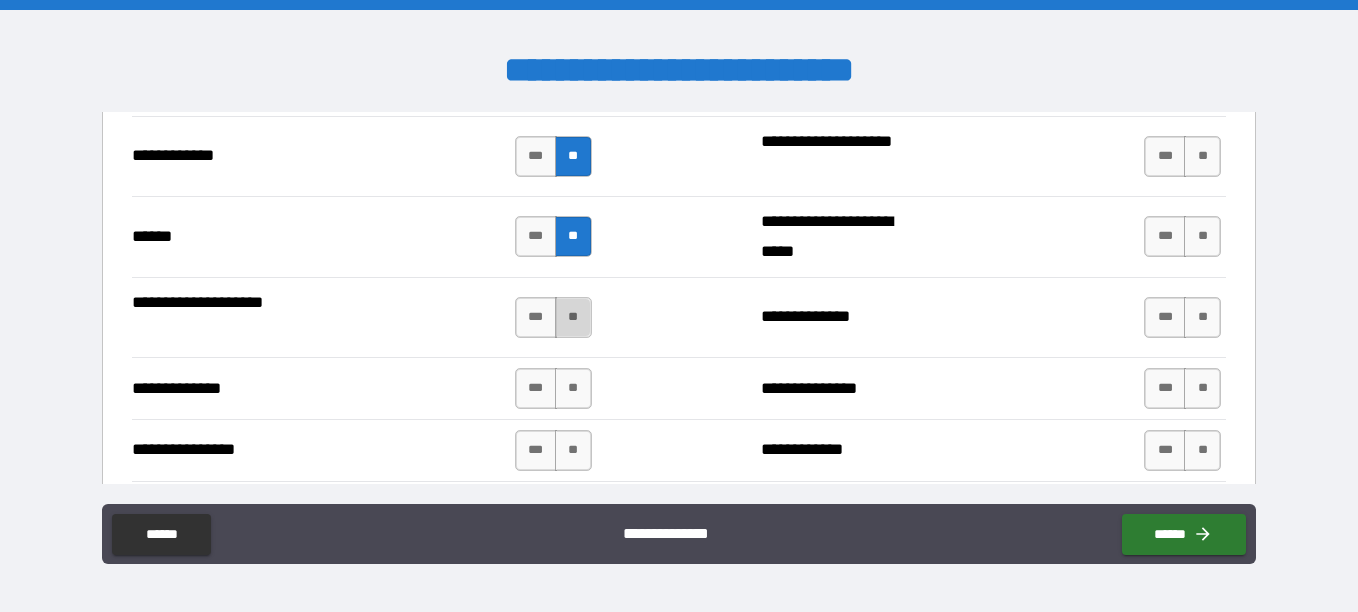 click on "**" at bounding box center (573, 317) 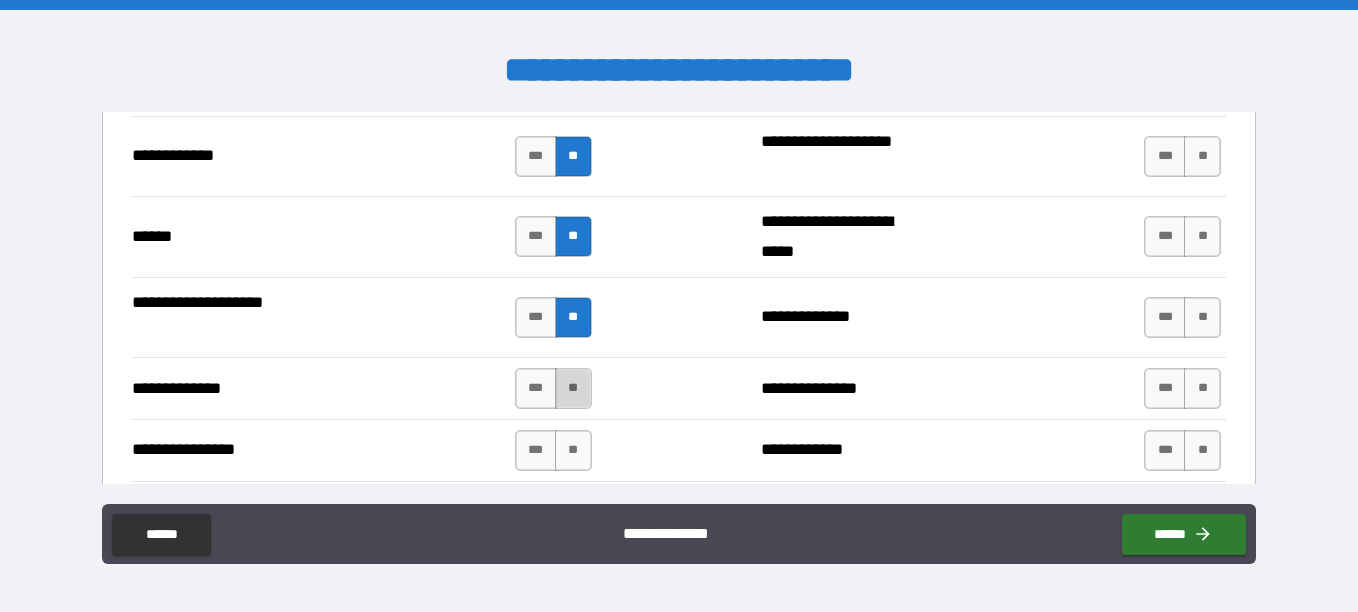 click on "**" at bounding box center (573, 388) 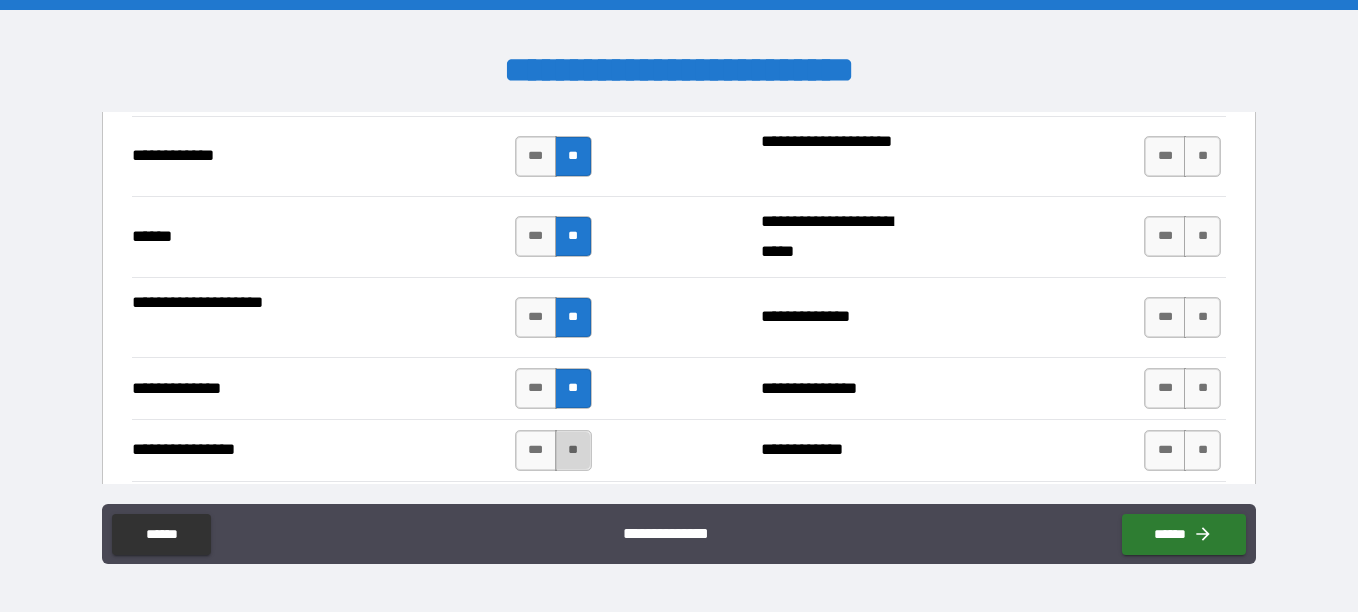 click on "**" at bounding box center [573, 450] 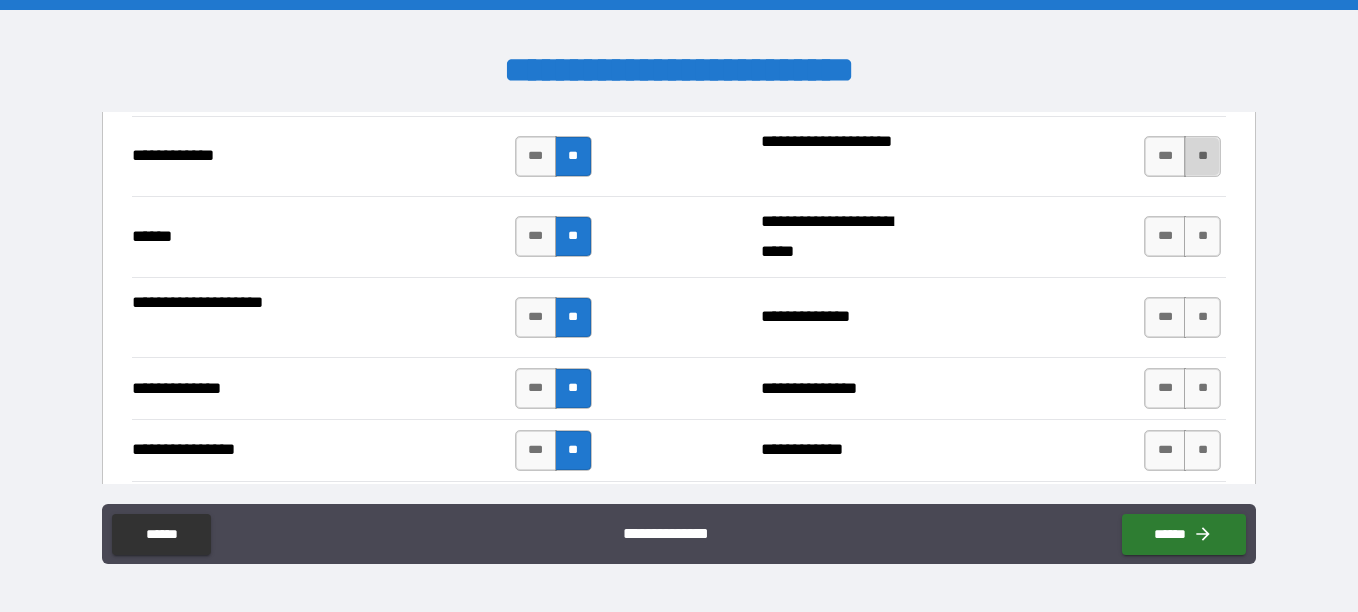 click on "**" at bounding box center (1202, 156) 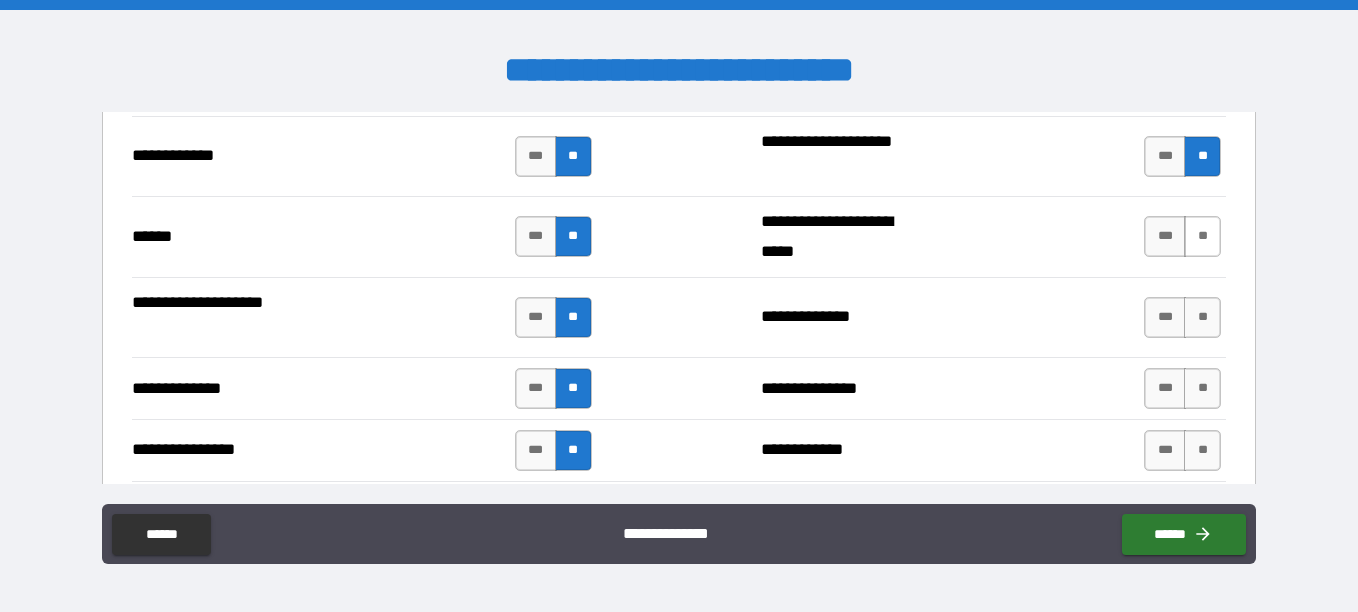 click on "**" at bounding box center (1202, 236) 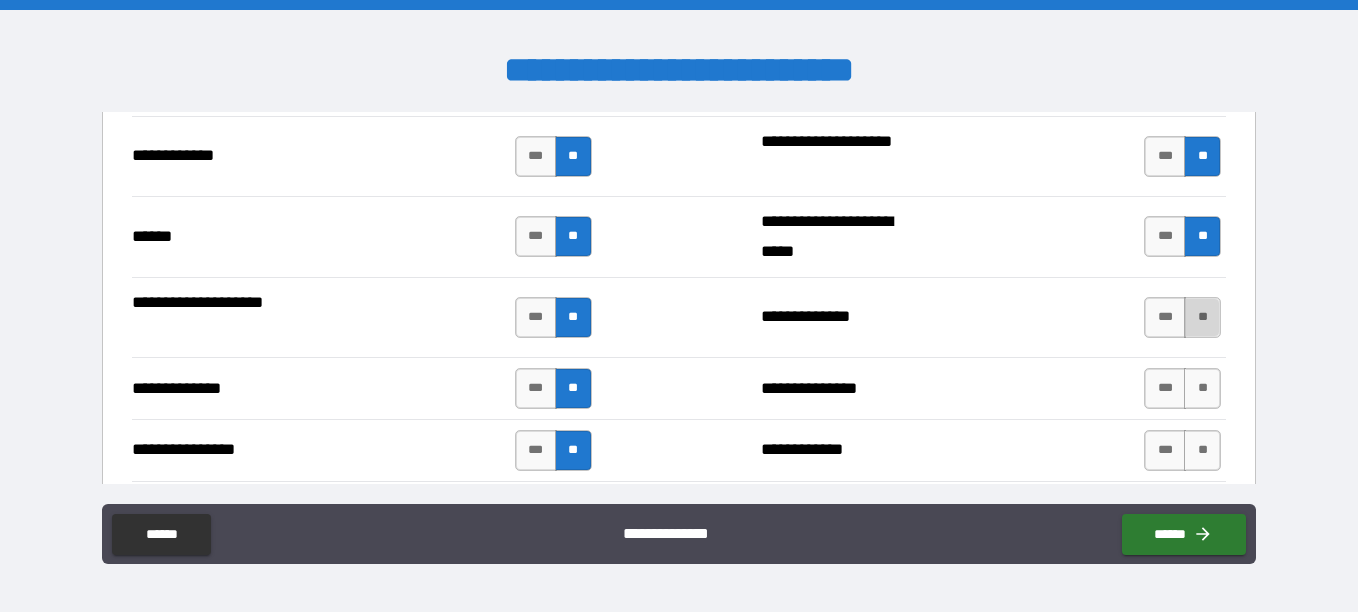 click on "**" at bounding box center (1202, 317) 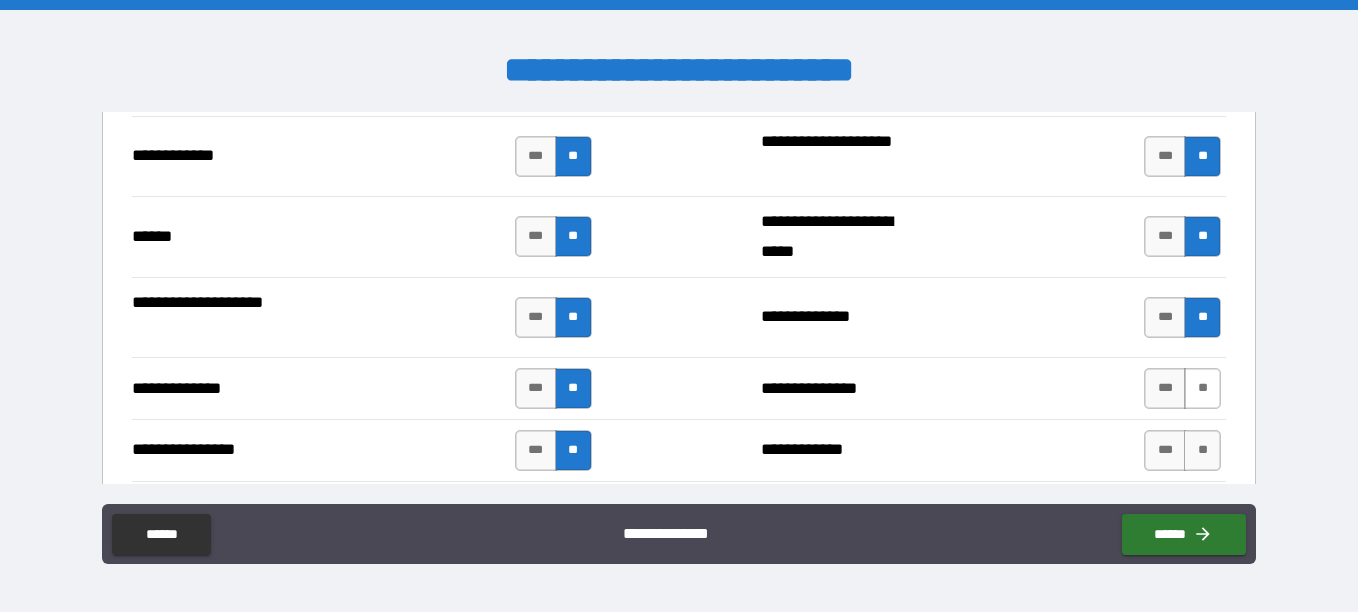 click on "**" at bounding box center (1202, 388) 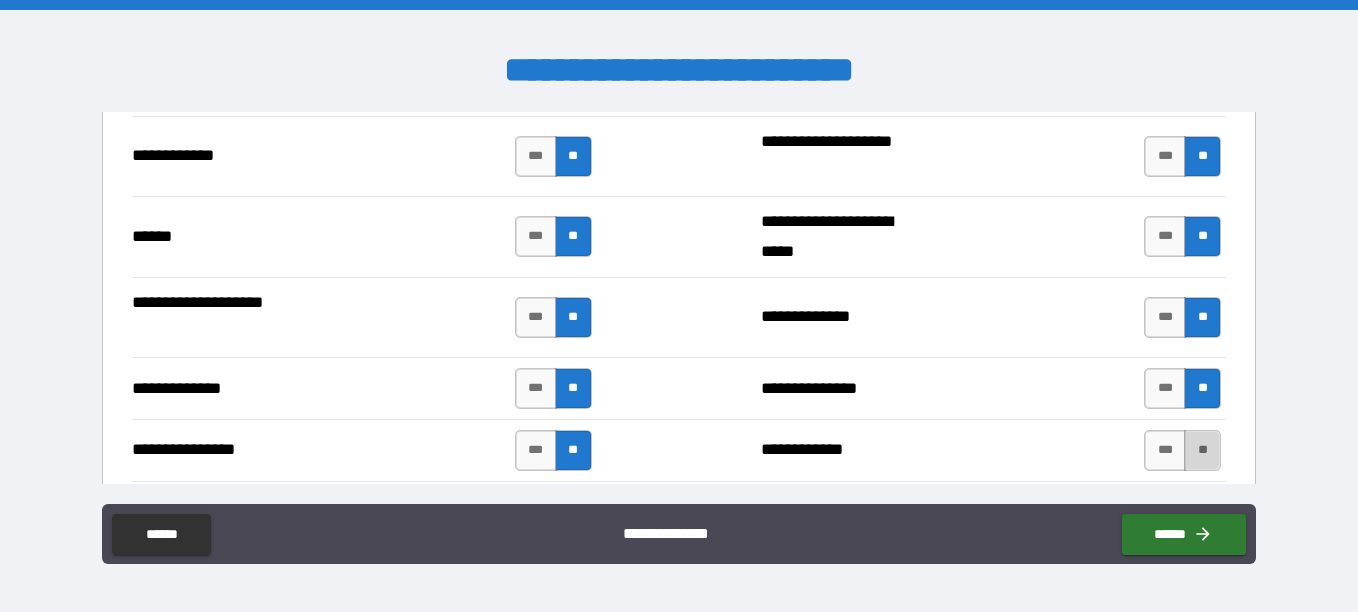 click on "**" at bounding box center [1202, 450] 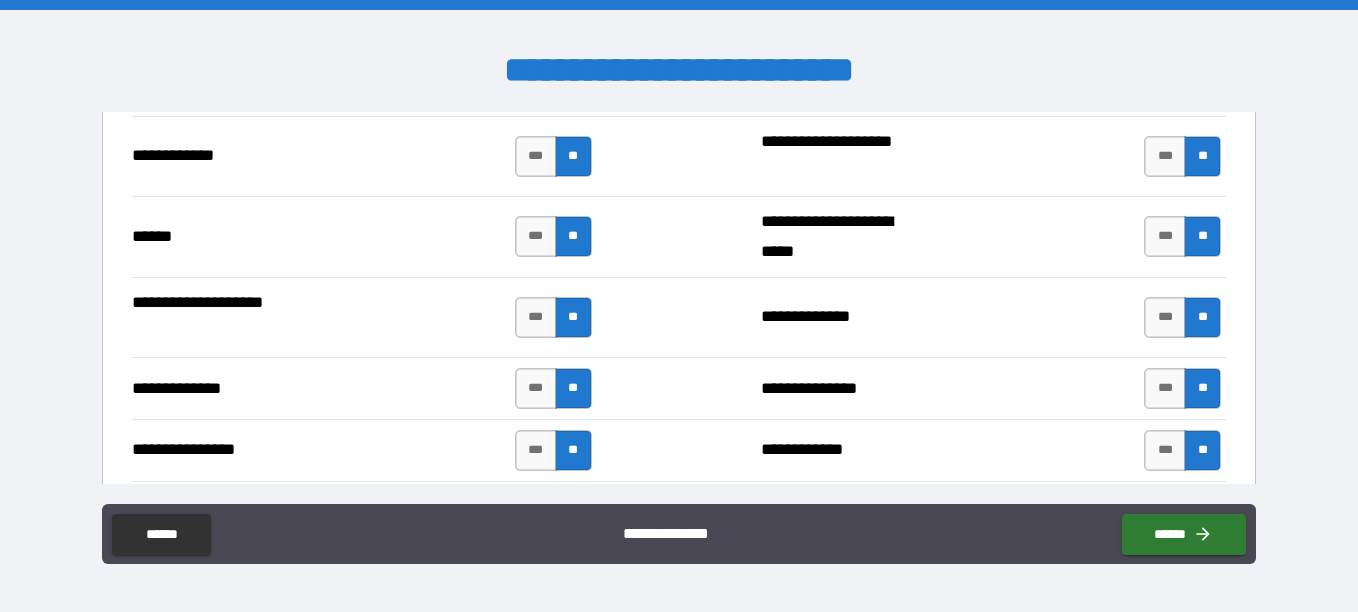 type on "*****" 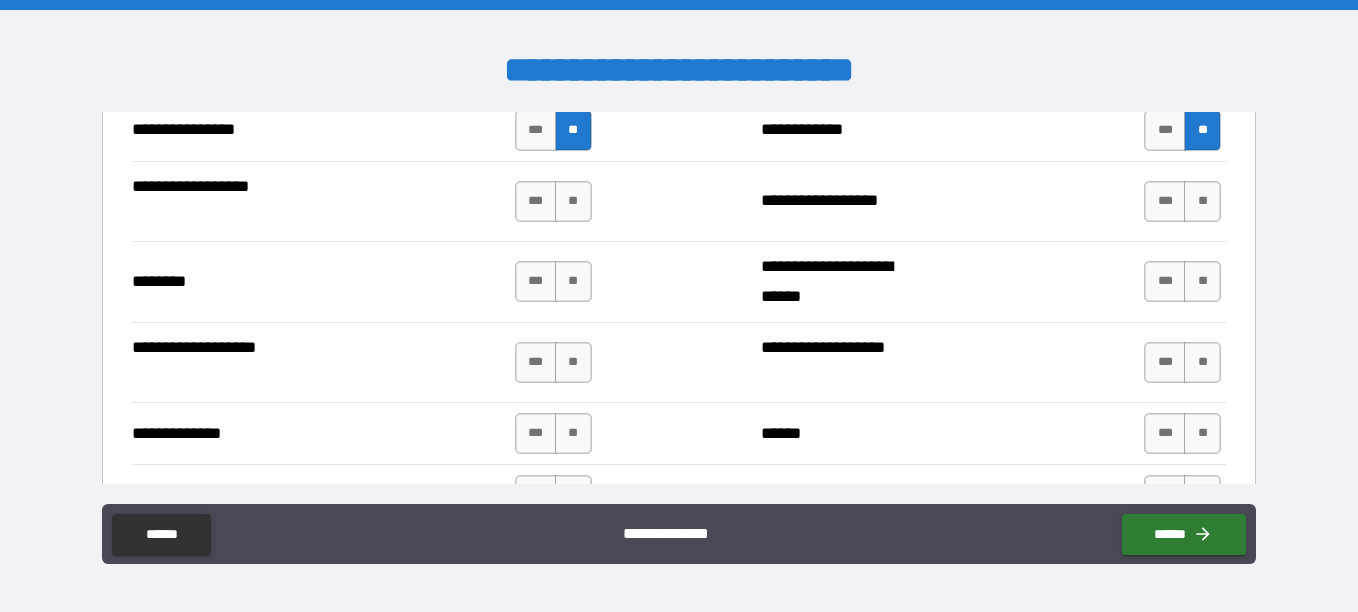 scroll, scrollTop: 3400, scrollLeft: 0, axis: vertical 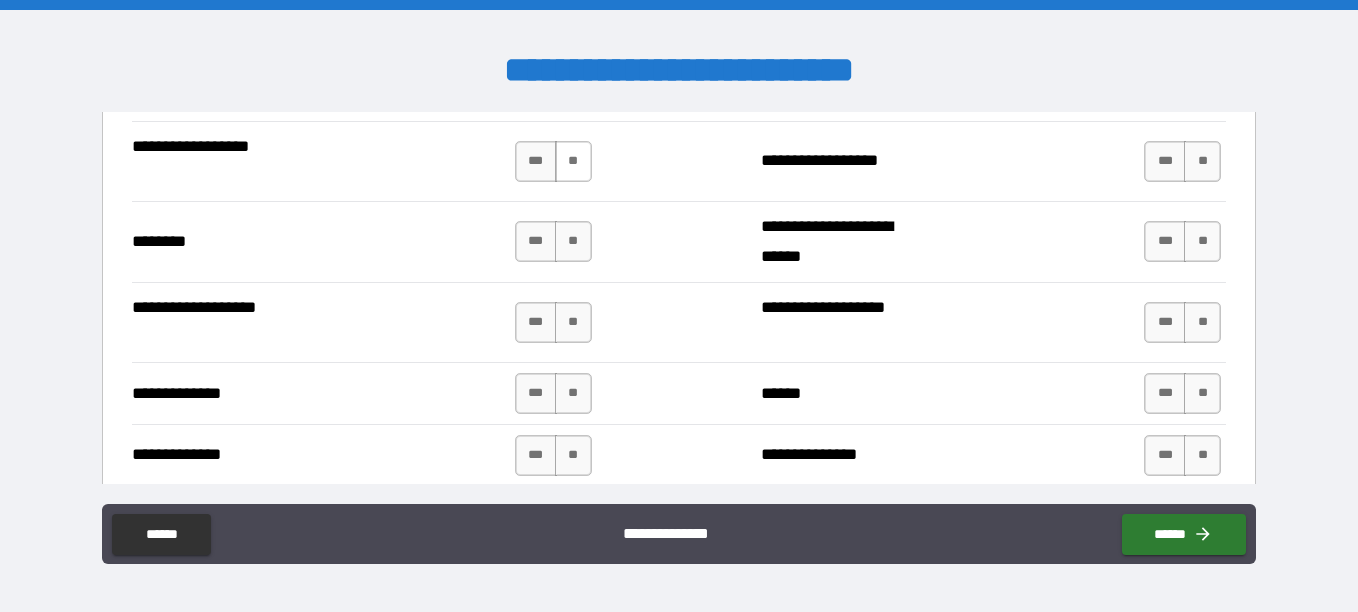 click on "**" at bounding box center [573, 161] 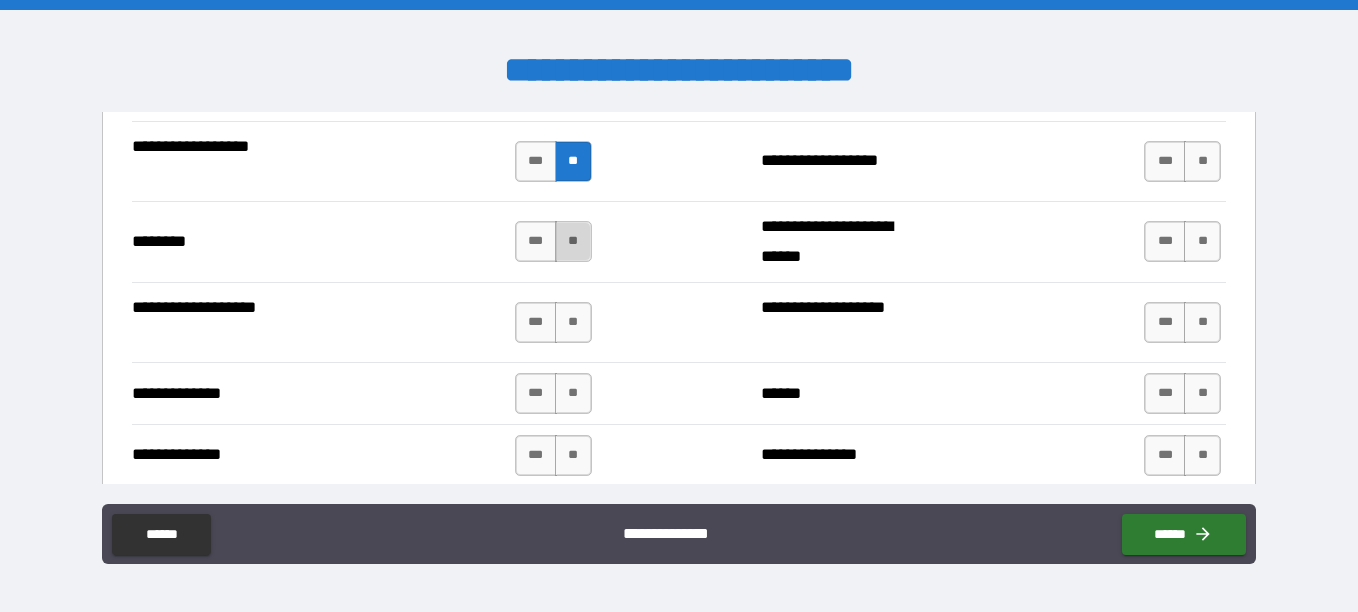 click on "**" at bounding box center (573, 241) 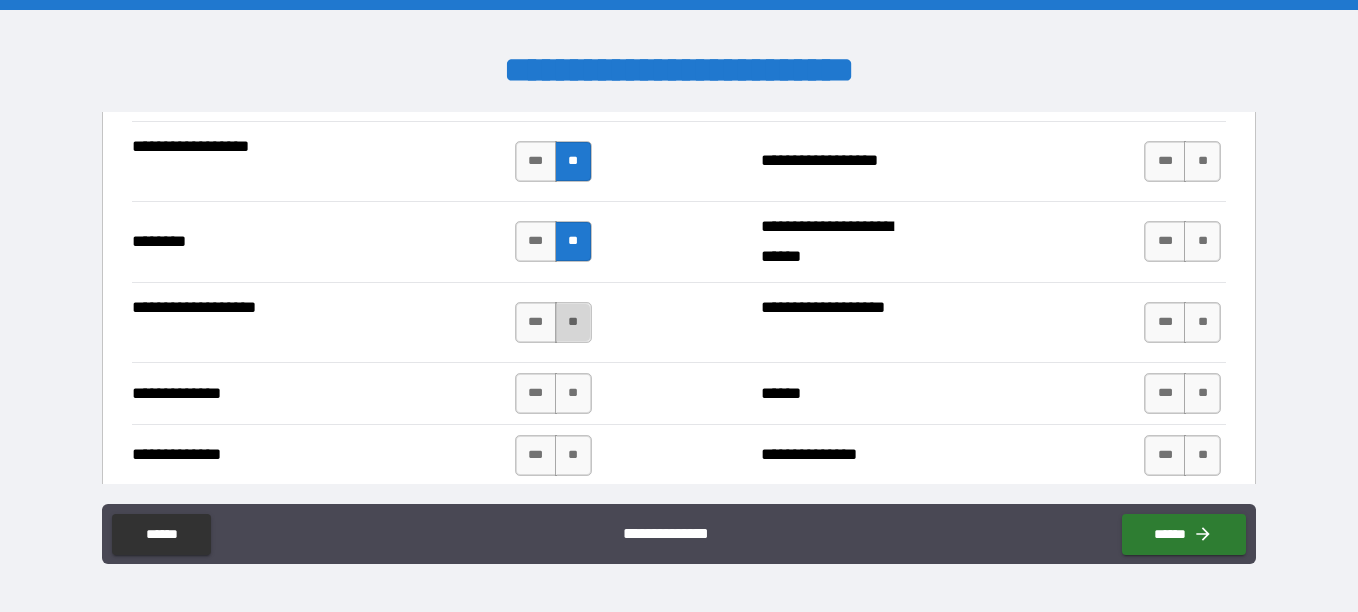 click on "**" at bounding box center [573, 322] 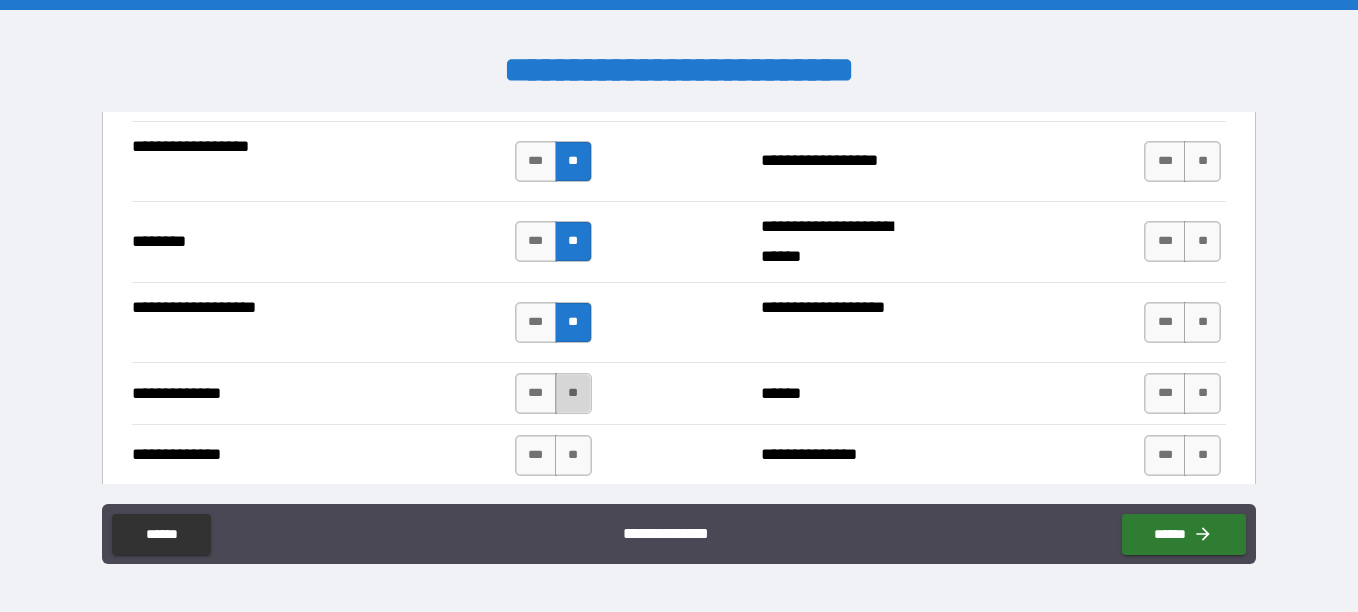 click on "**" at bounding box center [573, 393] 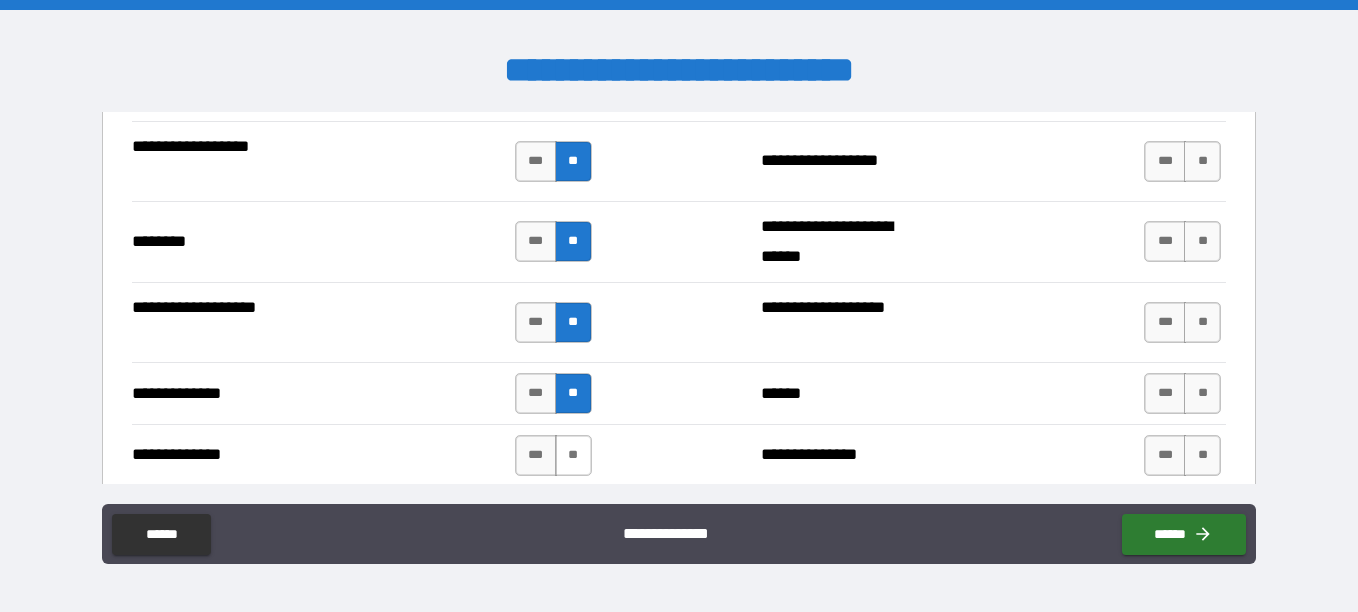 click on "**" at bounding box center (573, 455) 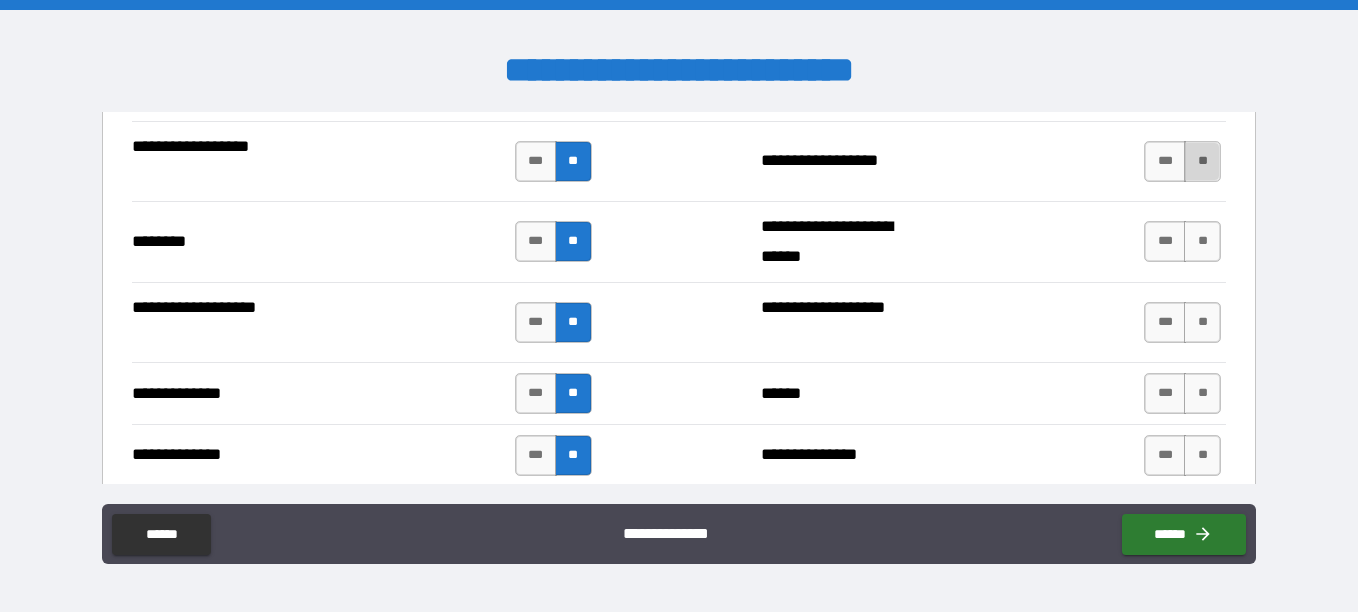 click on "**" at bounding box center [1202, 161] 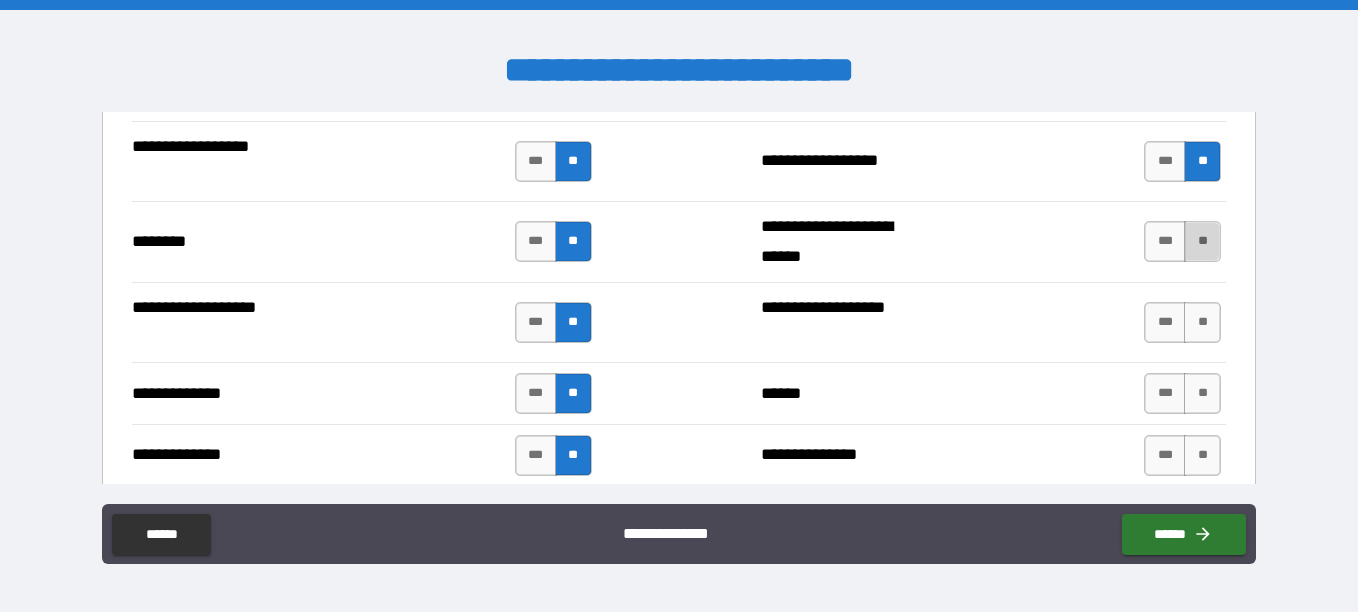 click on "**" at bounding box center [1202, 241] 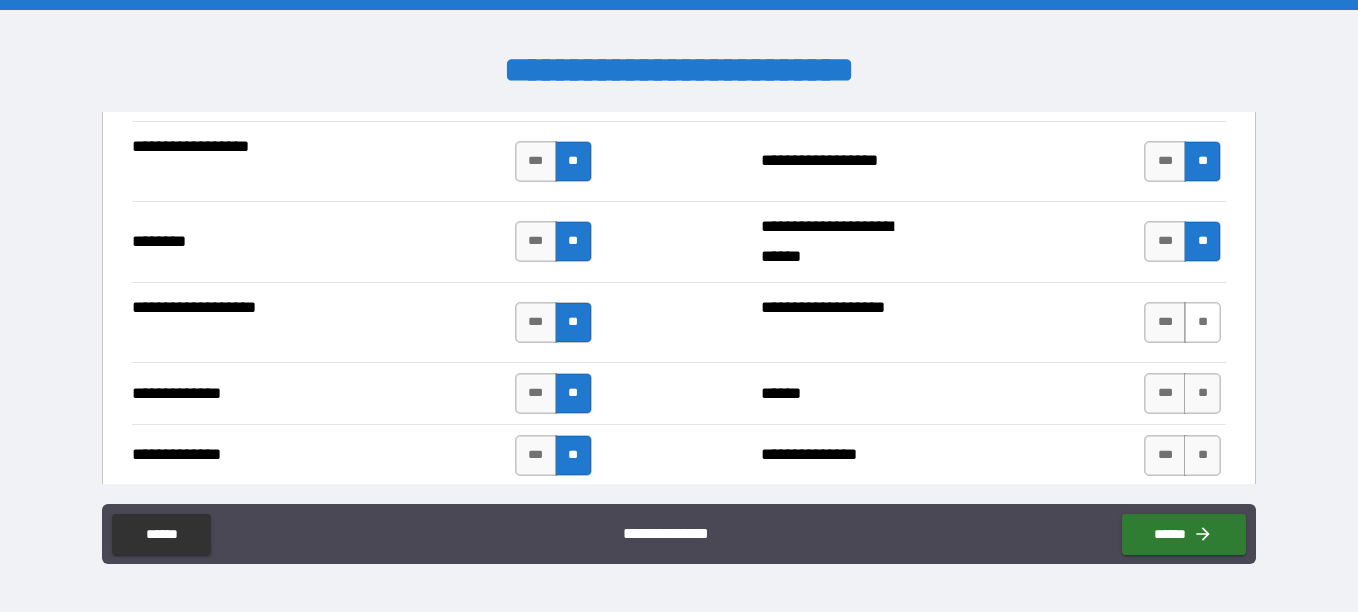 click on "**" at bounding box center [1202, 322] 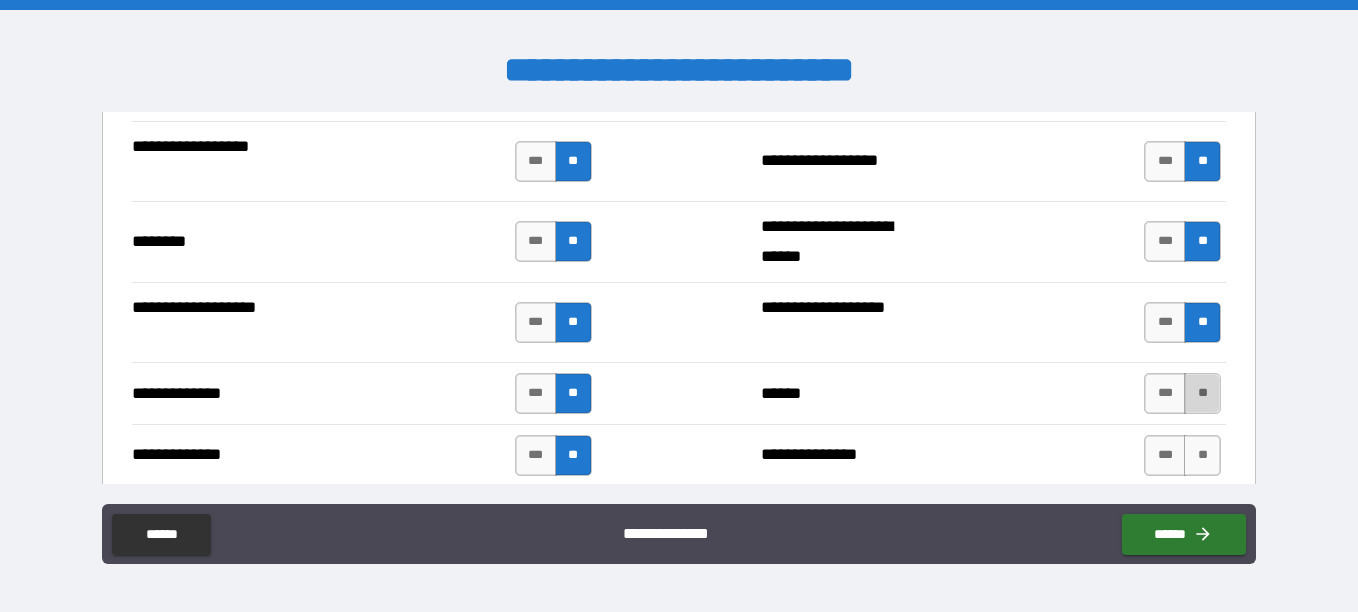 click on "**" at bounding box center (1202, 393) 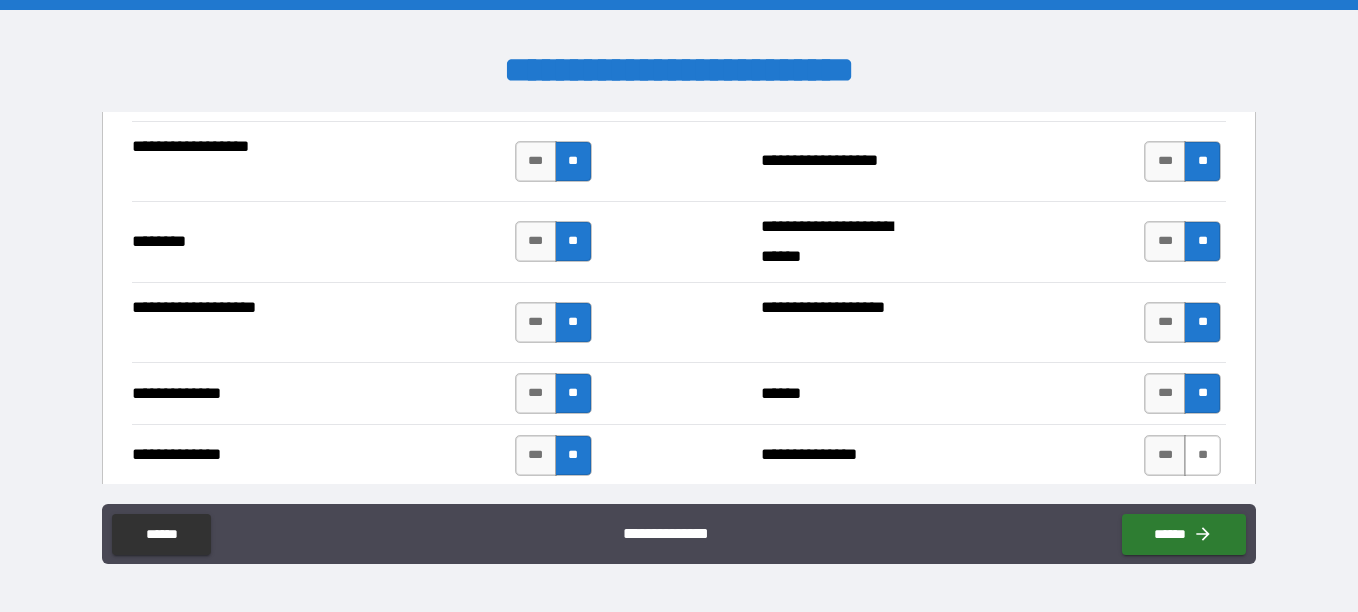 click on "**" at bounding box center (1202, 455) 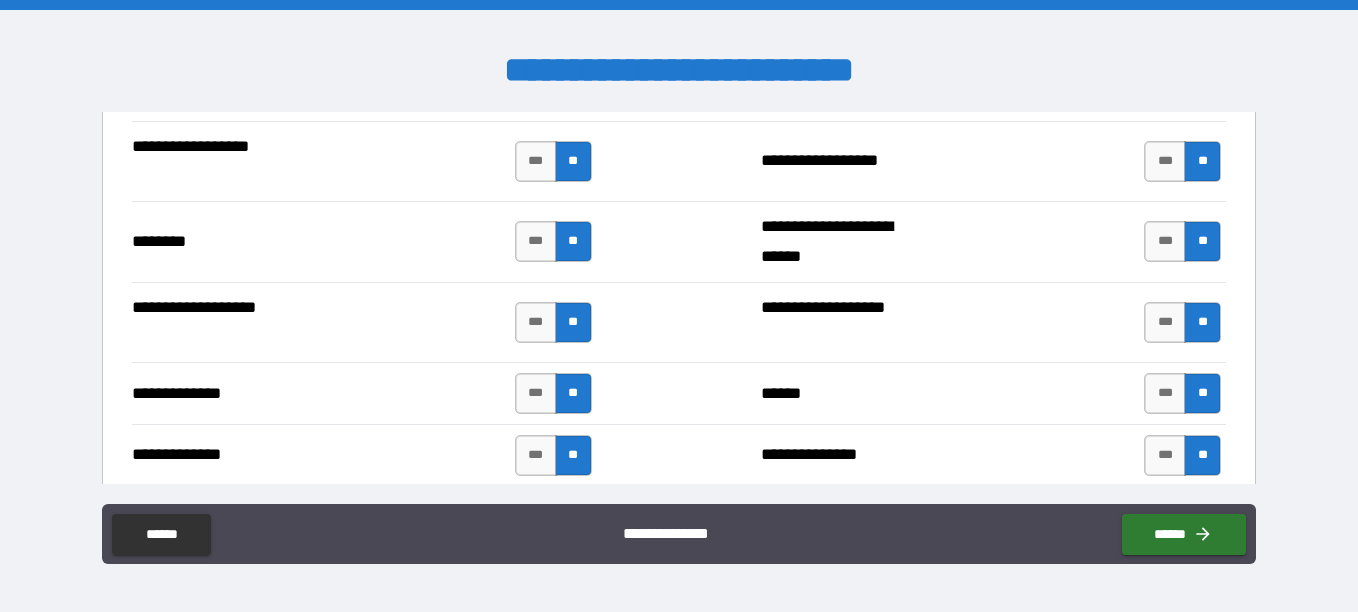 type on "*****" 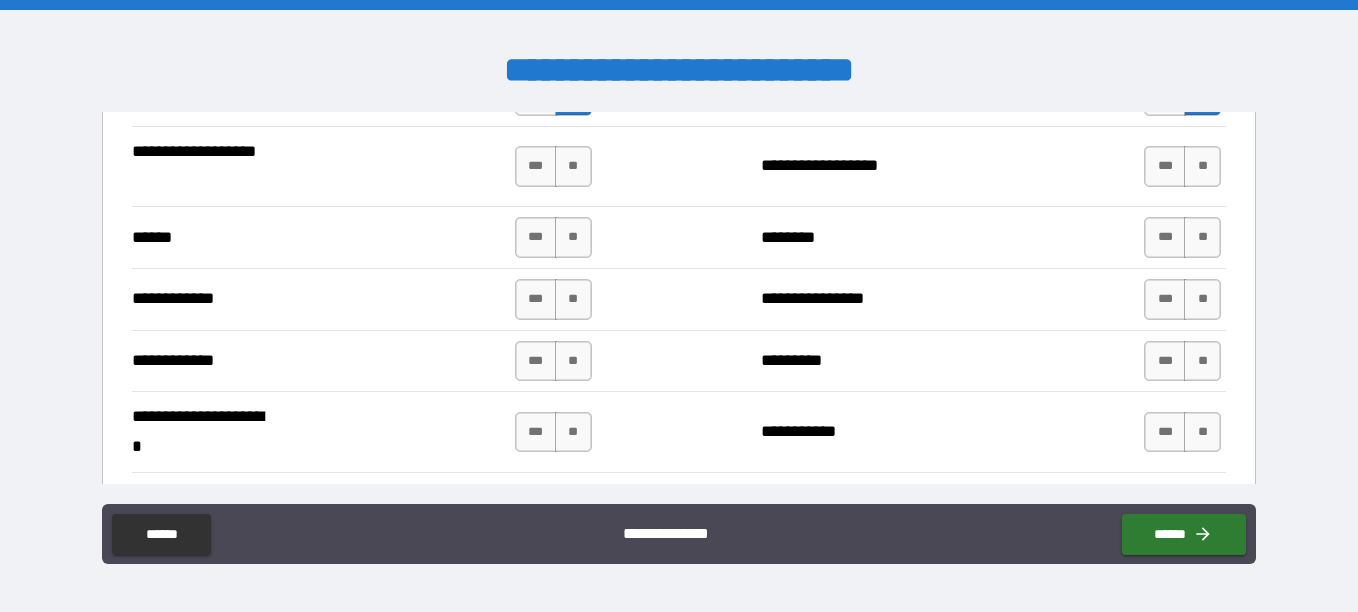 scroll, scrollTop: 3800, scrollLeft: 0, axis: vertical 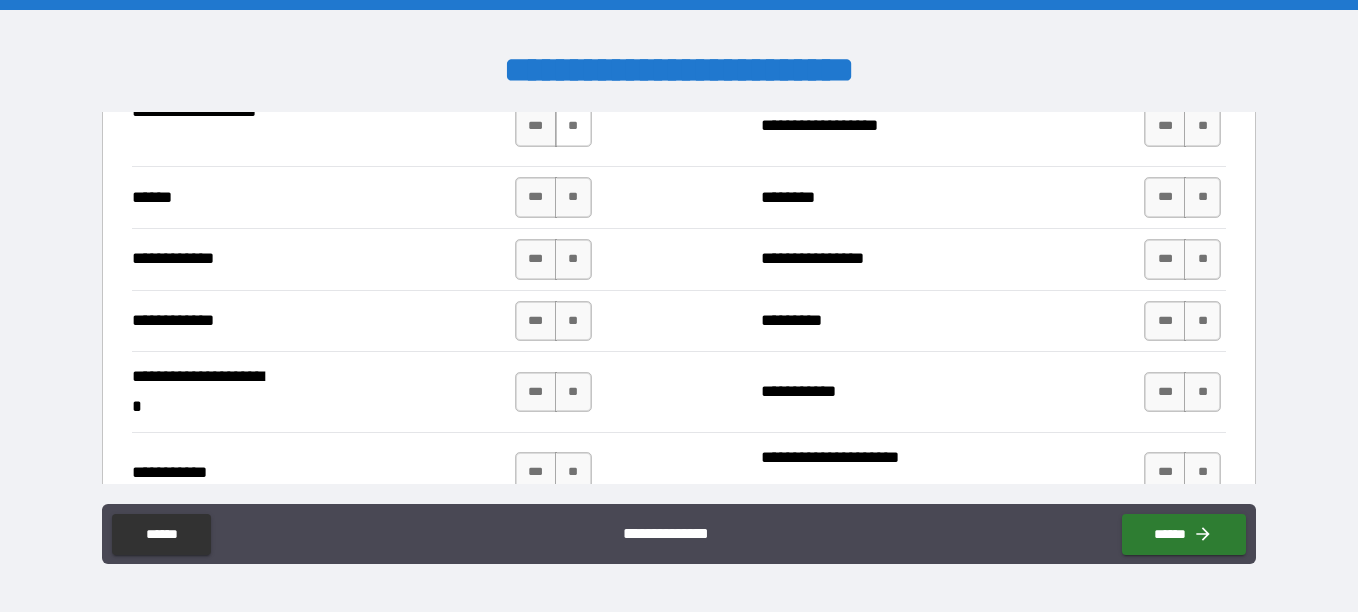 click on "**" at bounding box center [573, 126] 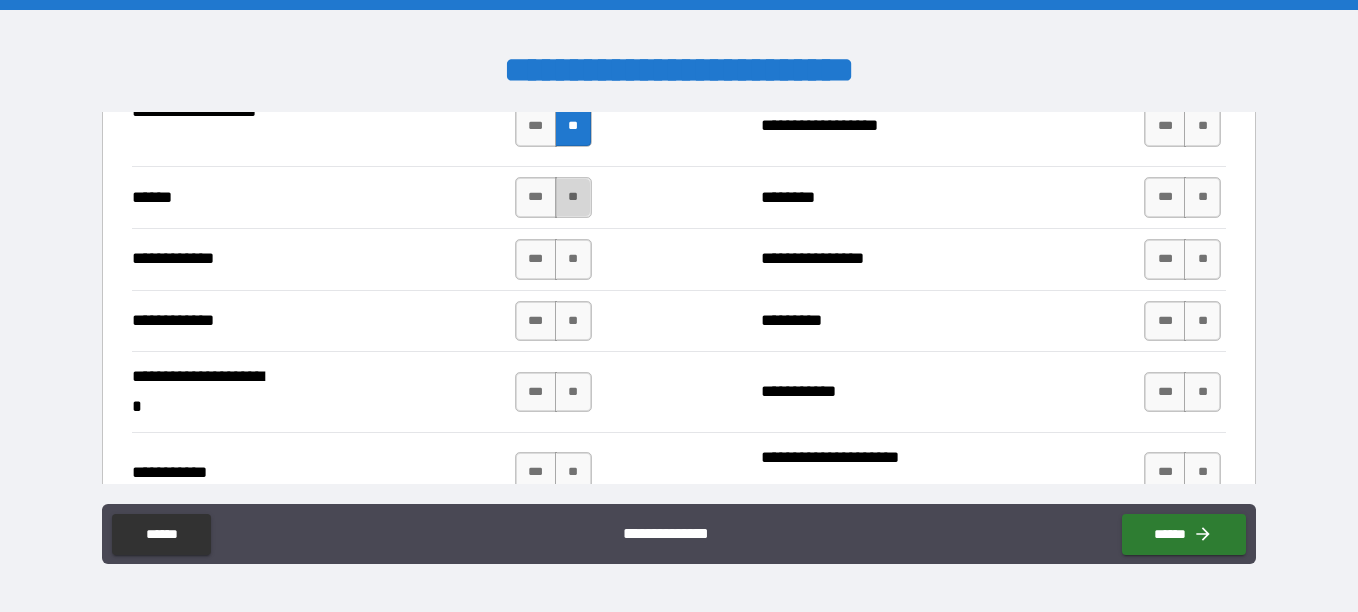 click on "**" at bounding box center [573, 197] 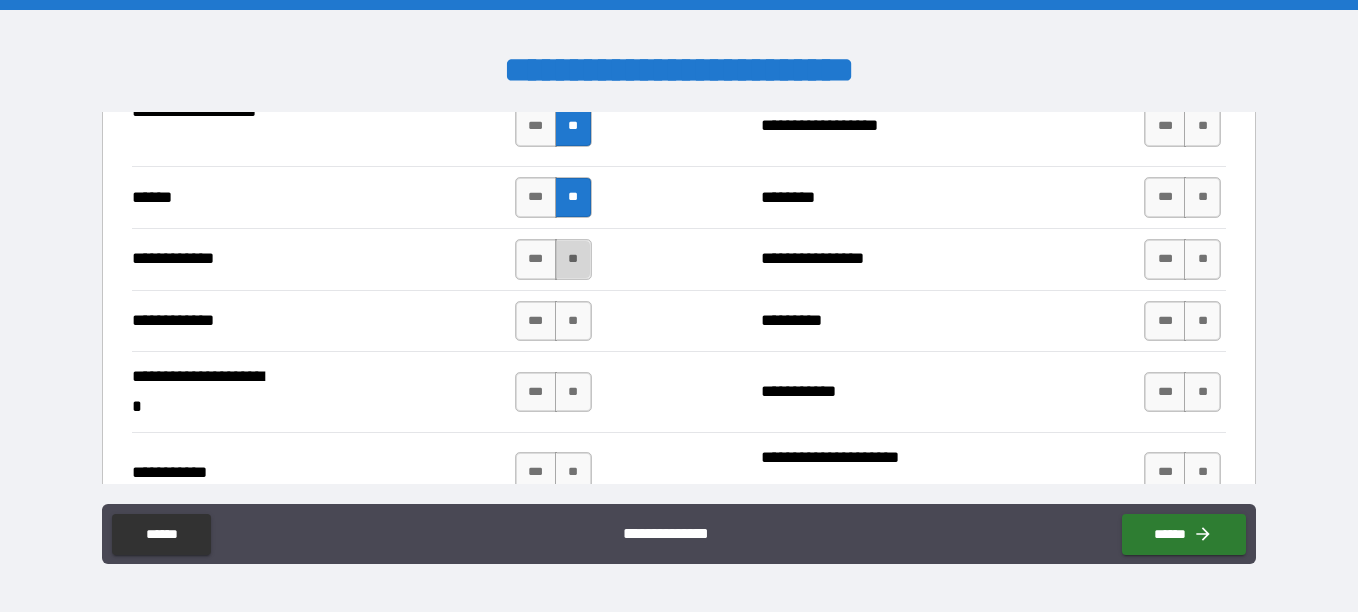 click on "**" at bounding box center (573, 259) 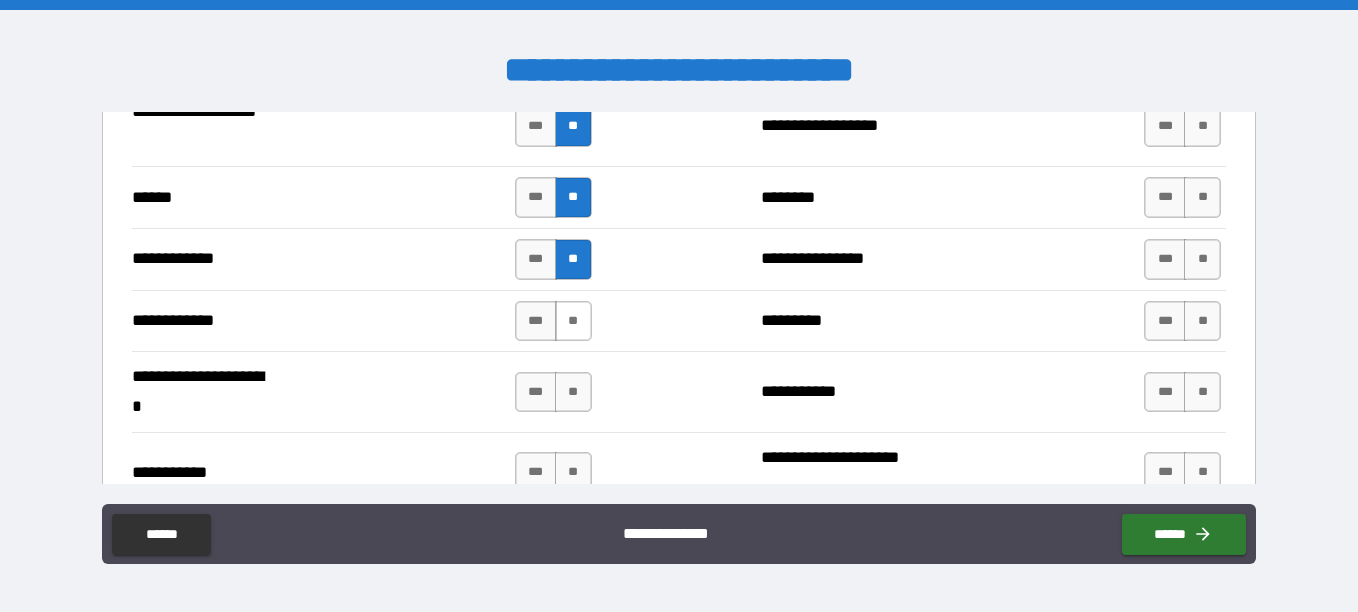 click on "**" at bounding box center [573, 321] 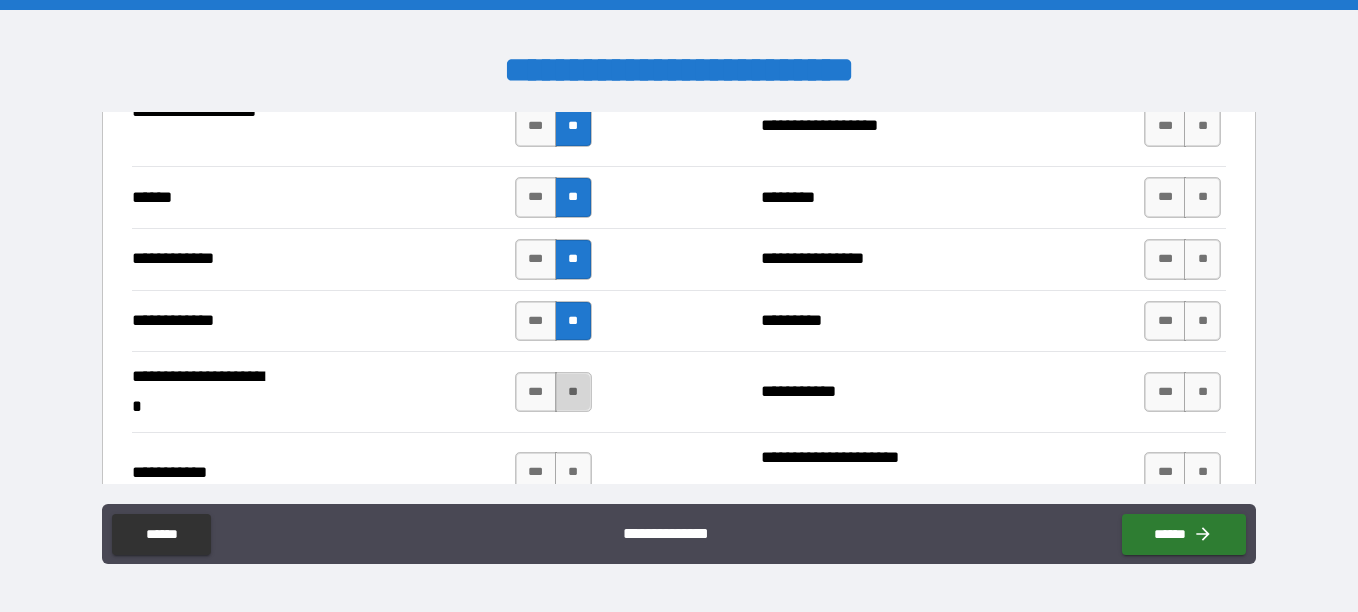 click on "**" at bounding box center (573, 392) 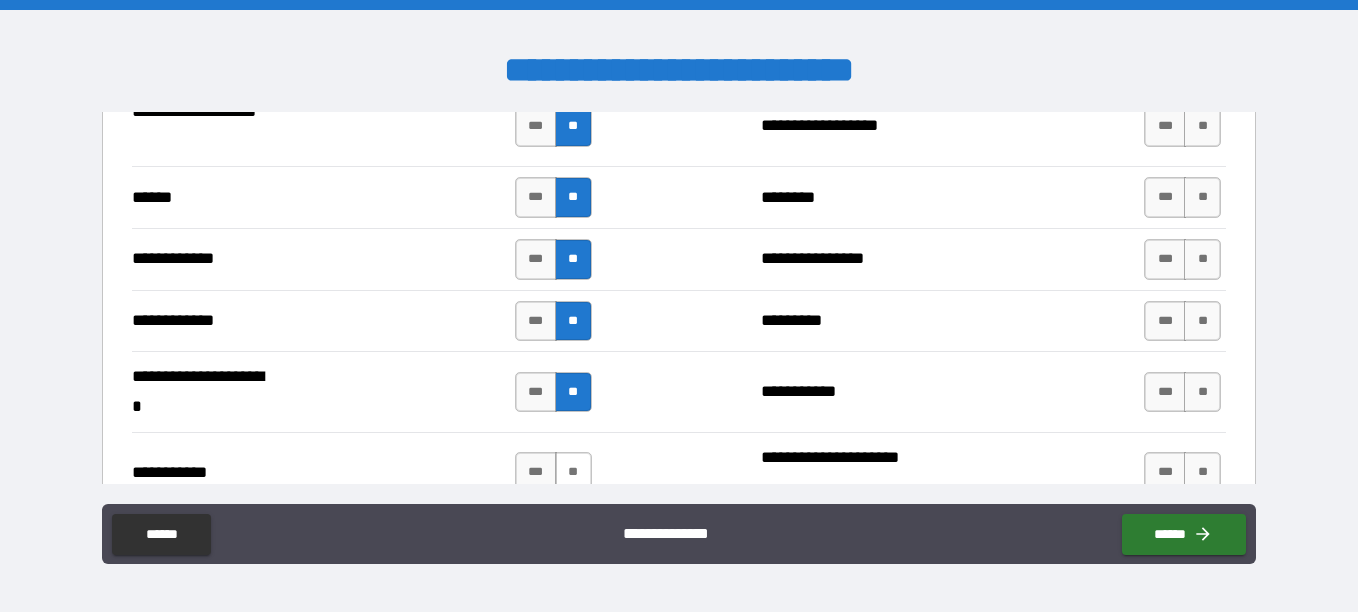 click on "**" at bounding box center (573, 472) 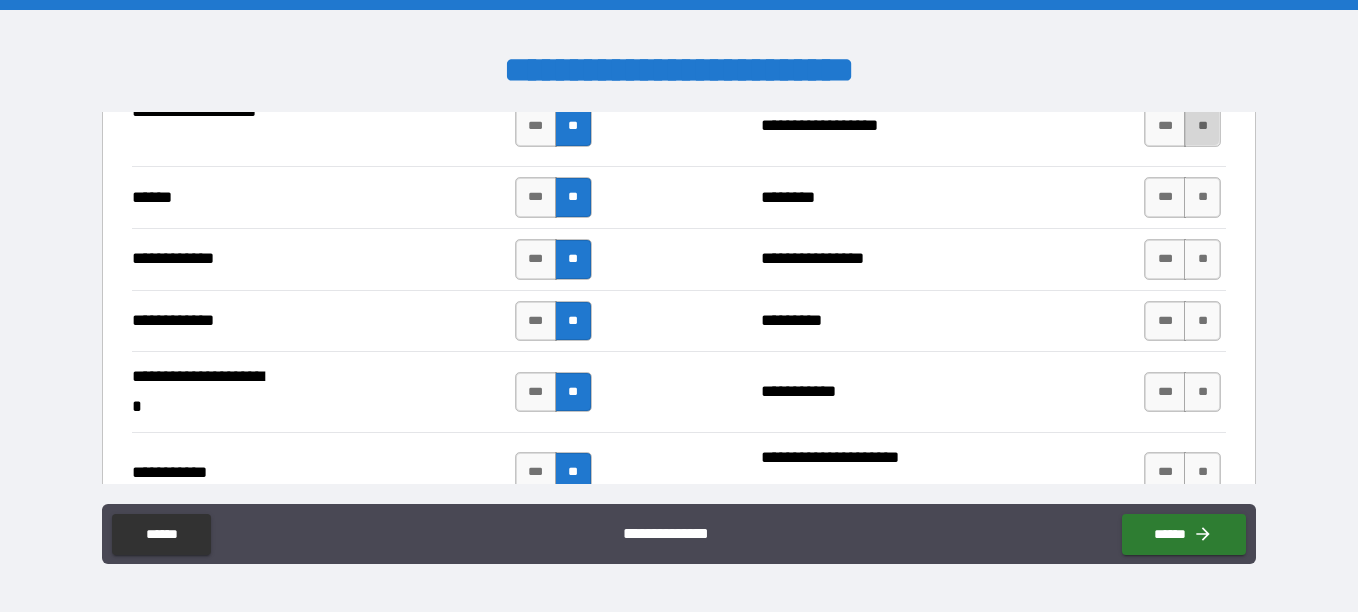 click on "**" at bounding box center (1202, 126) 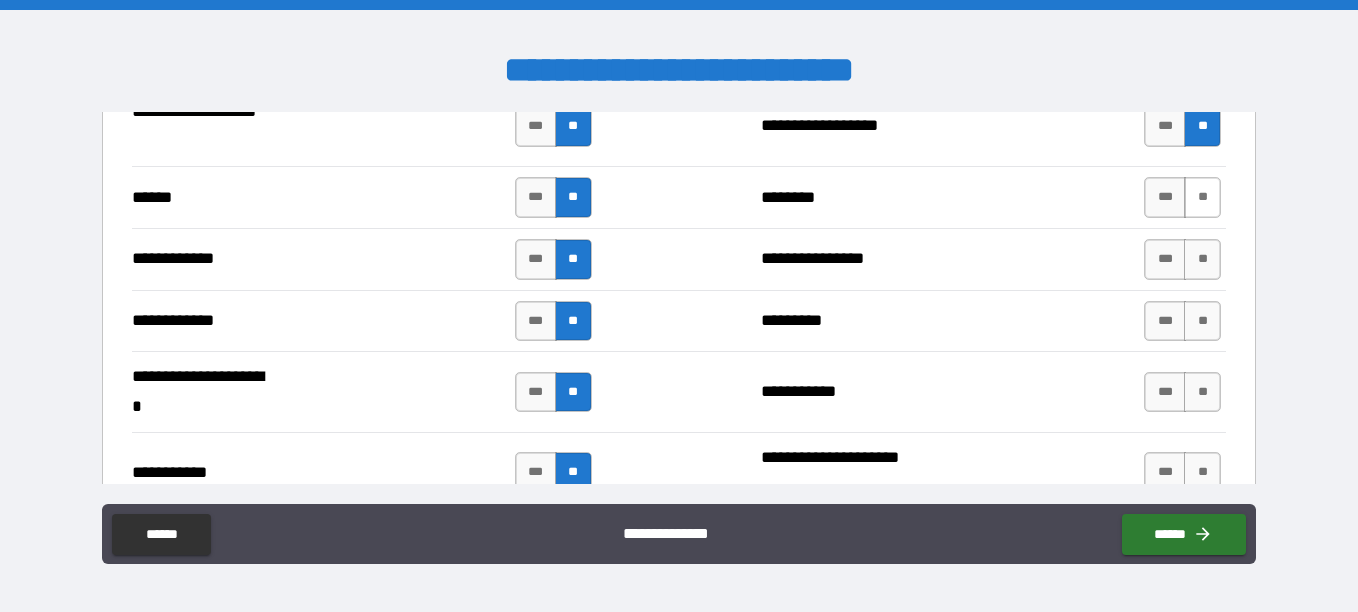 click on "**" at bounding box center (1202, 197) 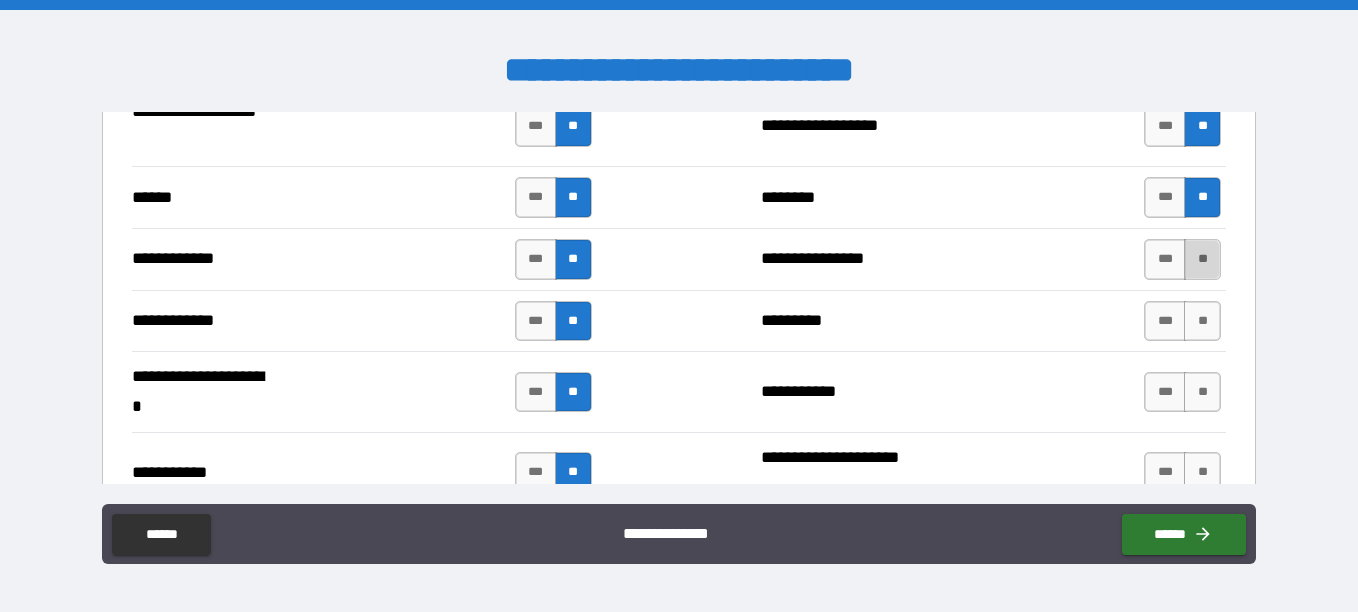 click on "**" at bounding box center (1202, 259) 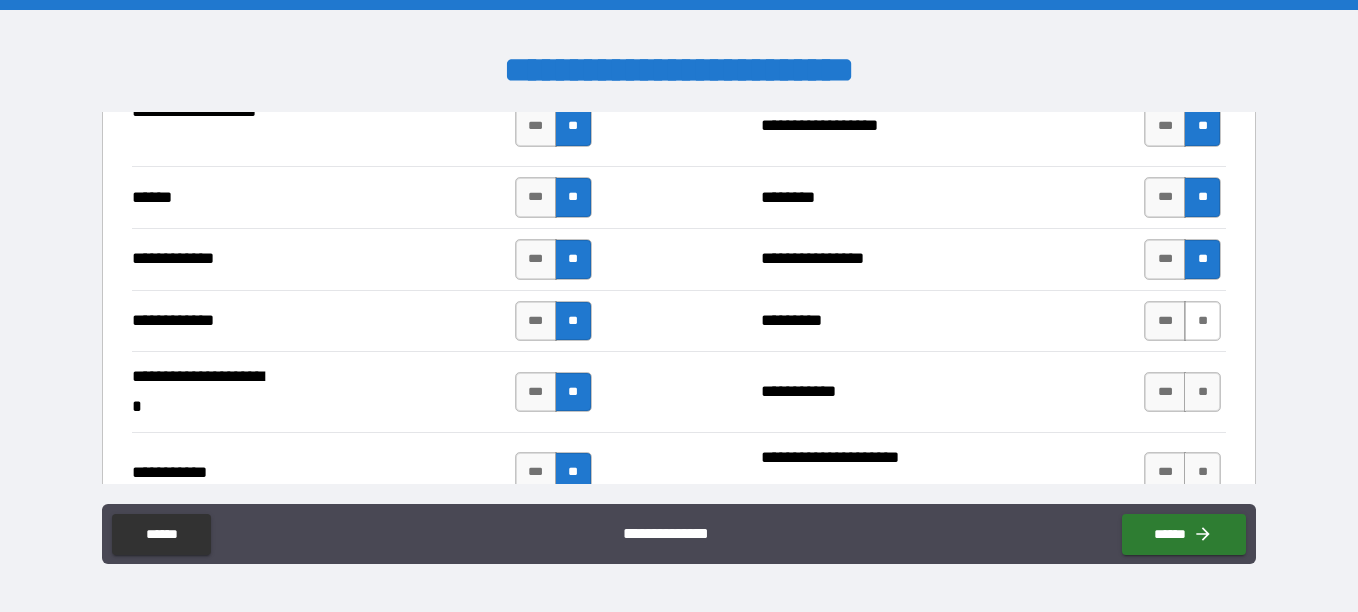 click on "**" at bounding box center (1202, 321) 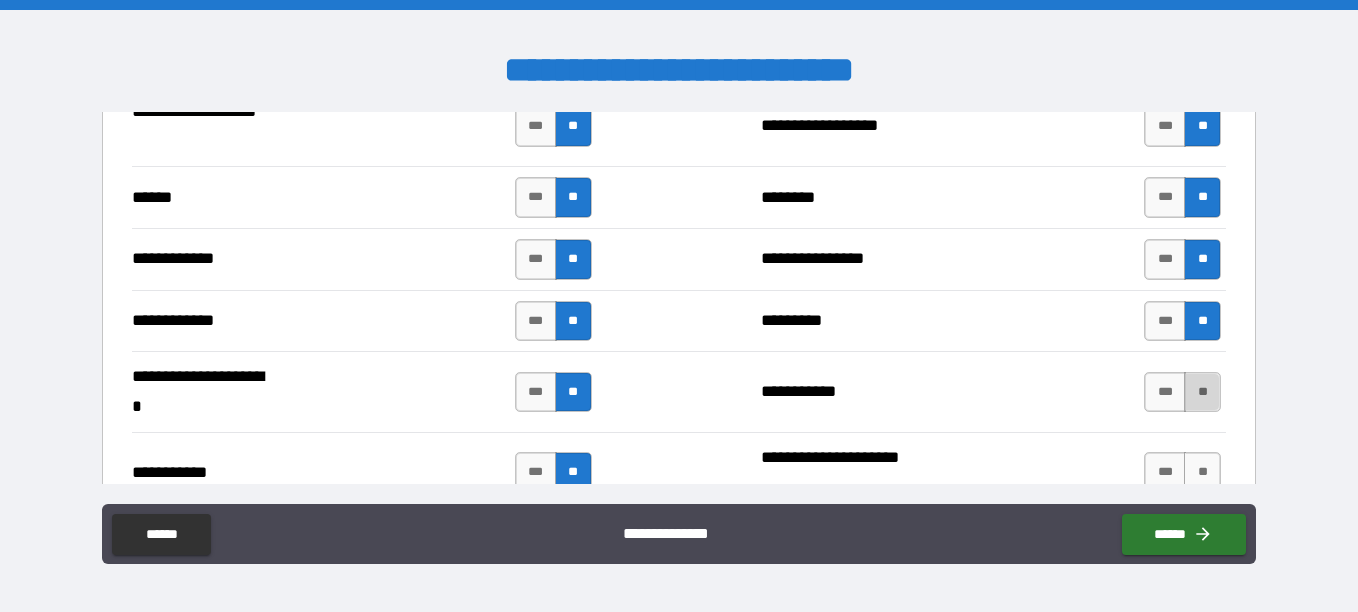 click on "**" at bounding box center (1202, 392) 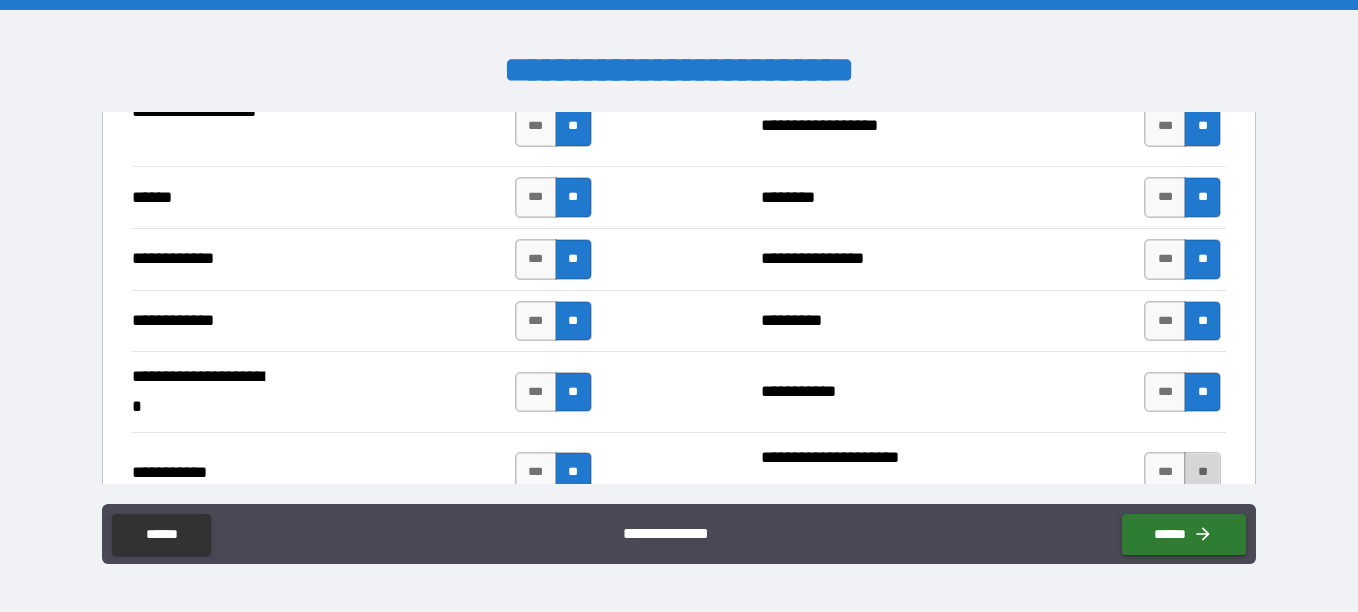 click on "**" at bounding box center [1202, 472] 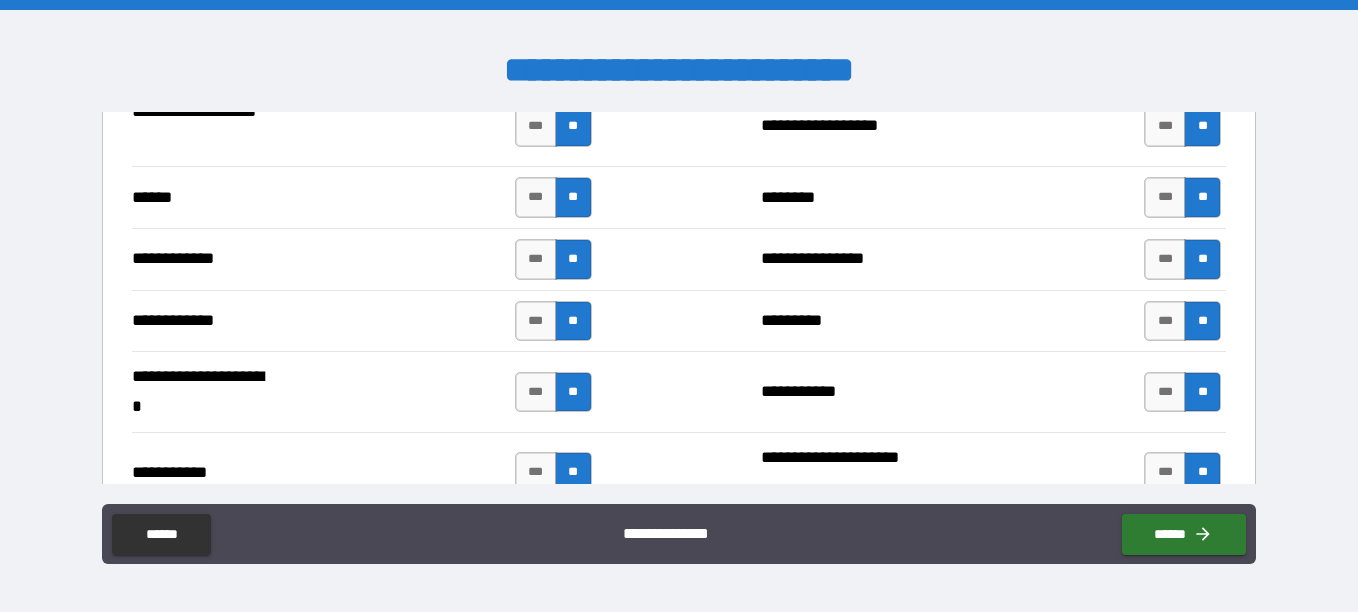 type on "*****" 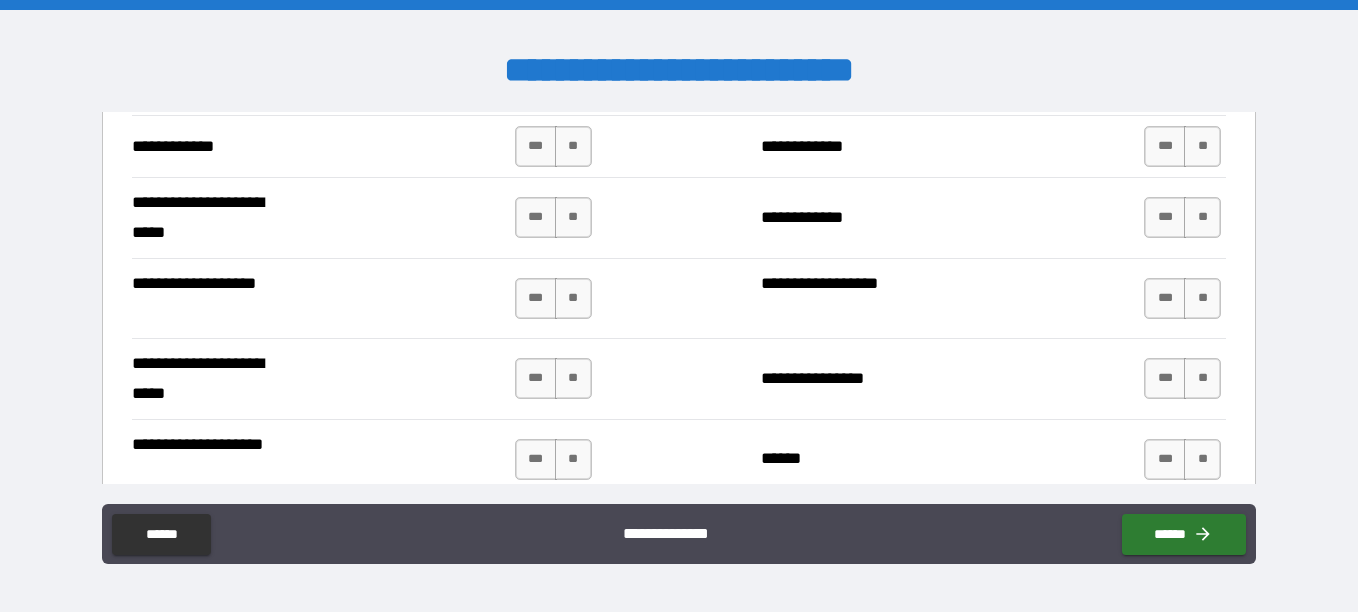 scroll, scrollTop: 4200, scrollLeft: 0, axis: vertical 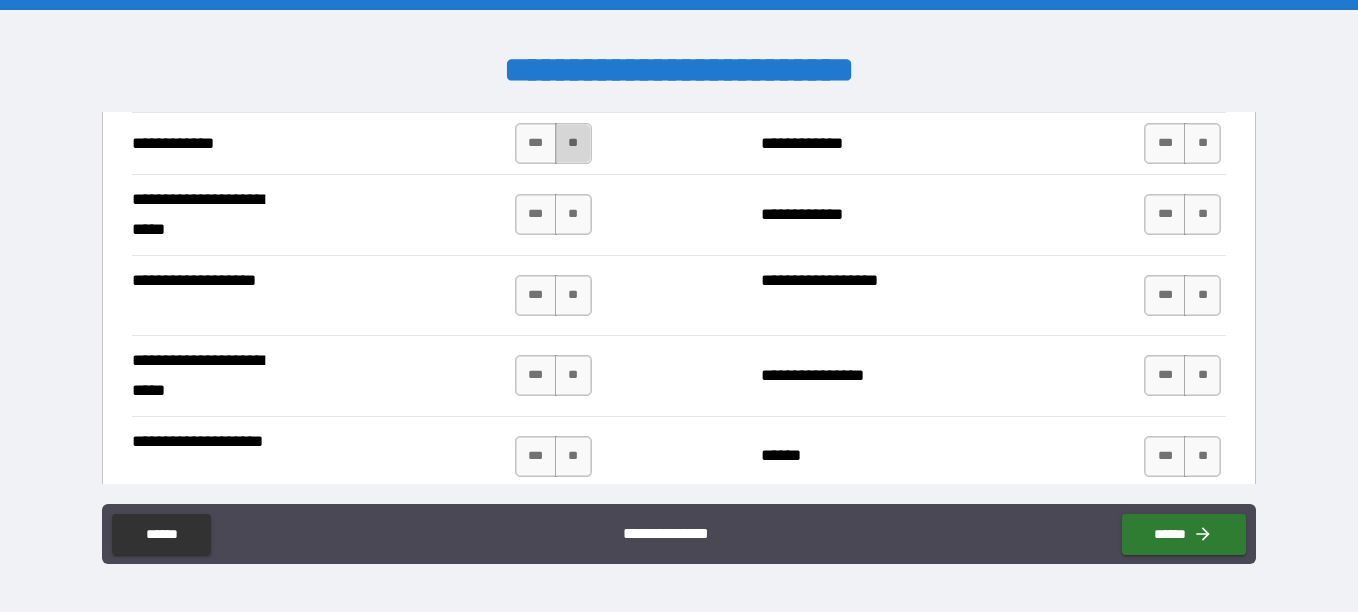 click on "**" at bounding box center [573, 143] 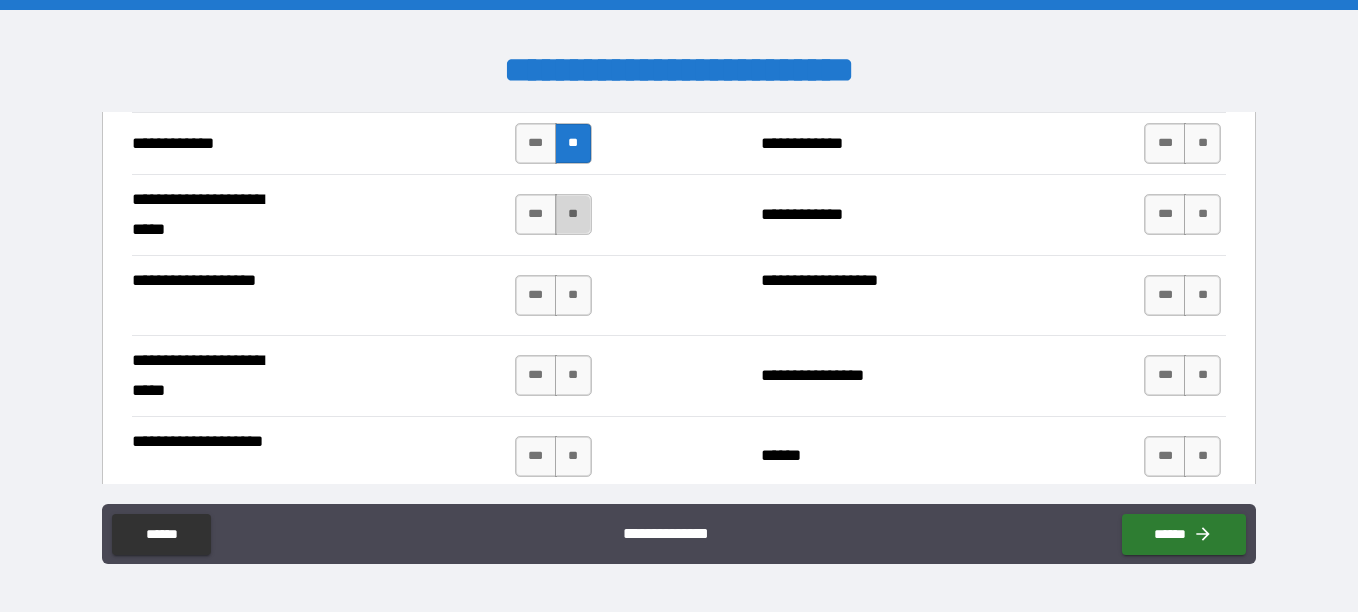 click on "**" at bounding box center [573, 214] 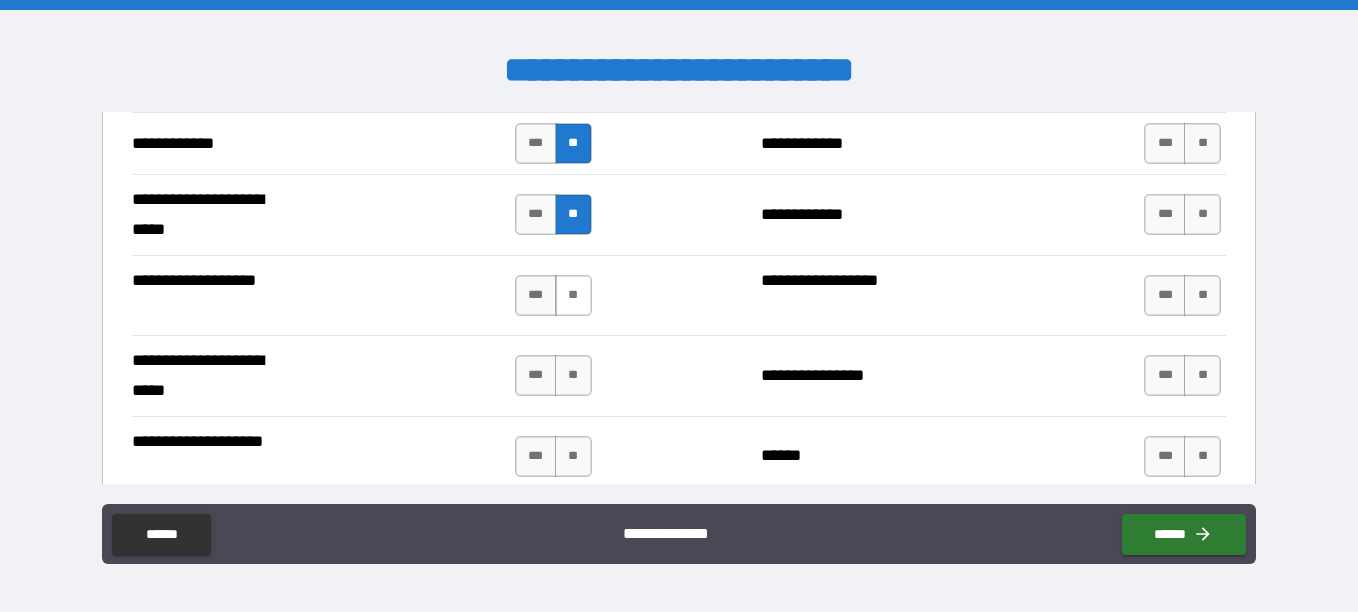 click on "**" at bounding box center (573, 295) 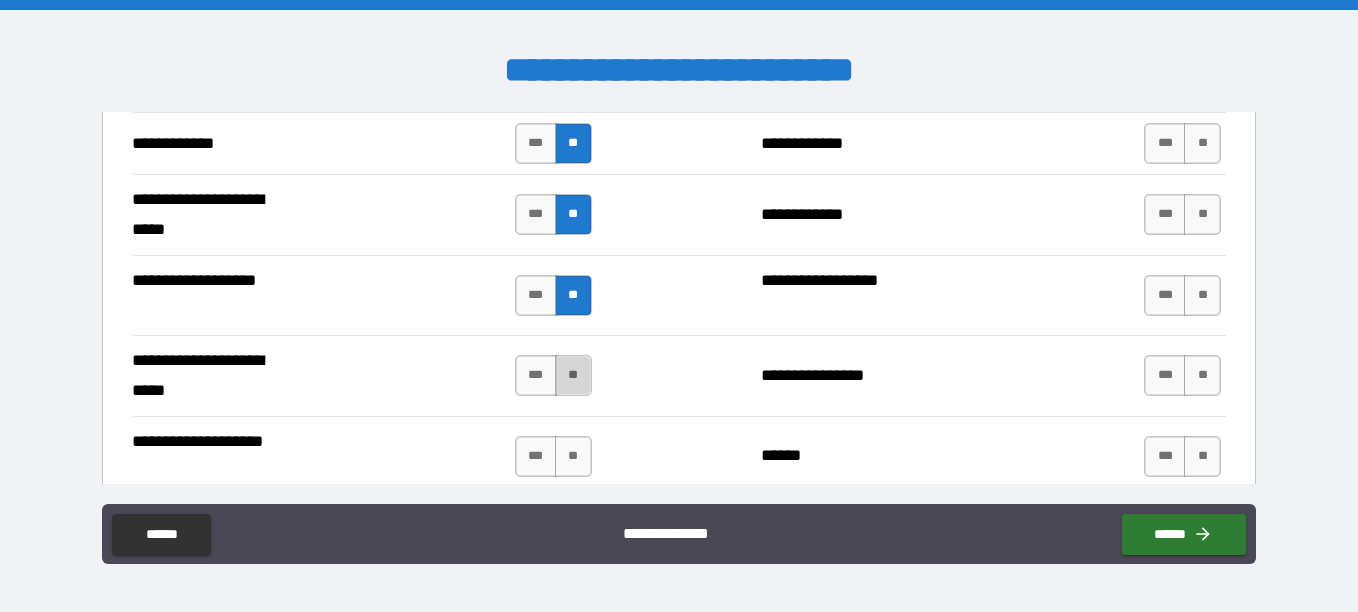 click on "**" at bounding box center (573, 375) 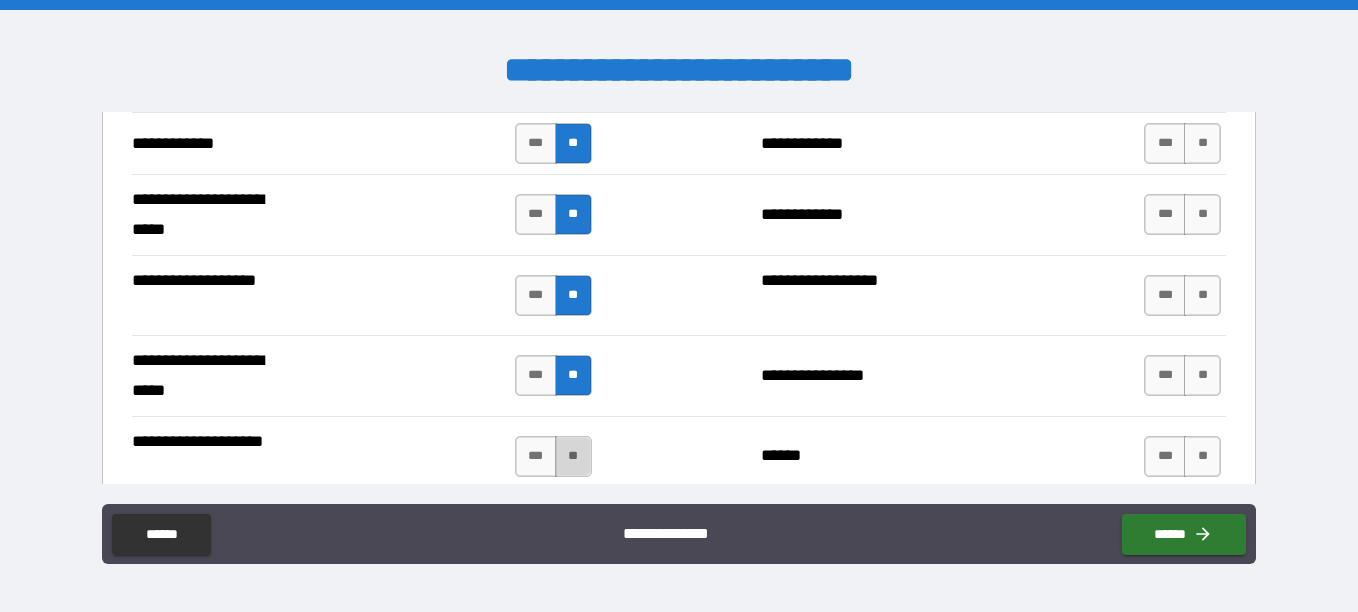 click on "**" at bounding box center [573, 456] 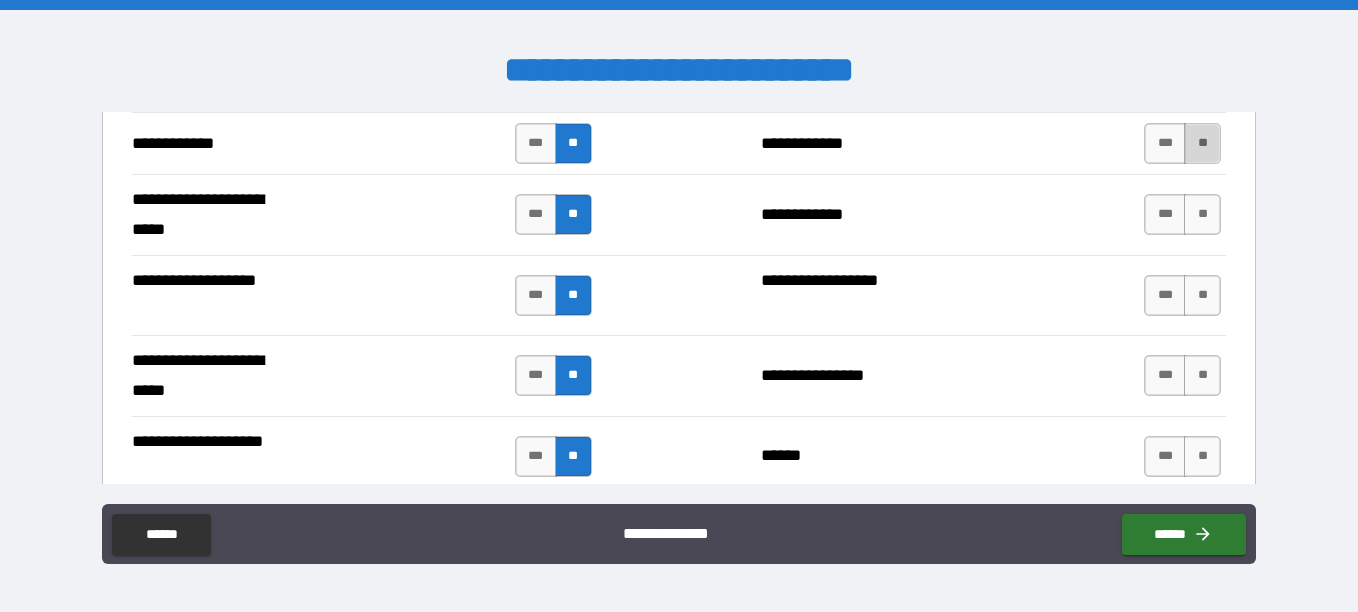 click on "**" at bounding box center (1202, 143) 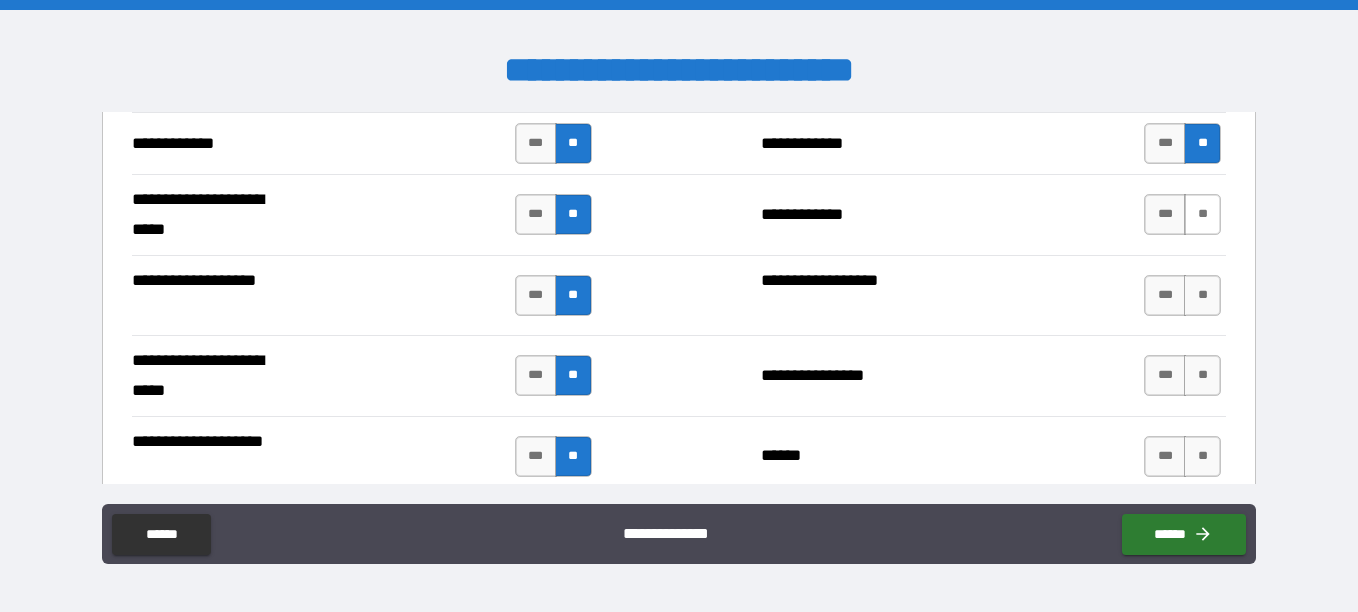 click on "**" at bounding box center [1202, 214] 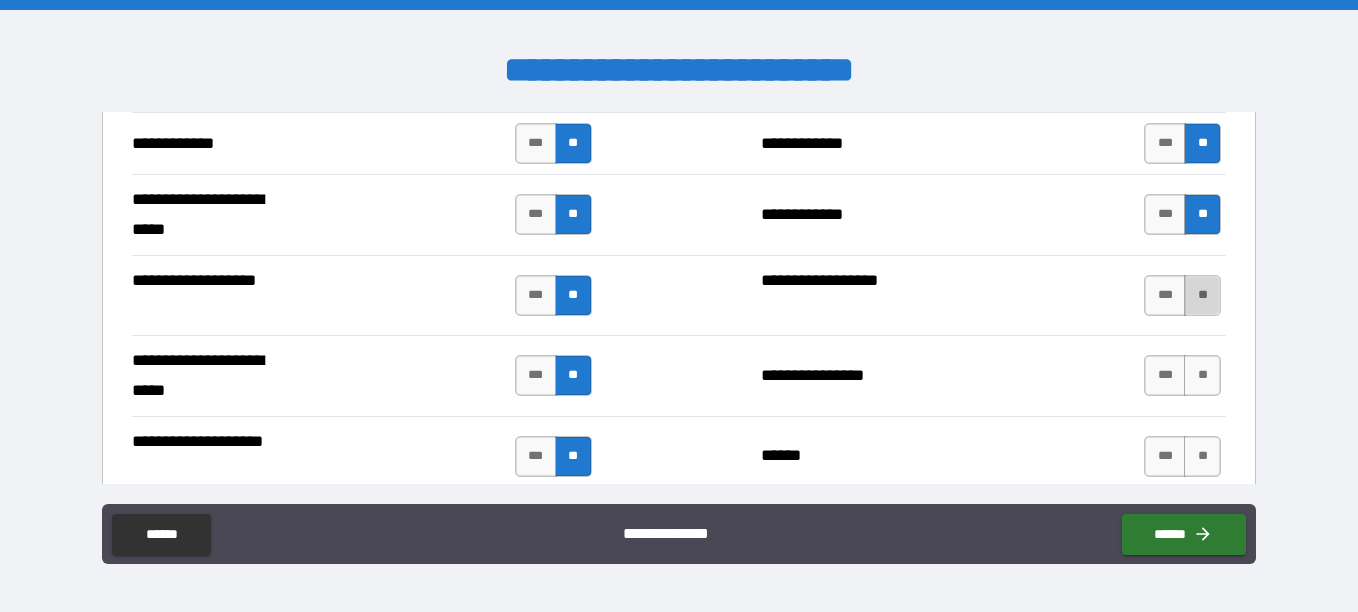 click on "**" at bounding box center [1202, 295] 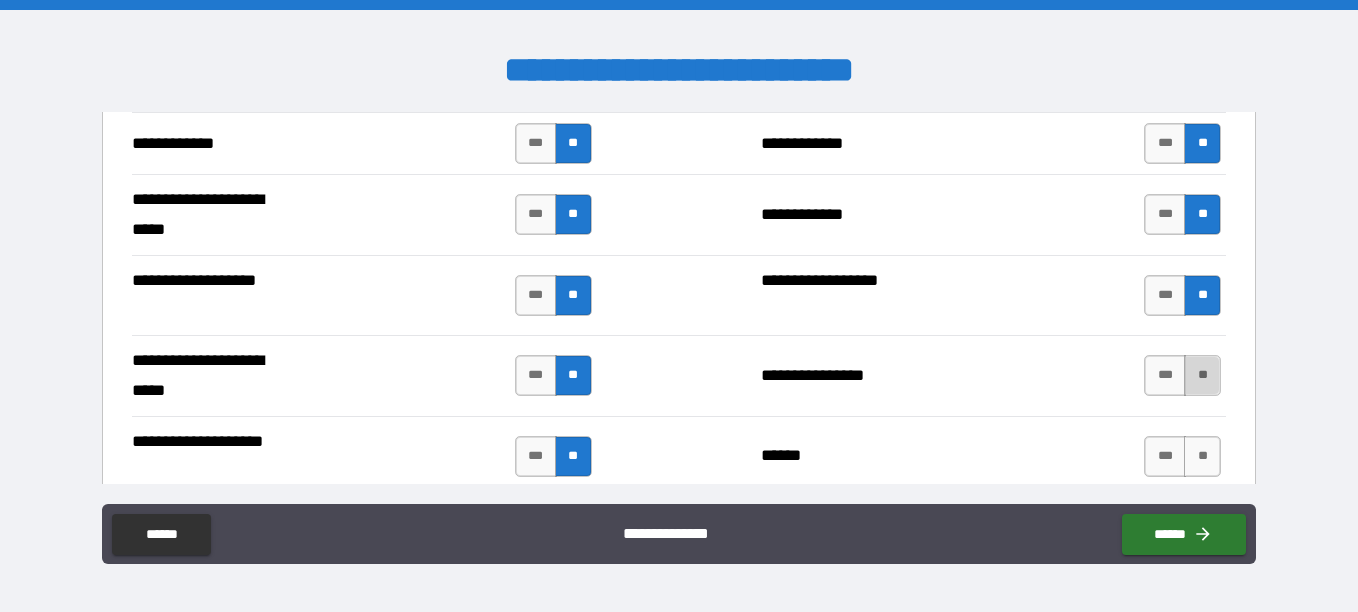 click on "**" at bounding box center (1202, 375) 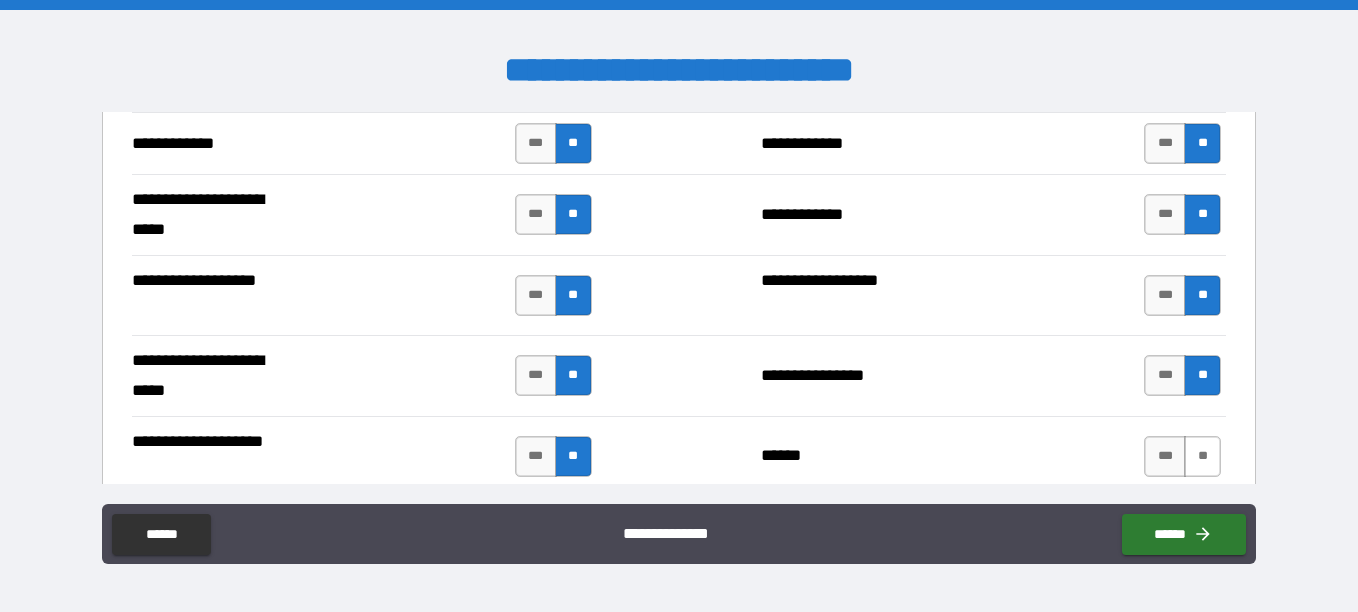 click on "**" at bounding box center (1202, 456) 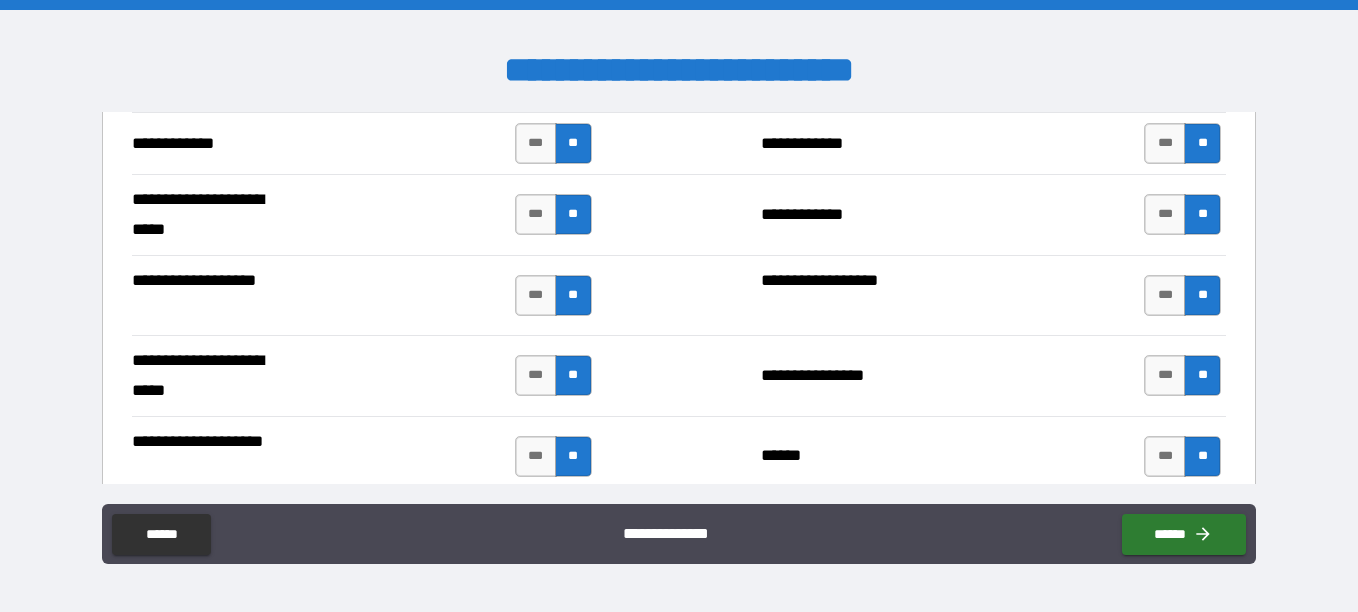 type on "*****" 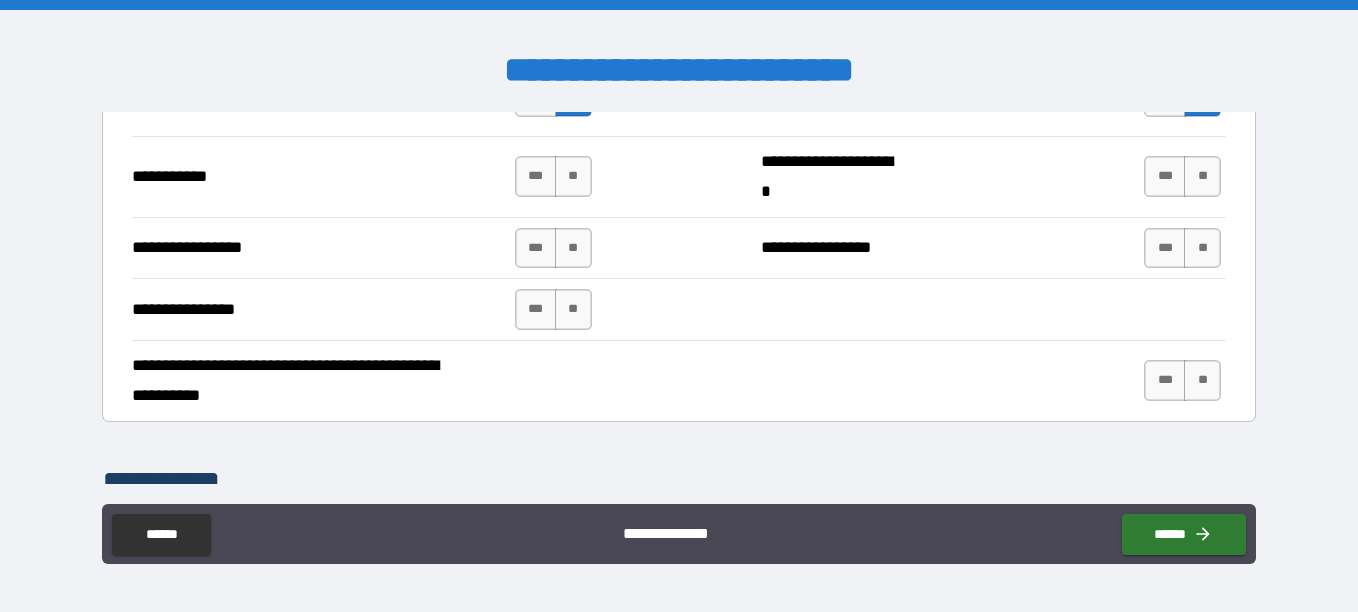 scroll, scrollTop: 4600, scrollLeft: 0, axis: vertical 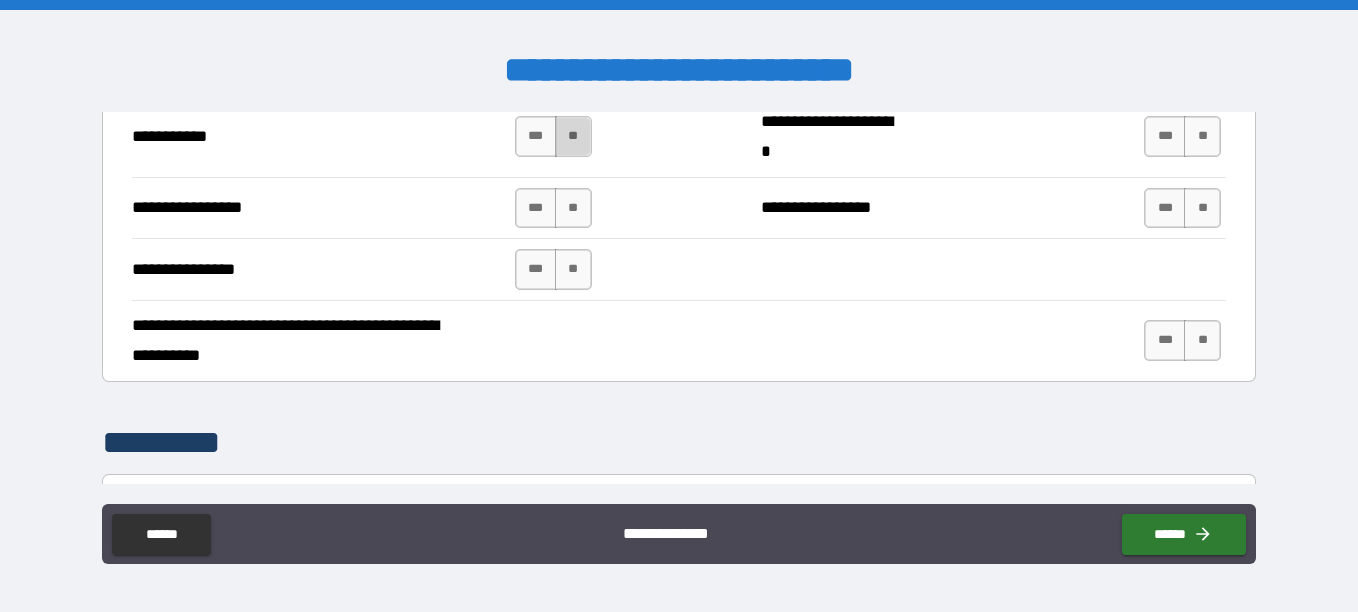 click on "**" at bounding box center (573, 136) 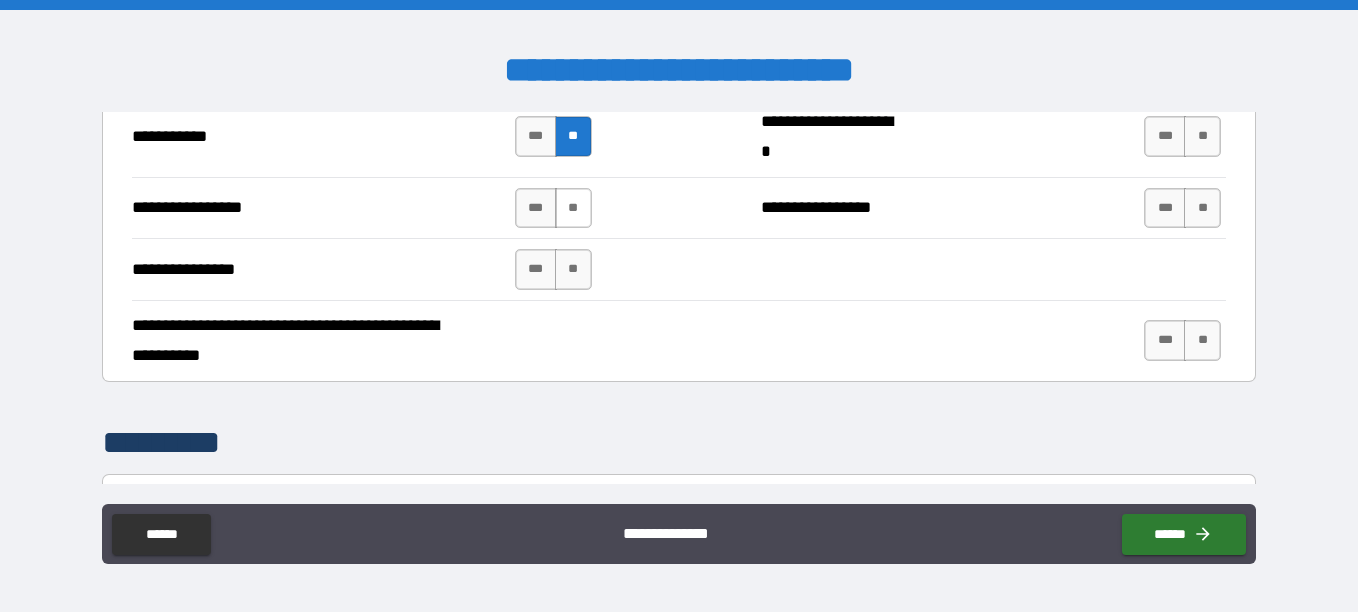click on "**" at bounding box center (573, 208) 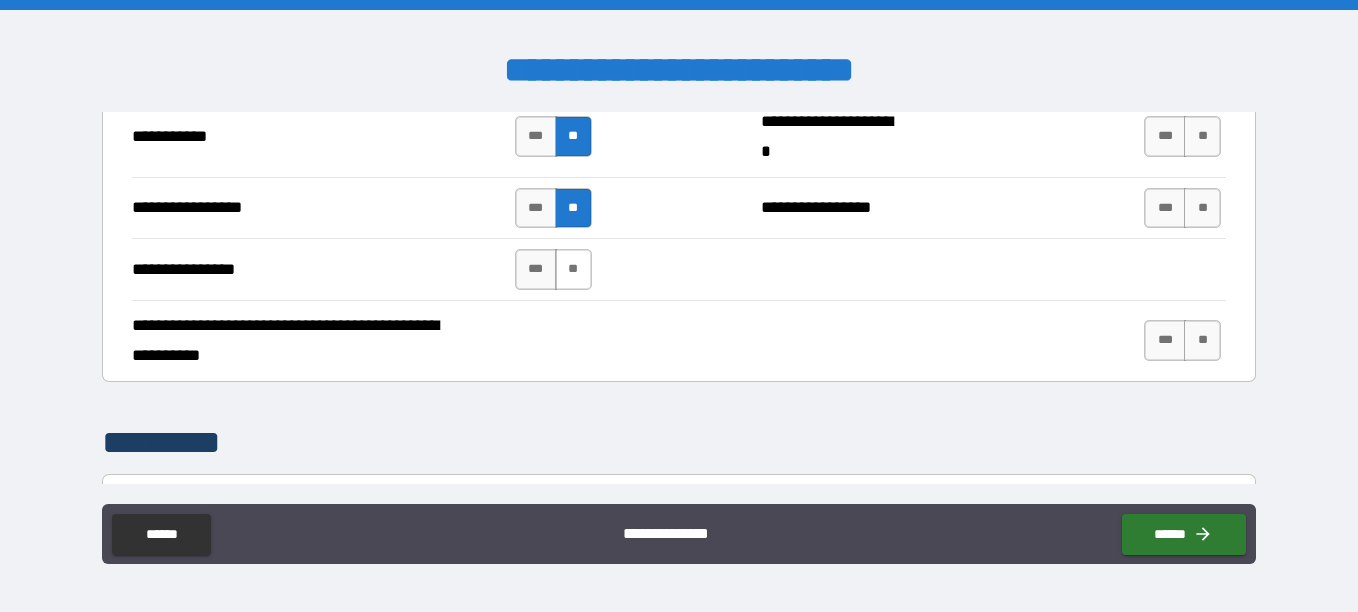 click on "**" at bounding box center [573, 269] 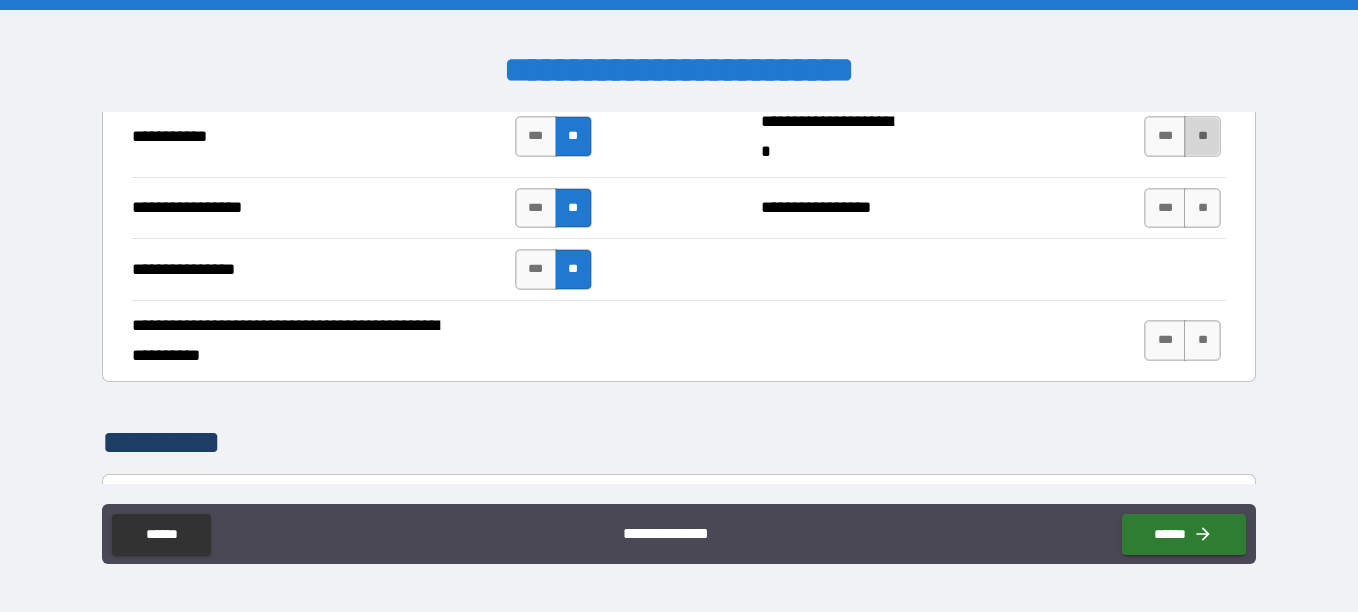 click on "**" at bounding box center [1202, 136] 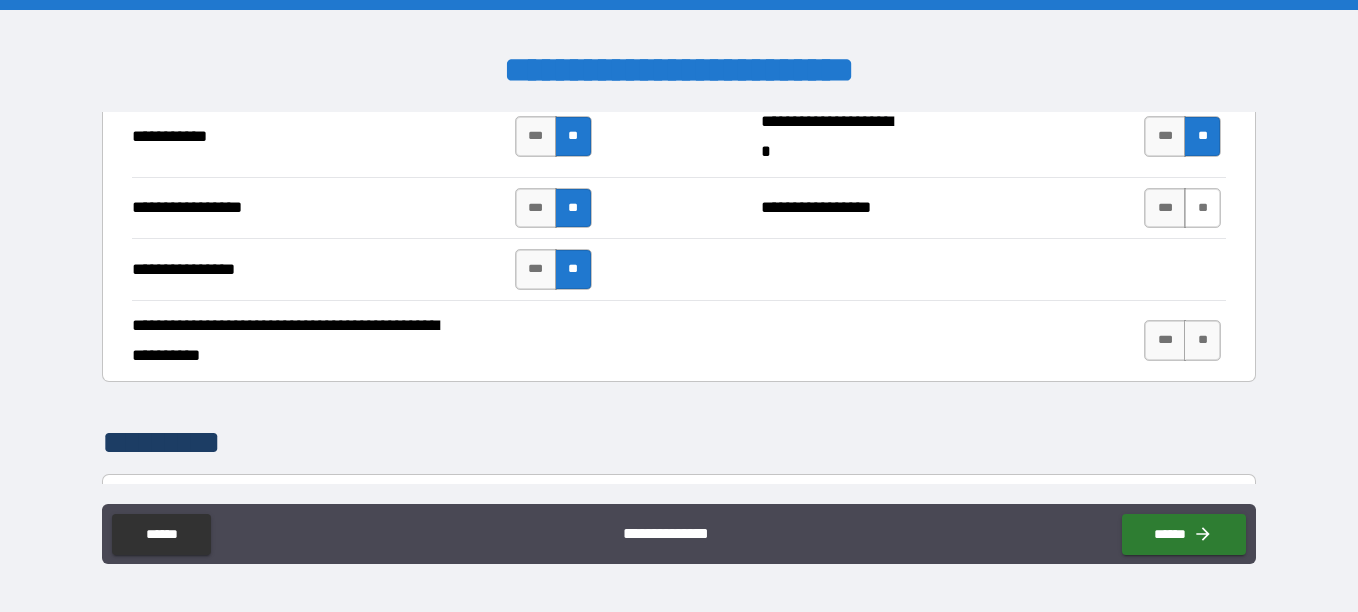 click on "**" at bounding box center (1202, 208) 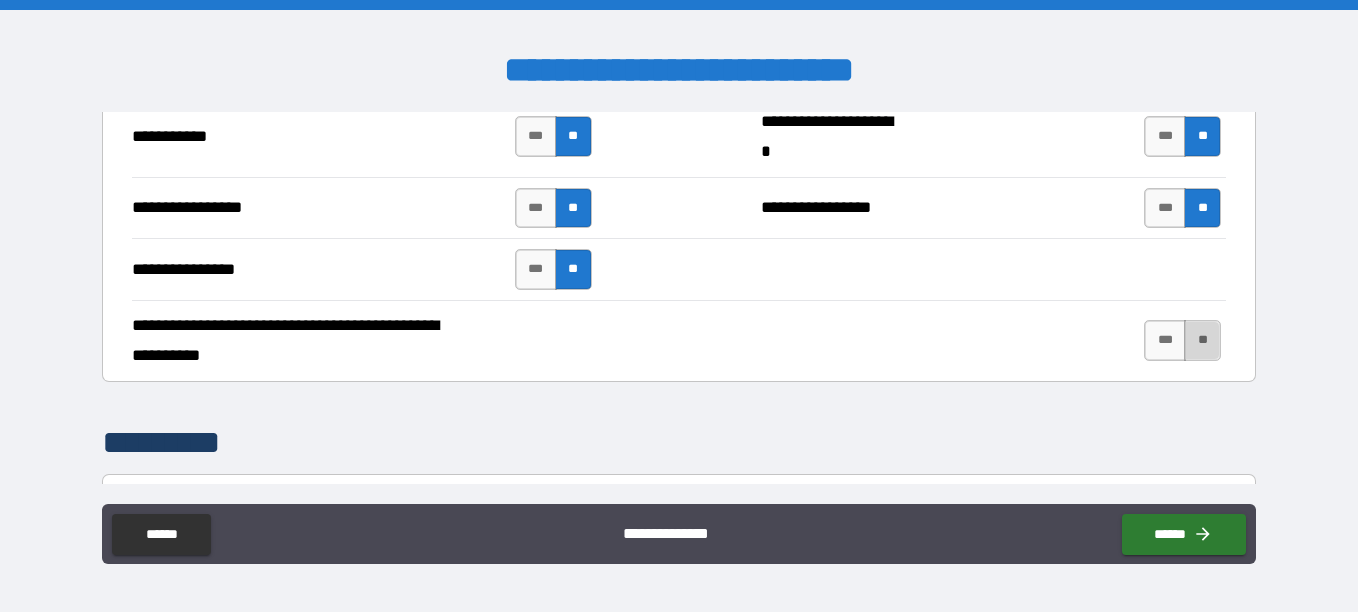 click on "**" at bounding box center [1202, 340] 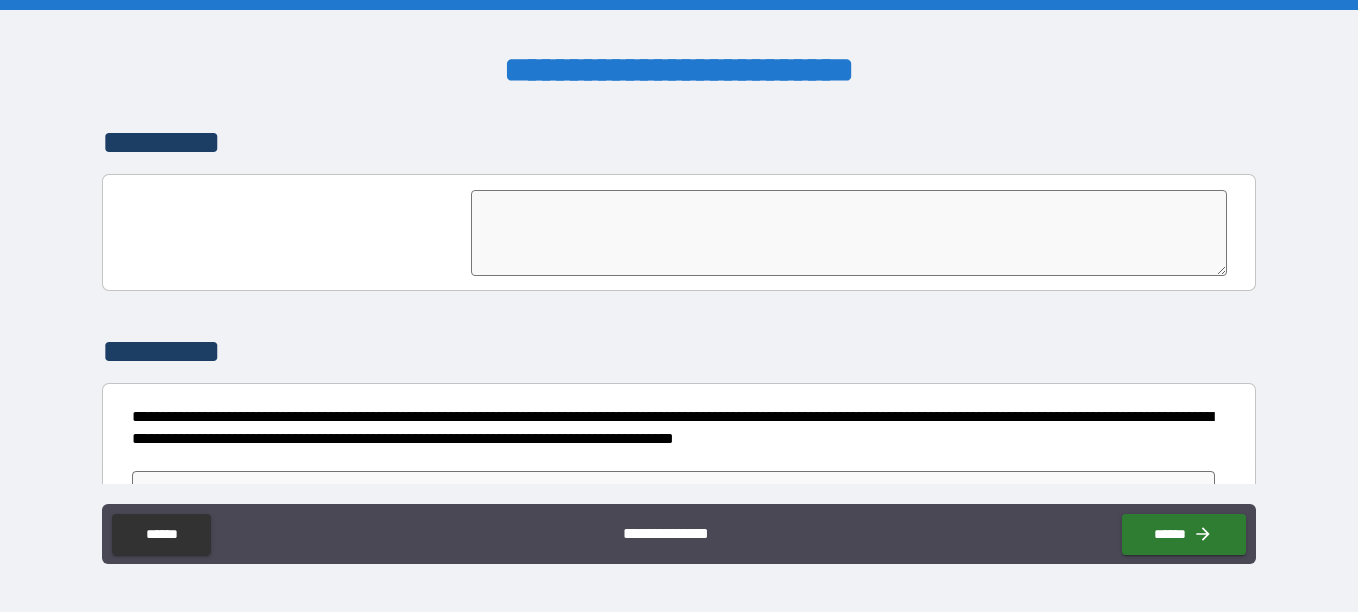 scroll, scrollTop: 4958, scrollLeft: 0, axis: vertical 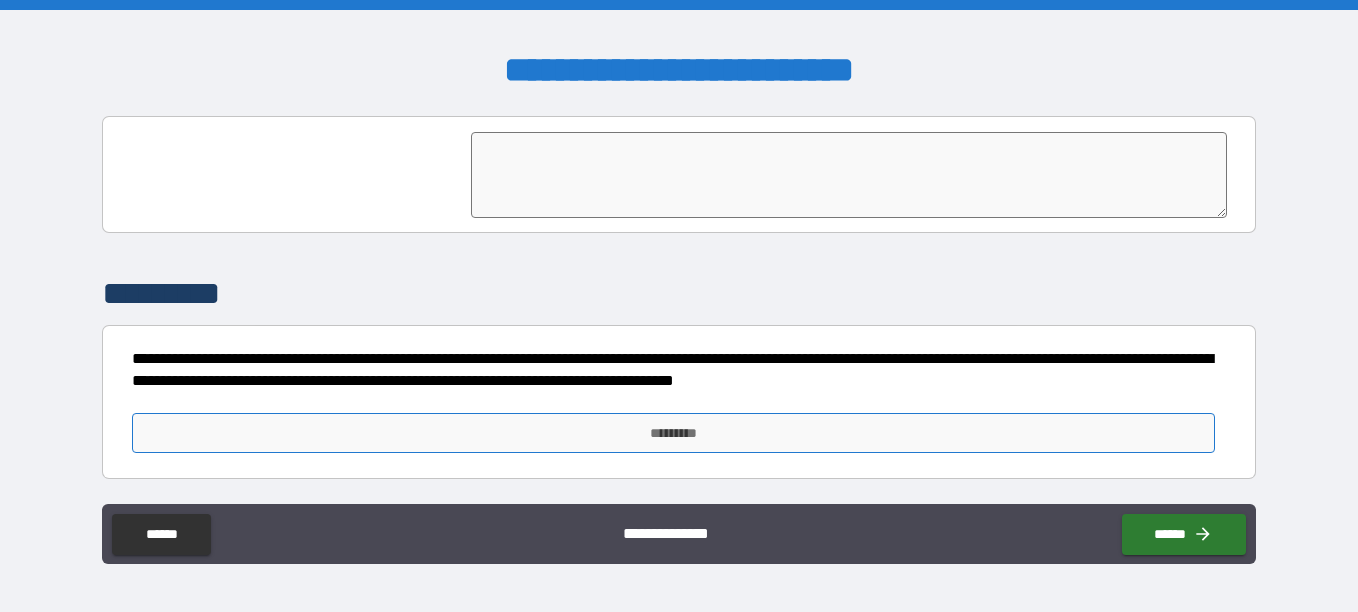 click on "*********" at bounding box center (673, 433) 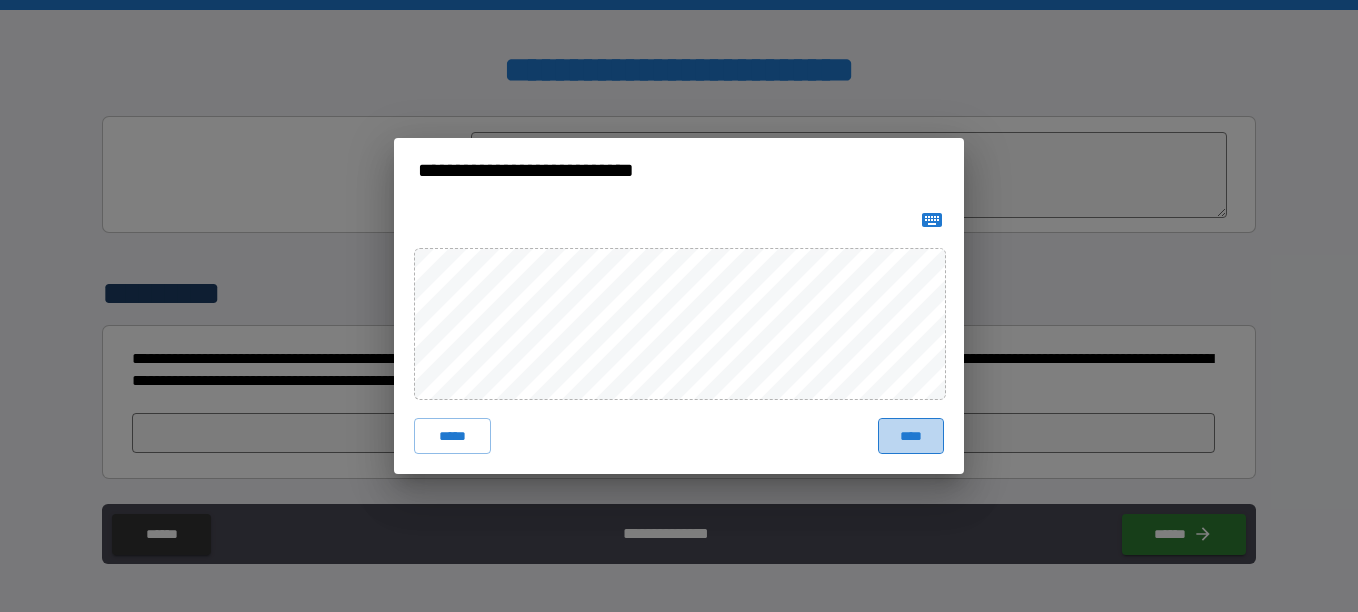 click on "****" at bounding box center (911, 436) 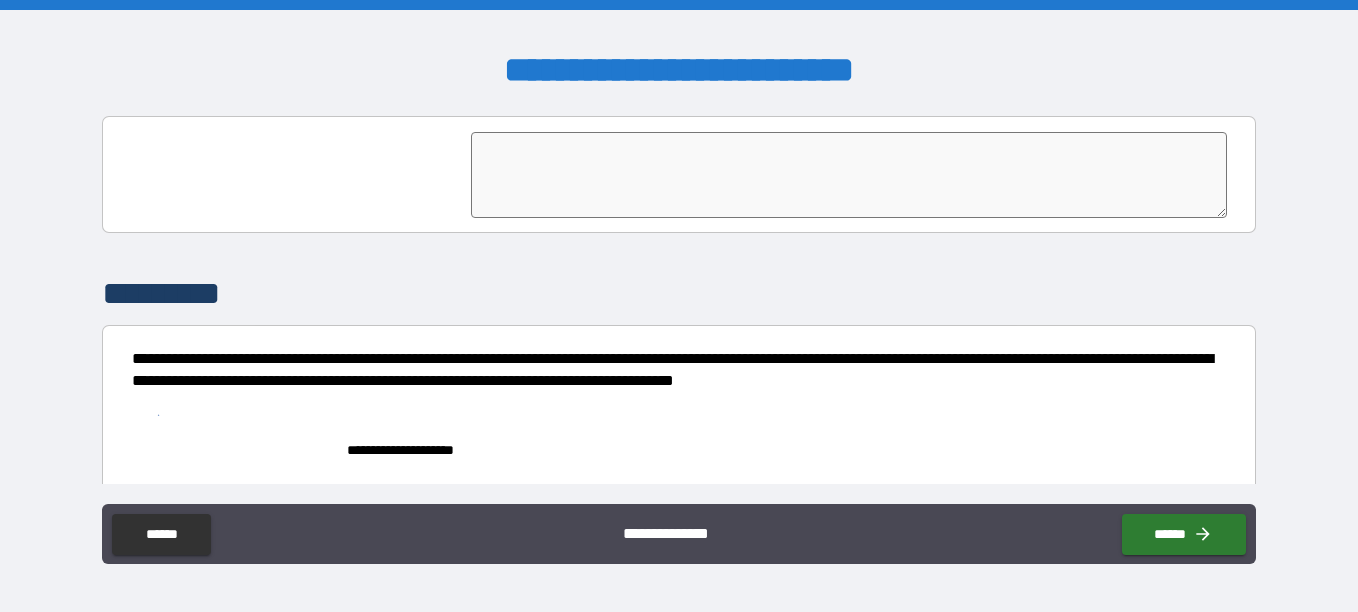 scroll, scrollTop: 4975, scrollLeft: 0, axis: vertical 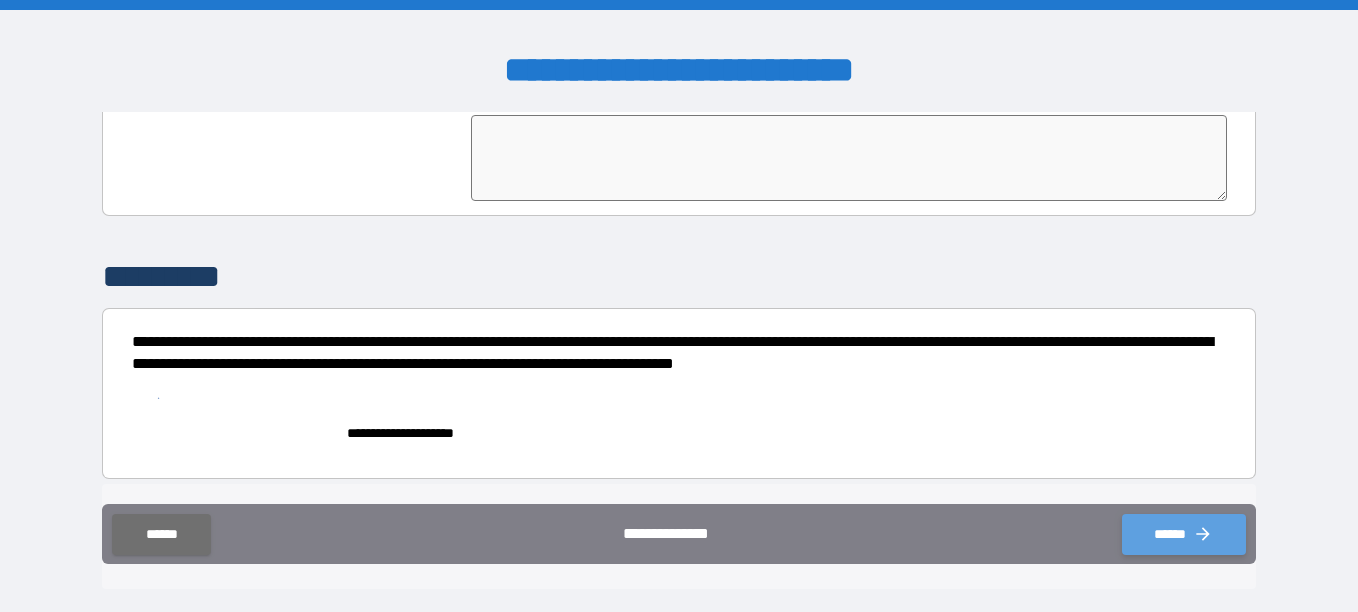 click on "******" at bounding box center (1184, 534) 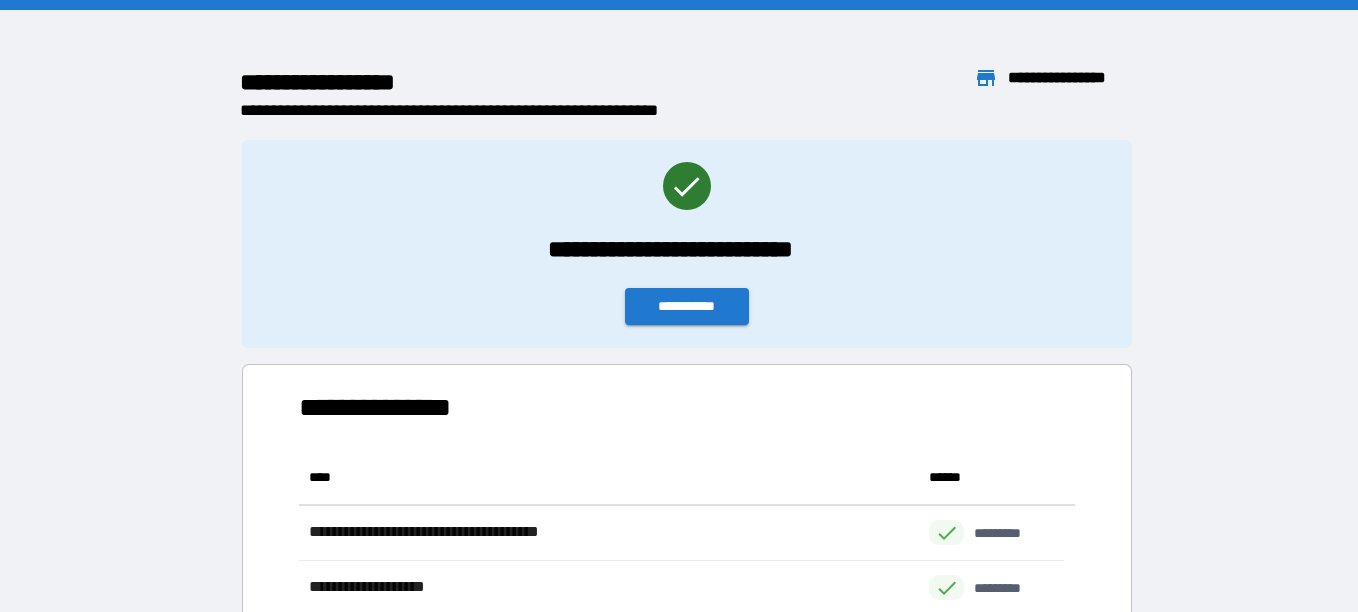 scroll, scrollTop: 16, scrollLeft: 16, axis: both 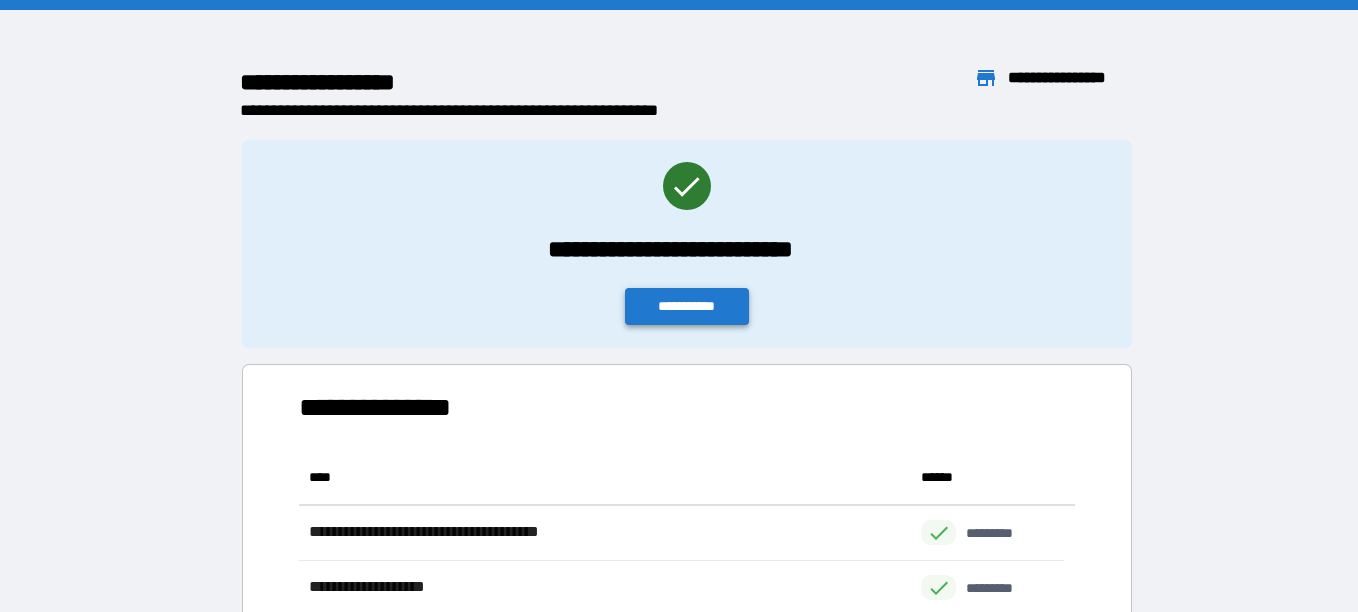 click on "**********" at bounding box center [687, 306] 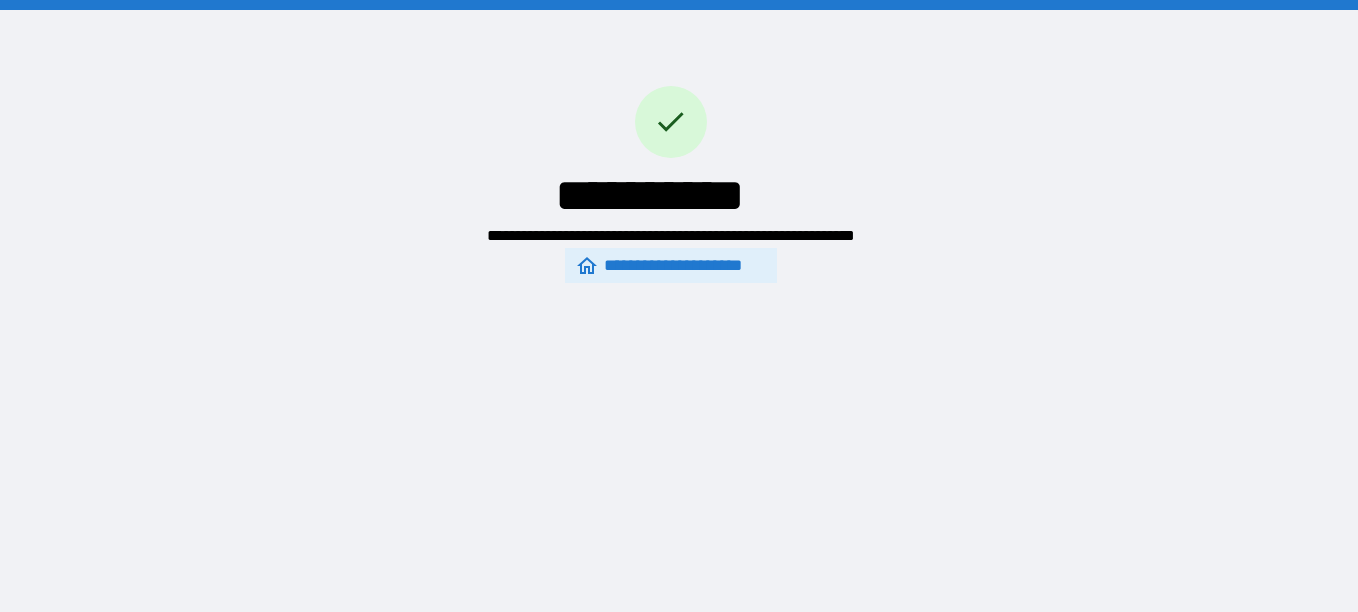 click on "**********" at bounding box center (670, 266) 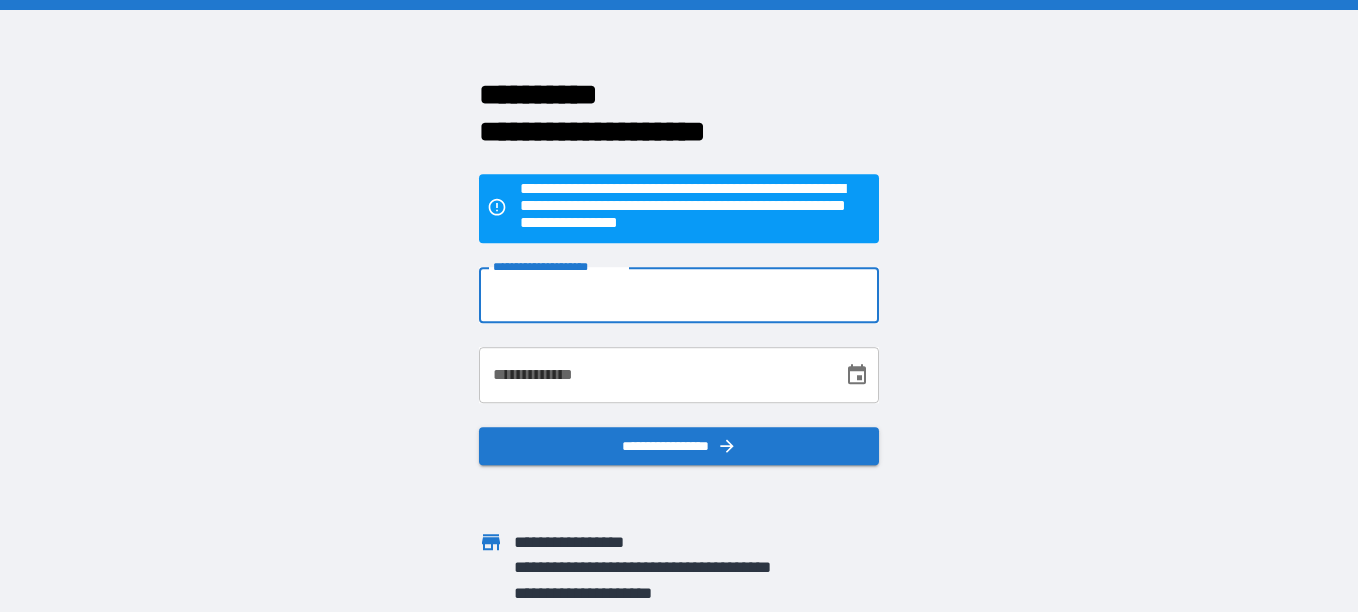 click on "**********" at bounding box center (679, 295) 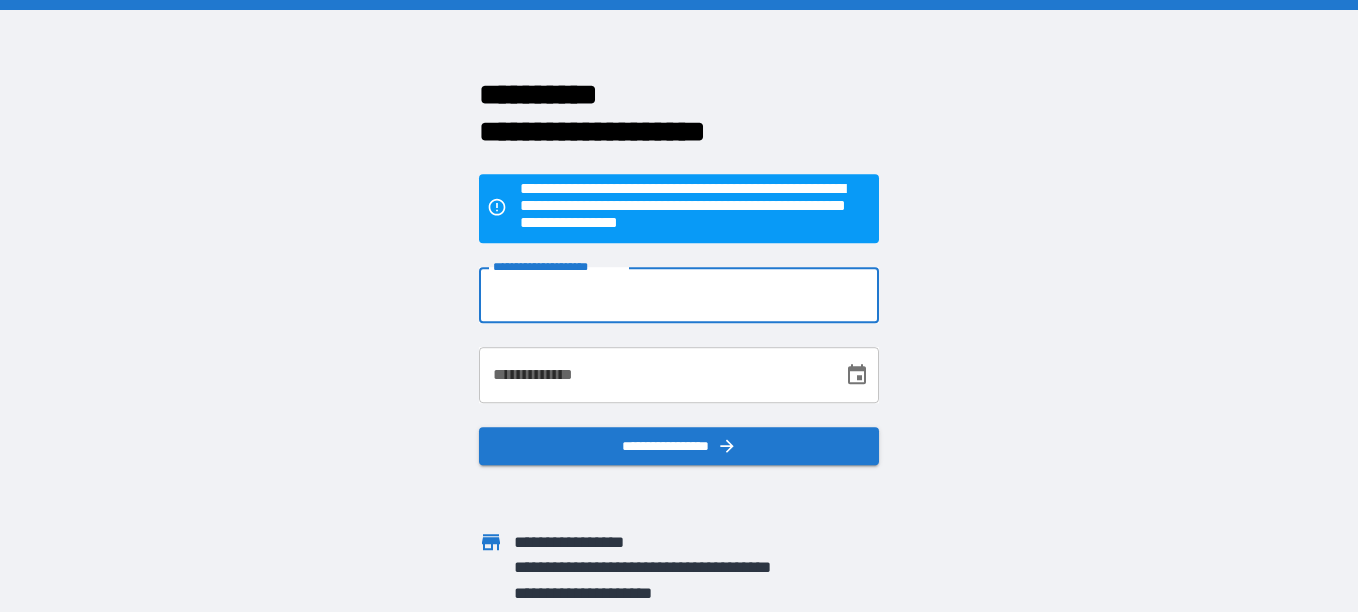 type on "**********" 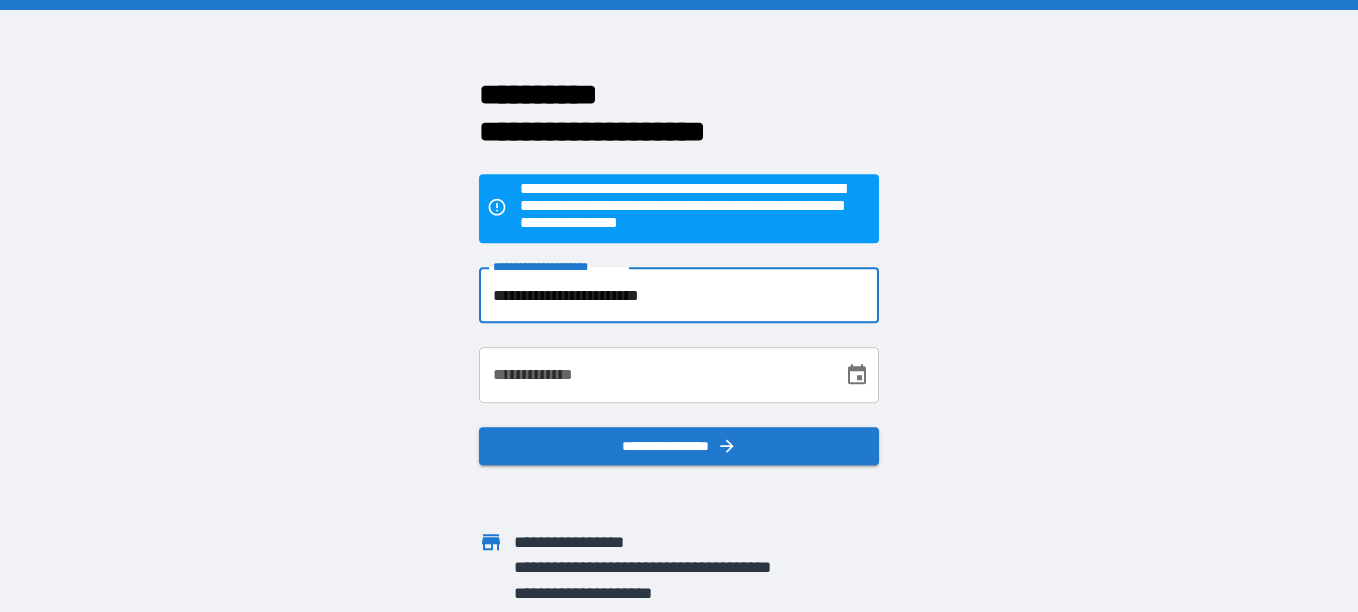 type on "**********" 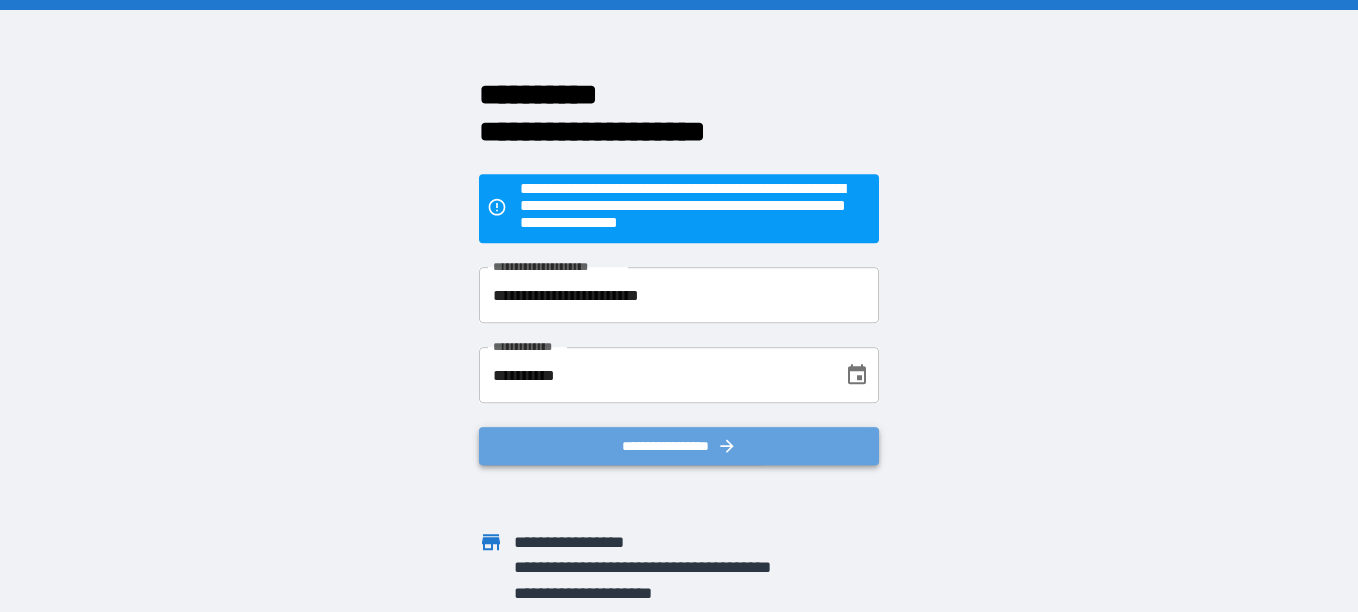 click on "**********" at bounding box center (679, 446) 